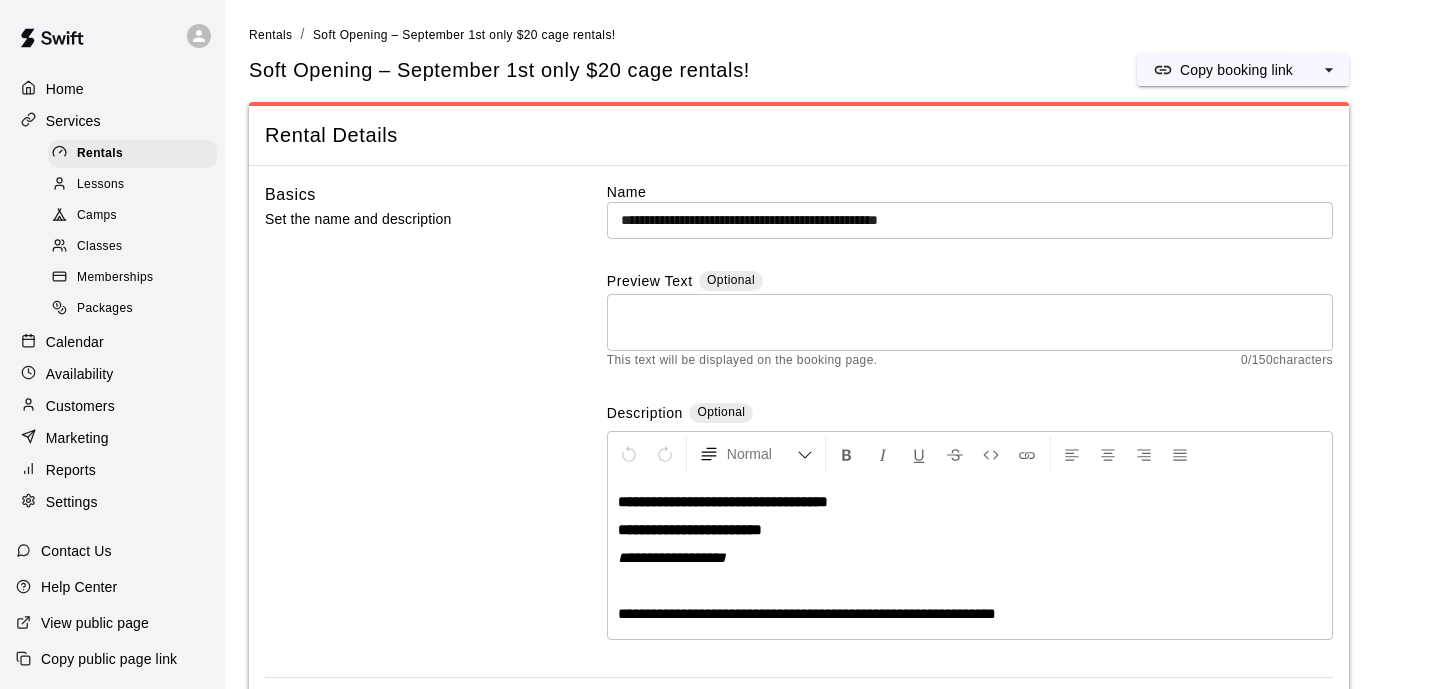 scroll, scrollTop: 1497, scrollLeft: 0, axis: vertical 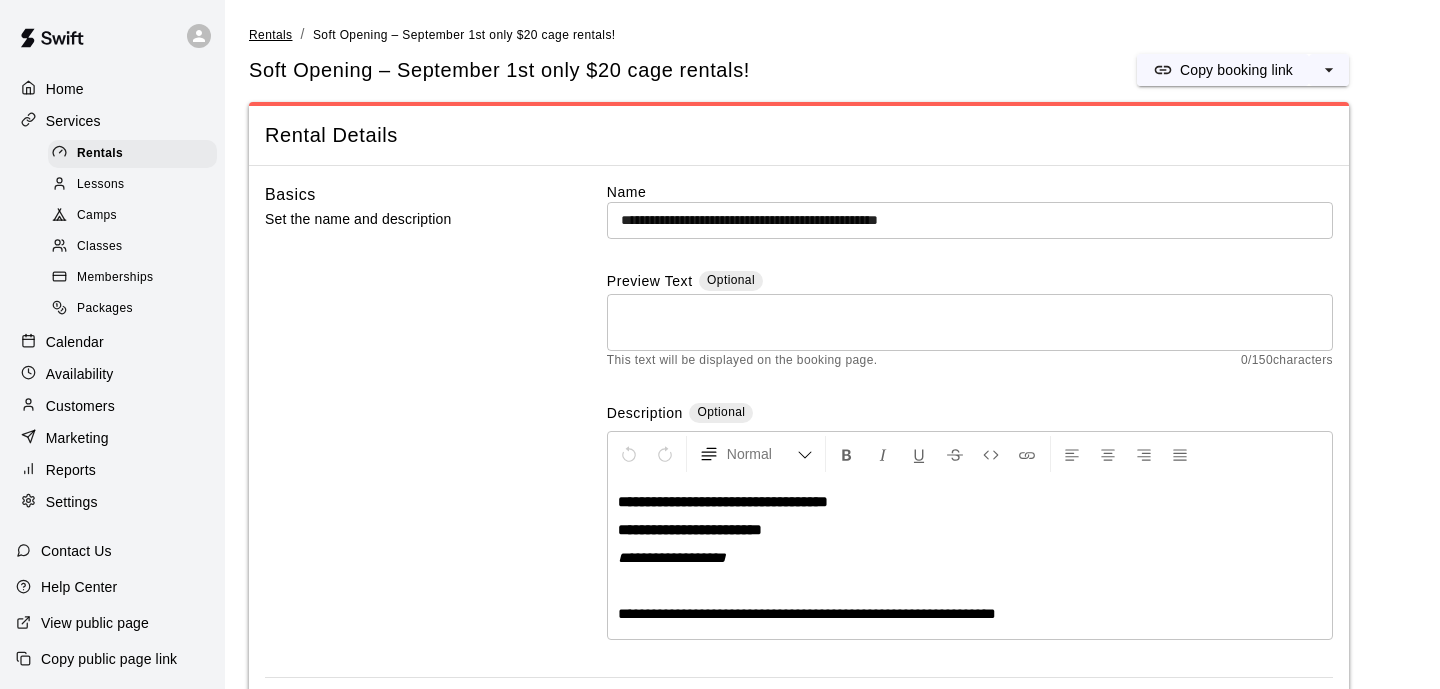 click on "Rentals" at bounding box center (271, 35) 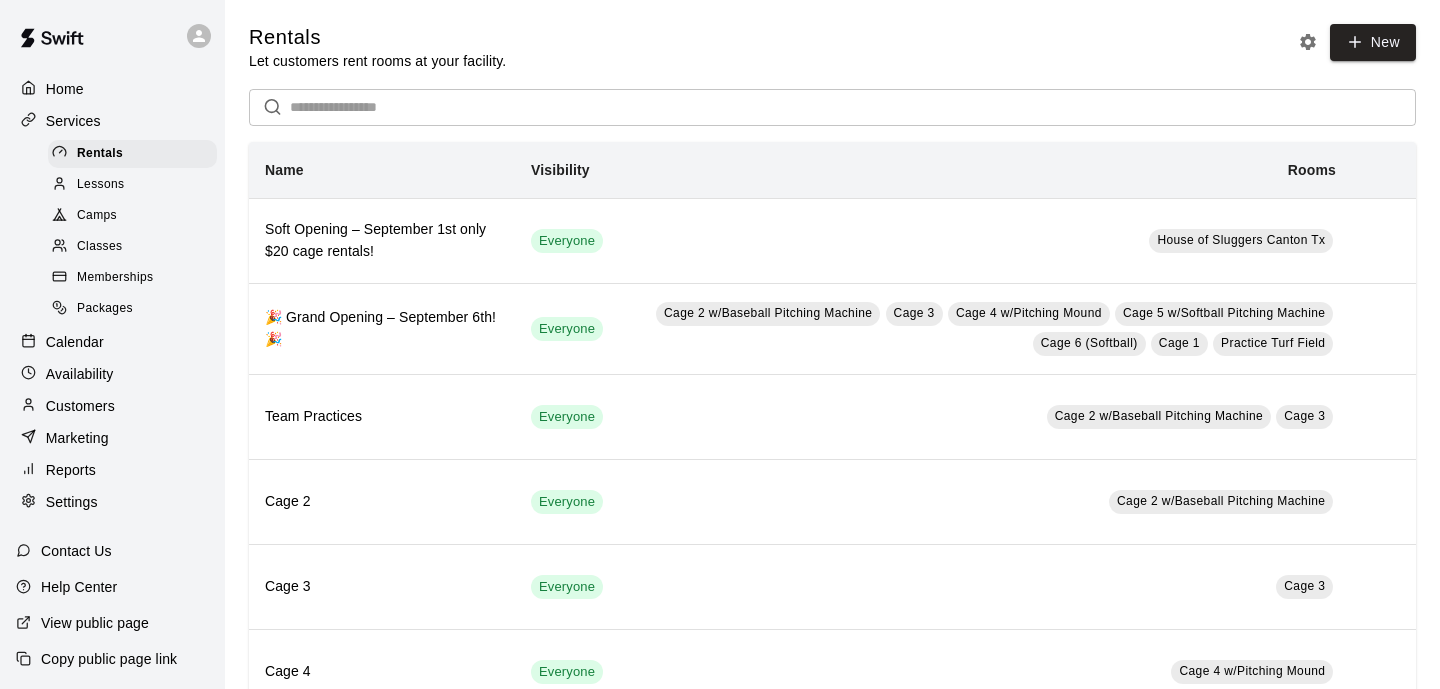 click on "Memberships" at bounding box center (132, 278) 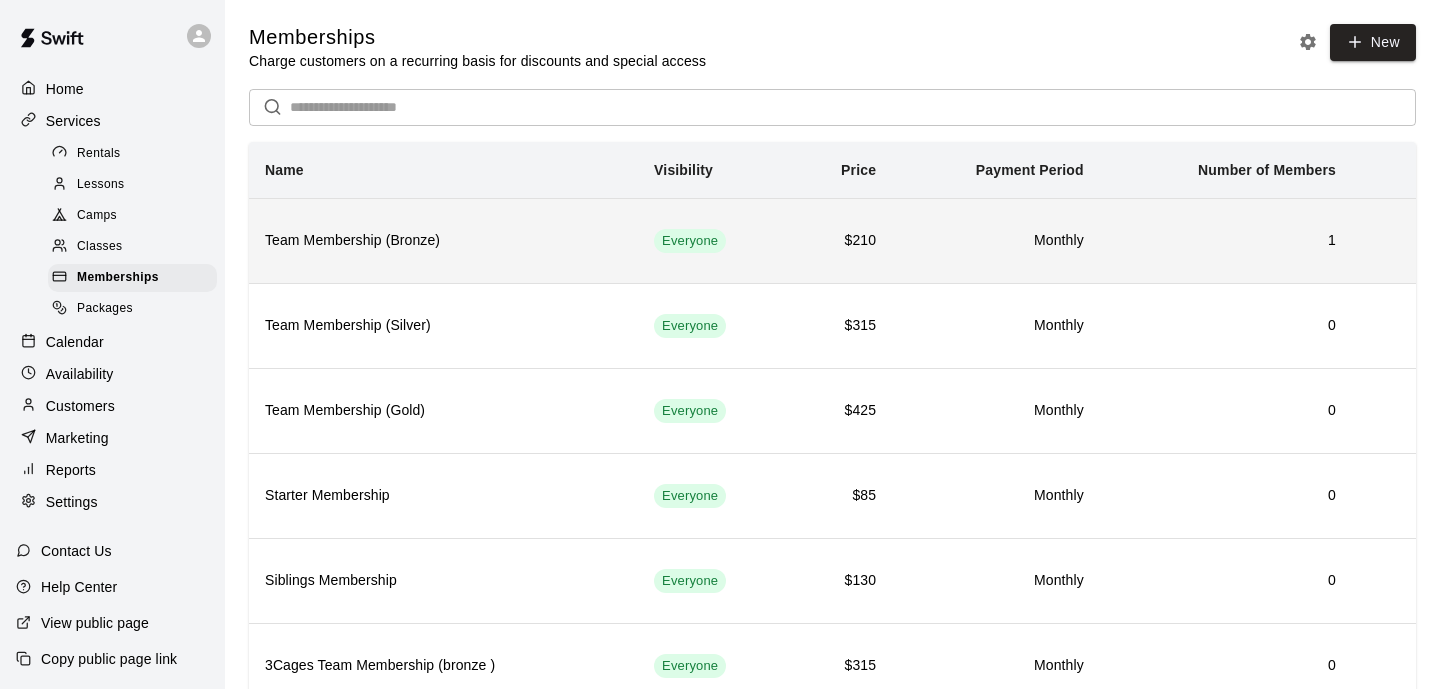 click on "1" at bounding box center [1226, 240] 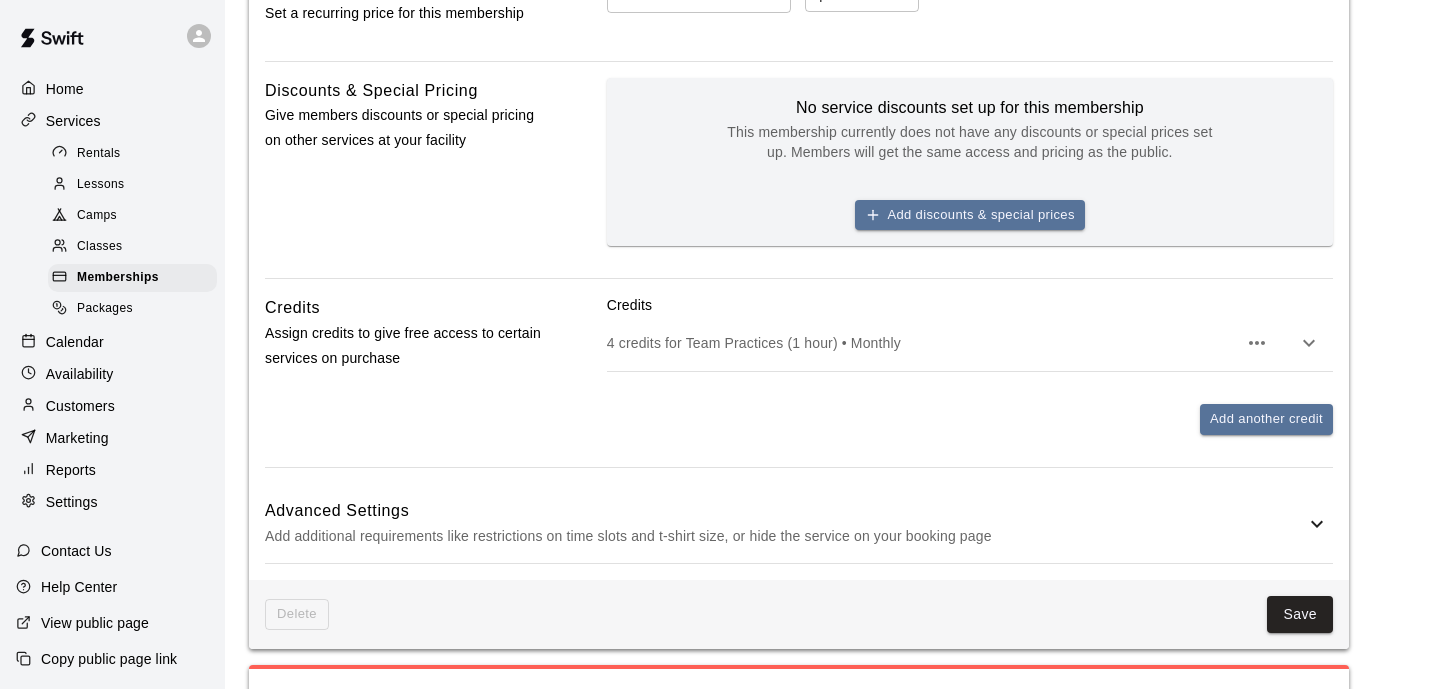 scroll, scrollTop: 723, scrollLeft: 0, axis: vertical 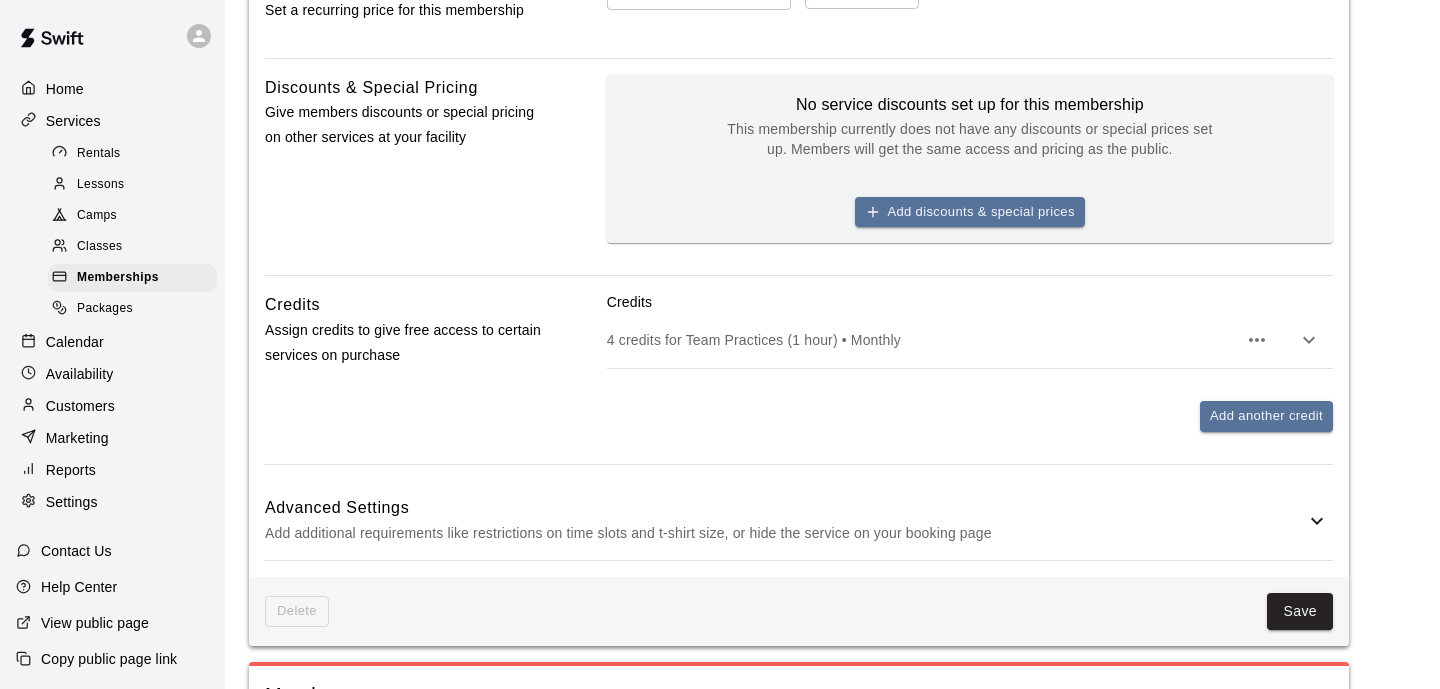 click on "Add additional requirements like restrictions on time slots and t-shirt size, or hide the service on your booking page" at bounding box center [785, 533] 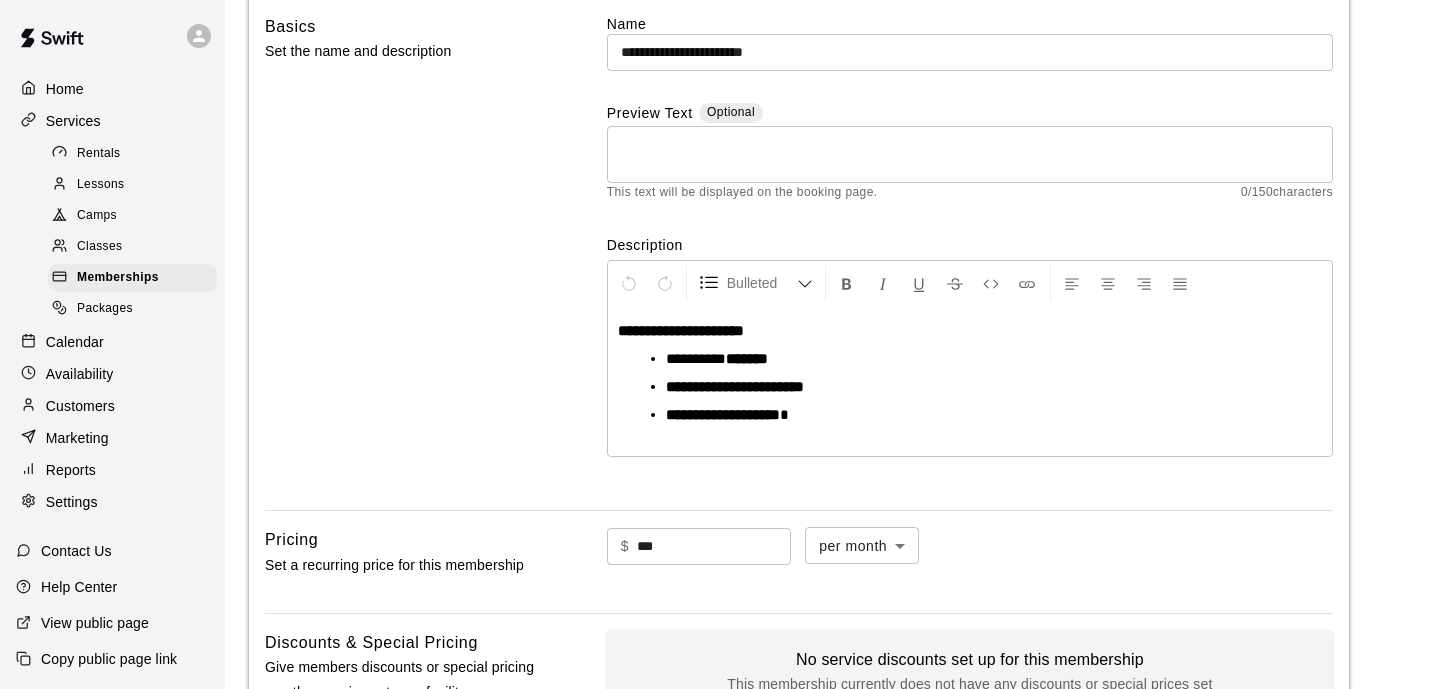 scroll, scrollTop: 0, scrollLeft: 0, axis: both 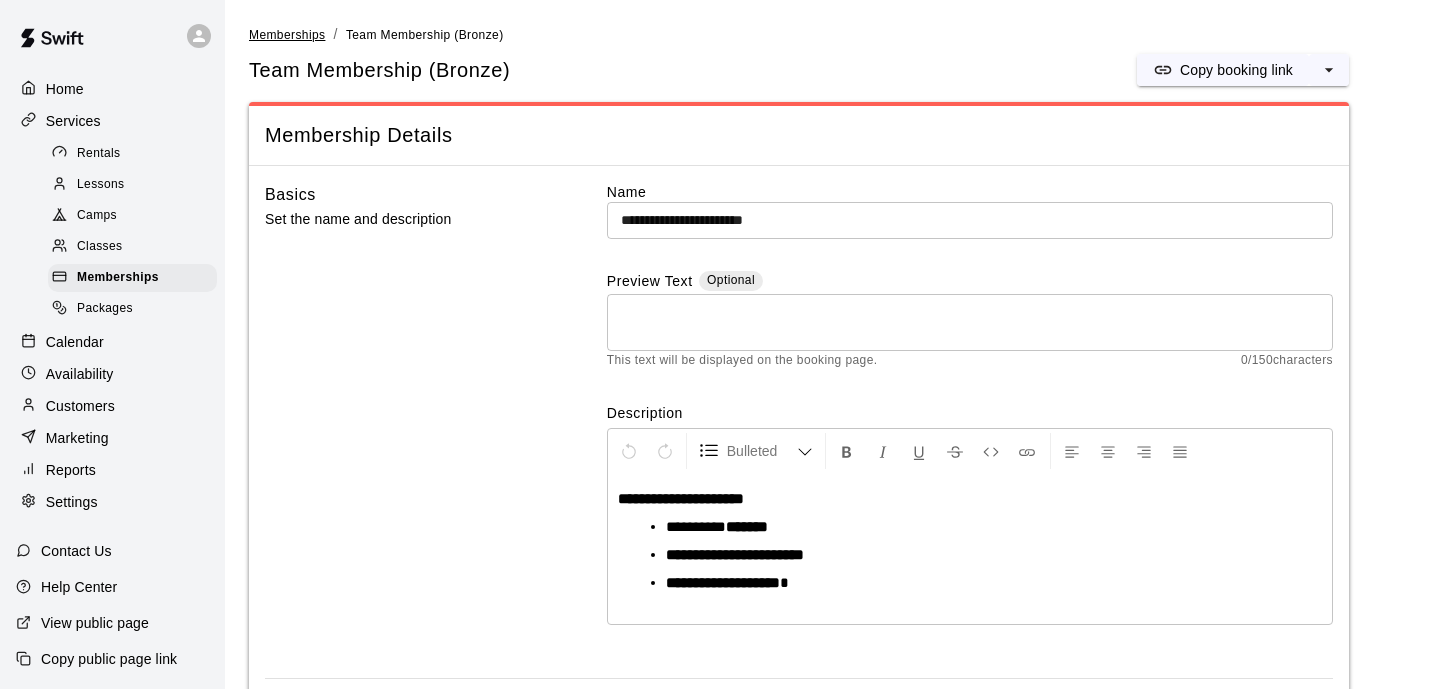 click on "Memberships" at bounding box center [287, 35] 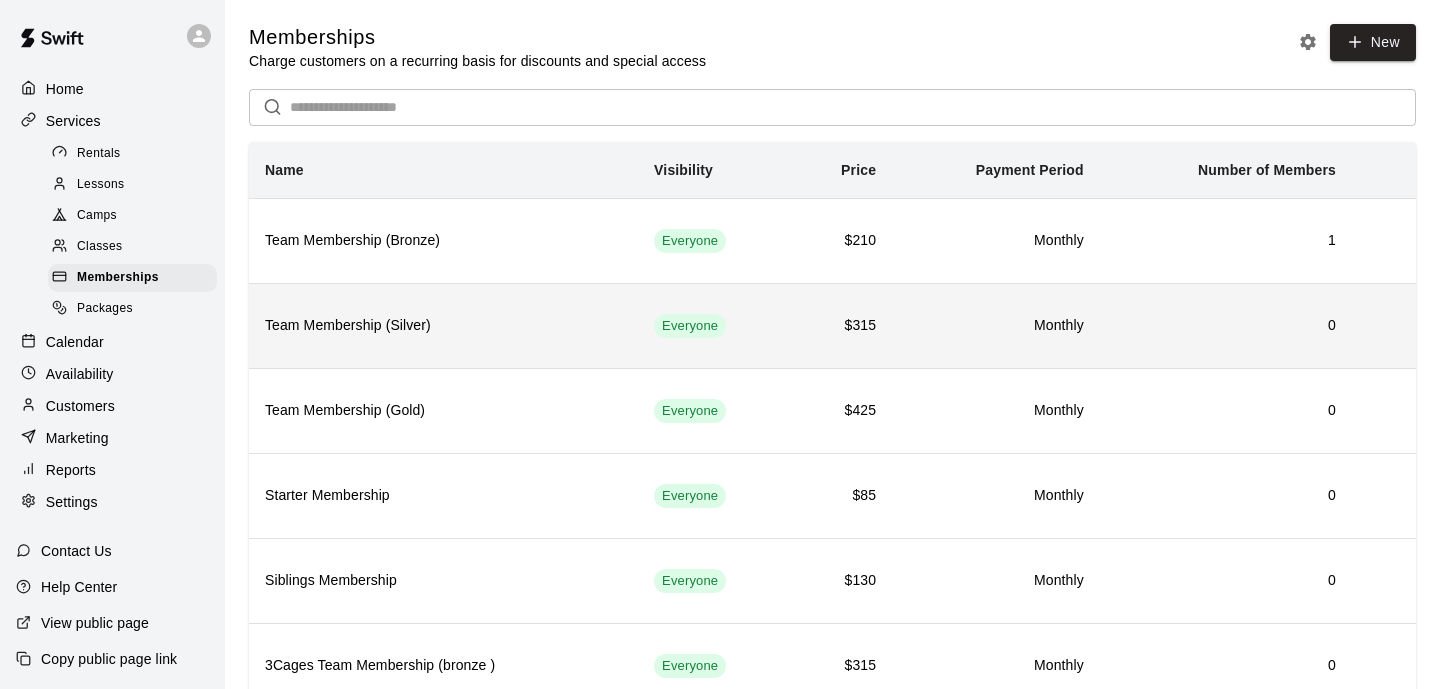 click on "0" at bounding box center (1226, 325) 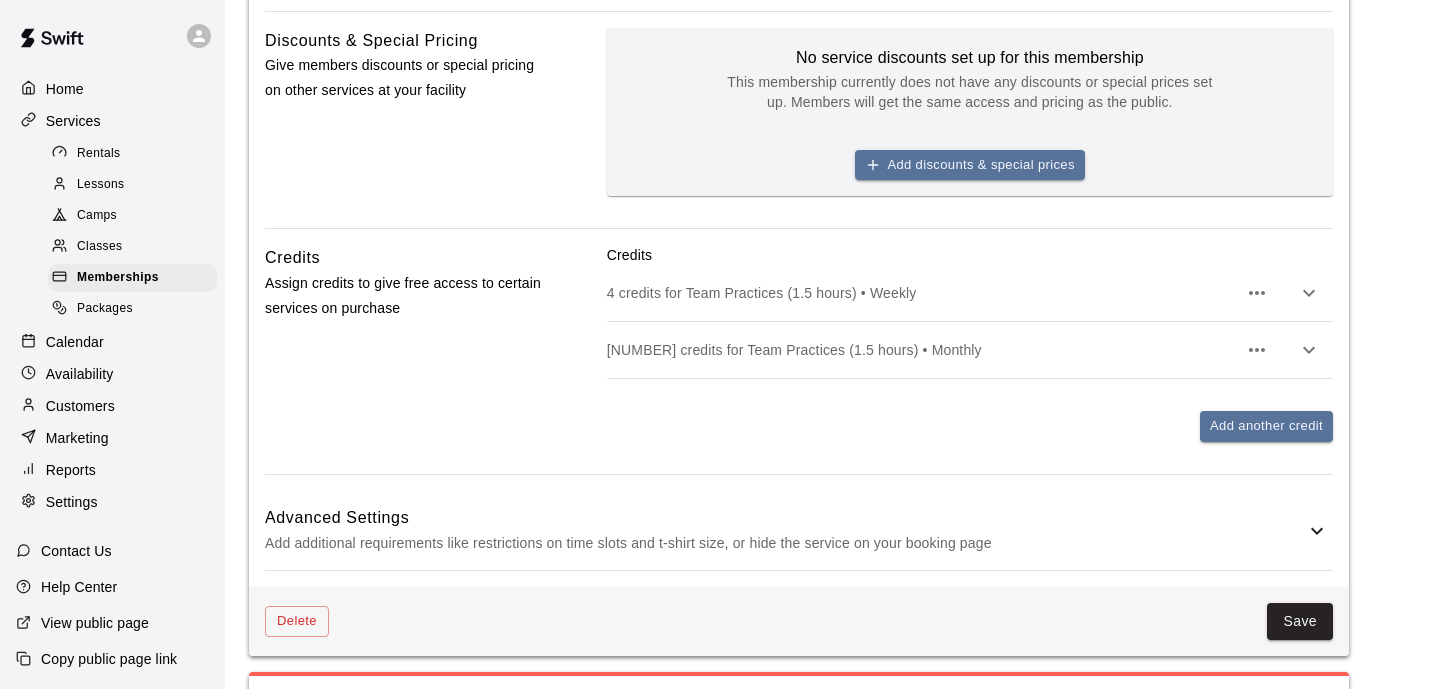 scroll, scrollTop: 937, scrollLeft: 0, axis: vertical 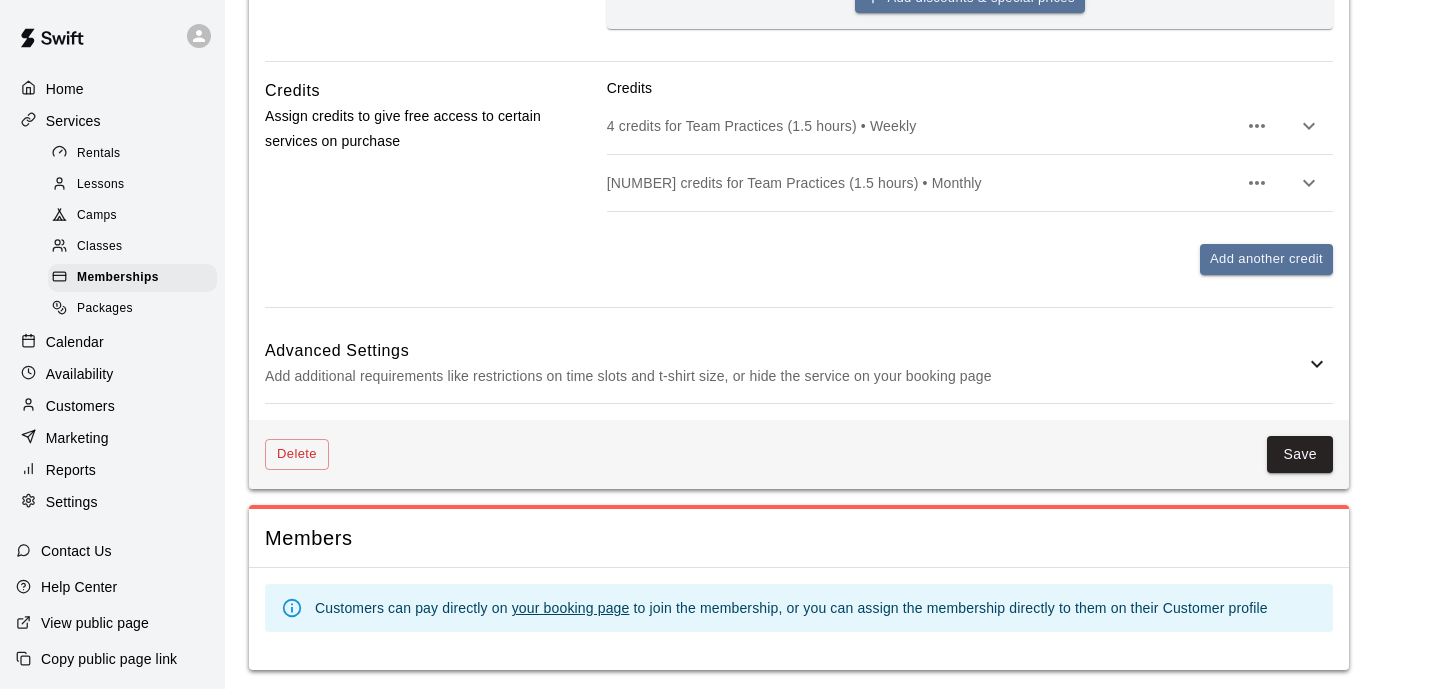 click on "Advanced Settings Add additional requirements like restrictions on time slots and t-shirt size, or hide the service on your booking page" at bounding box center [799, 363] 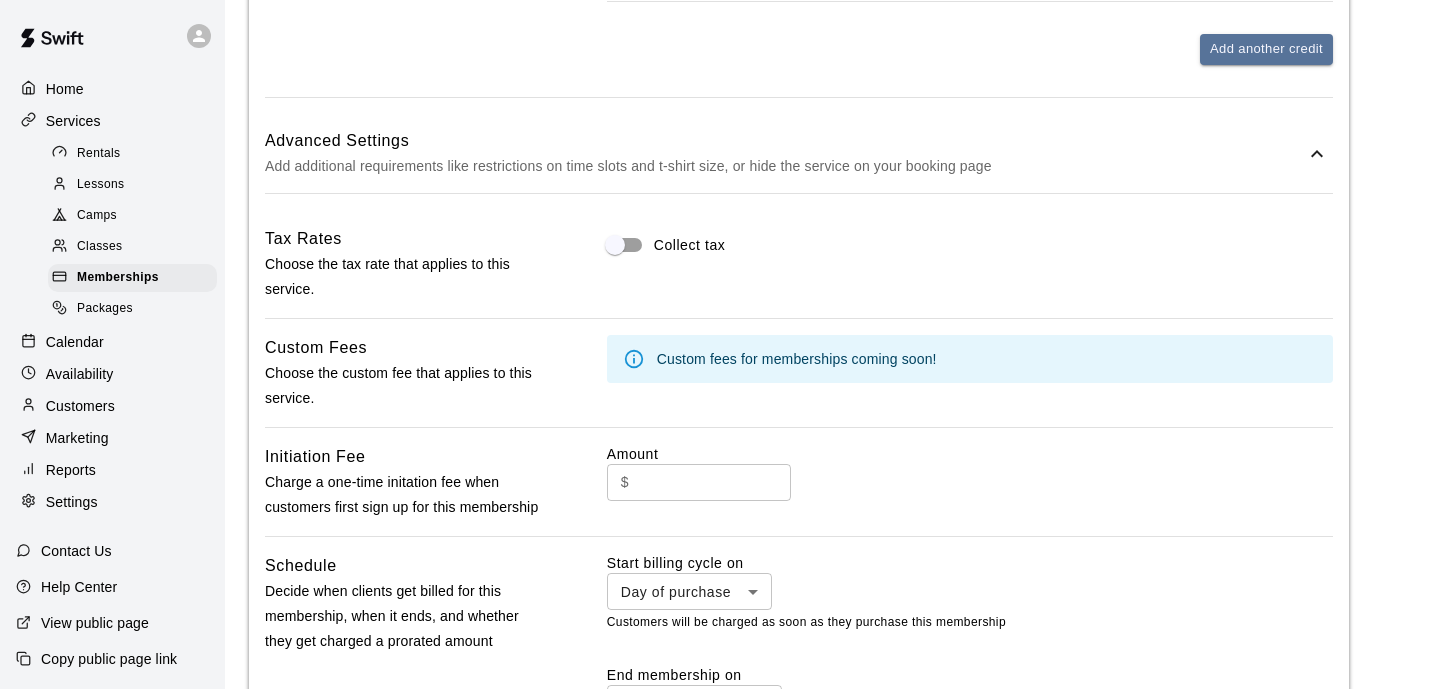 scroll, scrollTop: 1146, scrollLeft: 0, axis: vertical 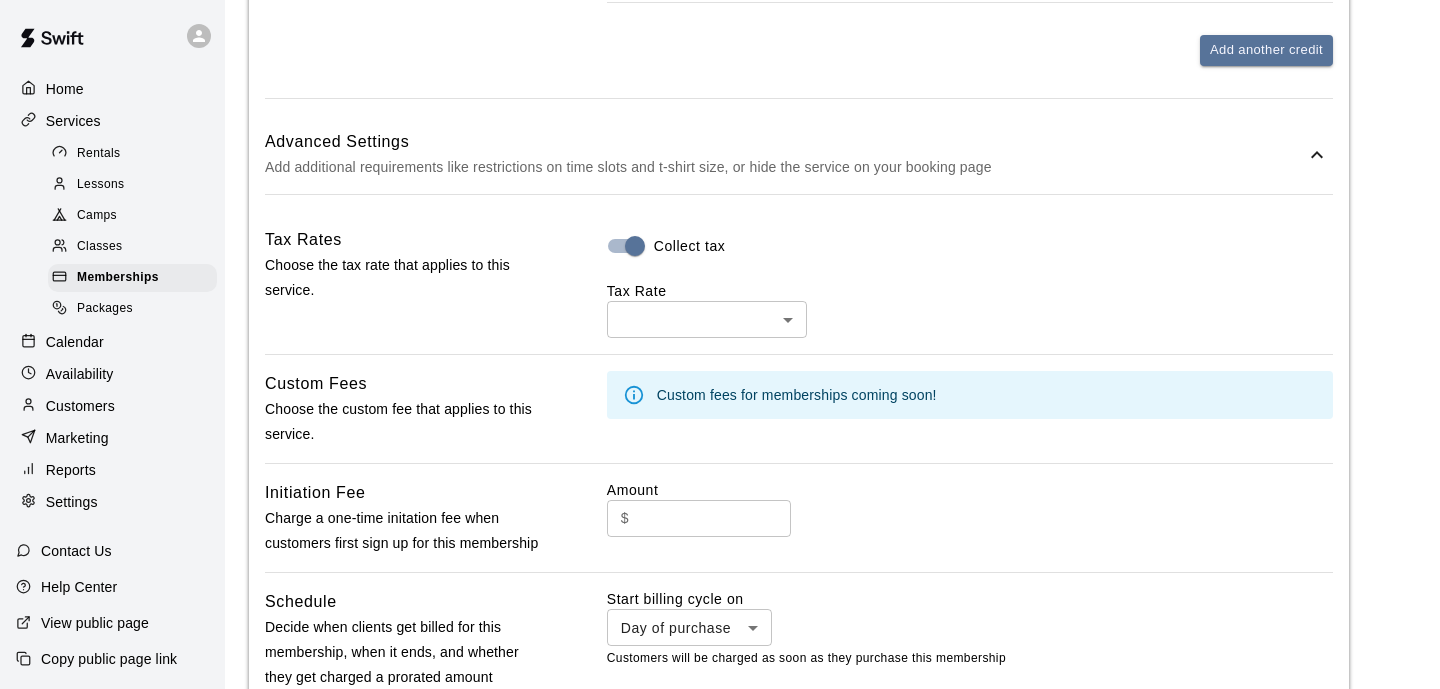 click on "**********" at bounding box center (720, 132) 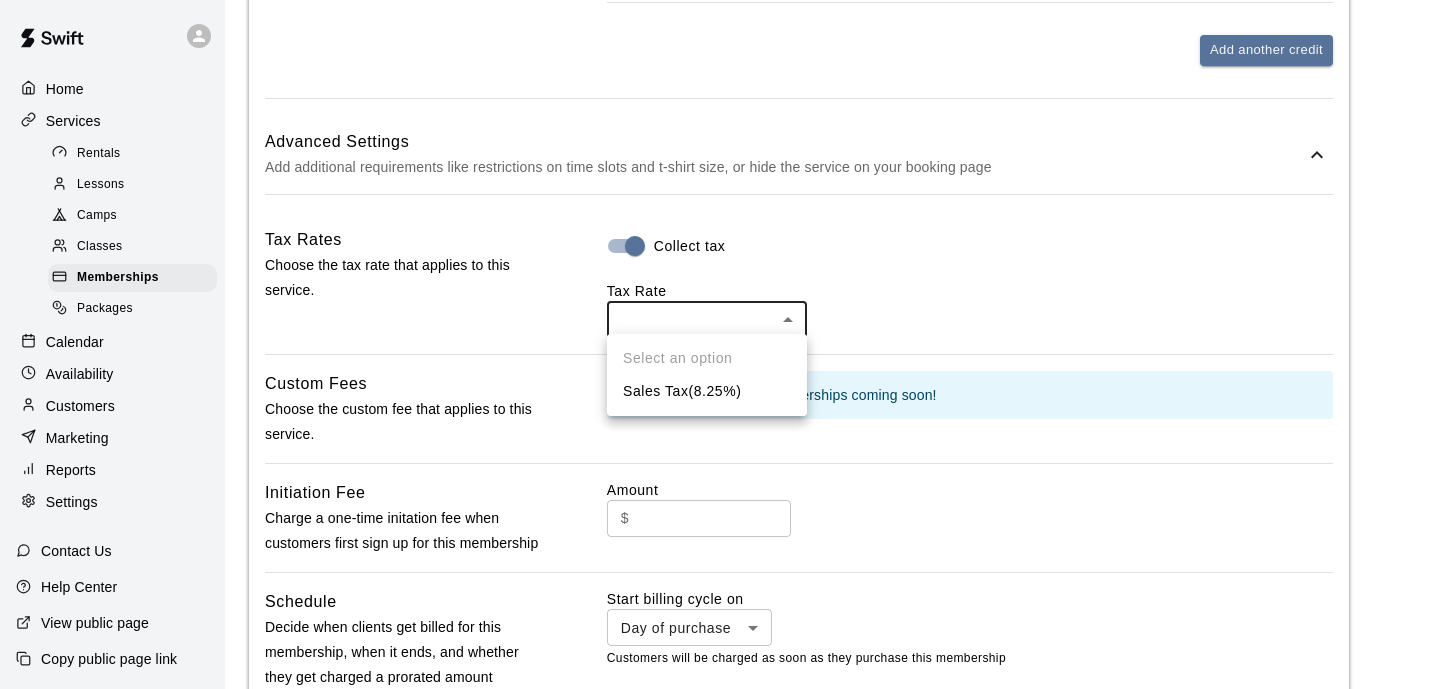 click on "Sales Tax  ( 8.25 %)" at bounding box center (707, 391) 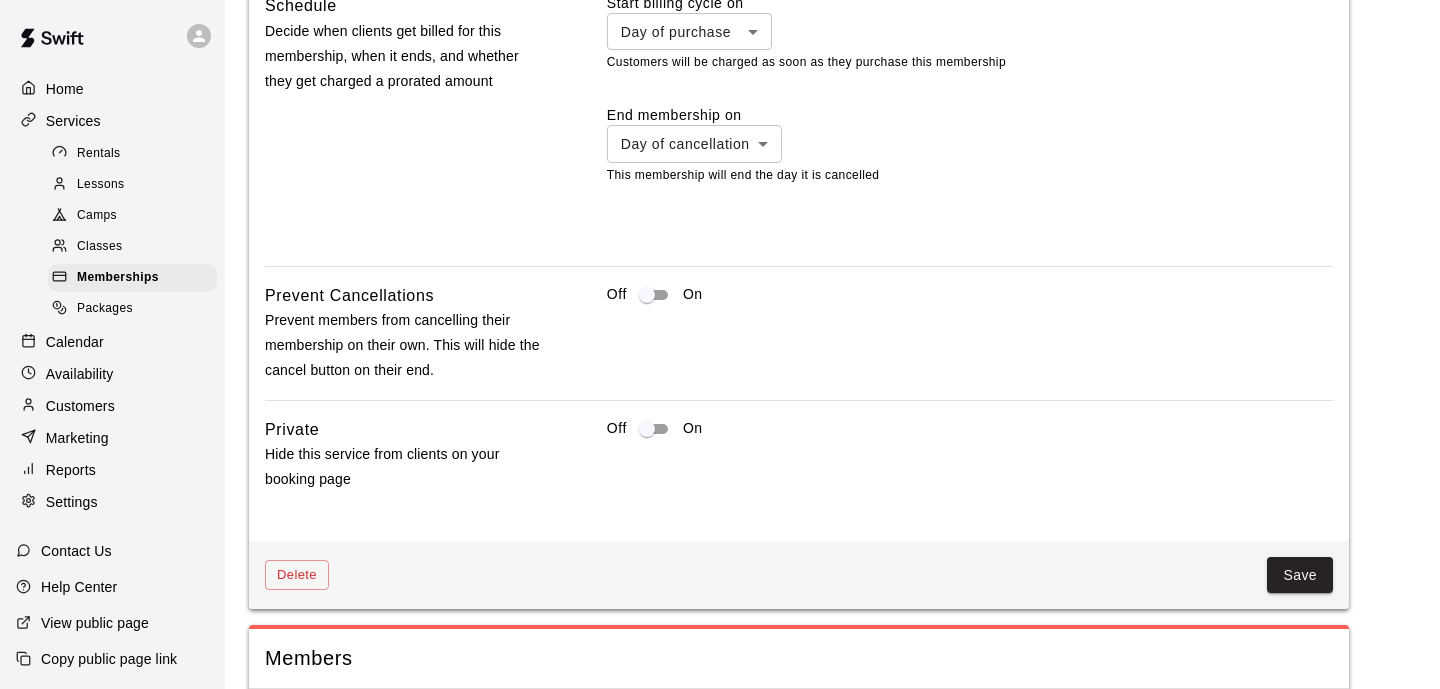 scroll, scrollTop: 1861, scrollLeft: 0, axis: vertical 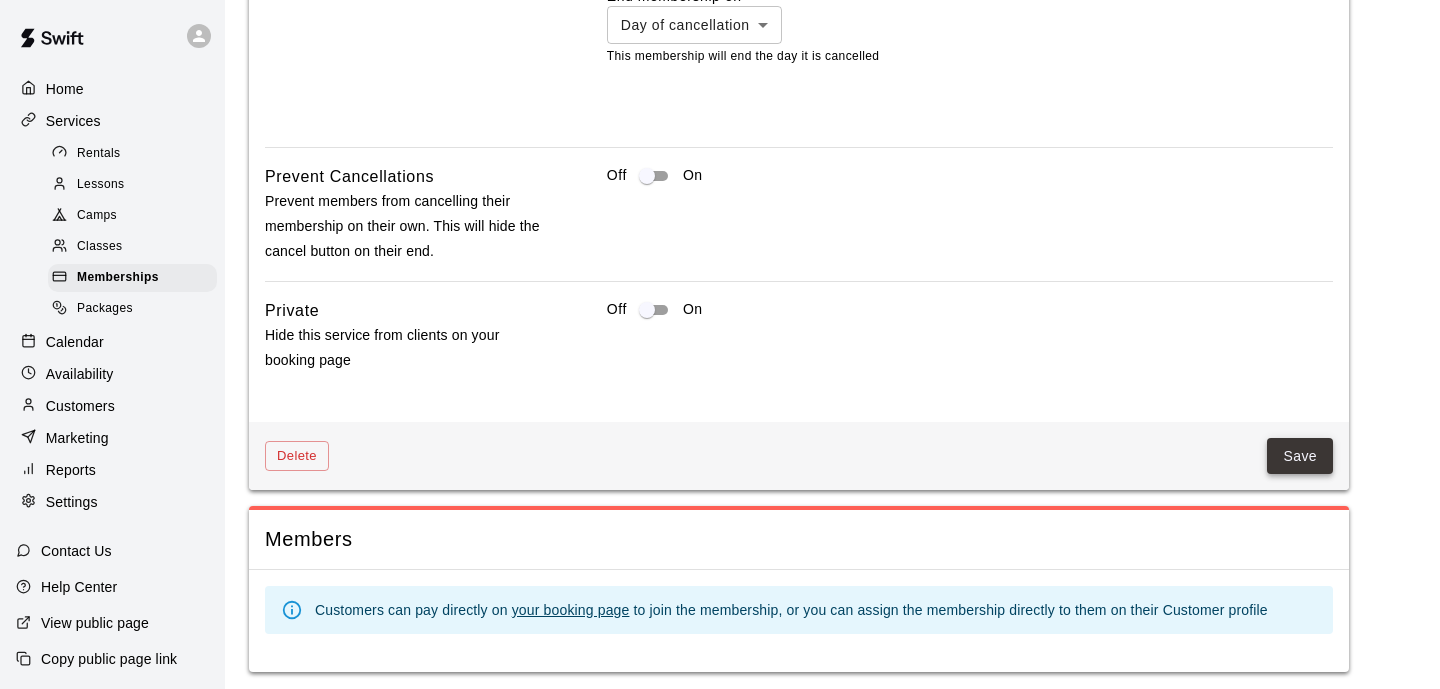 click on "Save" at bounding box center (1300, 456) 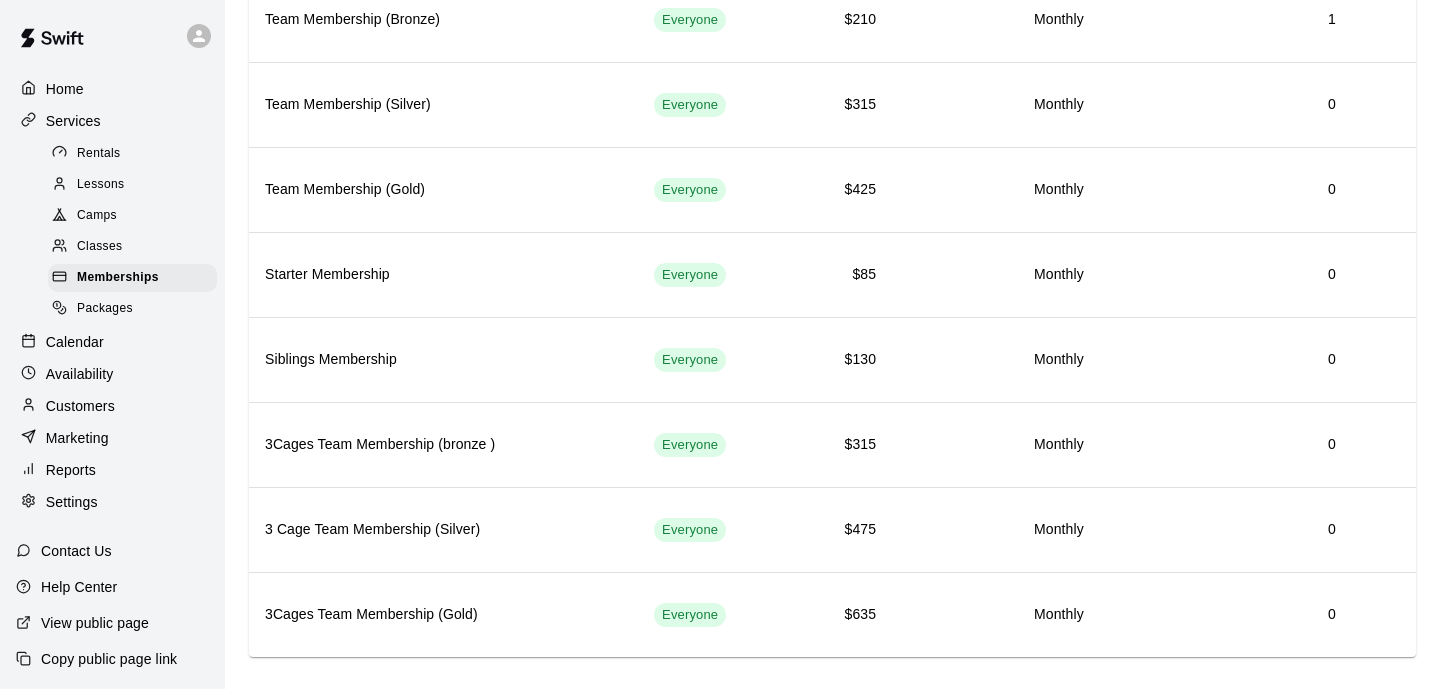 scroll, scrollTop: 220, scrollLeft: 0, axis: vertical 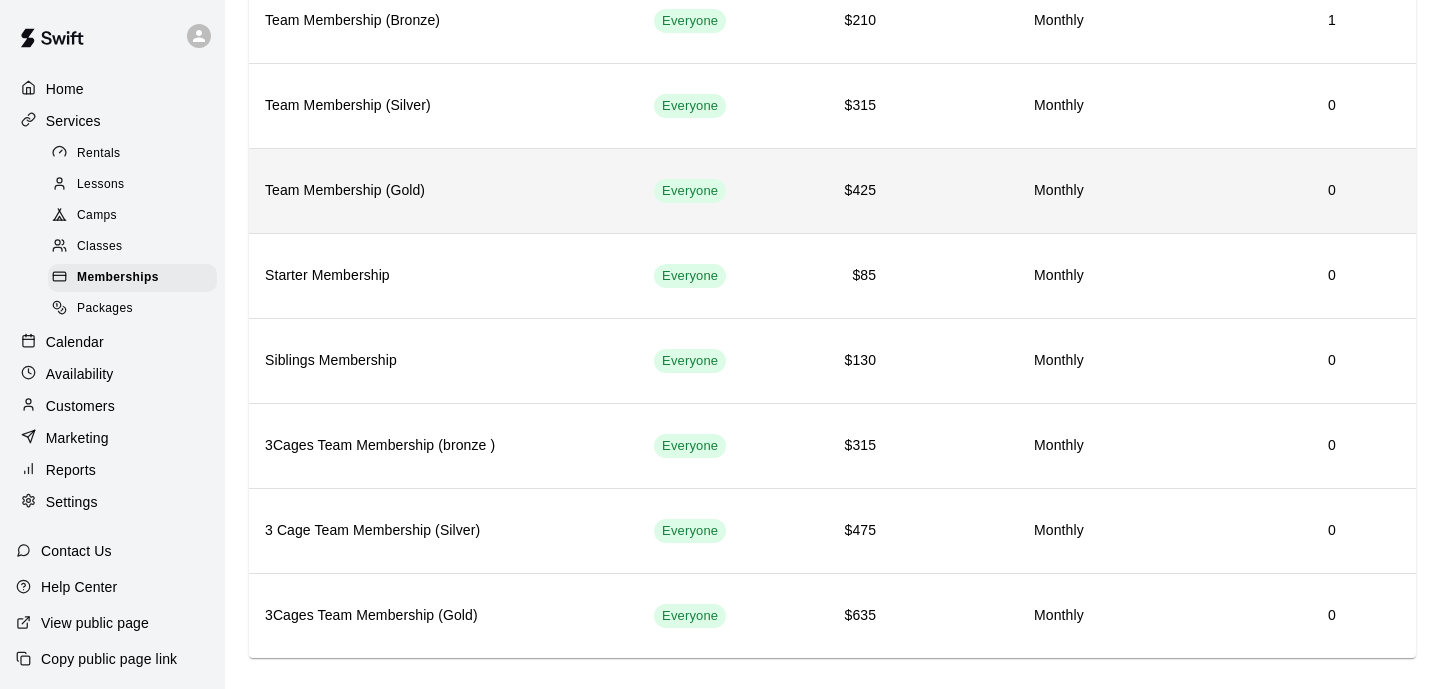 click on "$425" at bounding box center [842, 190] 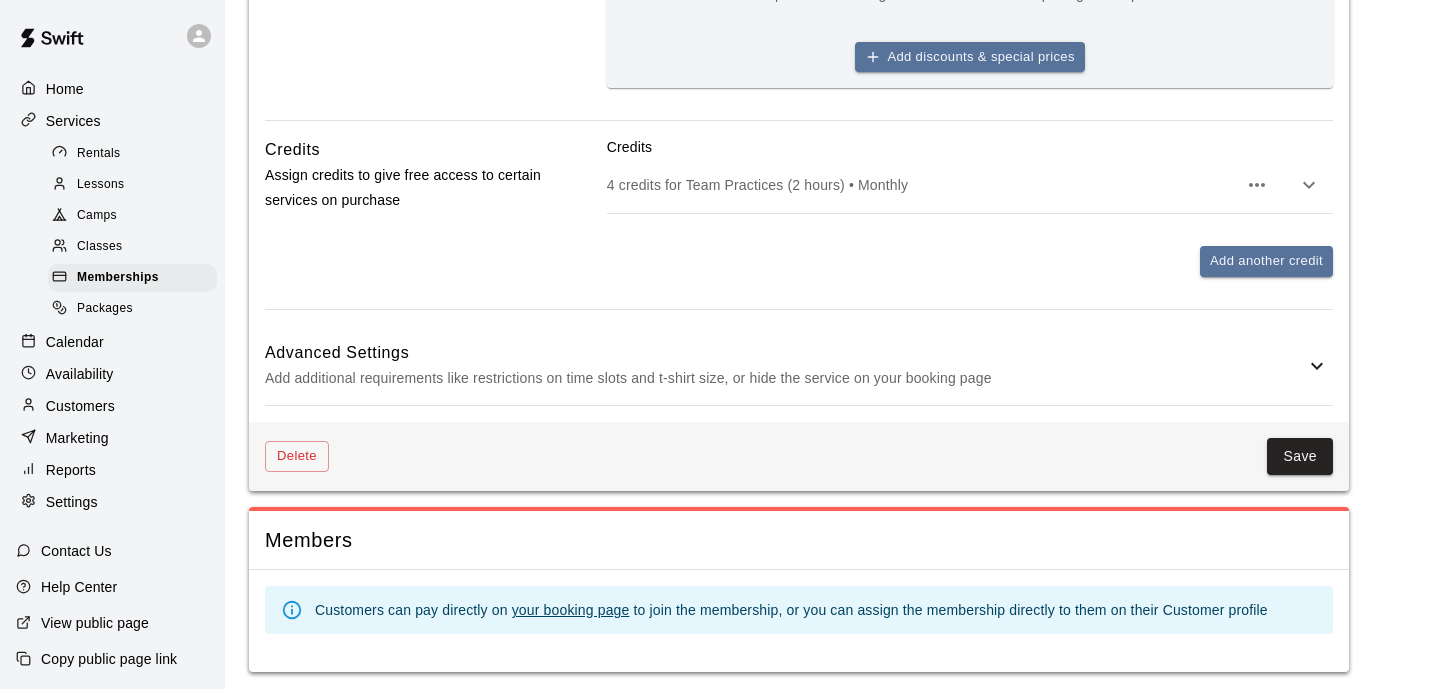 scroll, scrollTop: 880, scrollLeft: 0, axis: vertical 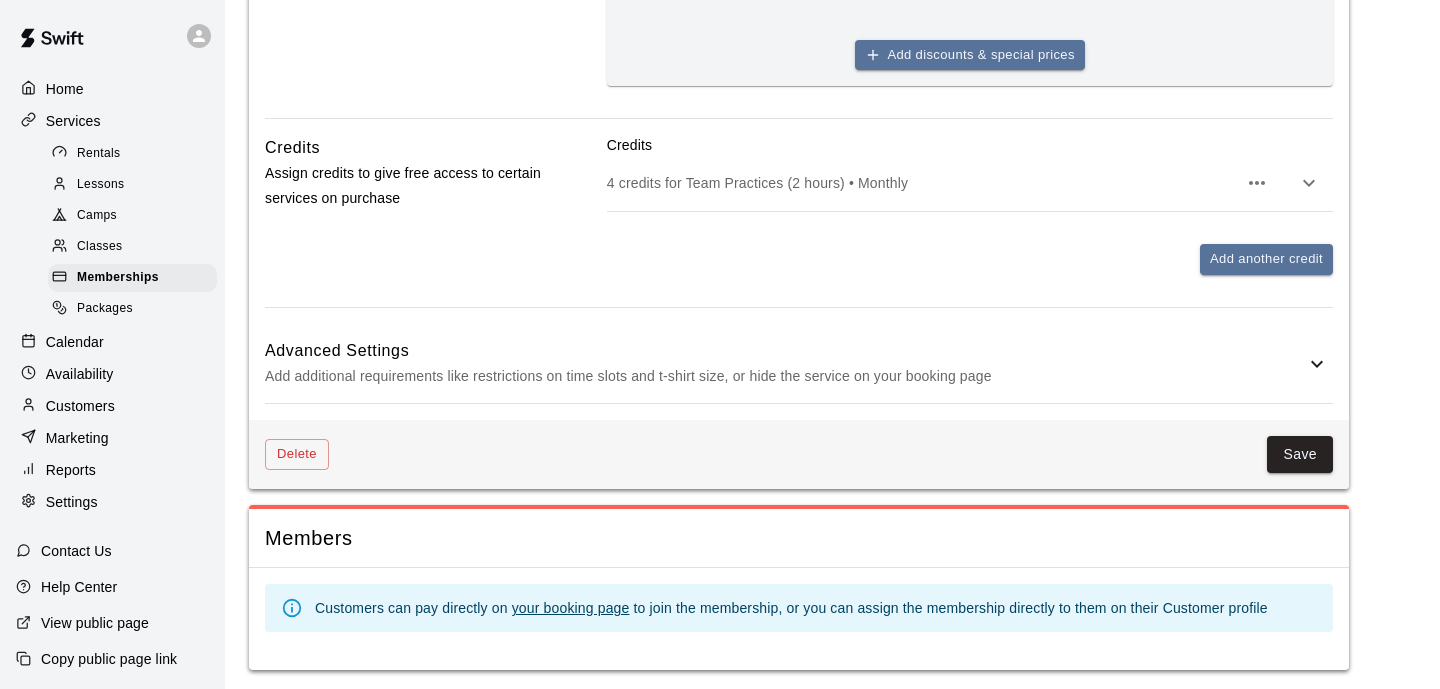 click on "Add additional requirements like restrictions on time slots and t-shirt size, or hide the service on your booking page" at bounding box center (785, 376) 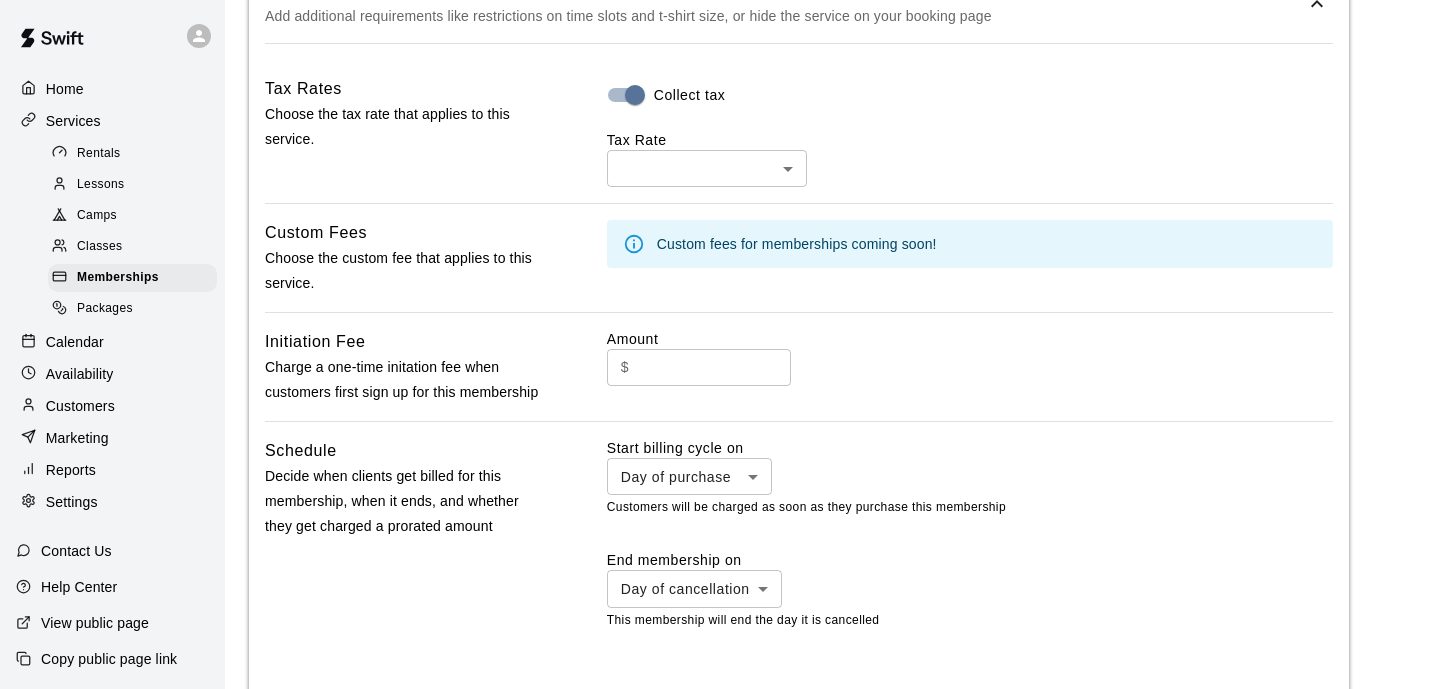 scroll, scrollTop: 1255, scrollLeft: 0, axis: vertical 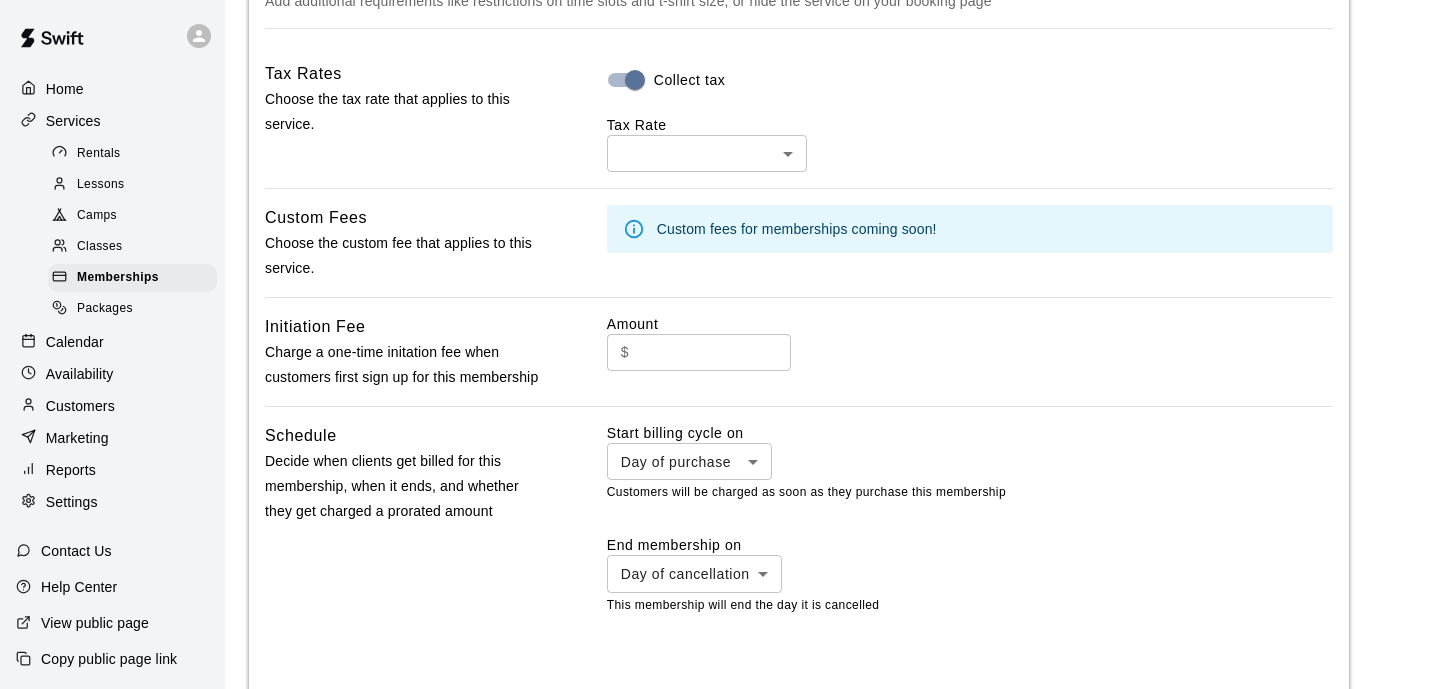 click on "**********" at bounding box center (720, -5) 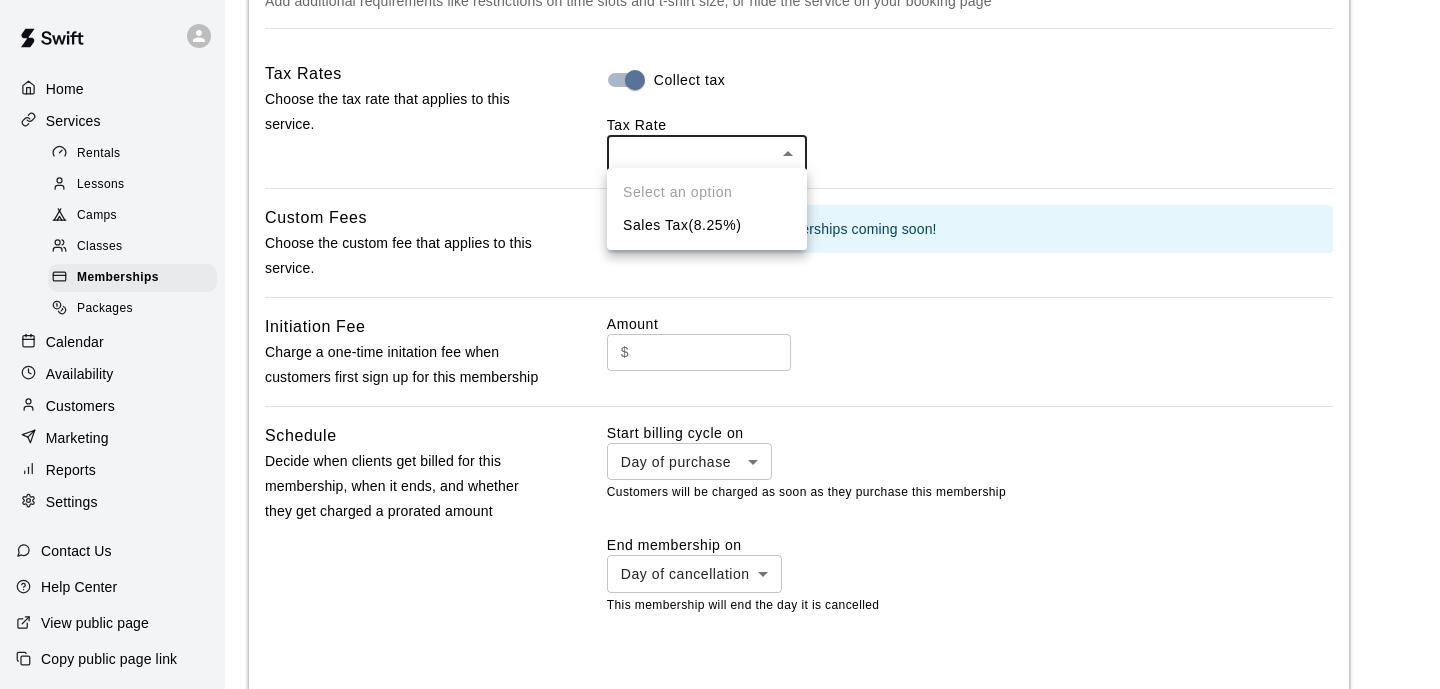 click on "Sales Tax  ( 8.25 %)" at bounding box center (707, 225) 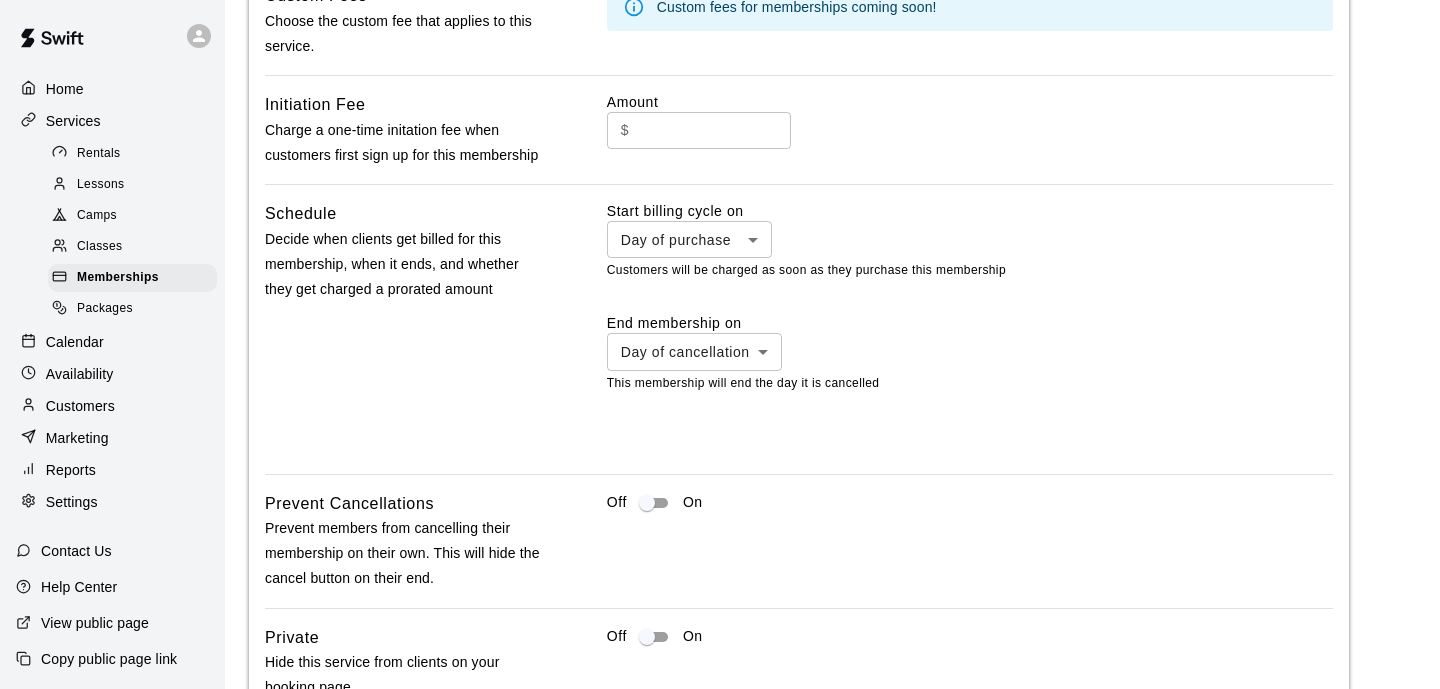 scroll, scrollTop: 1475, scrollLeft: 0, axis: vertical 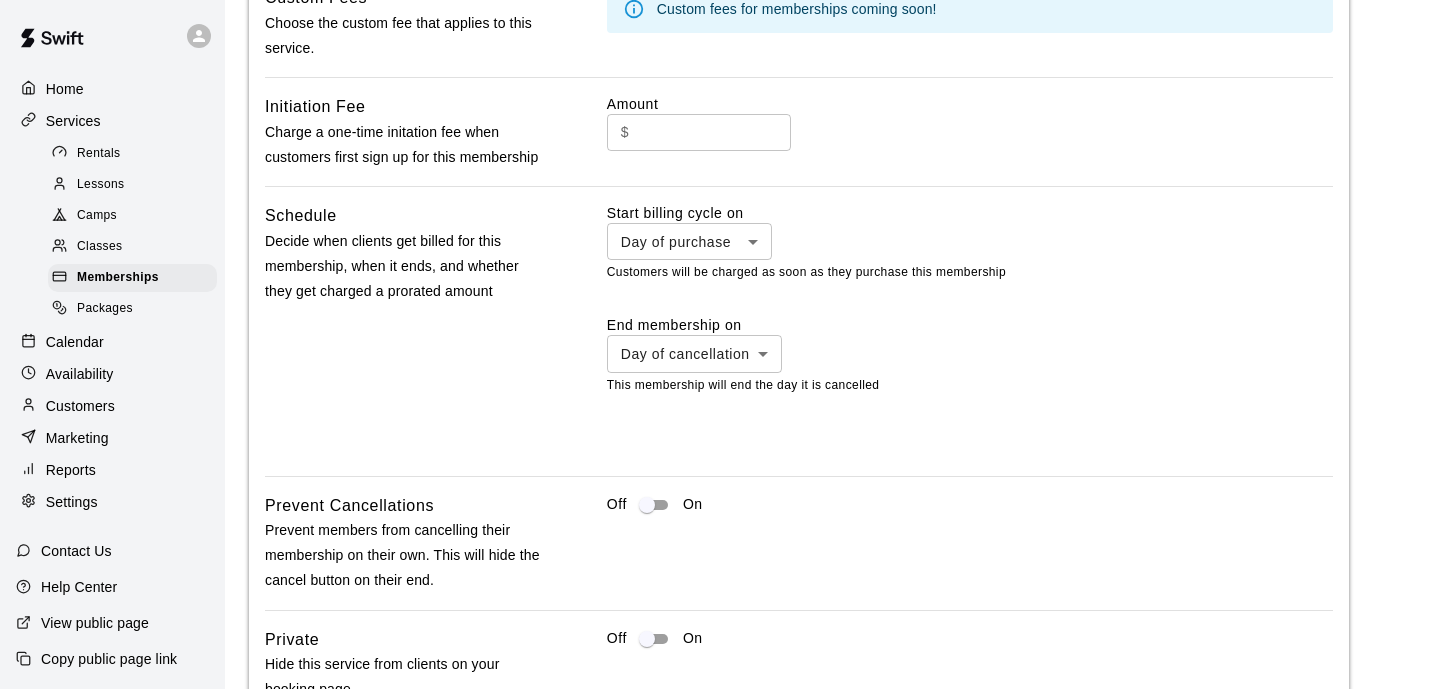 click on "**********" at bounding box center (720, -225) 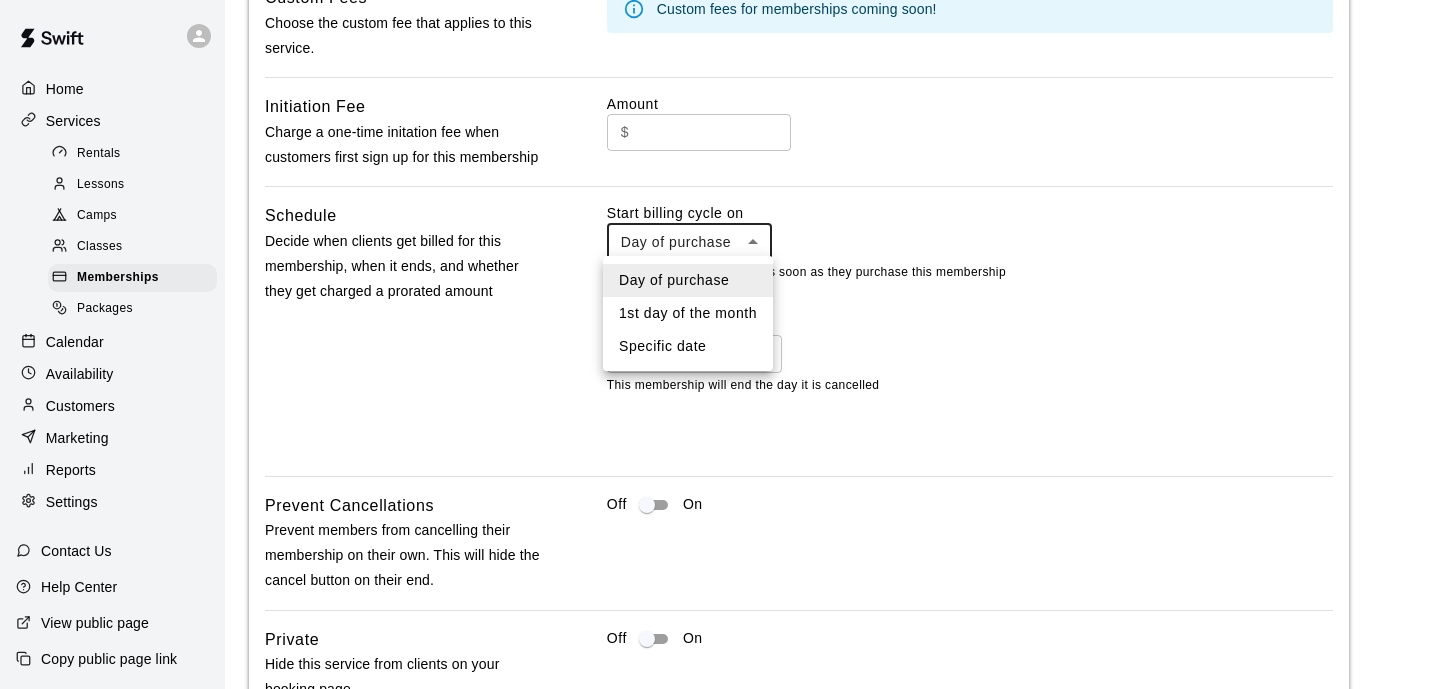 click at bounding box center [720, 344] 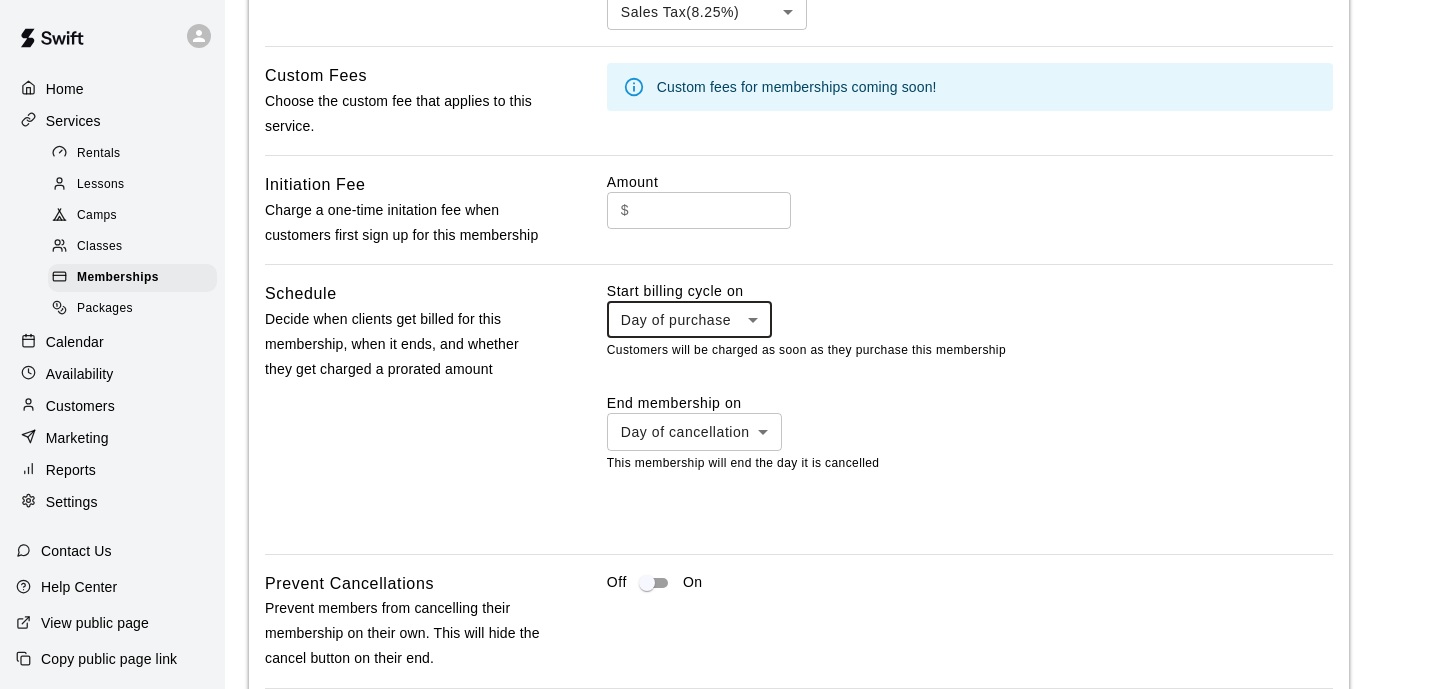 scroll, scrollTop: 1351, scrollLeft: 0, axis: vertical 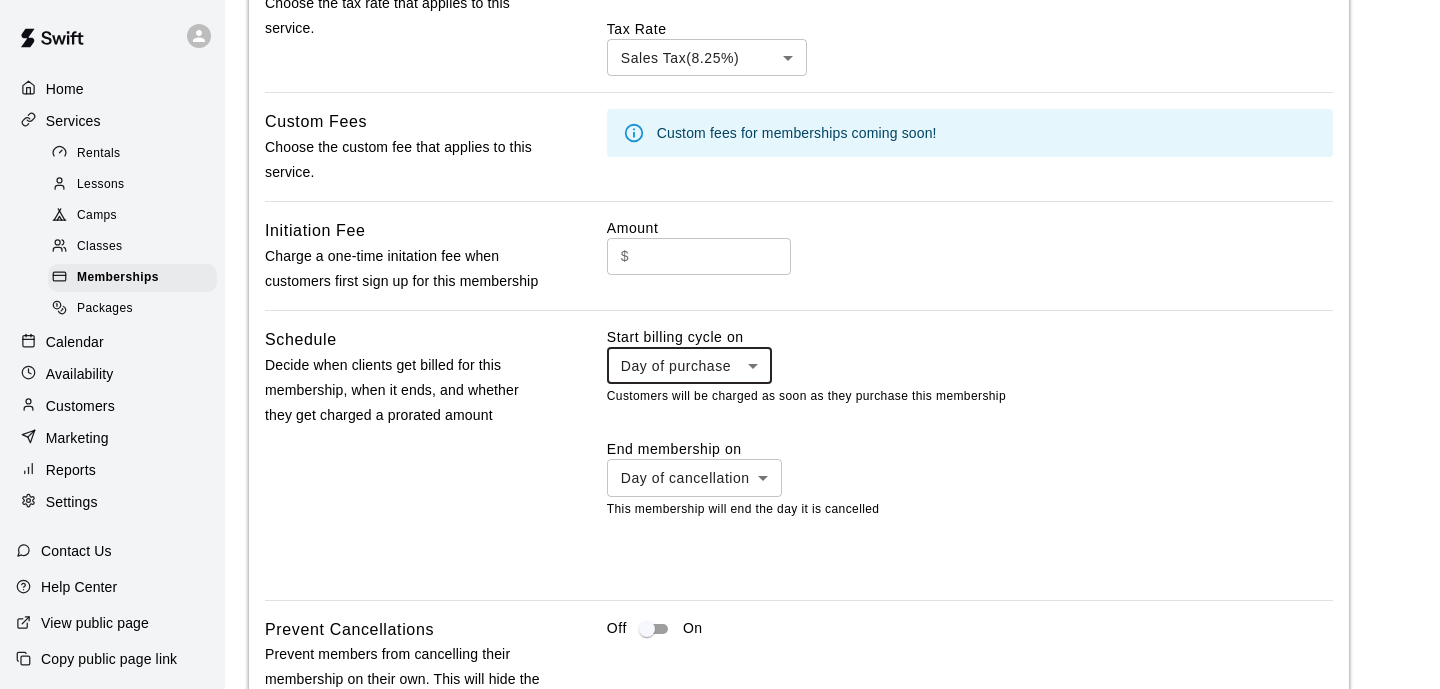 click on "**********" at bounding box center (720, -101) 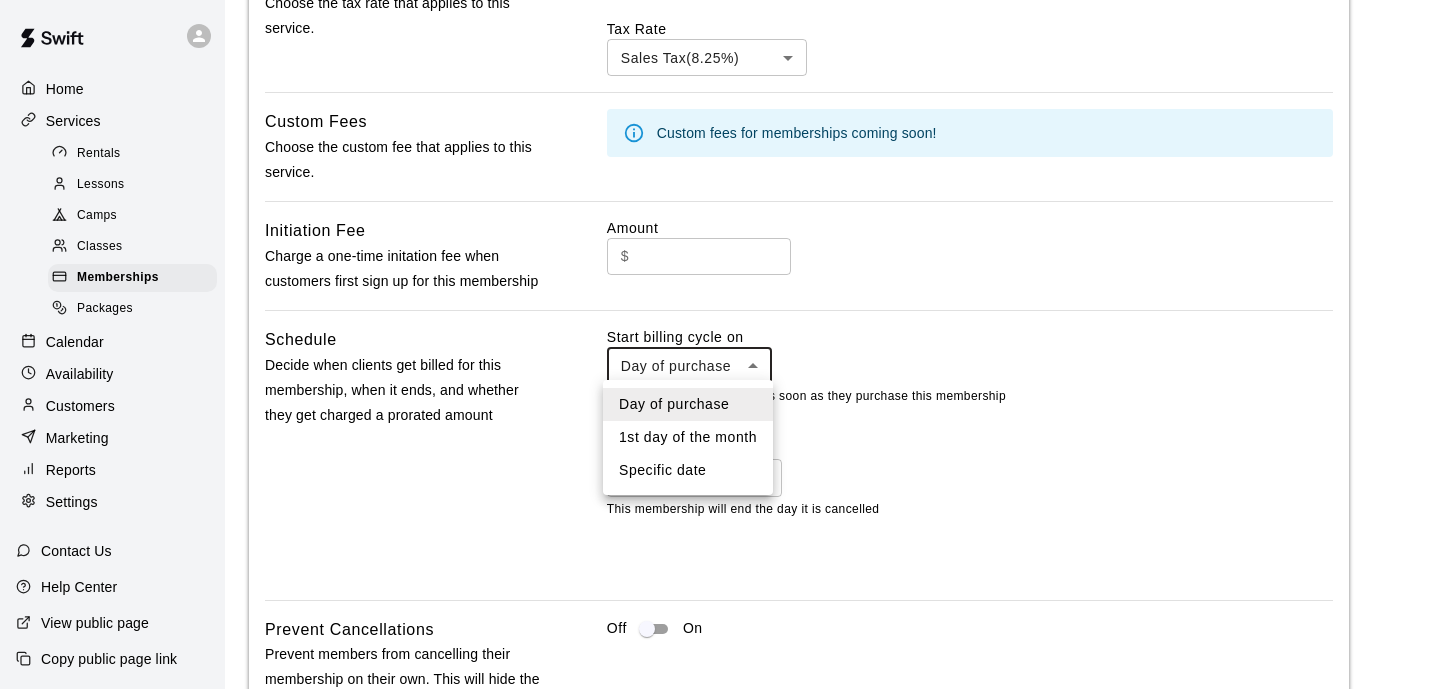 click at bounding box center (720, 344) 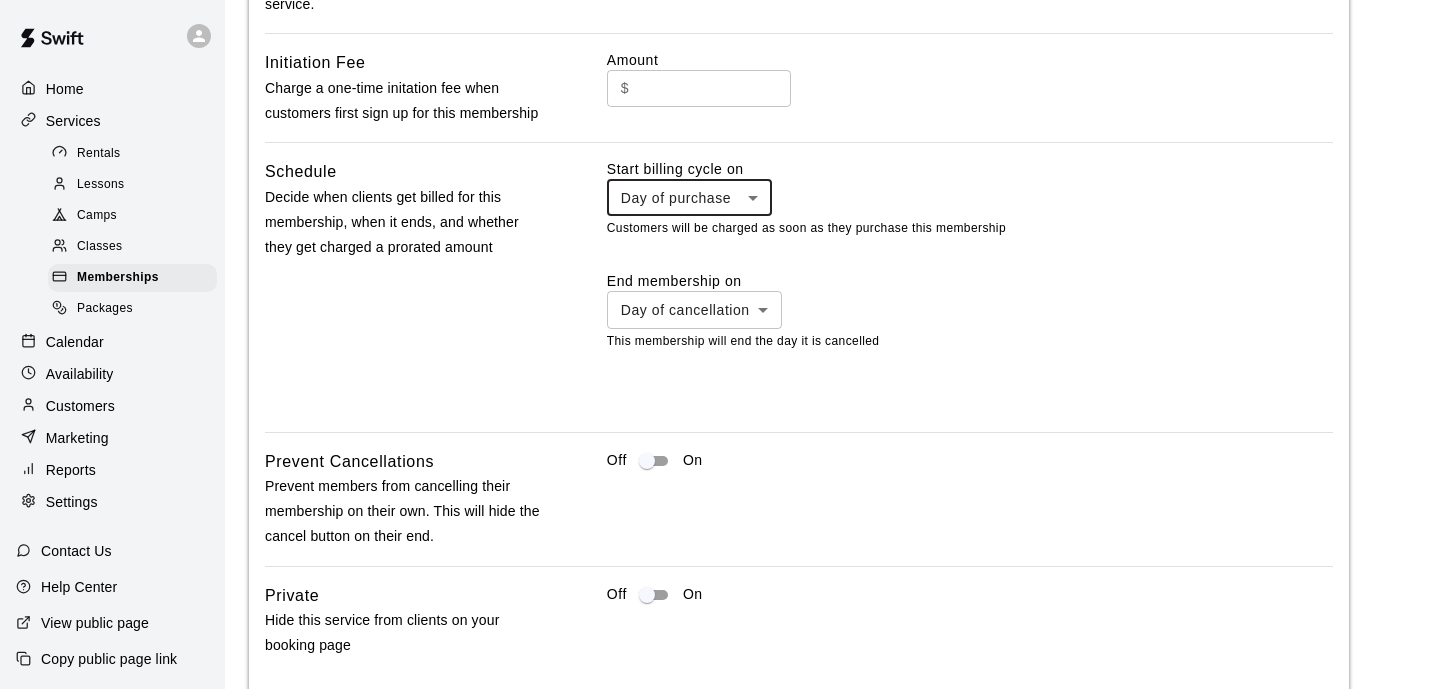 scroll, scrollTop: 1522, scrollLeft: 0, axis: vertical 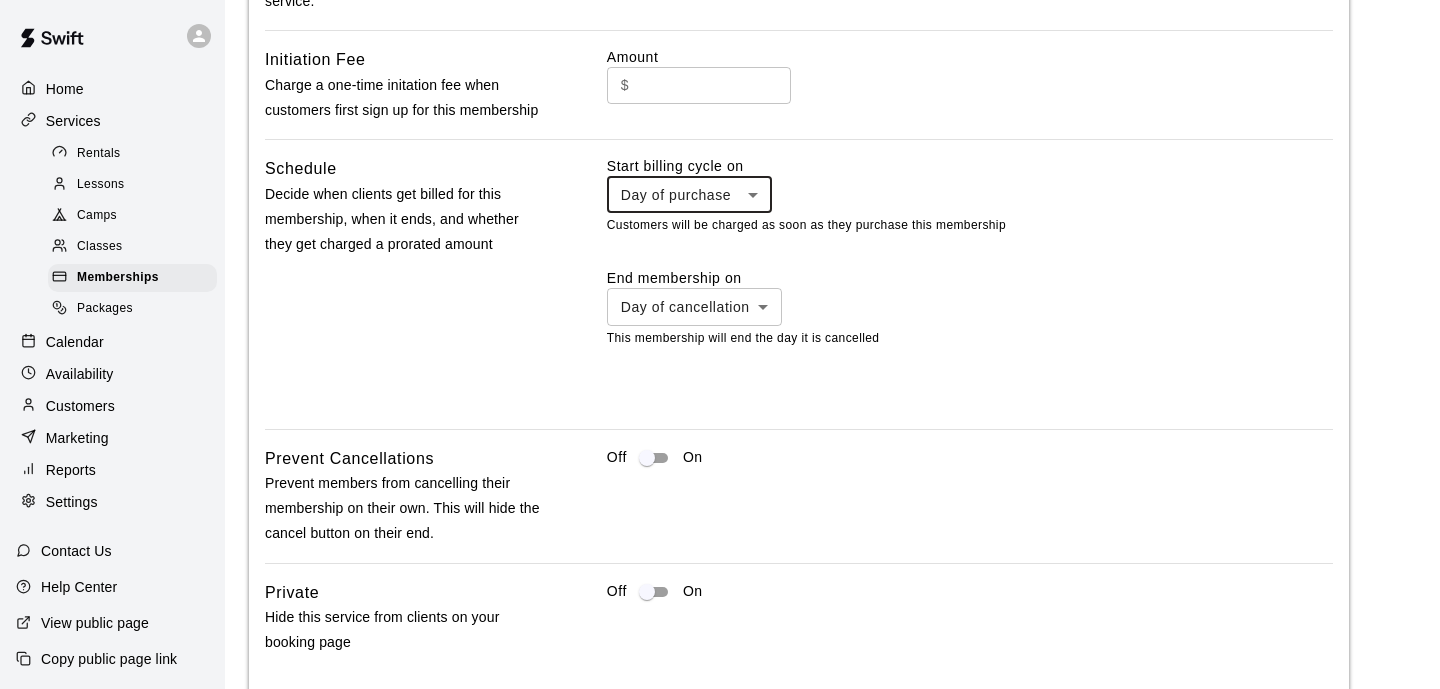 click on "**********" at bounding box center [720, -272] 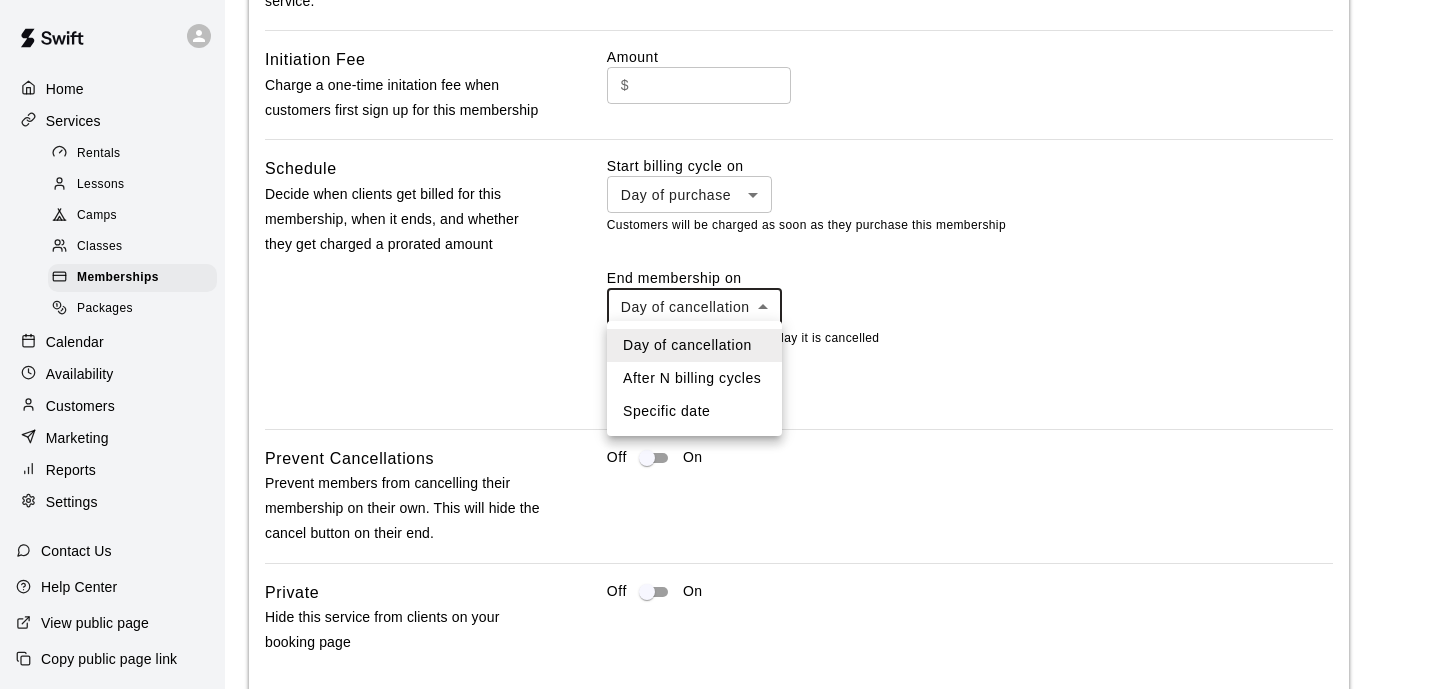 click at bounding box center [720, 344] 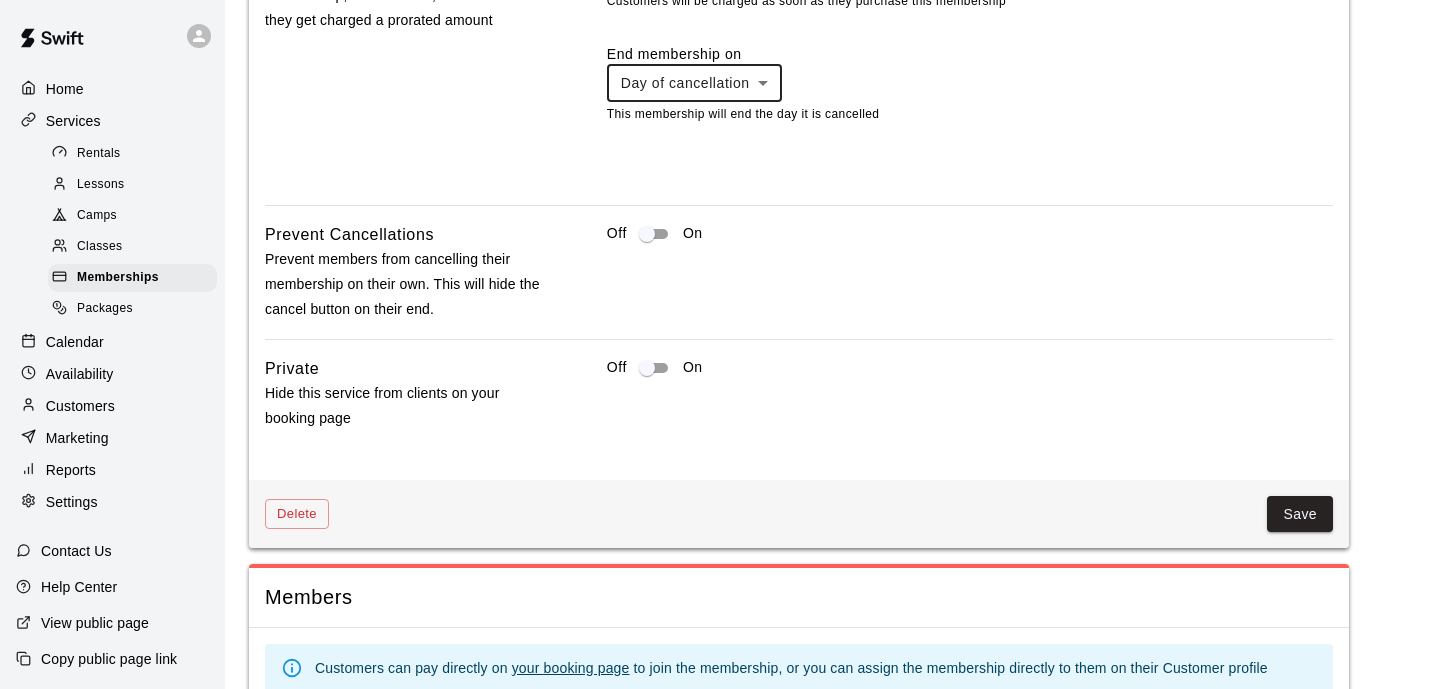 scroll, scrollTop: 1746, scrollLeft: 0, axis: vertical 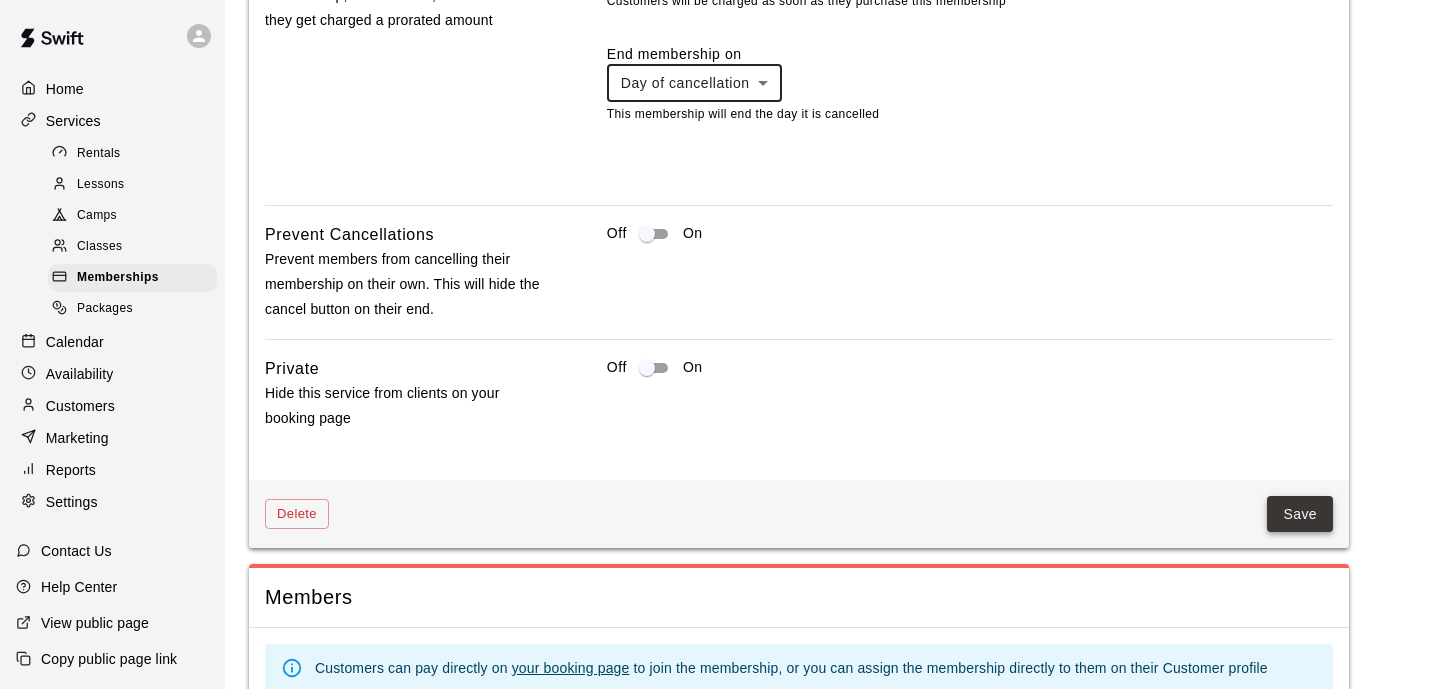 click on "Save" at bounding box center (1300, 514) 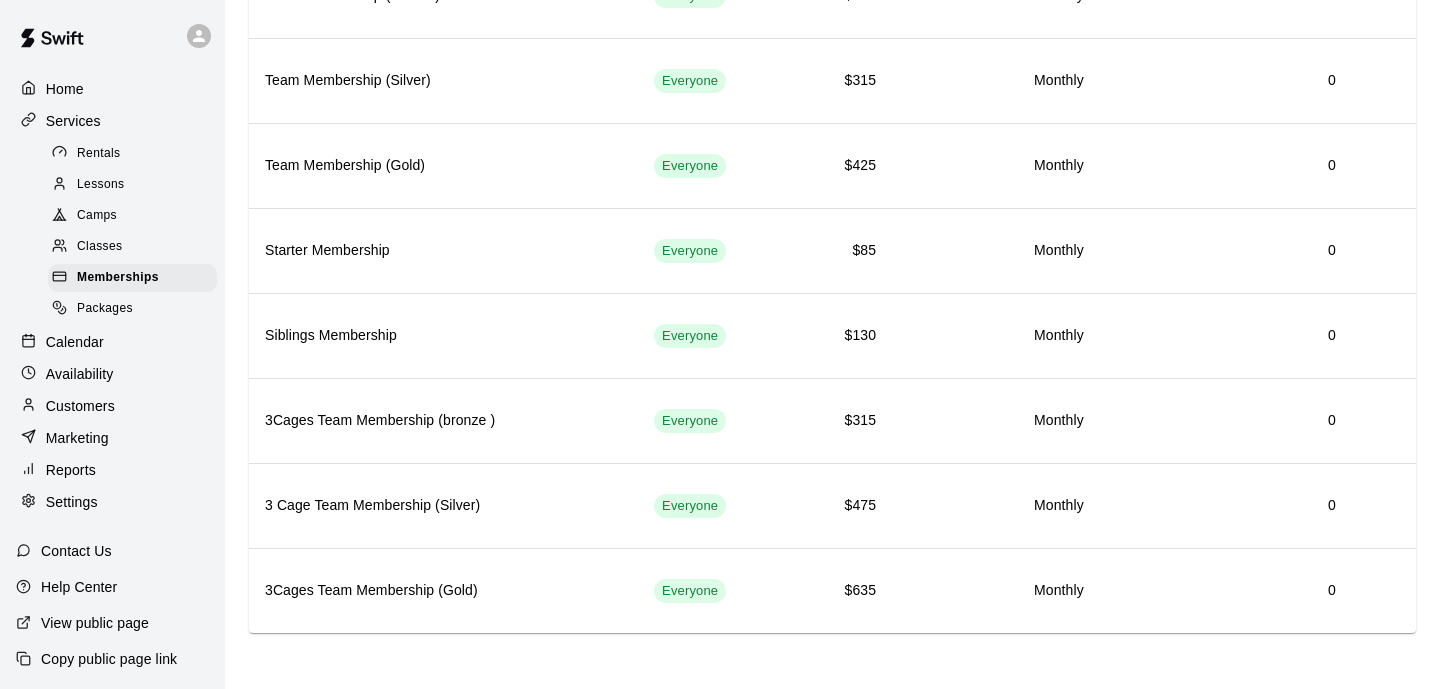 scroll, scrollTop: 0, scrollLeft: 0, axis: both 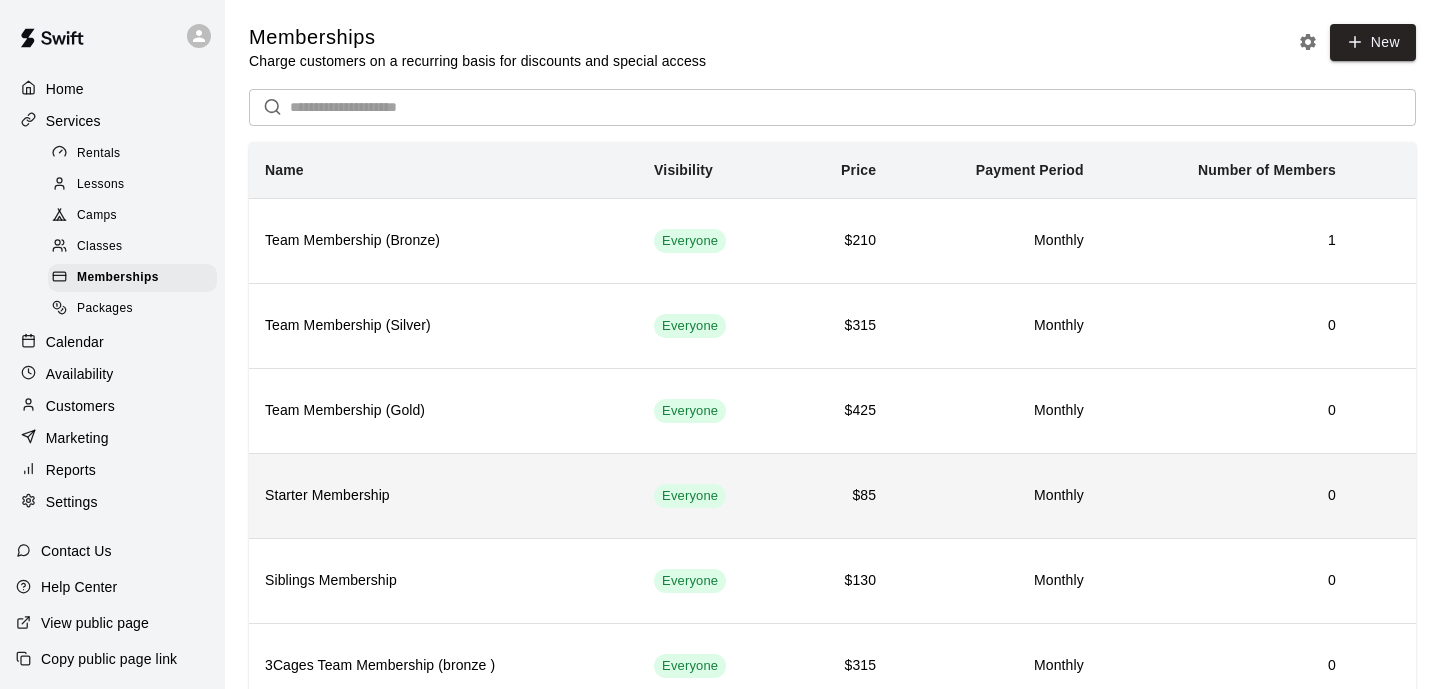 click on "0" at bounding box center (1226, 495) 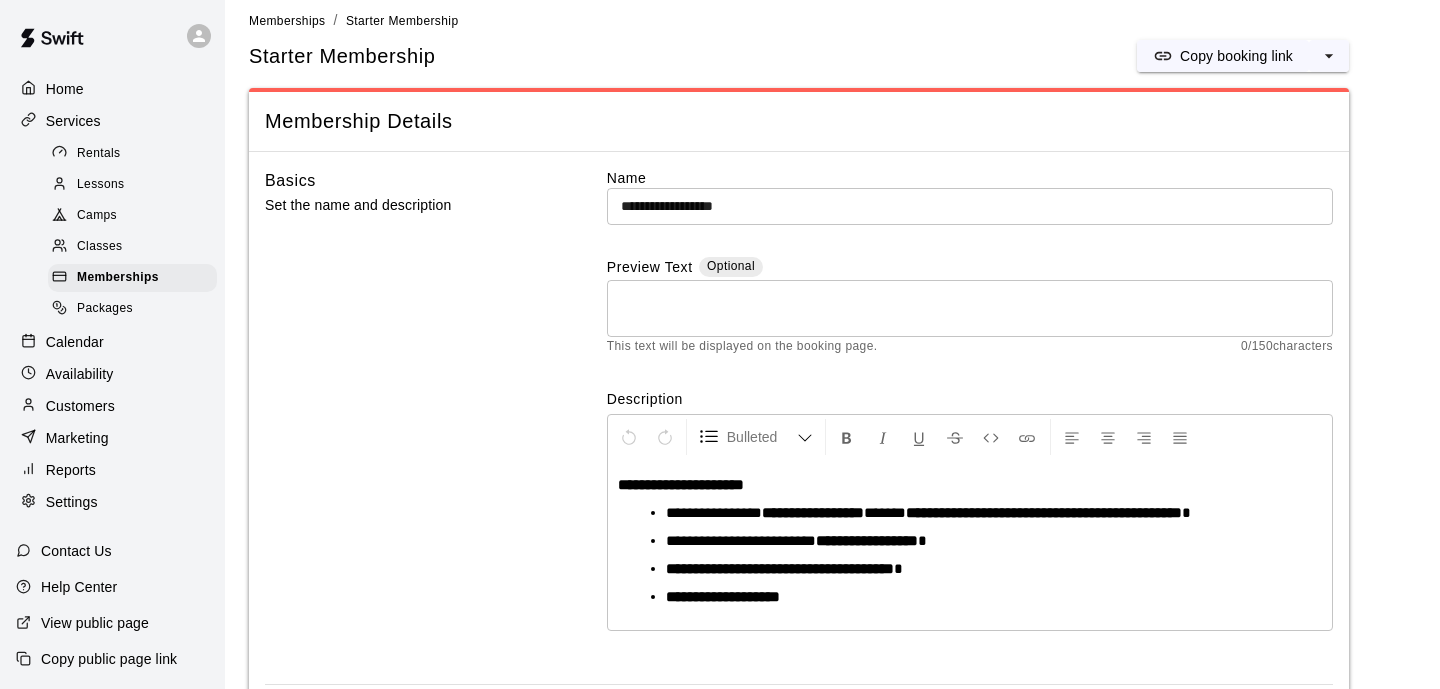 scroll, scrollTop: 0, scrollLeft: 0, axis: both 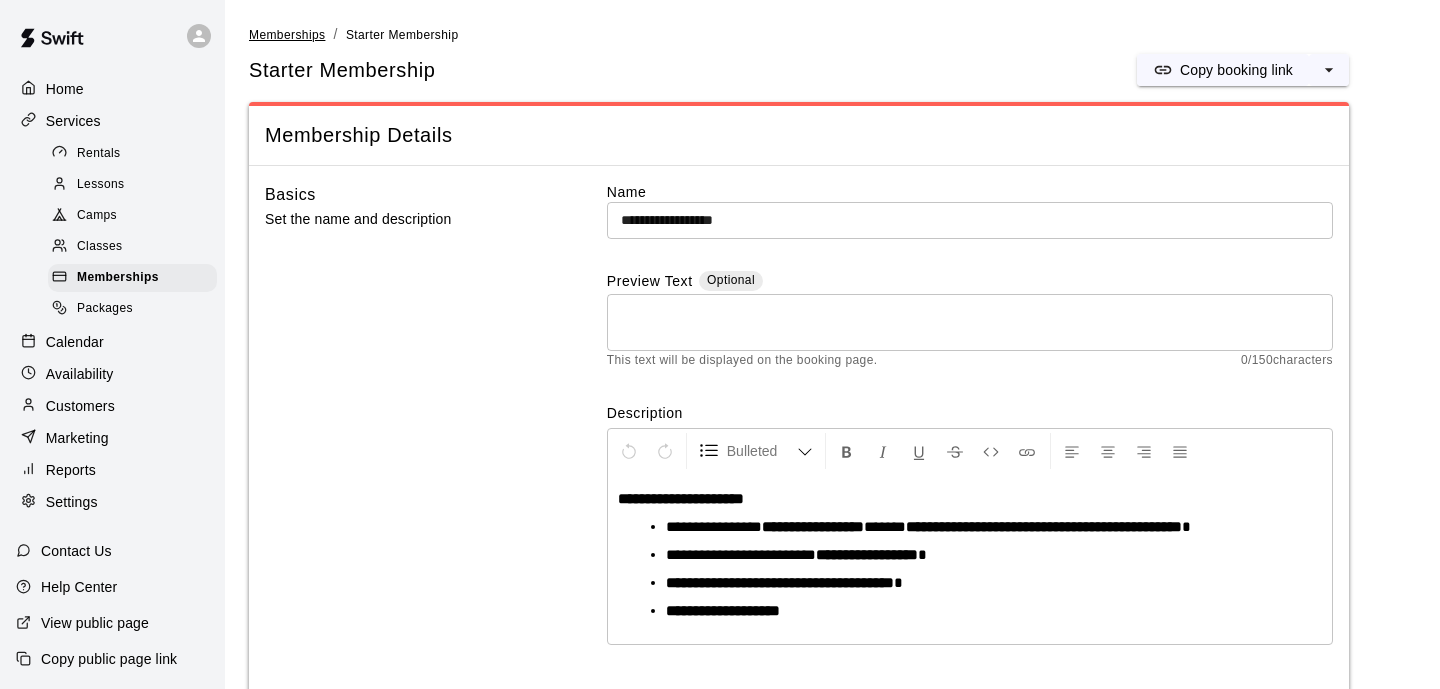 click on "Memberships" at bounding box center [287, 35] 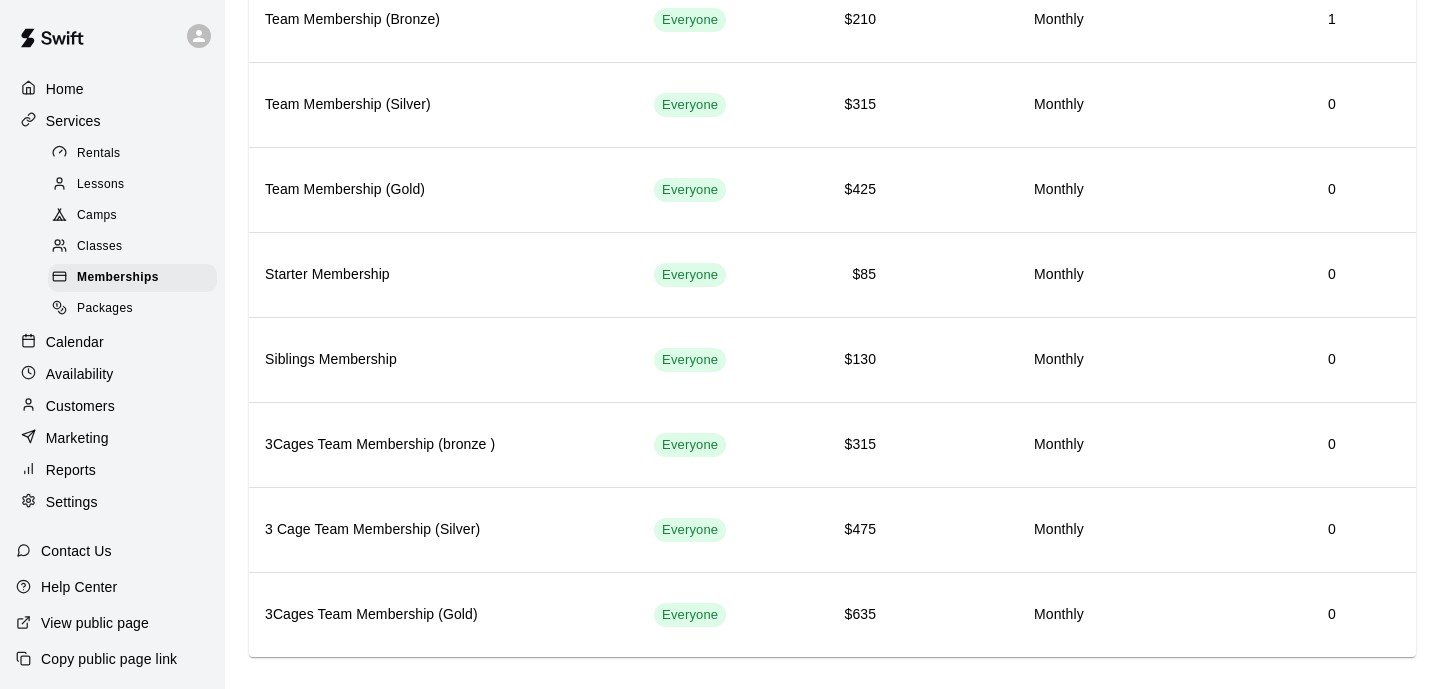 scroll, scrollTop: 235, scrollLeft: 0, axis: vertical 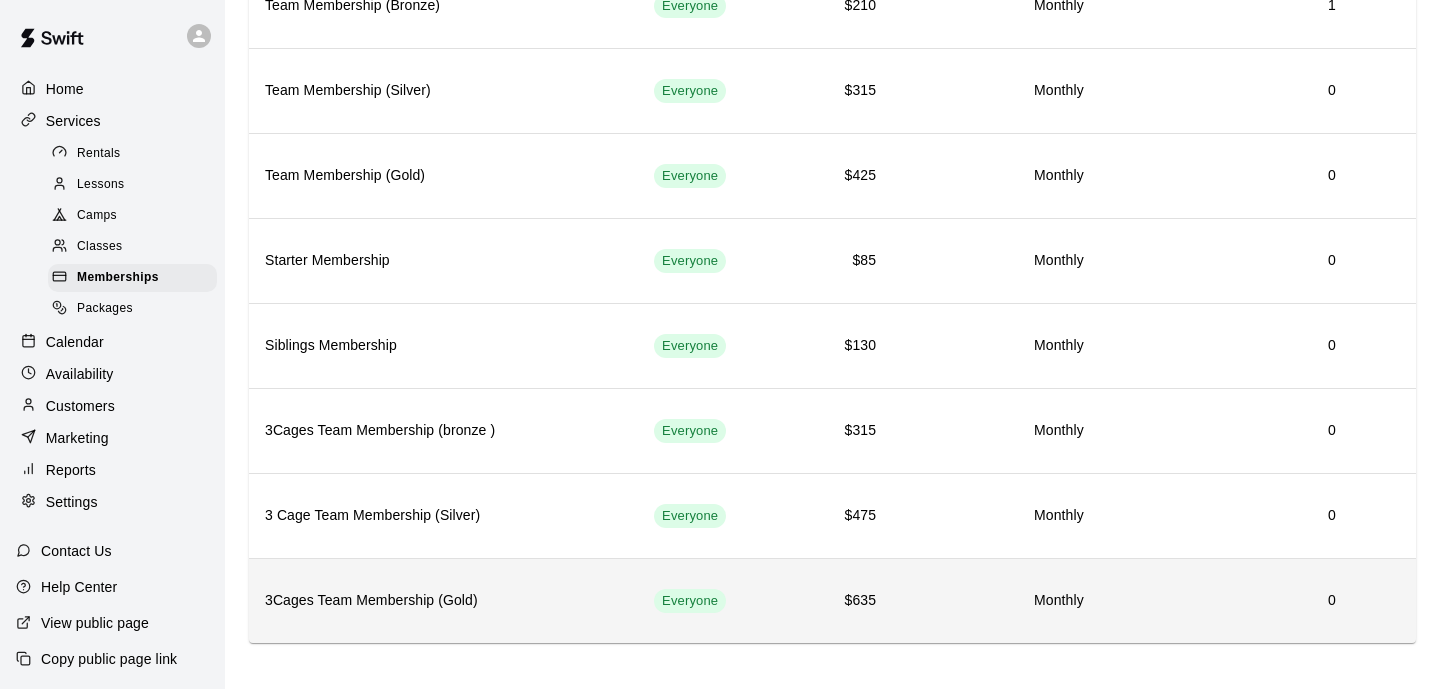 click on "0" at bounding box center [1226, 601] 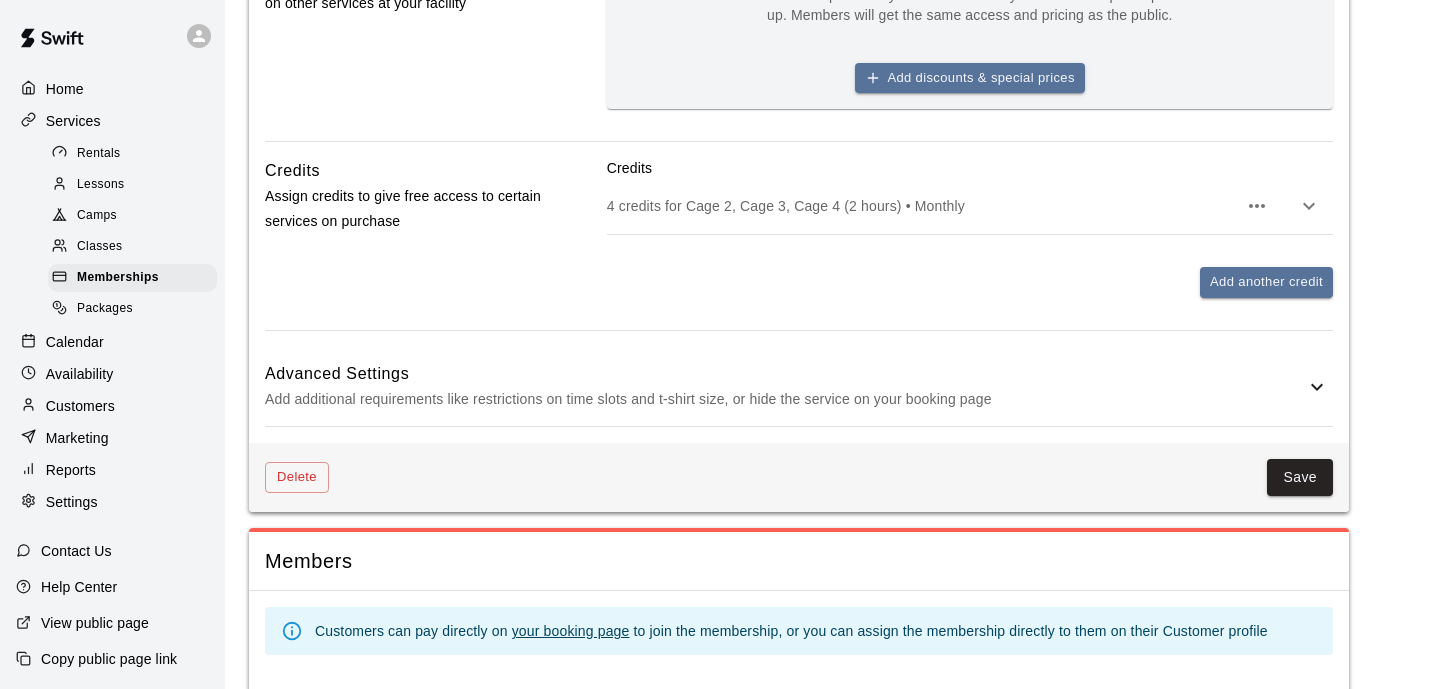 scroll, scrollTop: 880, scrollLeft: 0, axis: vertical 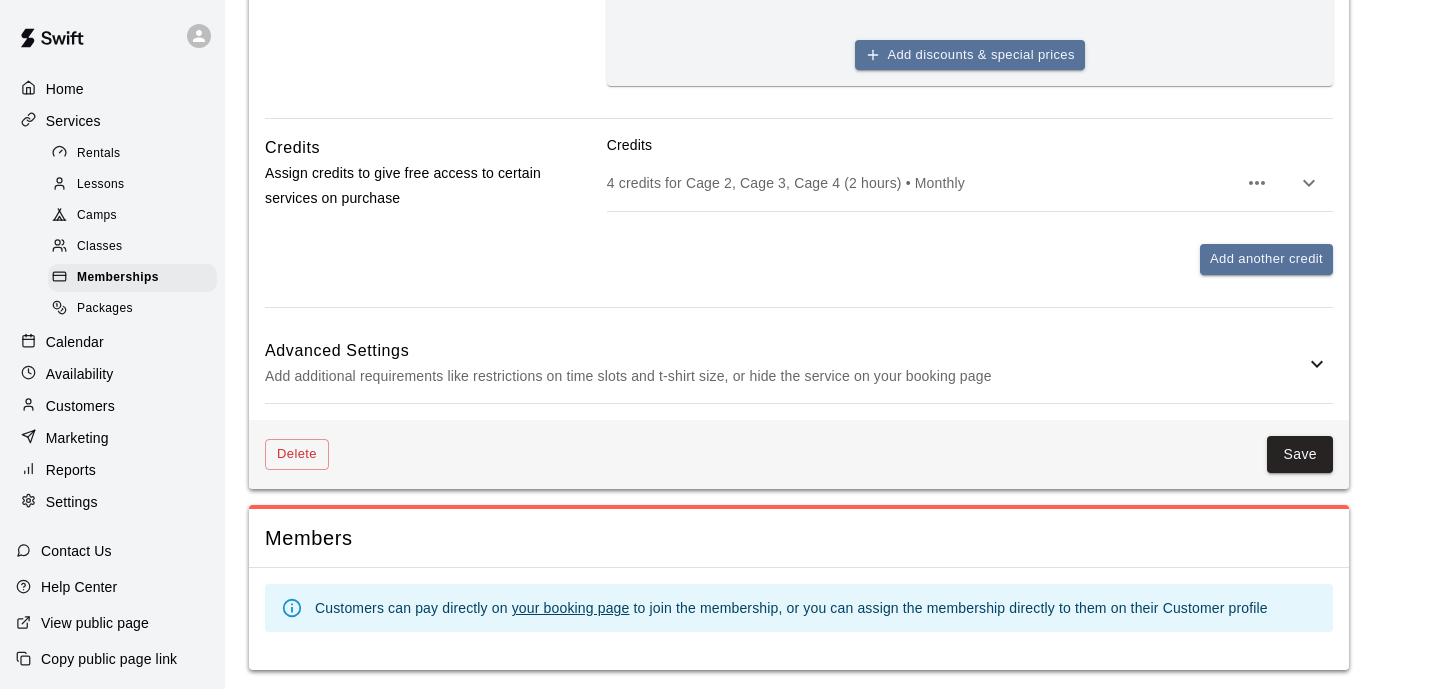 click 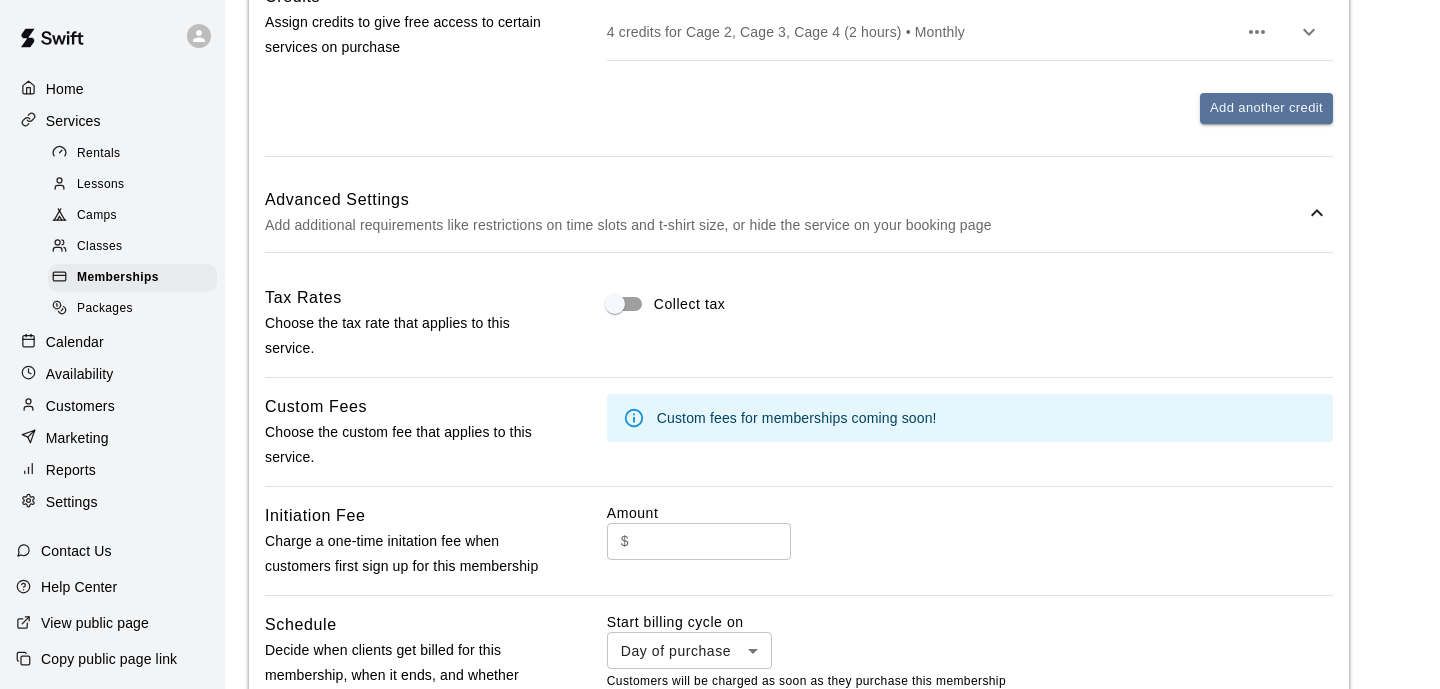 scroll, scrollTop: 1042, scrollLeft: 0, axis: vertical 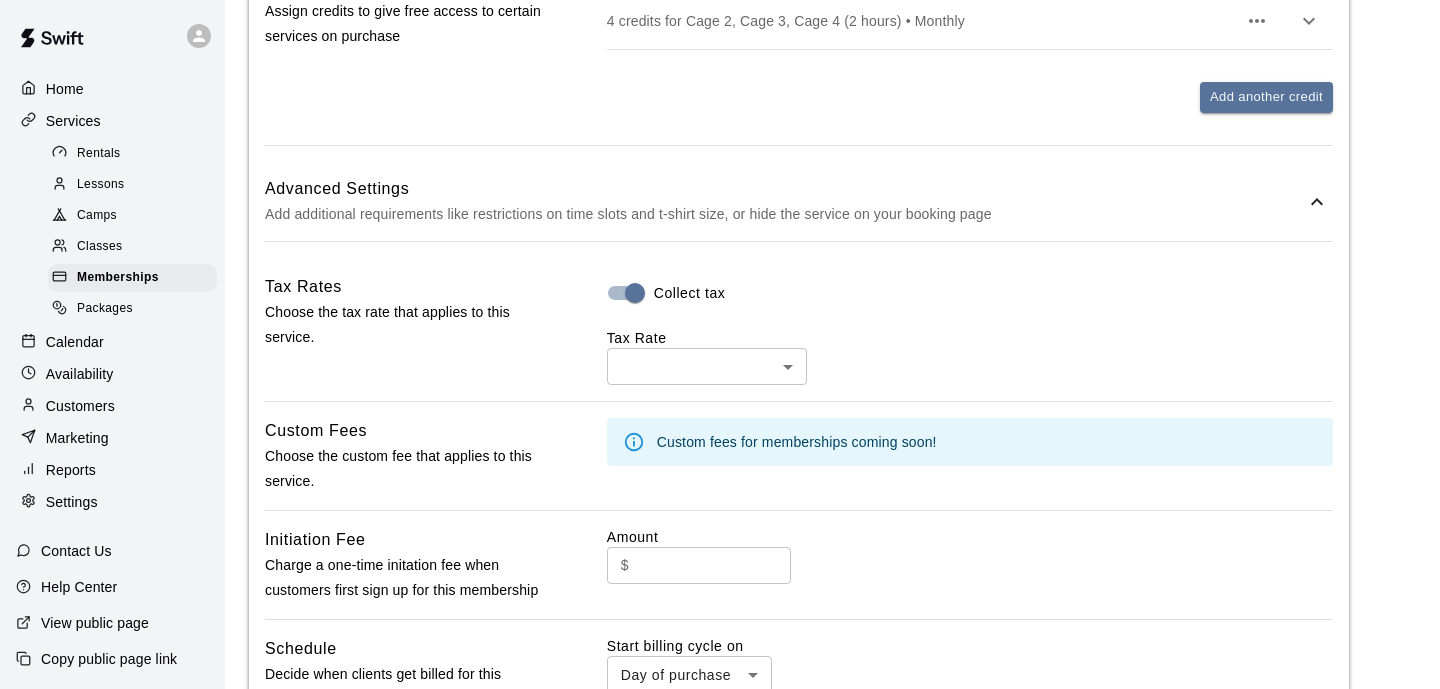 click on "**********" at bounding box center [720, 208] 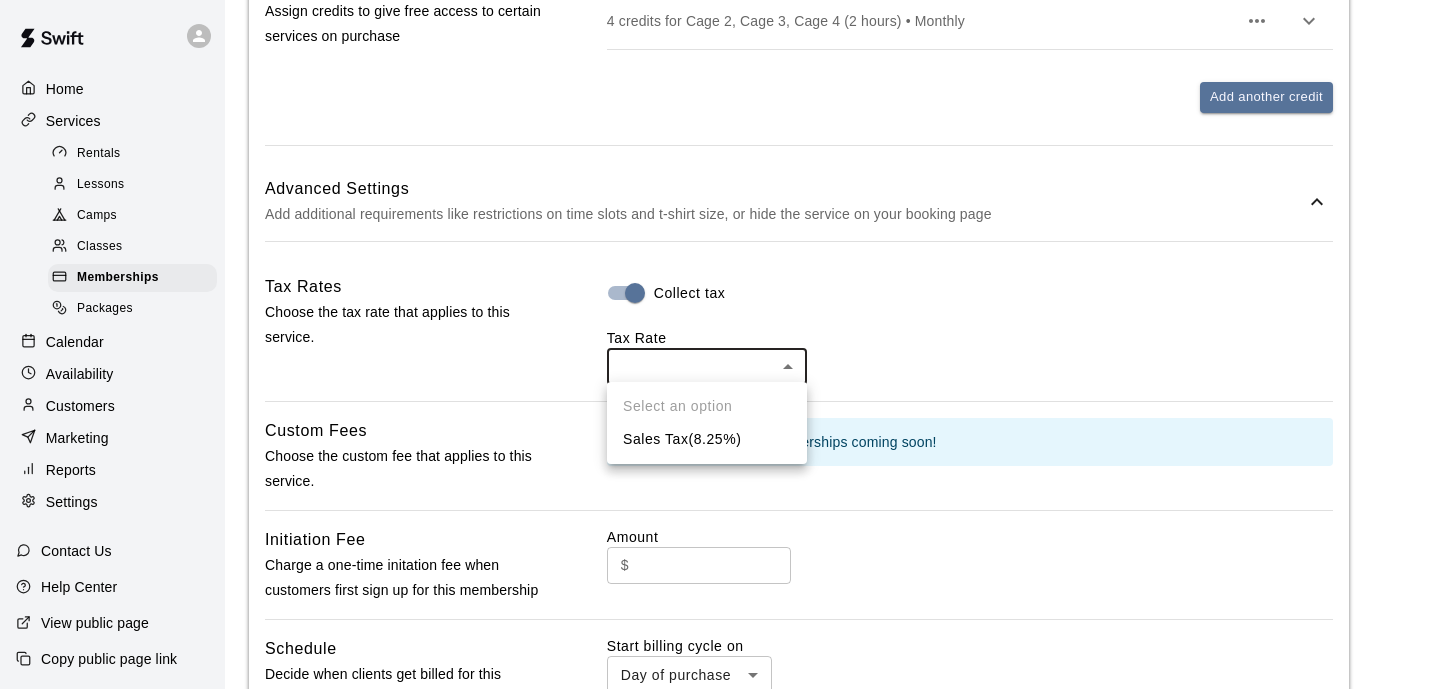 click on "Sales Tax  ( 8.25 %)" at bounding box center [707, 439] 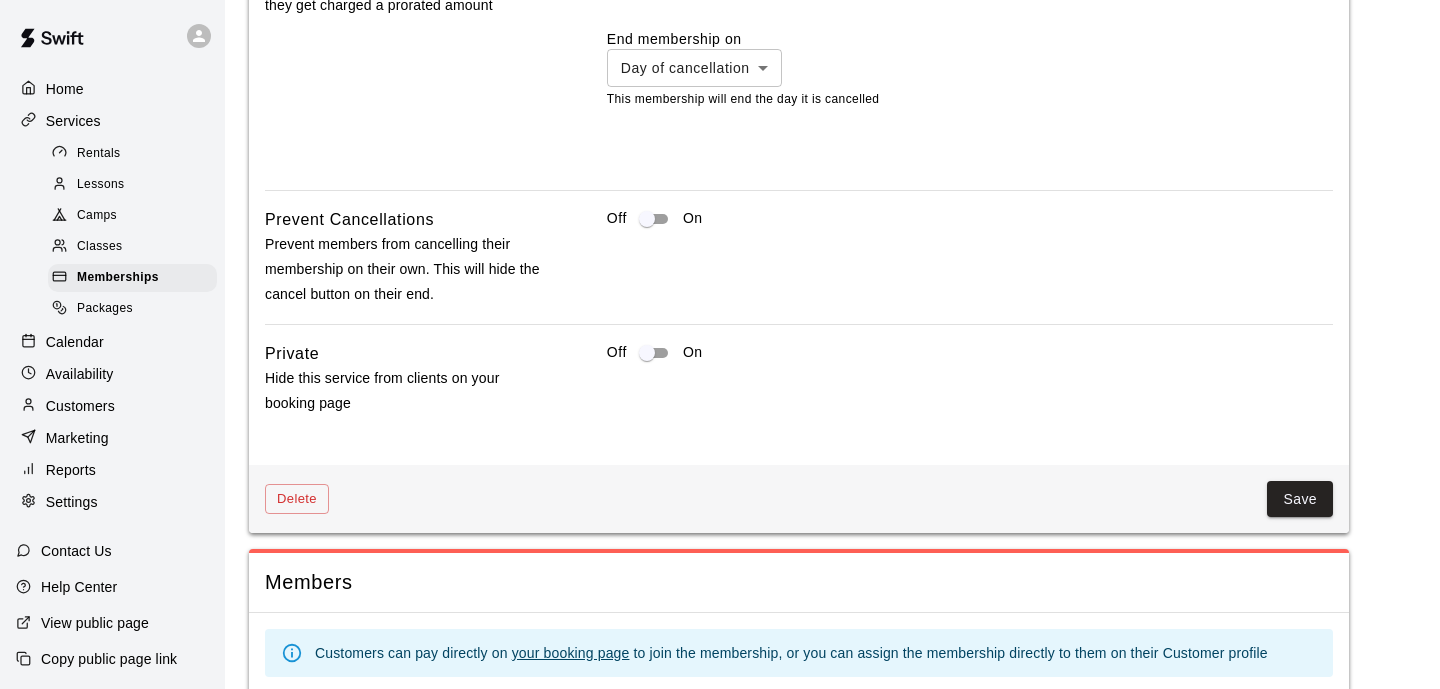 scroll, scrollTop: 1805, scrollLeft: 0, axis: vertical 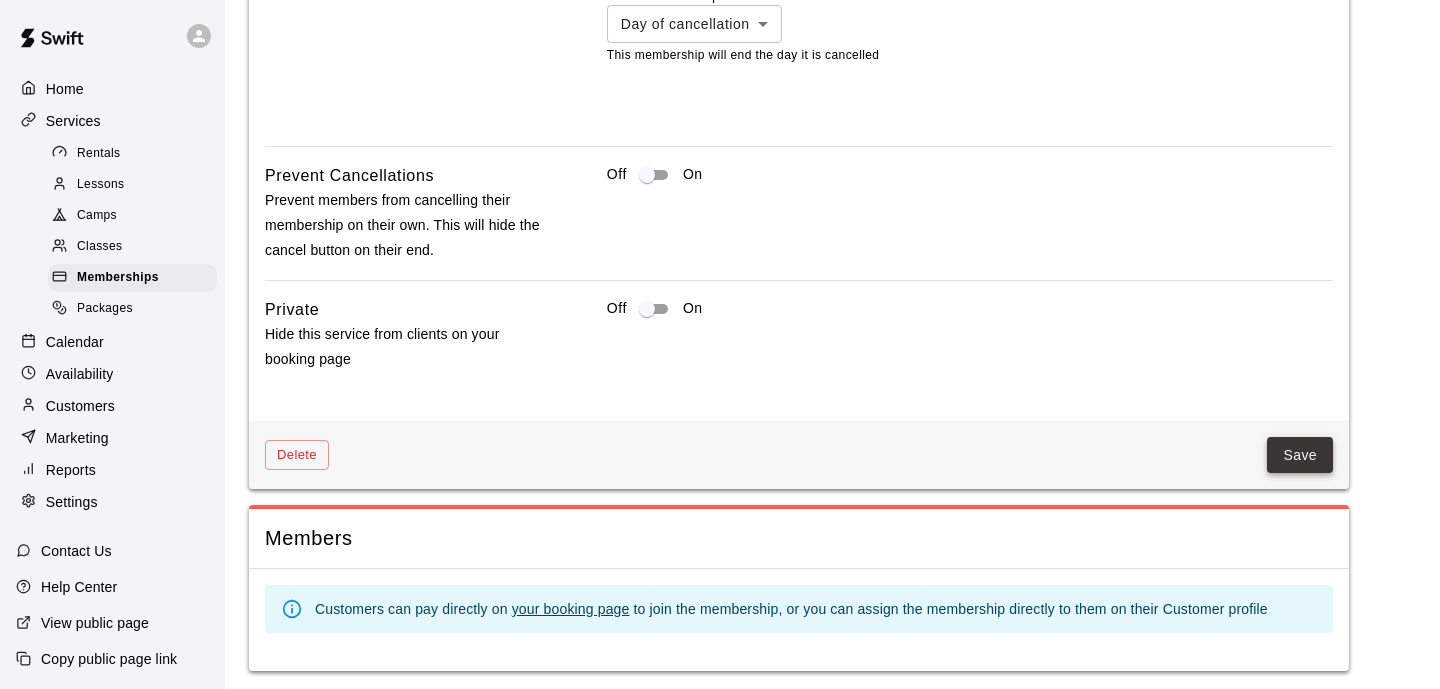 click on "Save" at bounding box center (1300, 455) 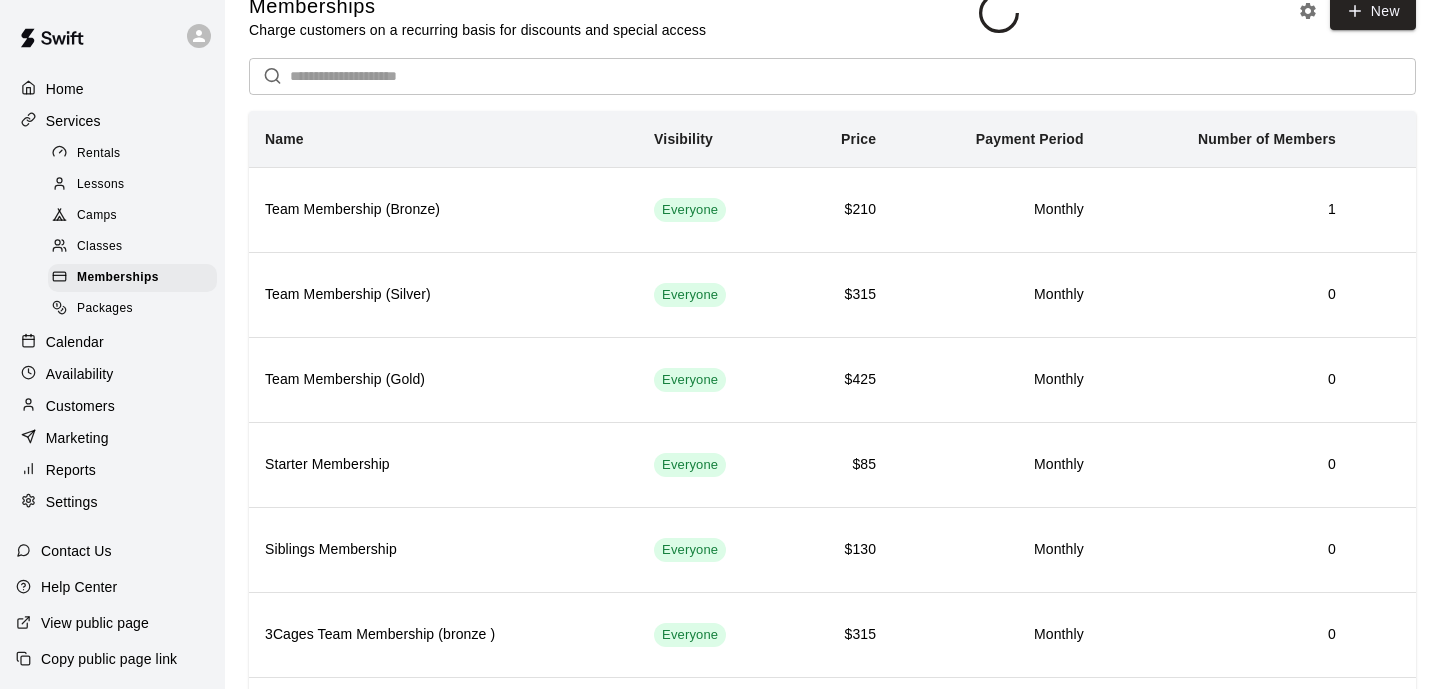 scroll, scrollTop: 0, scrollLeft: 0, axis: both 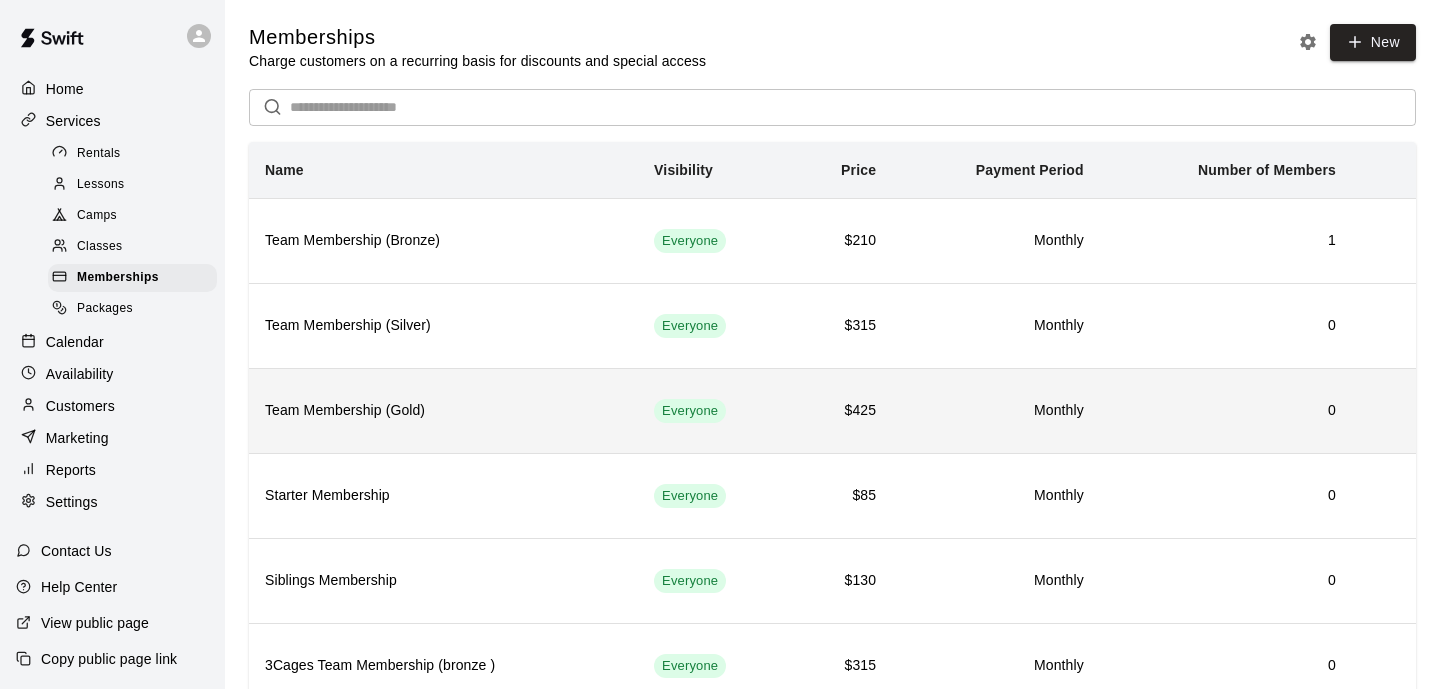 click on "0" at bounding box center [1226, 410] 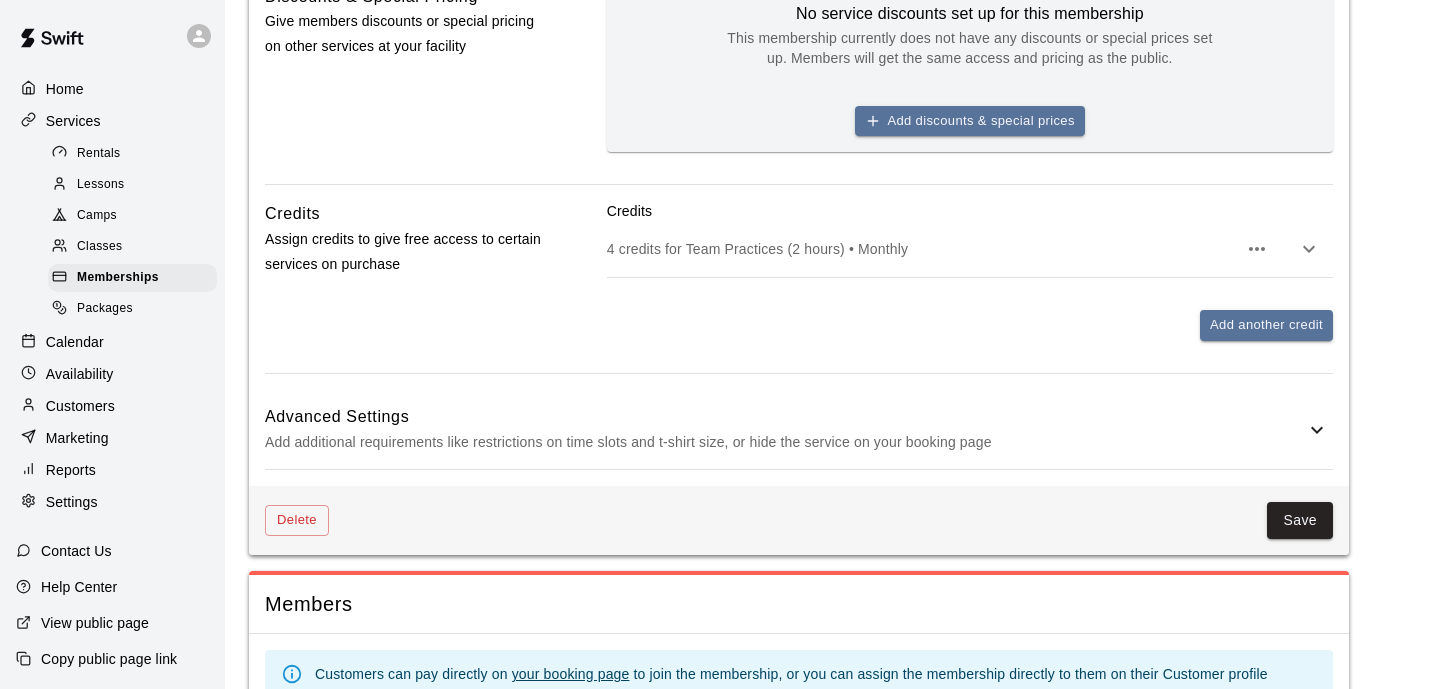 scroll, scrollTop: 880, scrollLeft: 0, axis: vertical 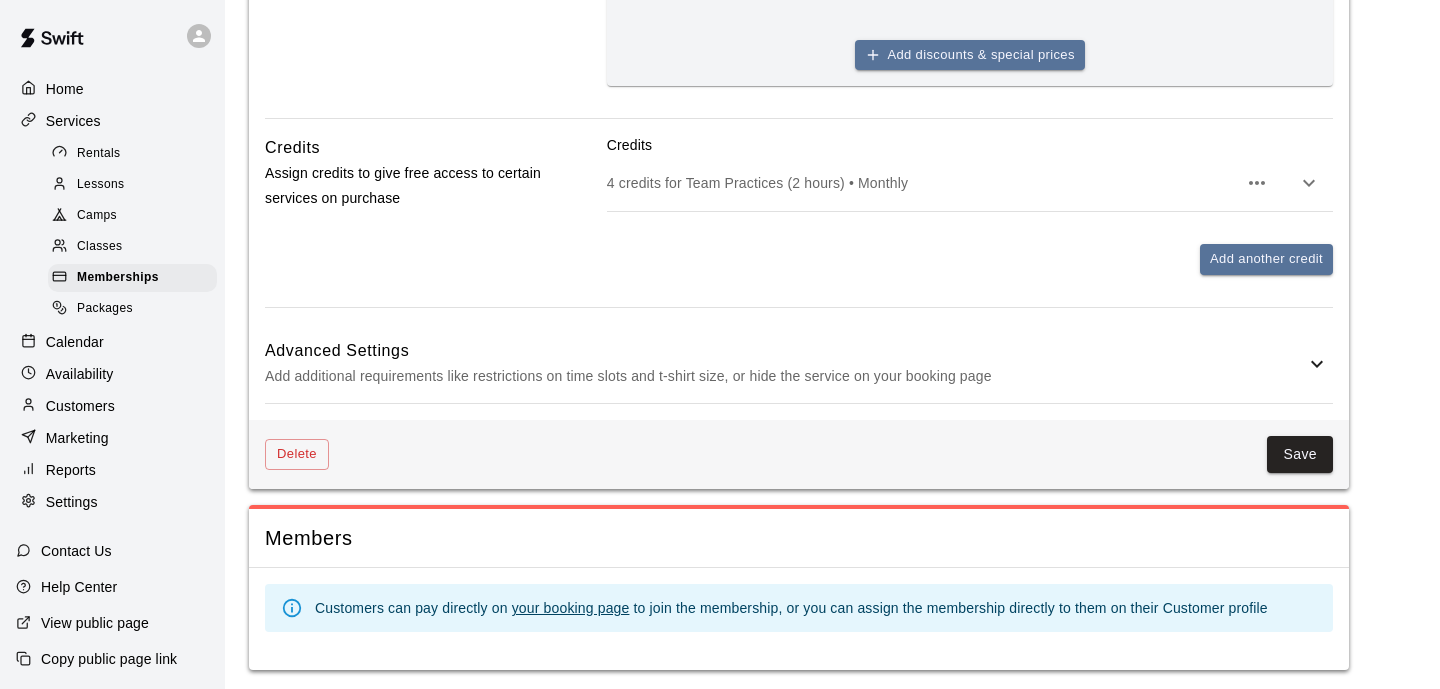 click on "Advanced Settings" at bounding box center [785, 351] 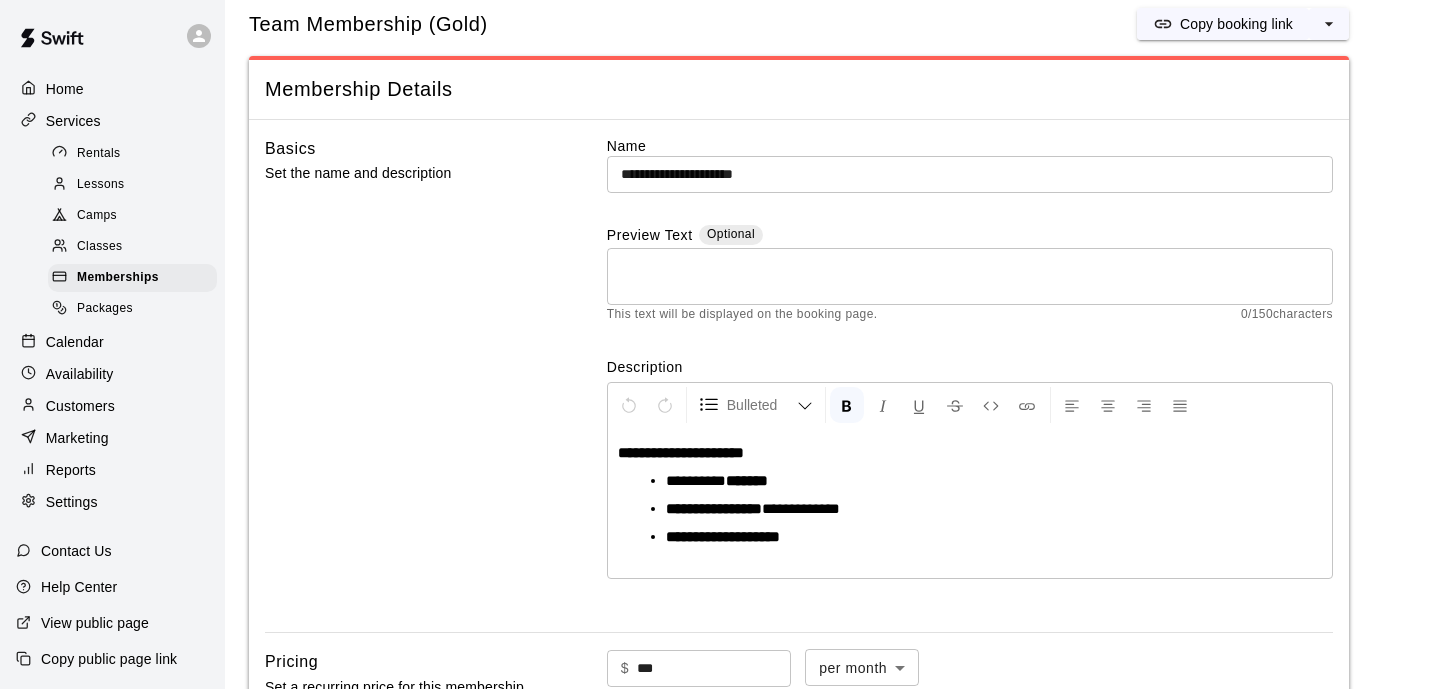 scroll, scrollTop: 0, scrollLeft: 0, axis: both 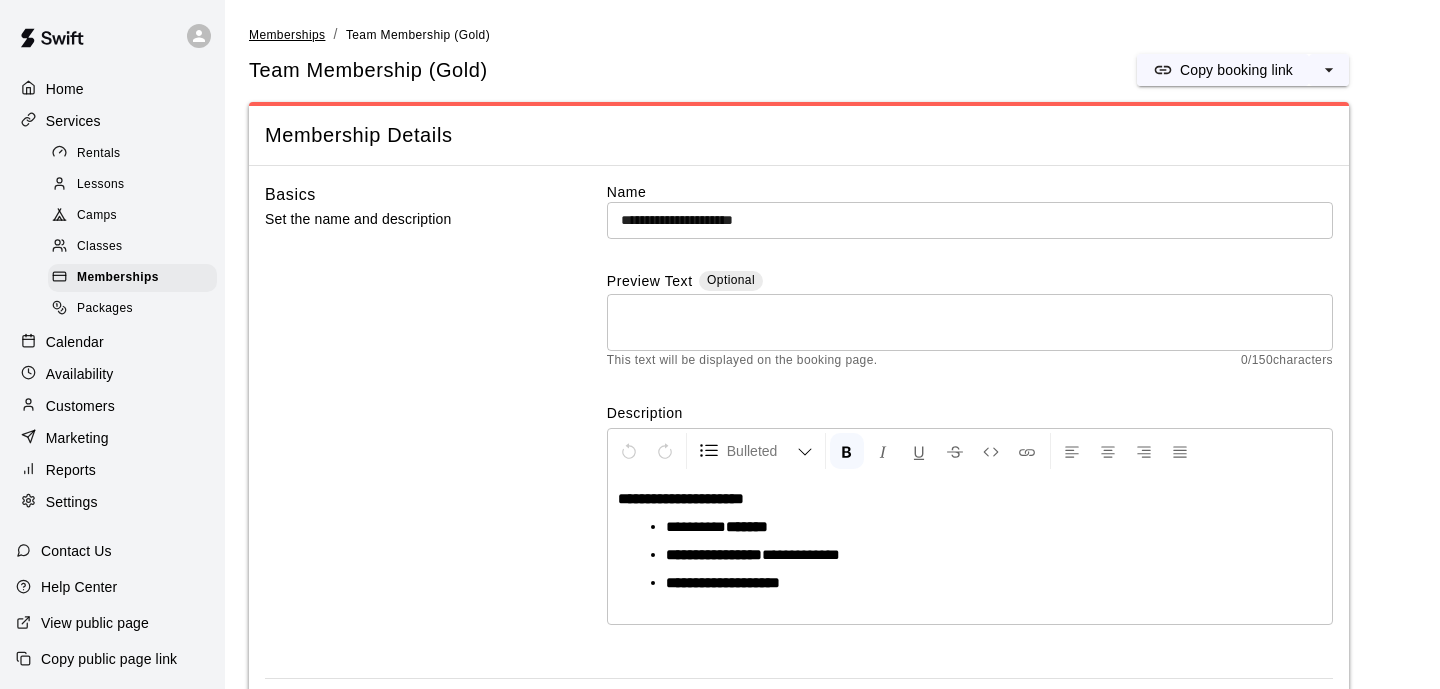 click on "Memberships" at bounding box center (287, 35) 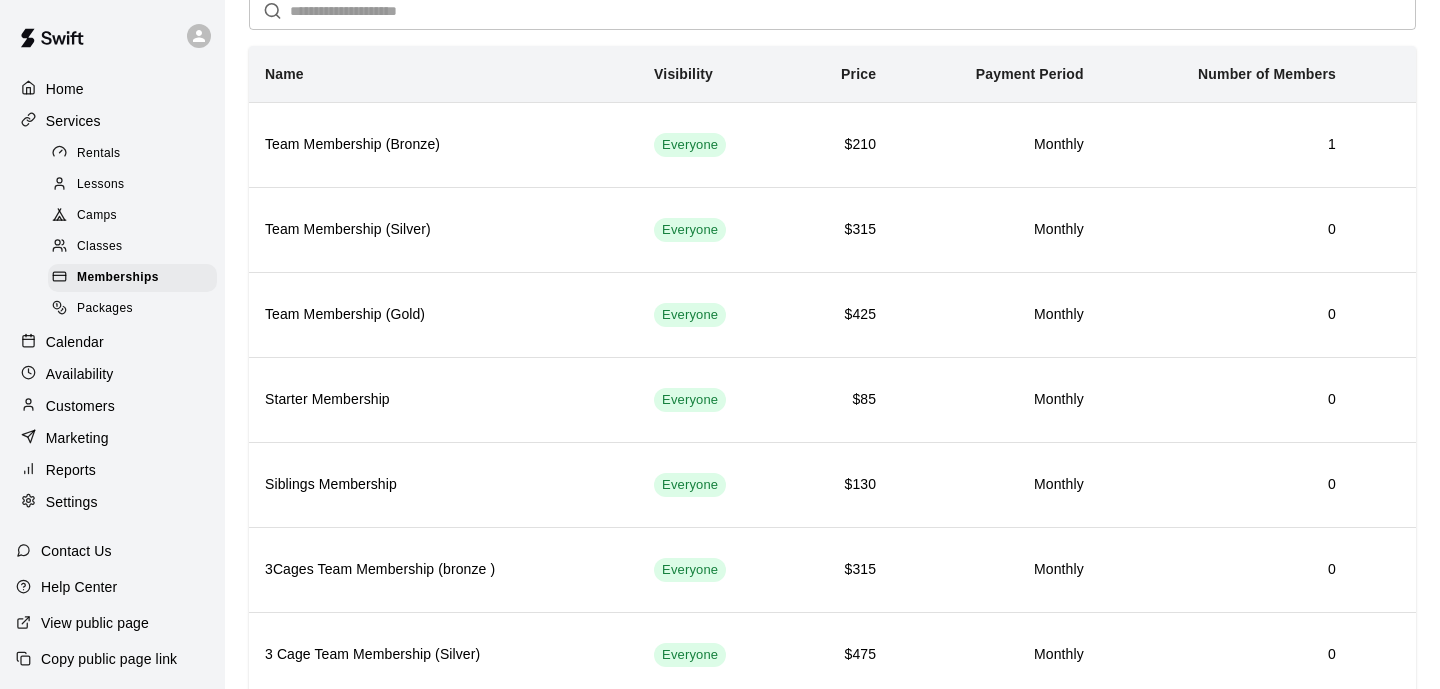scroll, scrollTop: 151, scrollLeft: 0, axis: vertical 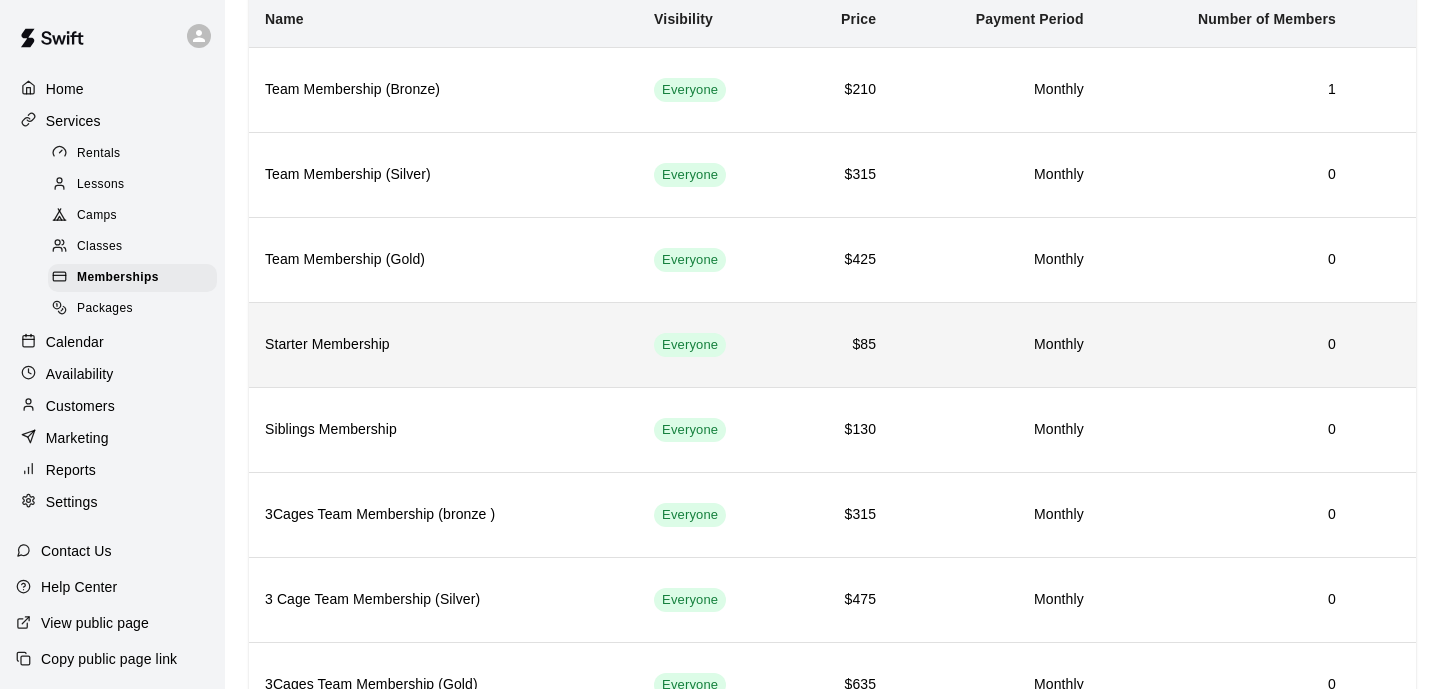 click on "$85" at bounding box center (842, 344) 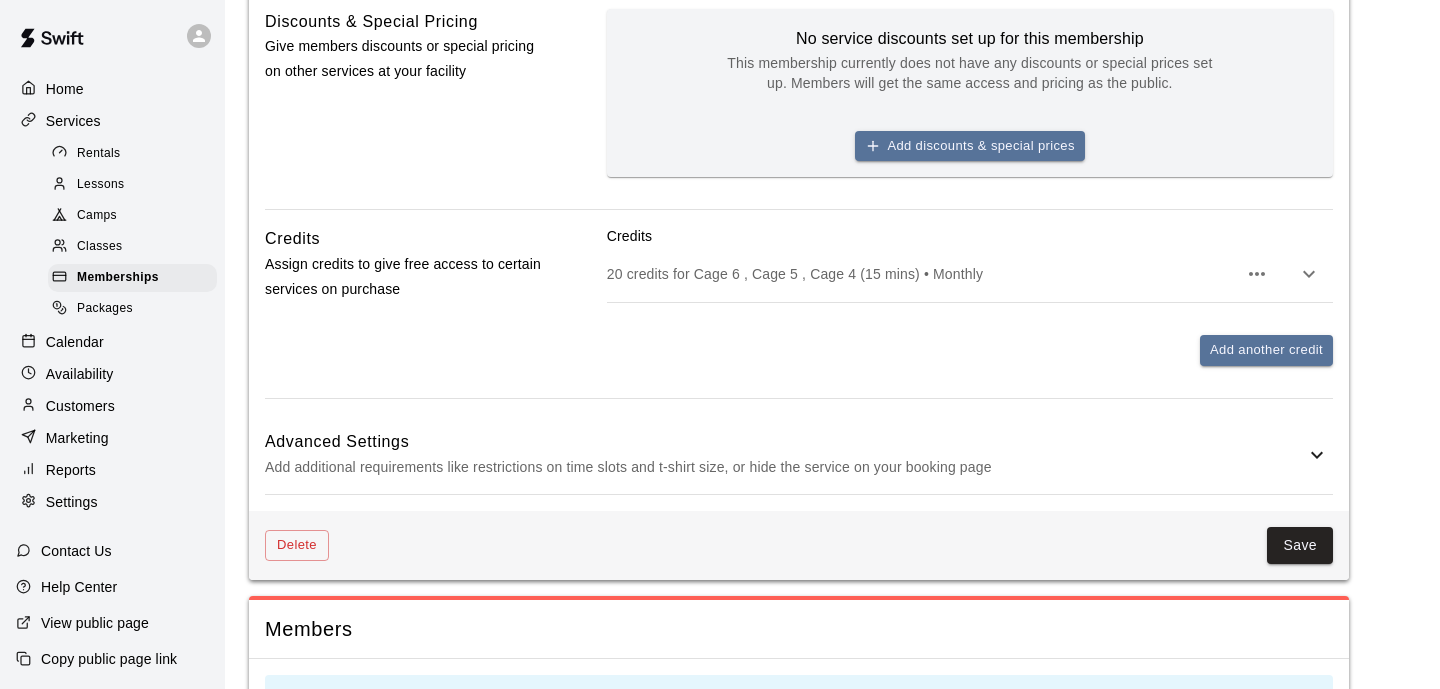 scroll, scrollTop: 900, scrollLeft: 0, axis: vertical 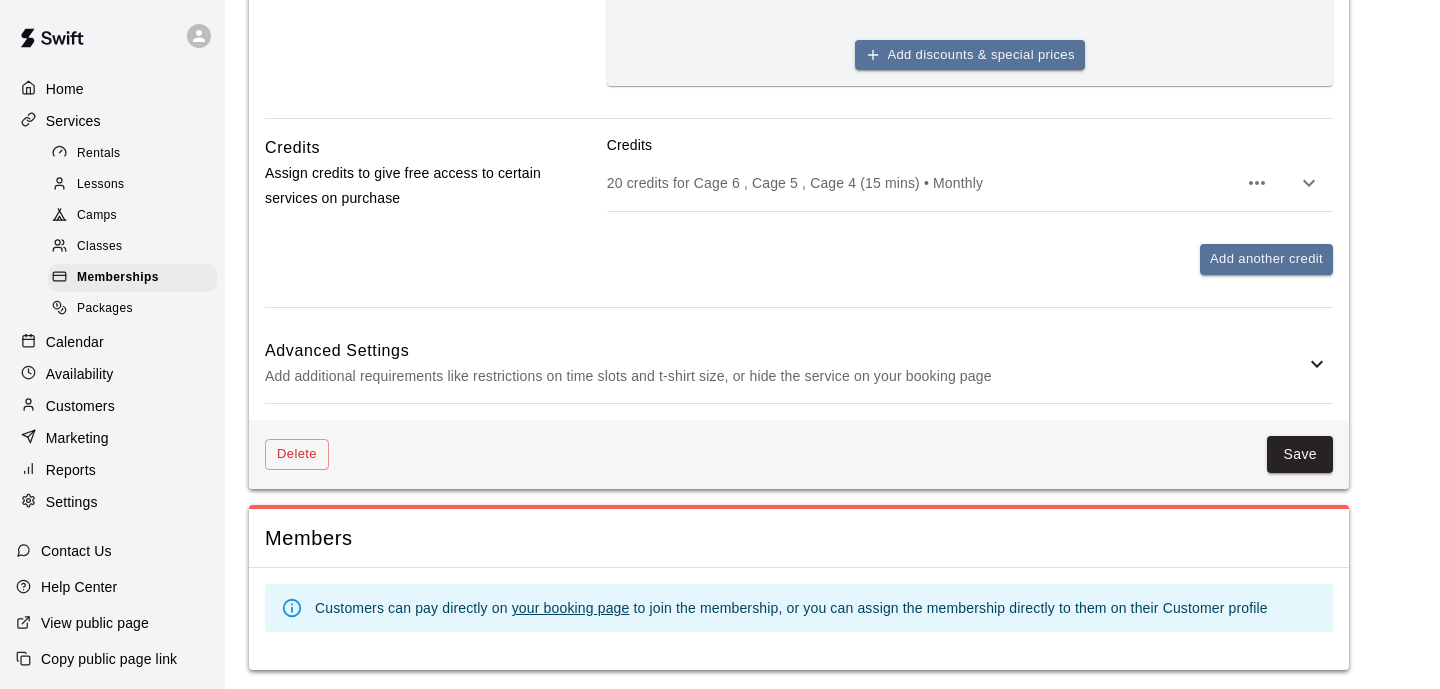 click on "Advanced Settings" at bounding box center [785, 351] 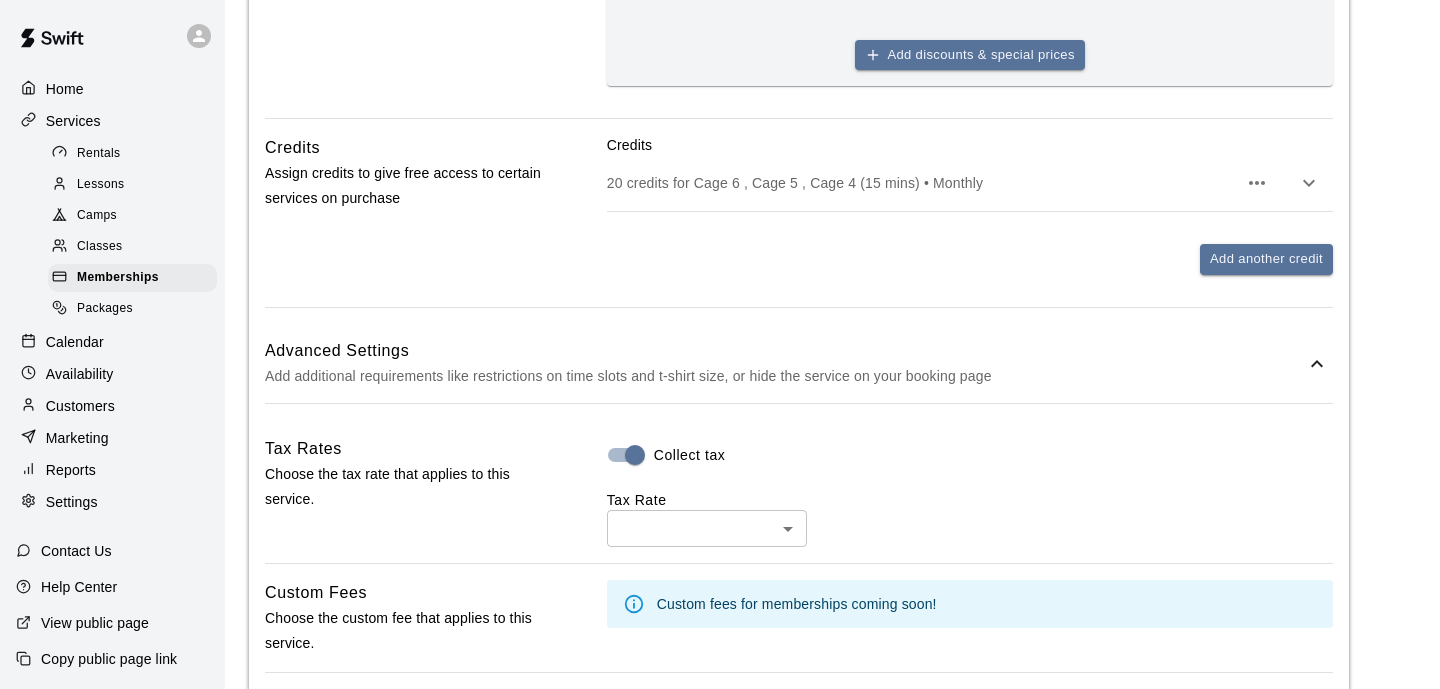 click on "**********" at bounding box center (720, 360) 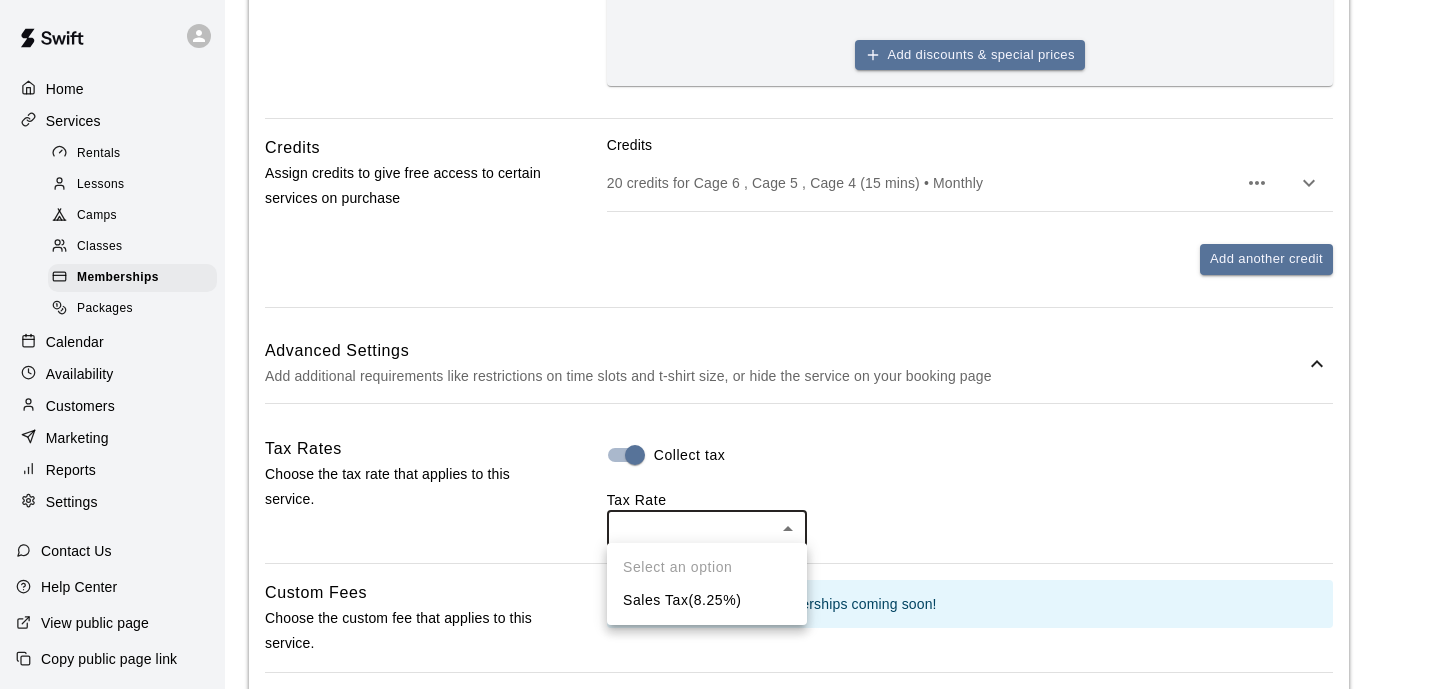 click on "Select an option Sales Tax  ( 8.25 %)" at bounding box center [707, 584] 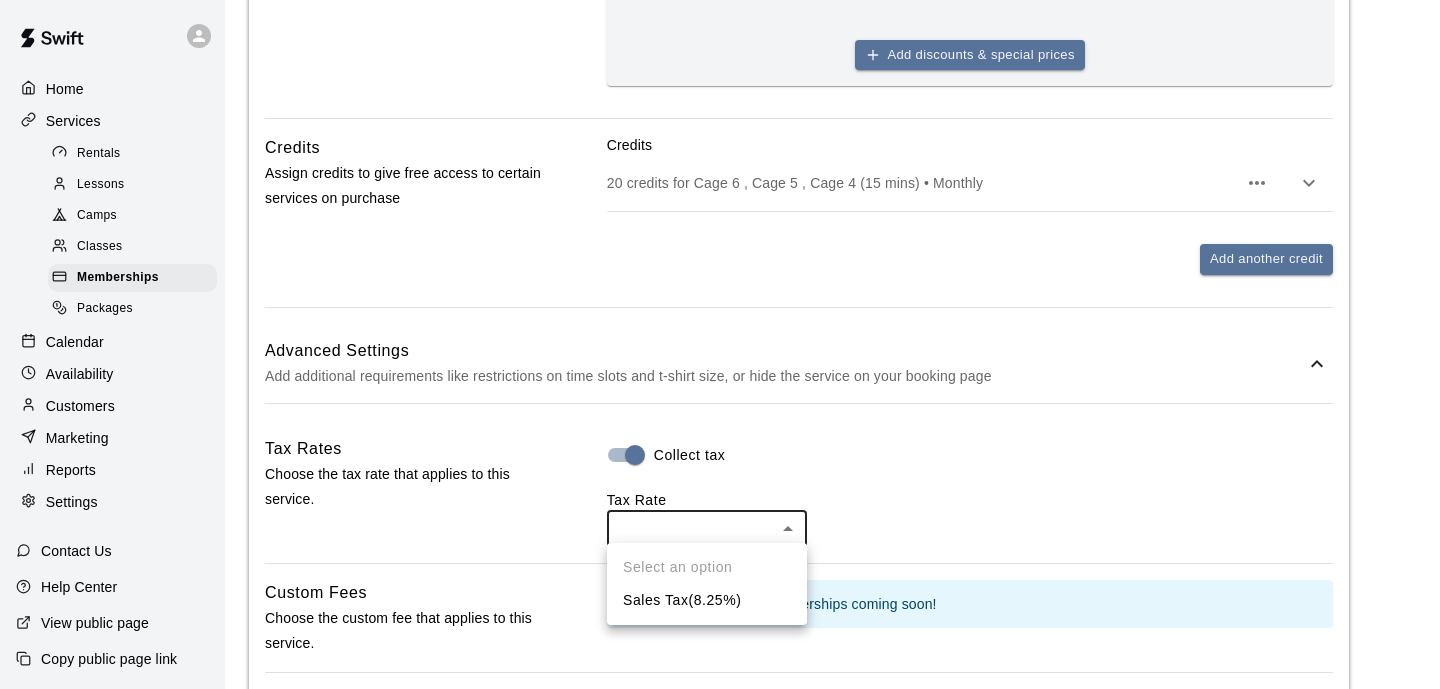 click on "Select an option Sales Tax  ( 8.25 %)" at bounding box center (707, 584) 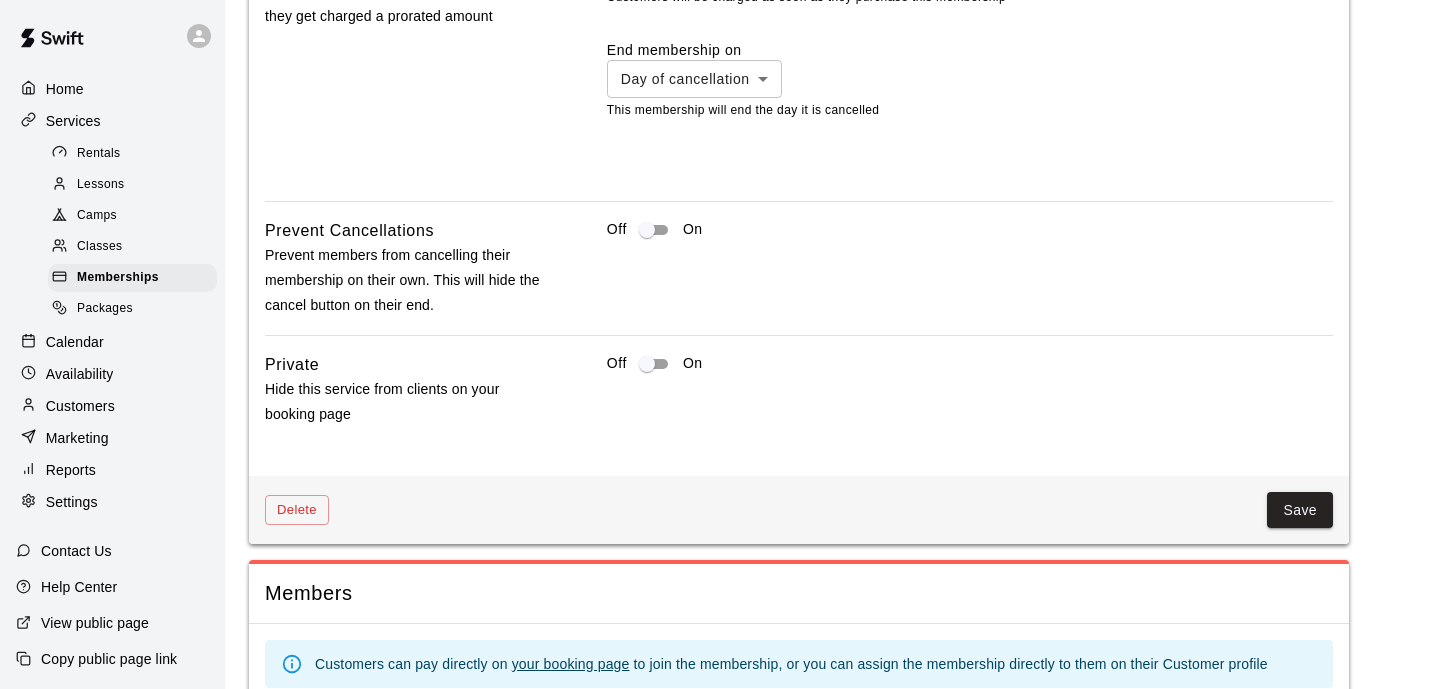 scroll, scrollTop: 1771, scrollLeft: 0, axis: vertical 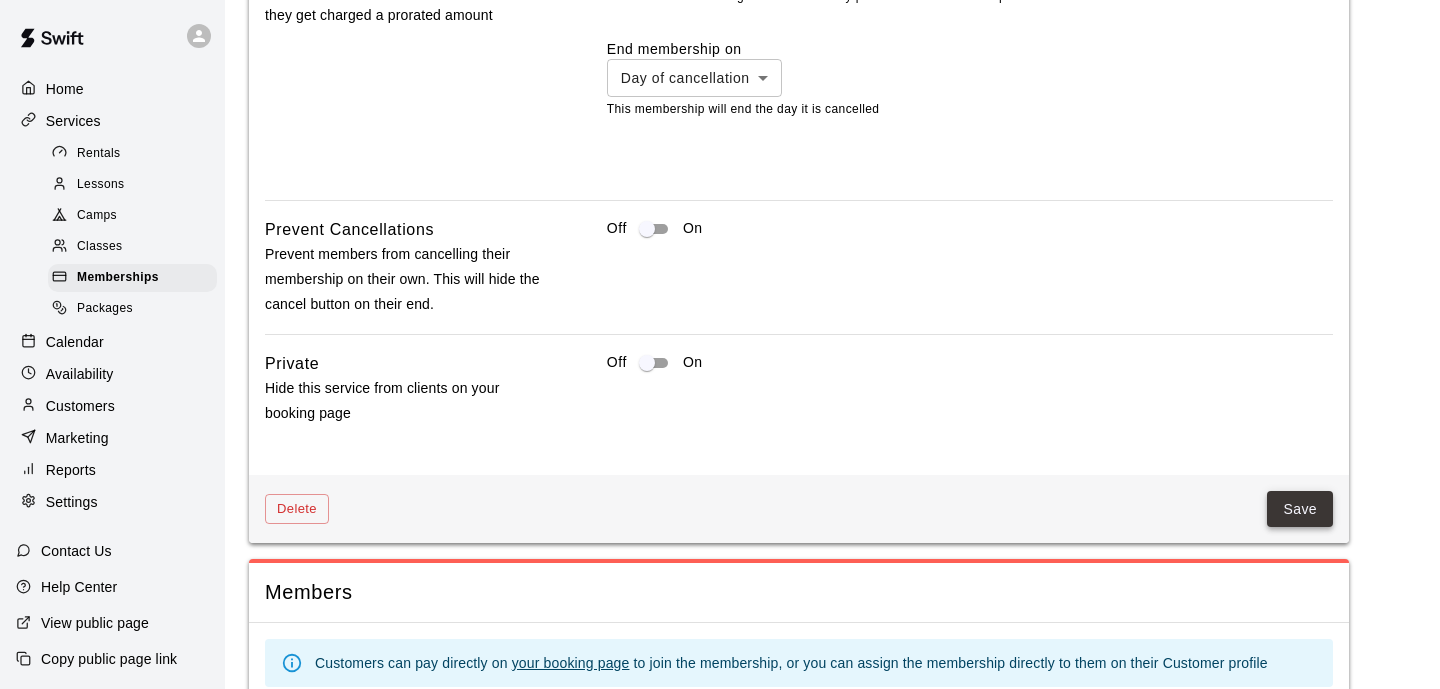 click on "Save" at bounding box center (1300, 509) 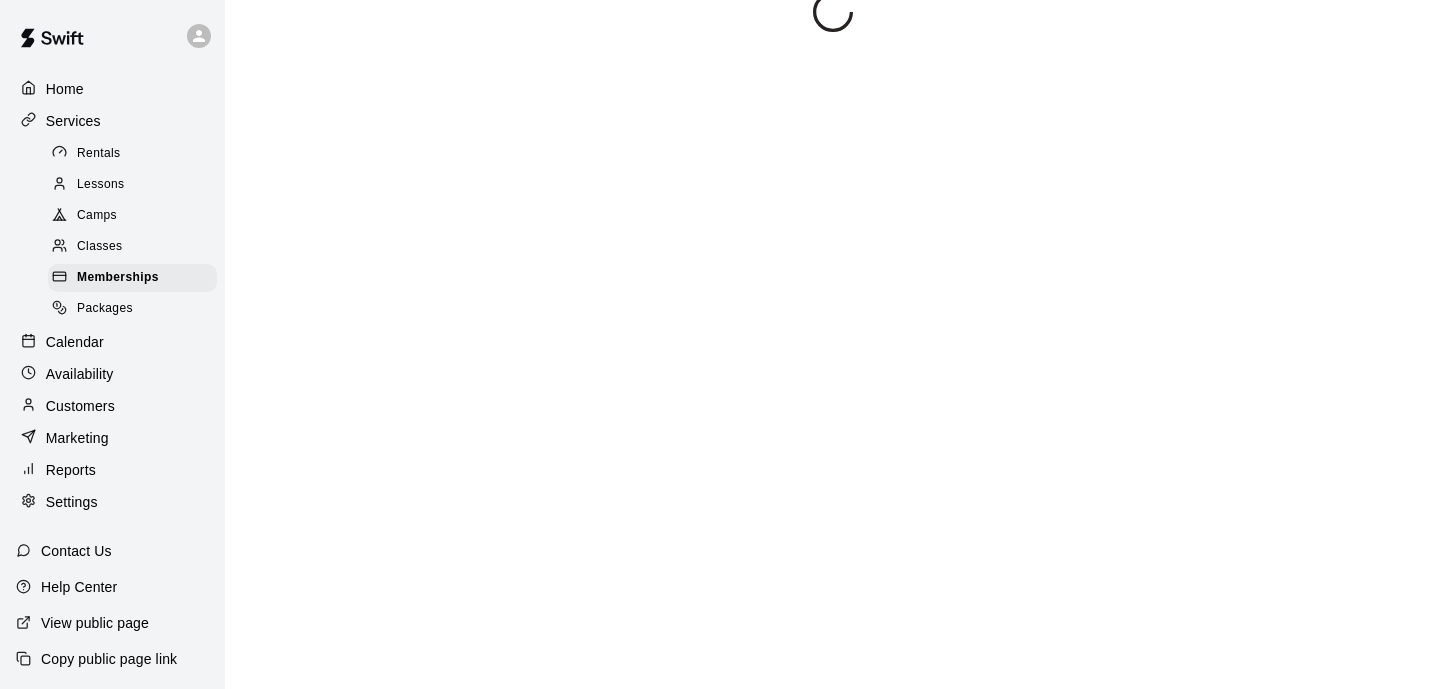 scroll, scrollTop: 0, scrollLeft: 0, axis: both 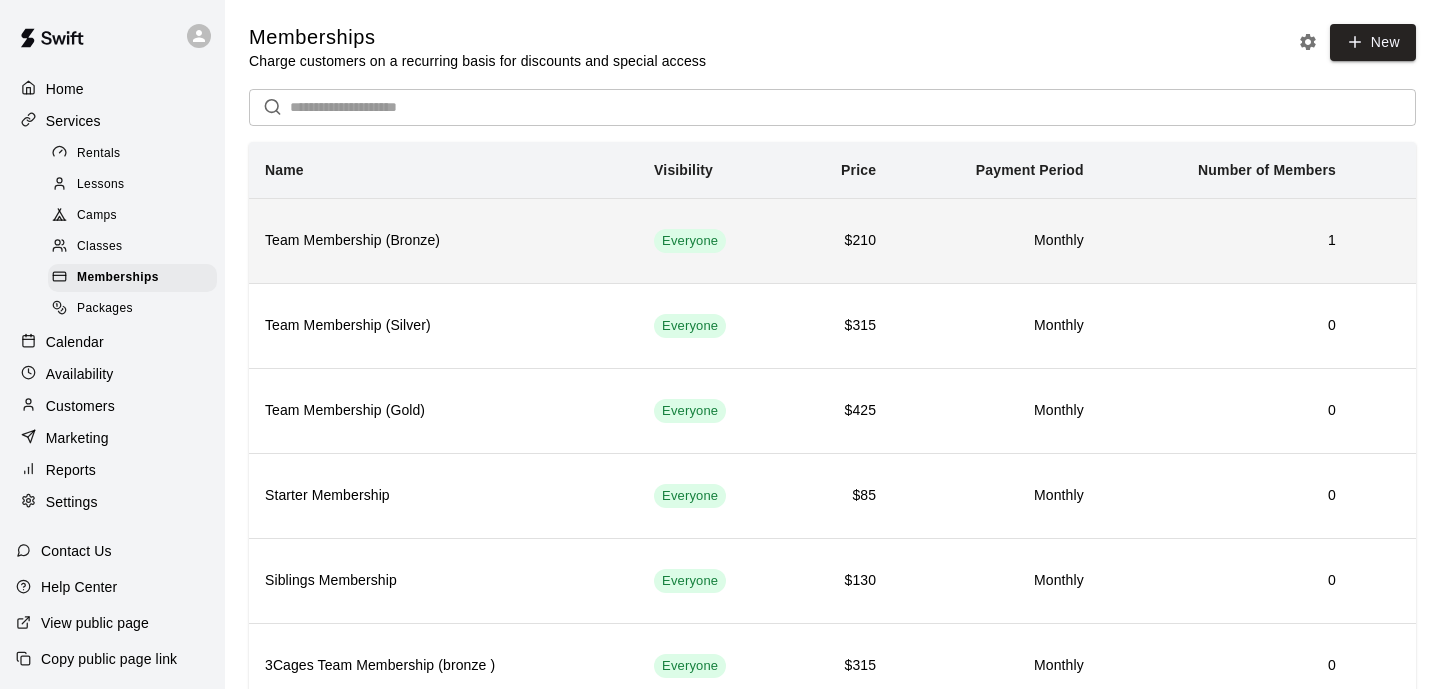 click on "Everyone" at bounding box center (715, 240) 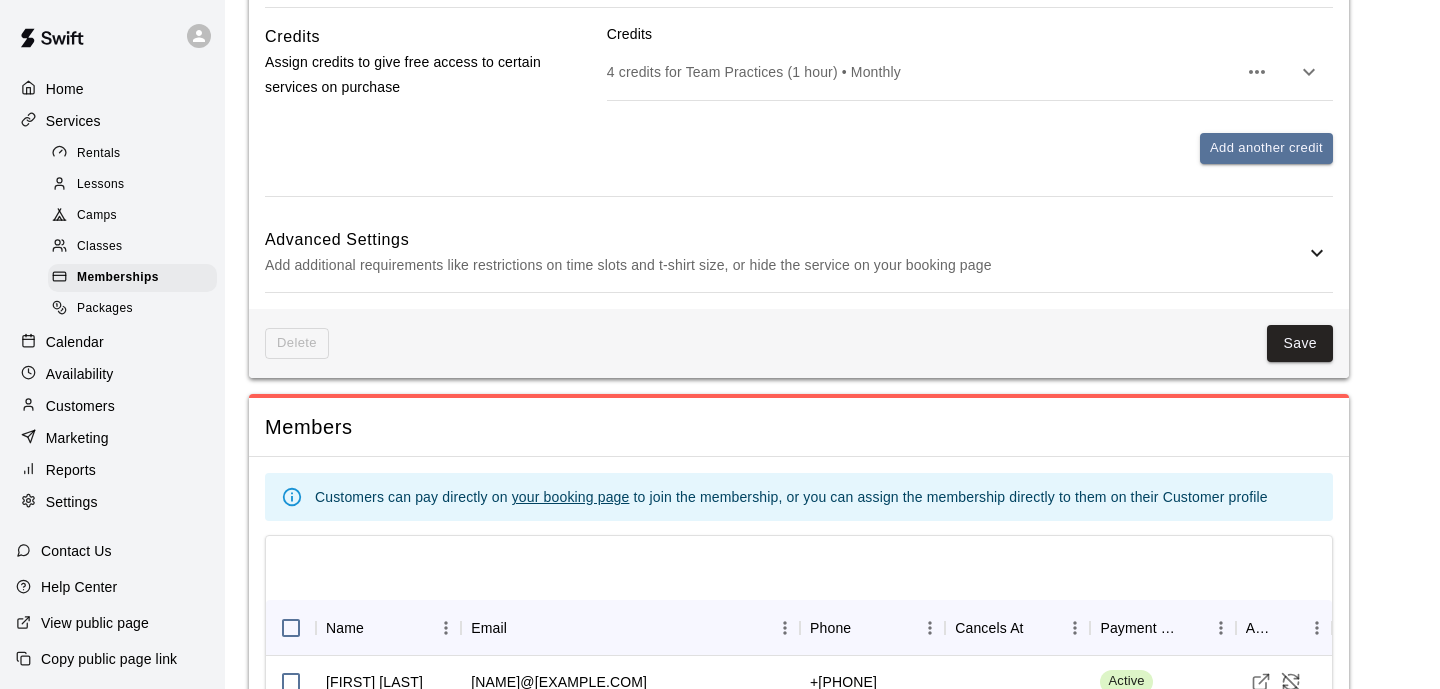 scroll, scrollTop: 991, scrollLeft: 0, axis: vertical 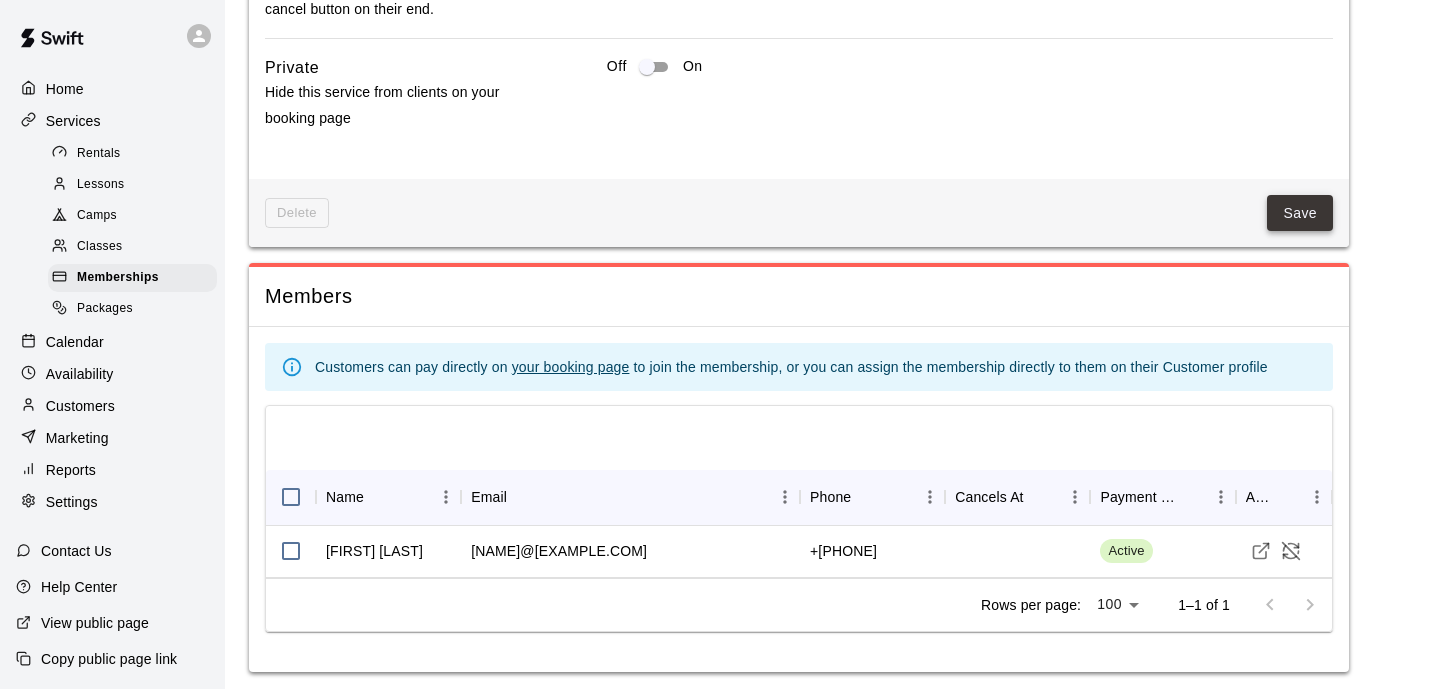 click on "Save" at bounding box center [1300, 213] 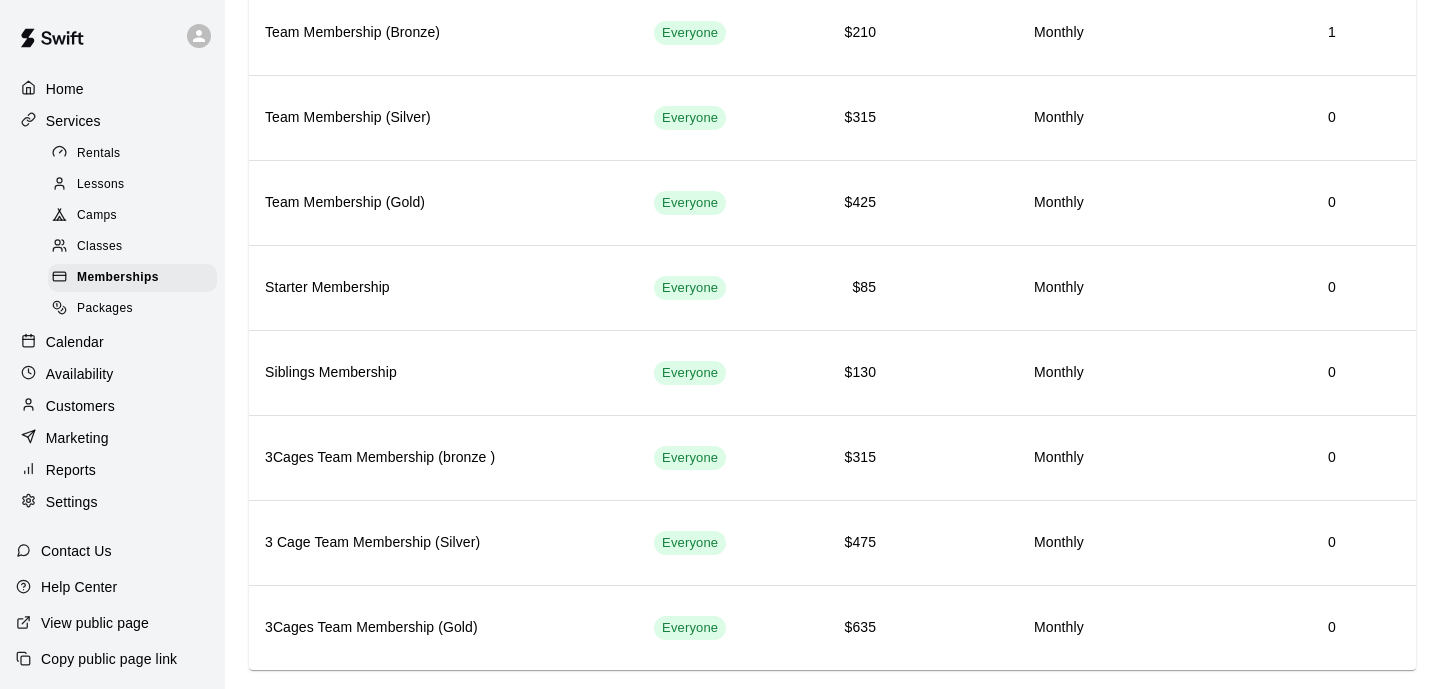 scroll, scrollTop: 209, scrollLeft: 0, axis: vertical 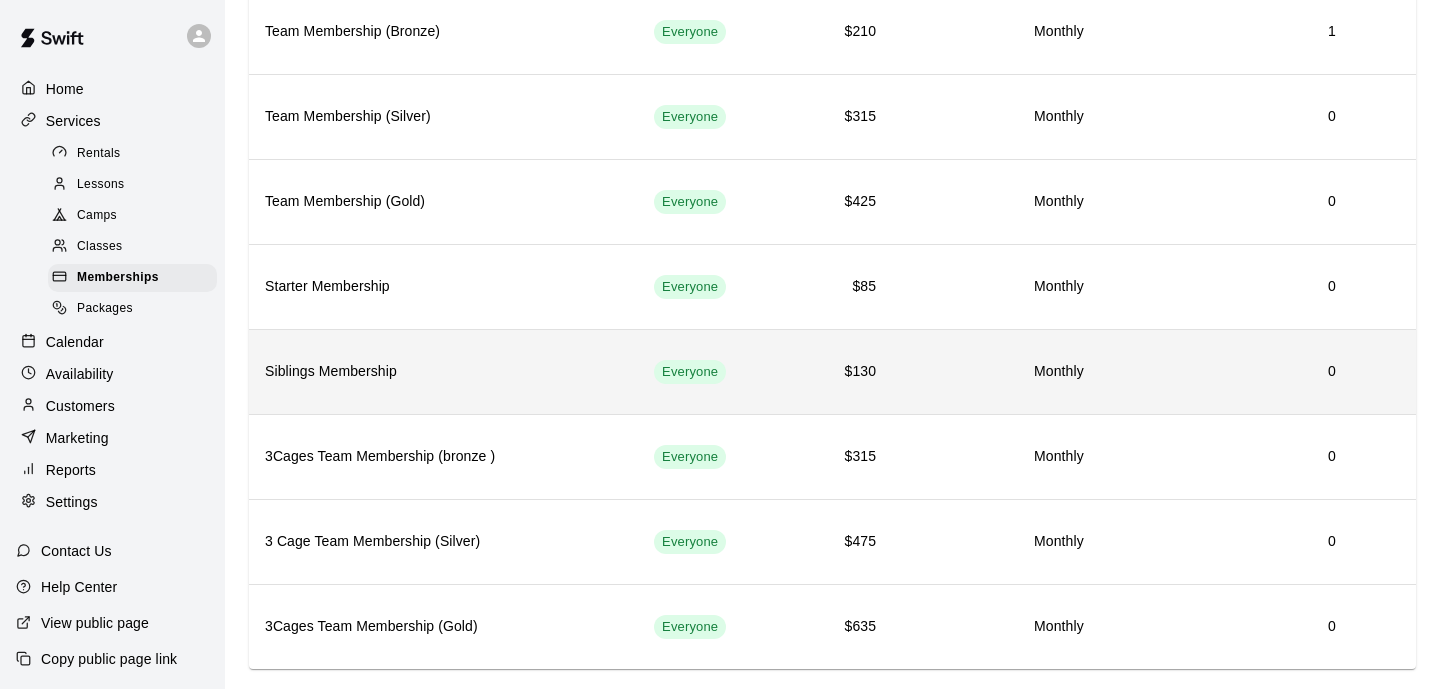 click on "0" at bounding box center [1226, 372] 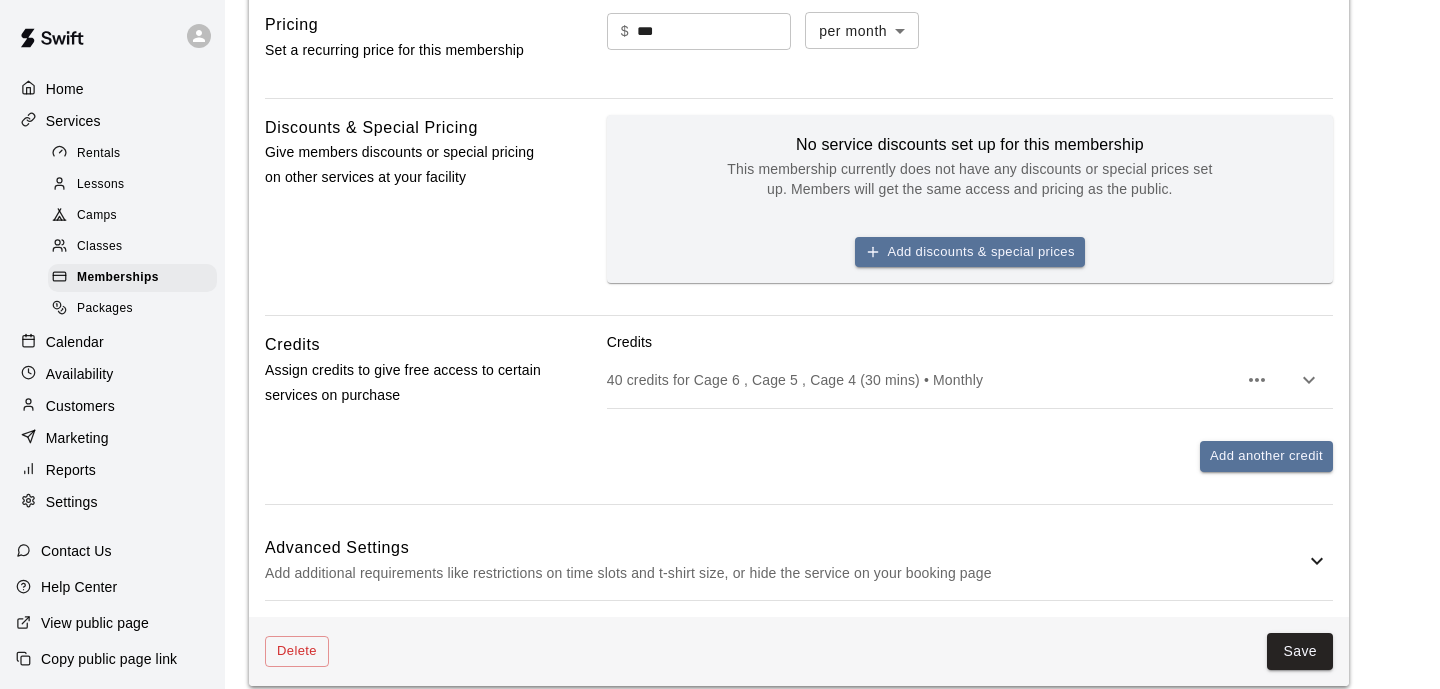 scroll, scrollTop: 704, scrollLeft: 0, axis: vertical 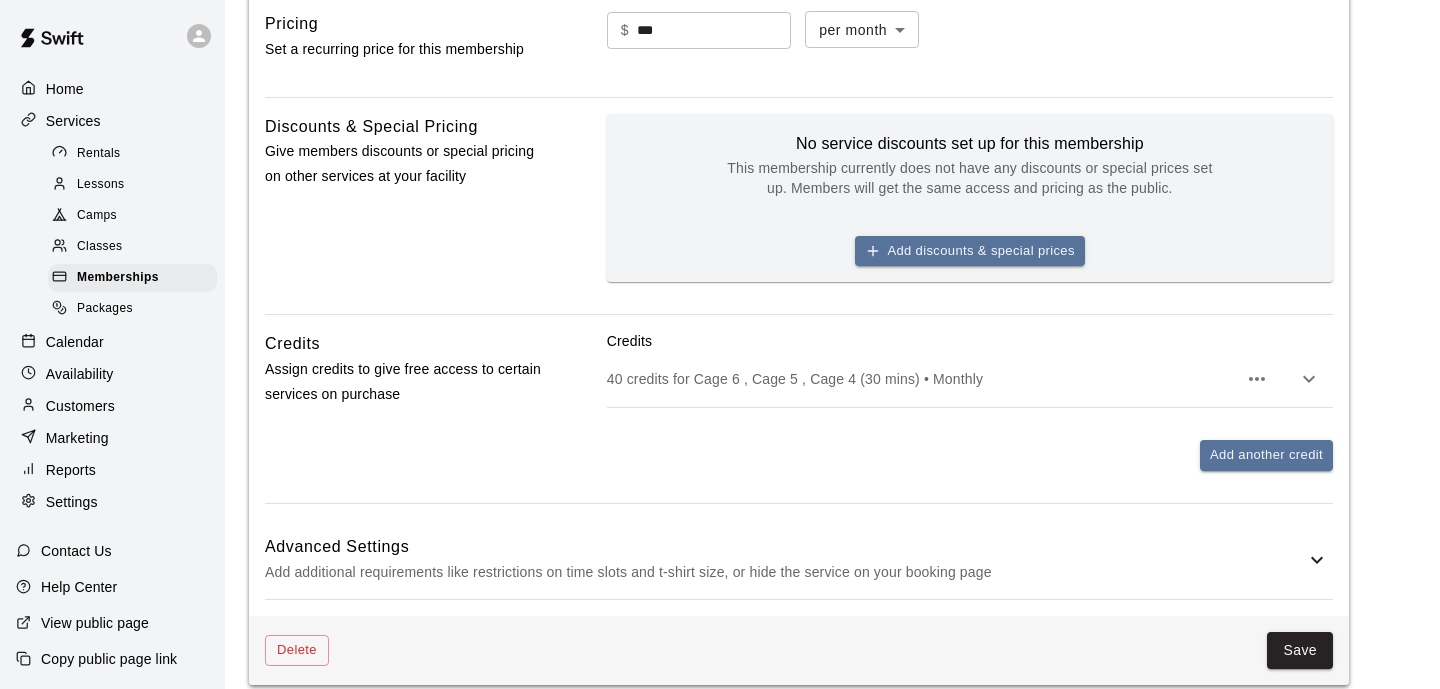 click 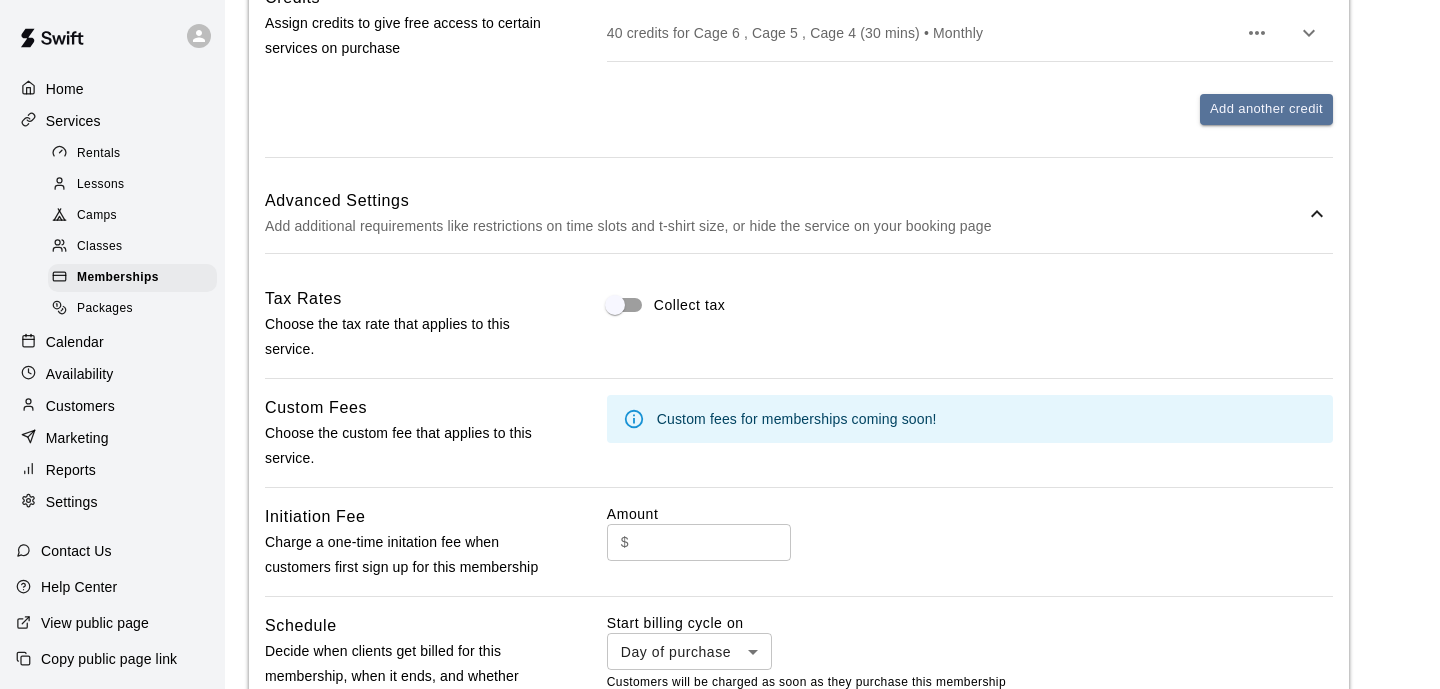 scroll, scrollTop: 1053, scrollLeft: 0, axis: vertical 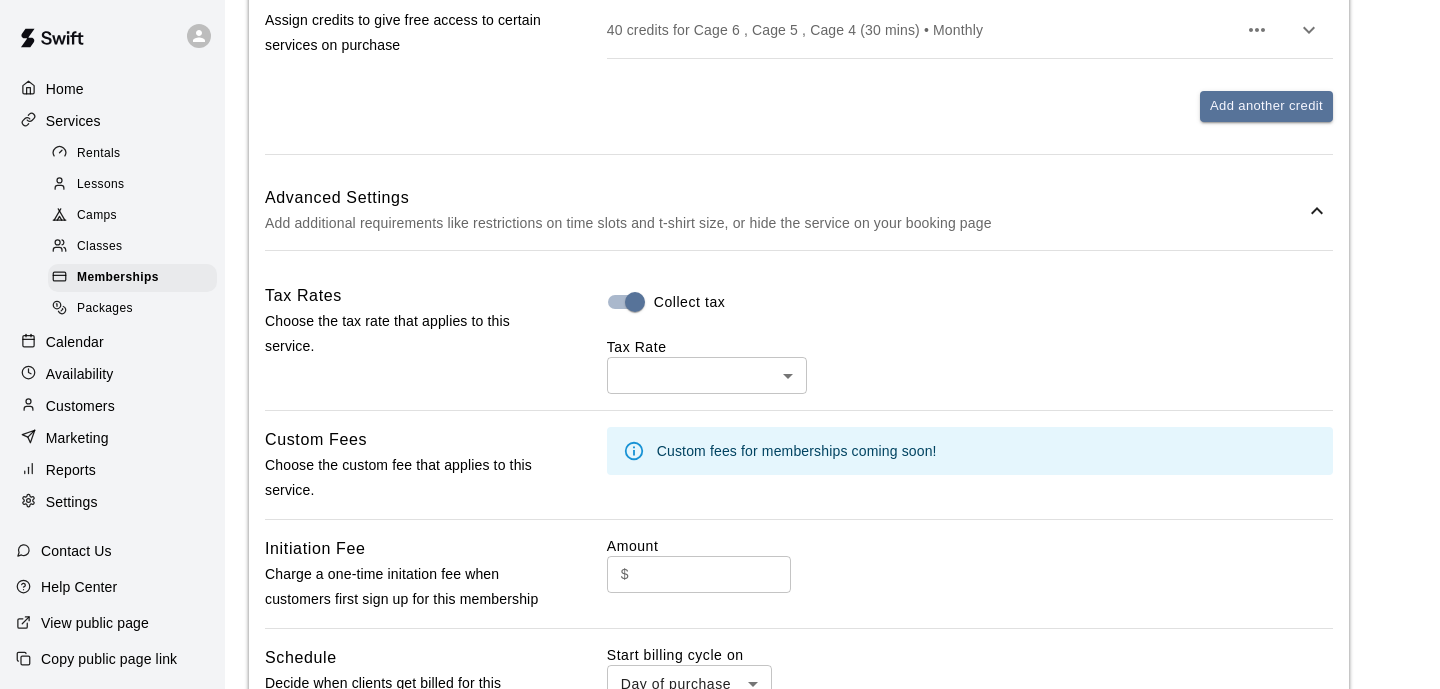 click on "**********" at bounding box center [720, 207] 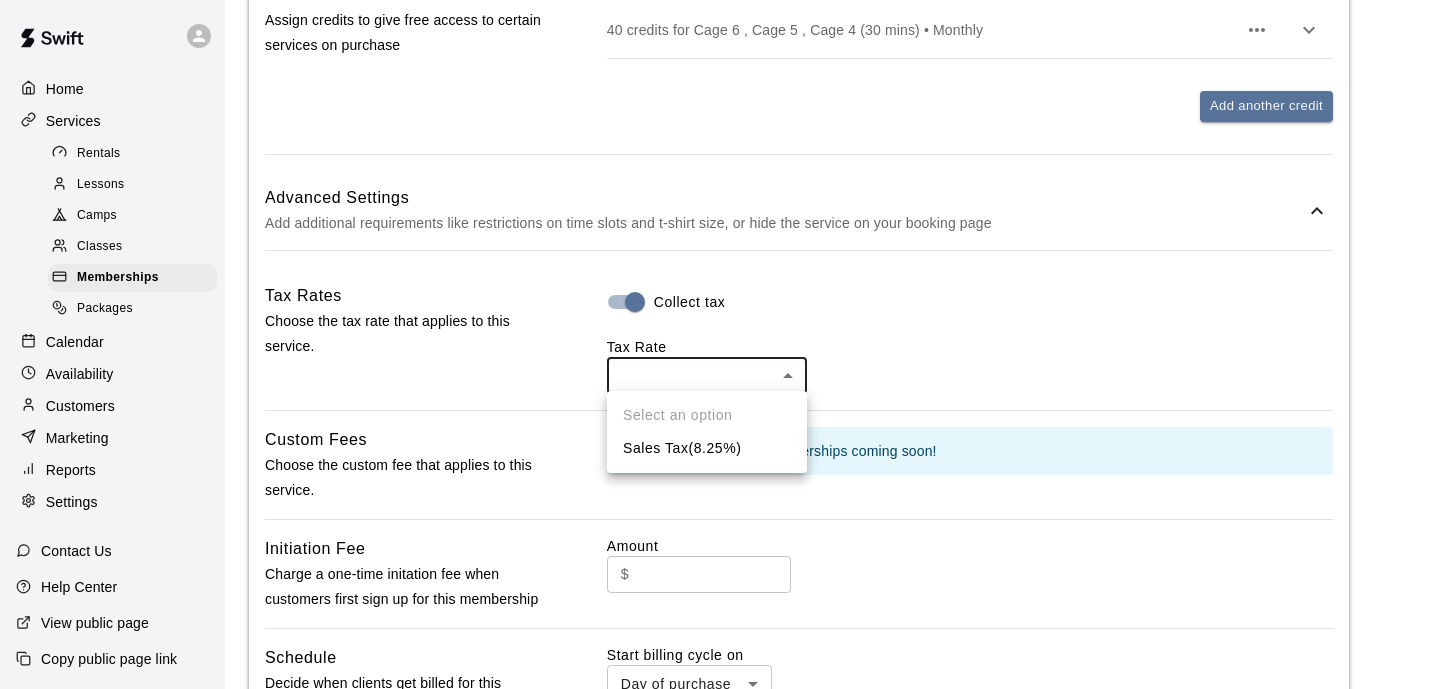 click on "Sales Tax  ( 8.25 %)" at bounding box center [707, 448] 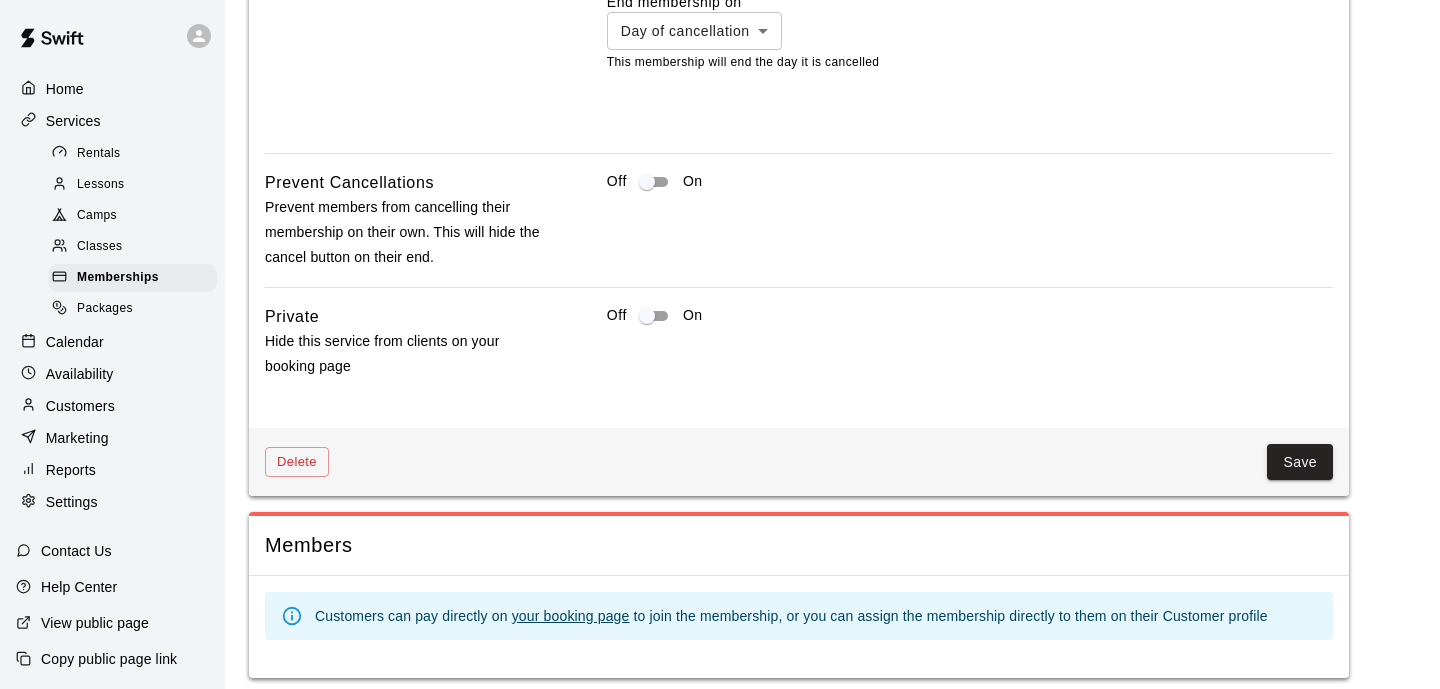 scroll, scrollTop: 1823, scrollLeft: 0, axis: vertical 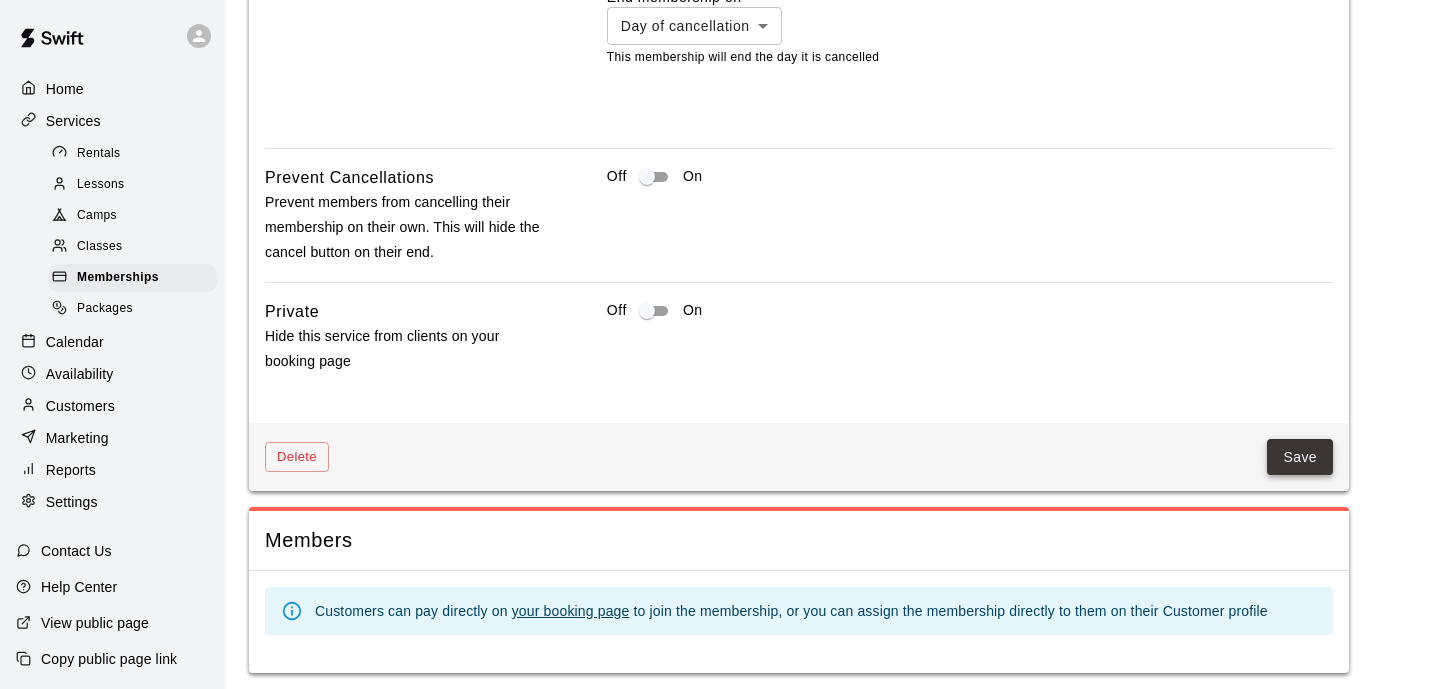 click on "Save" at bounding box center [1300, 457] 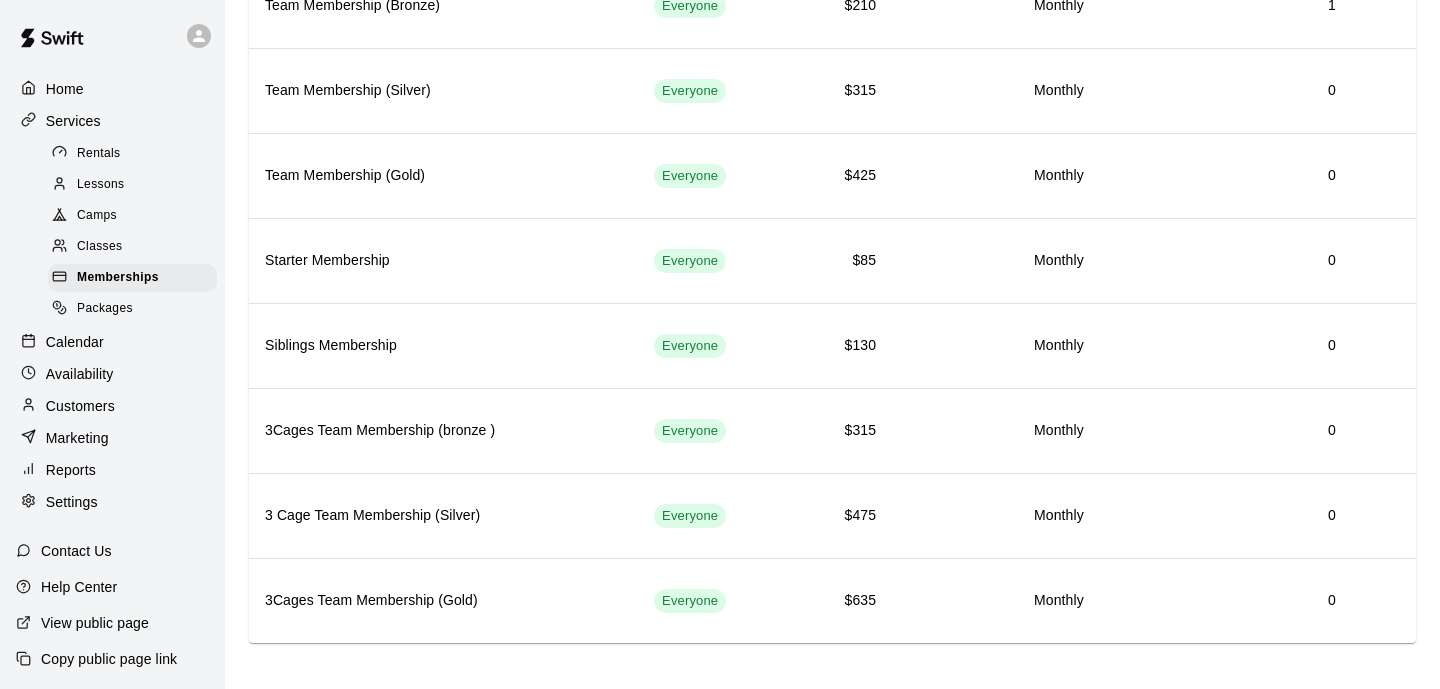 scroll, scrollTop: 234, scrollLeft: 0, axis: vertical 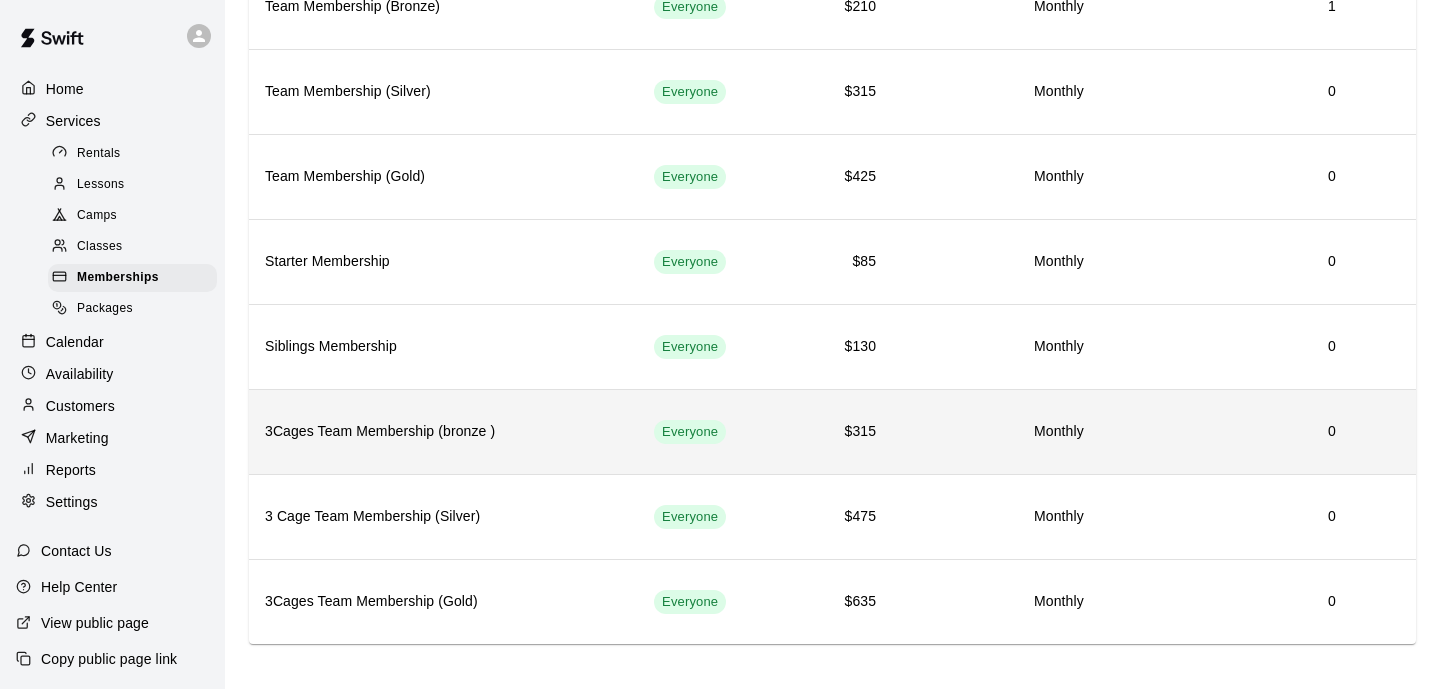 click on "$315" at bounding box center [842, 431] 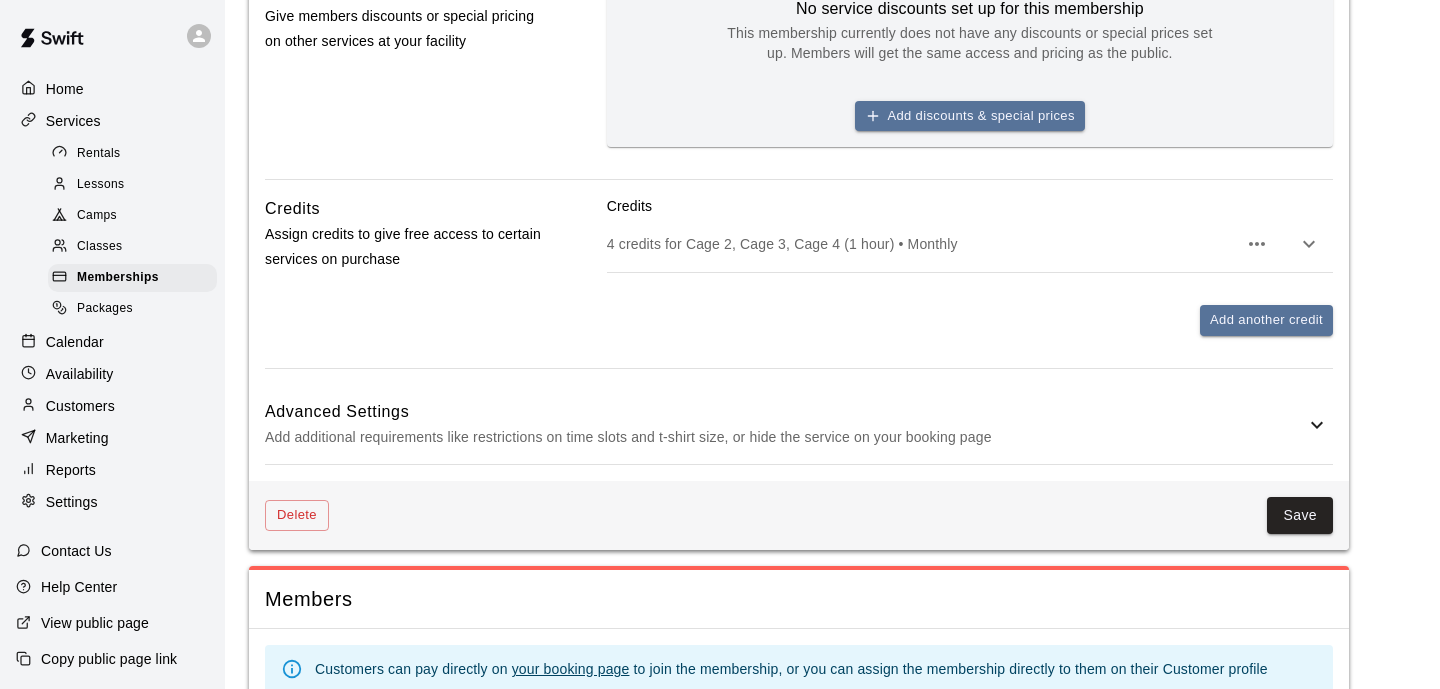 scroll, scrollTop: 880, scrollLeft: 0, axis: vertical 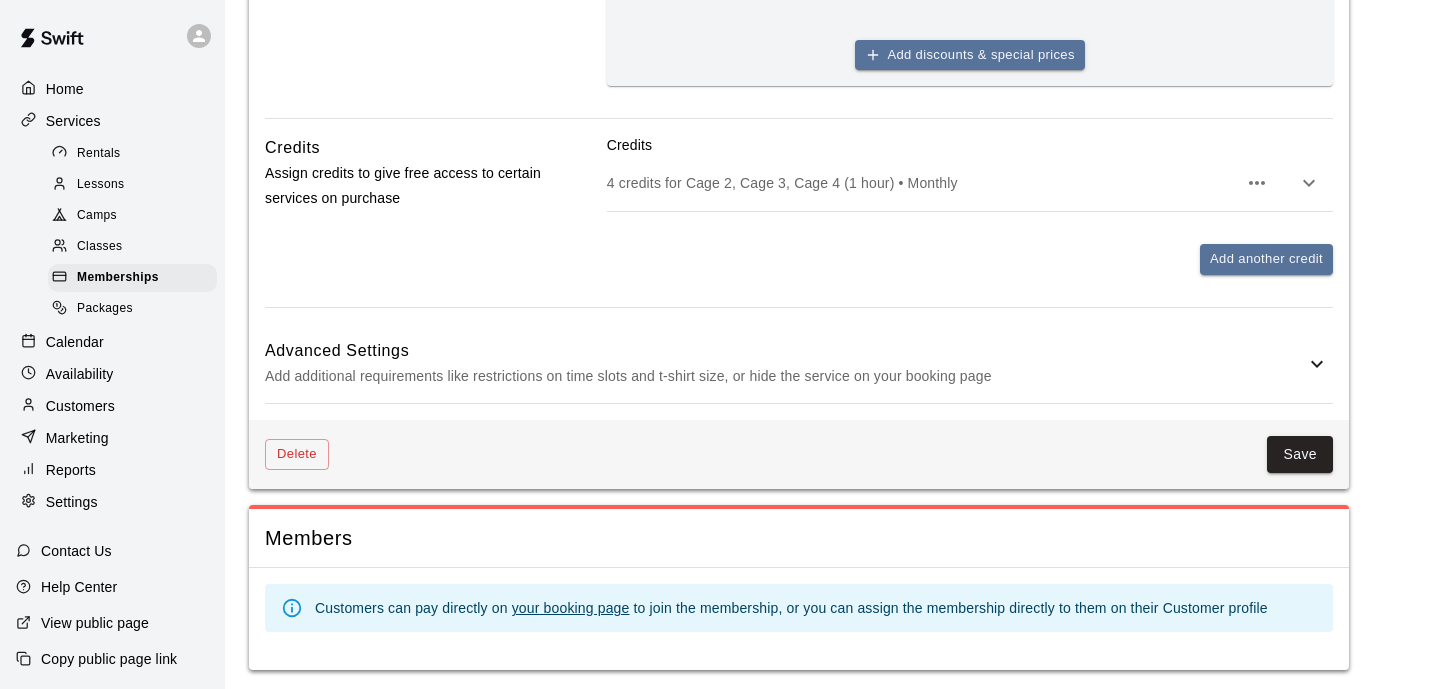 click on "Advanced Settings" at bounding box center [785, 351] 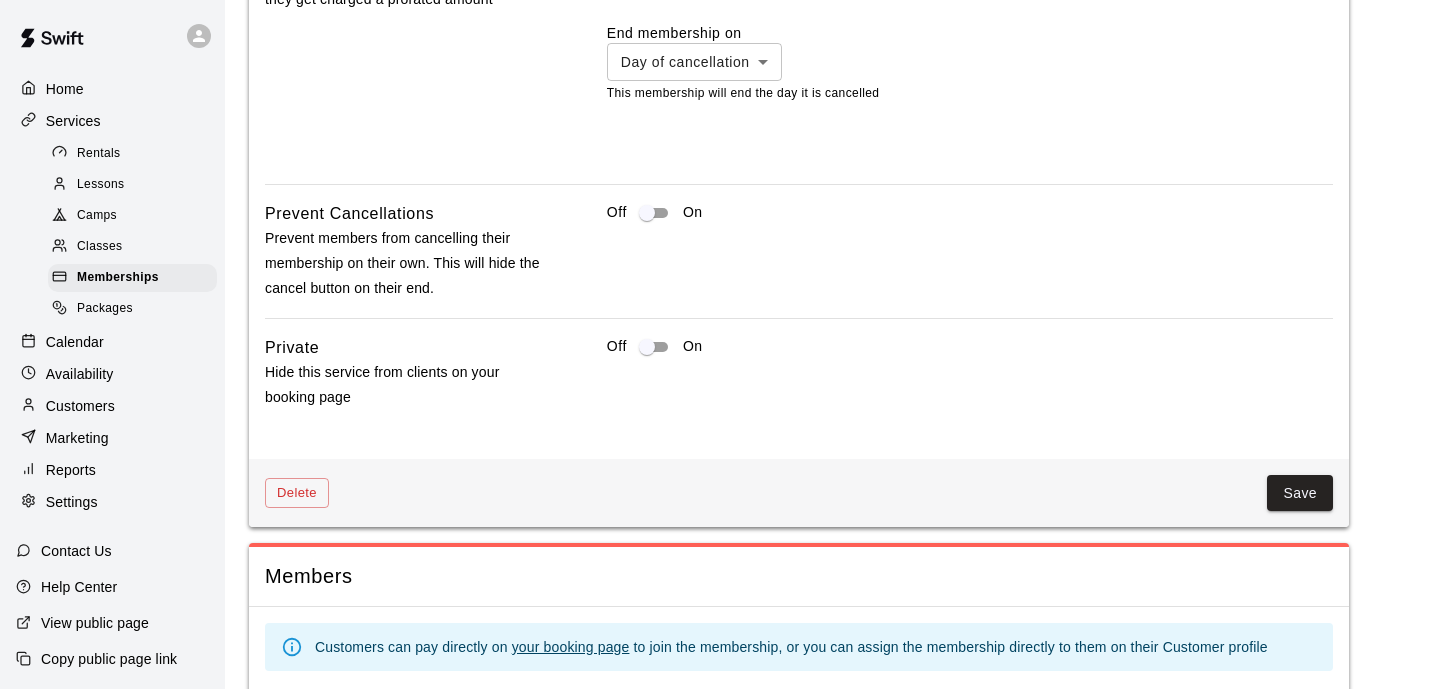 scroll, scrollTop: 1774, scrollLeft: 0, axis: vertical 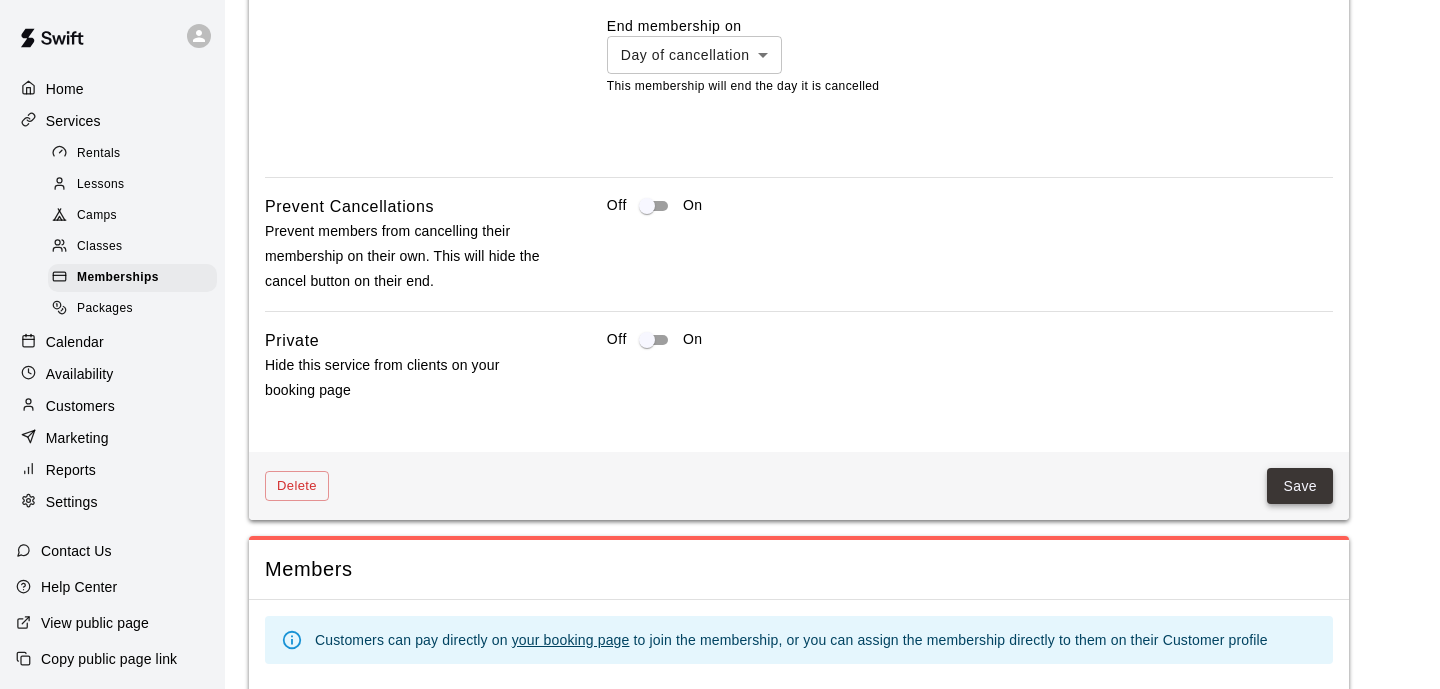 click on "Save" at bounding box center [1300, 486] 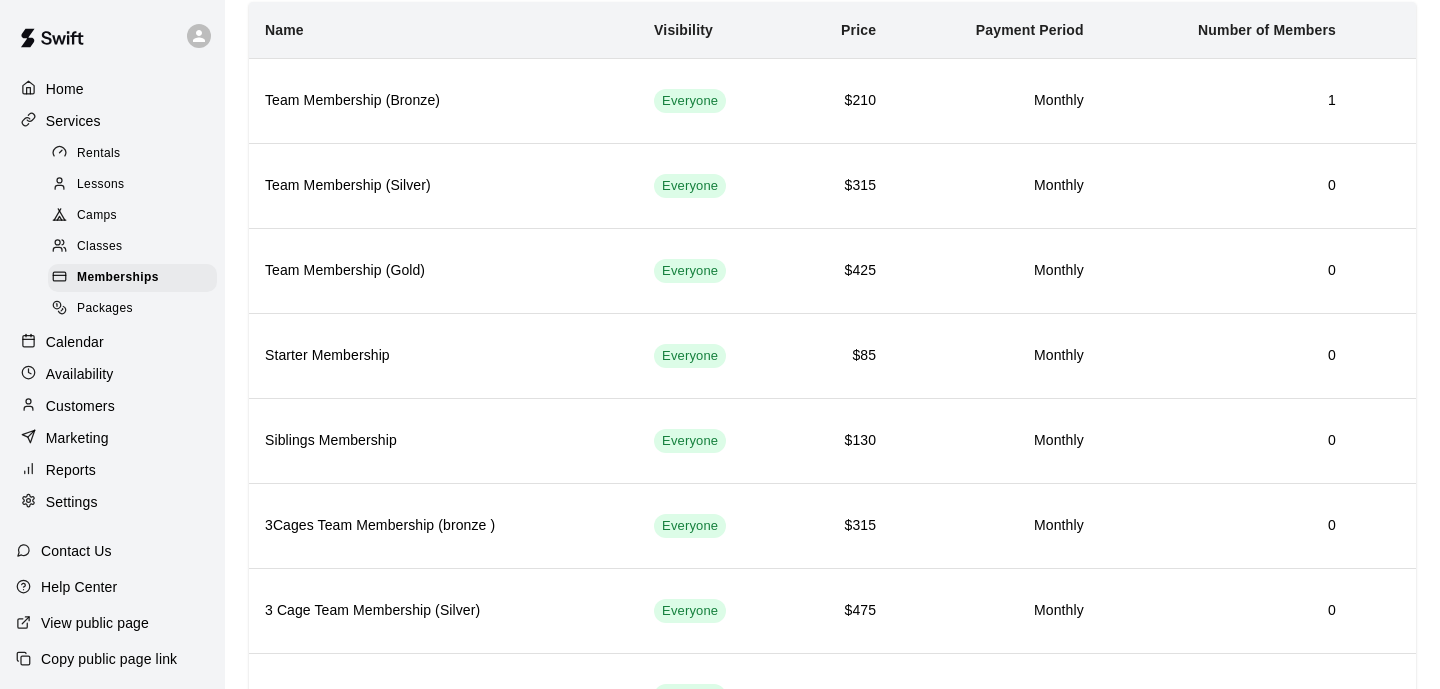 scroll, scrollTop: 142, scrollLeft: 0, axis: vertical 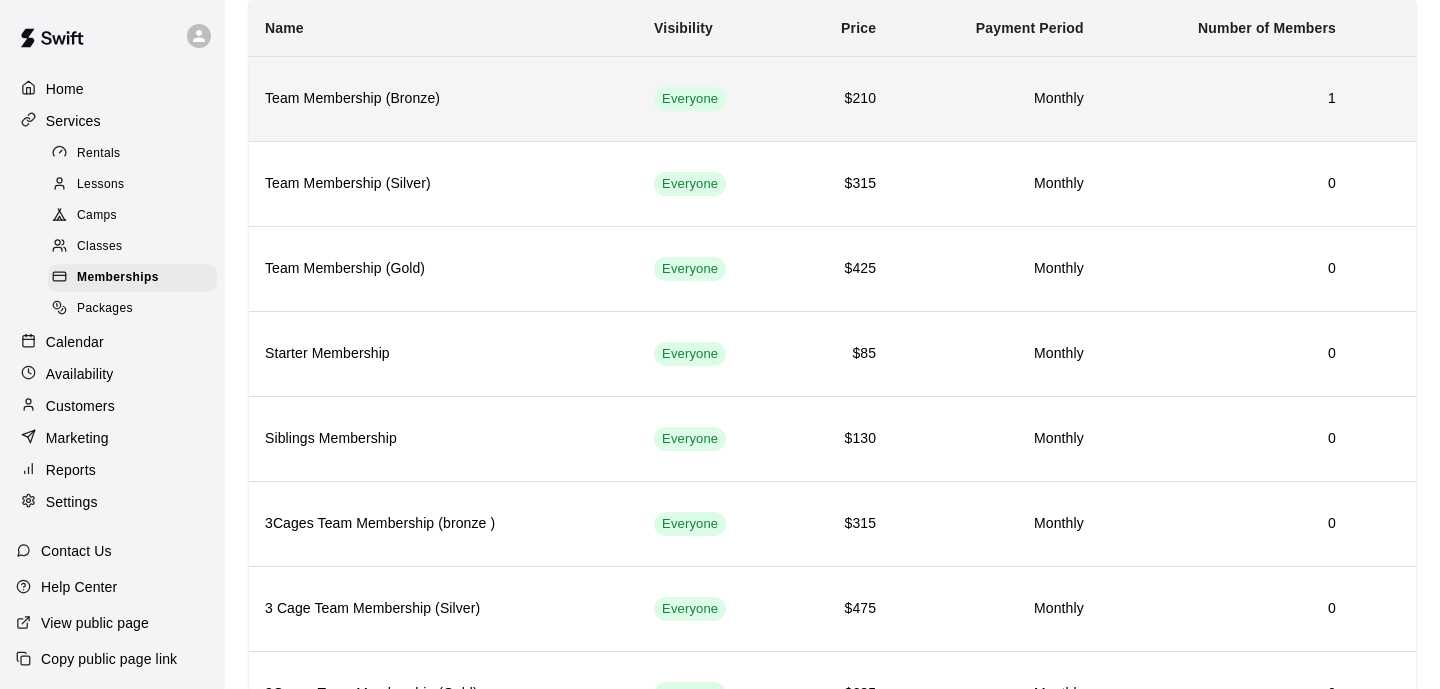 click on "1" at bounding box center [1226, 98] 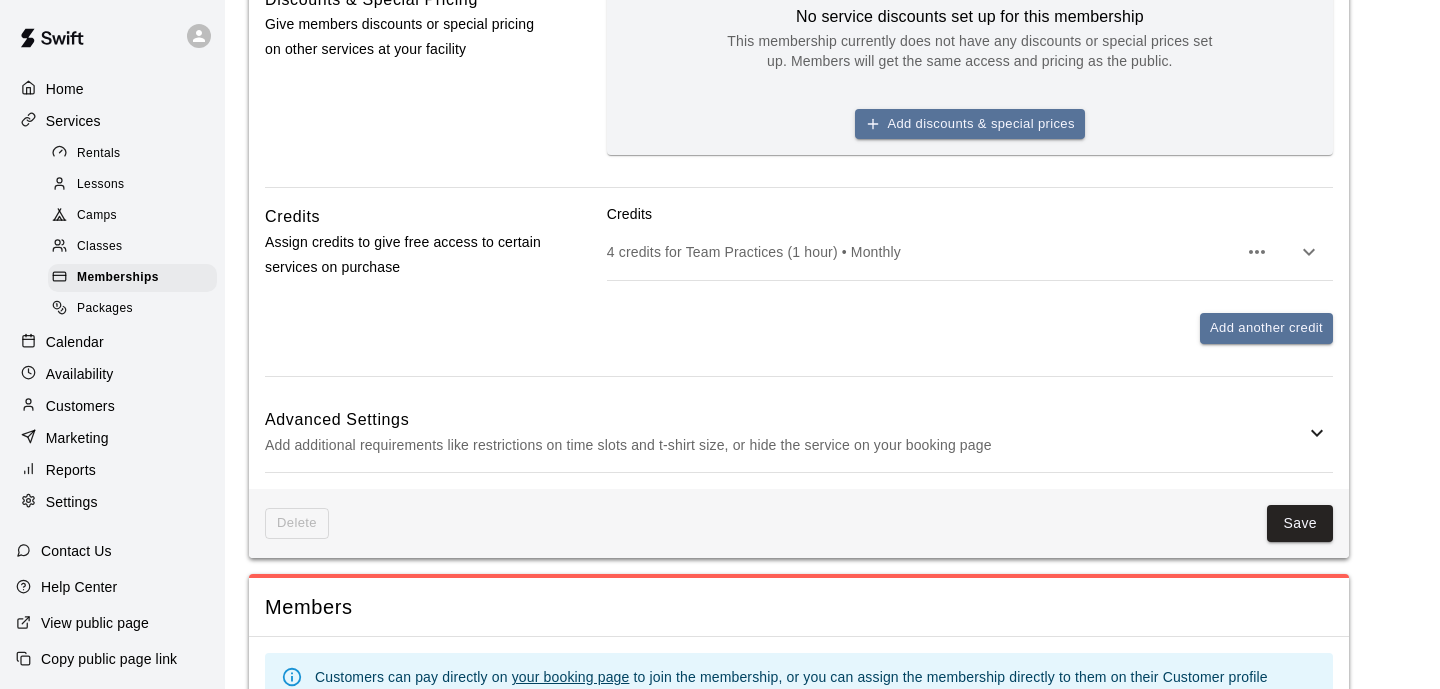 scroll, scrollTop: 815, scrollLeft: 0, axis: vertical 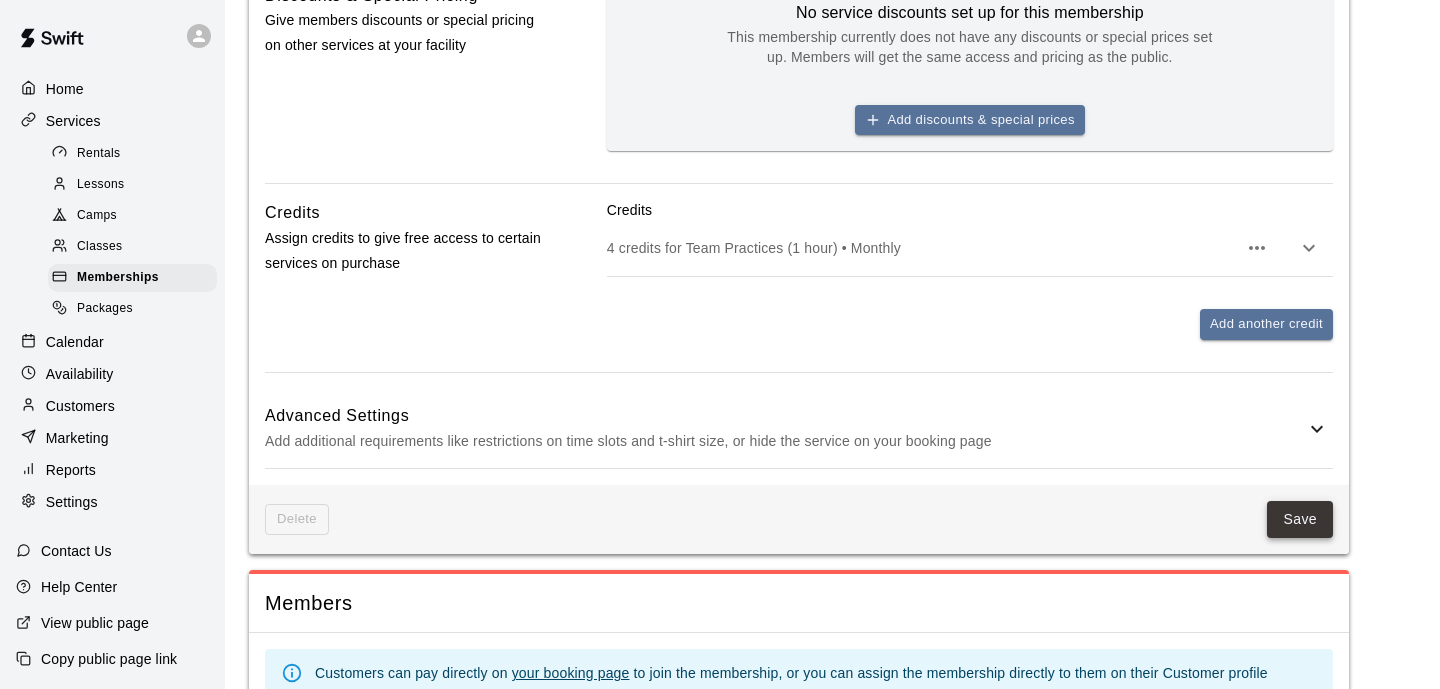 click on "Save" at bounding box center [1300, 519] 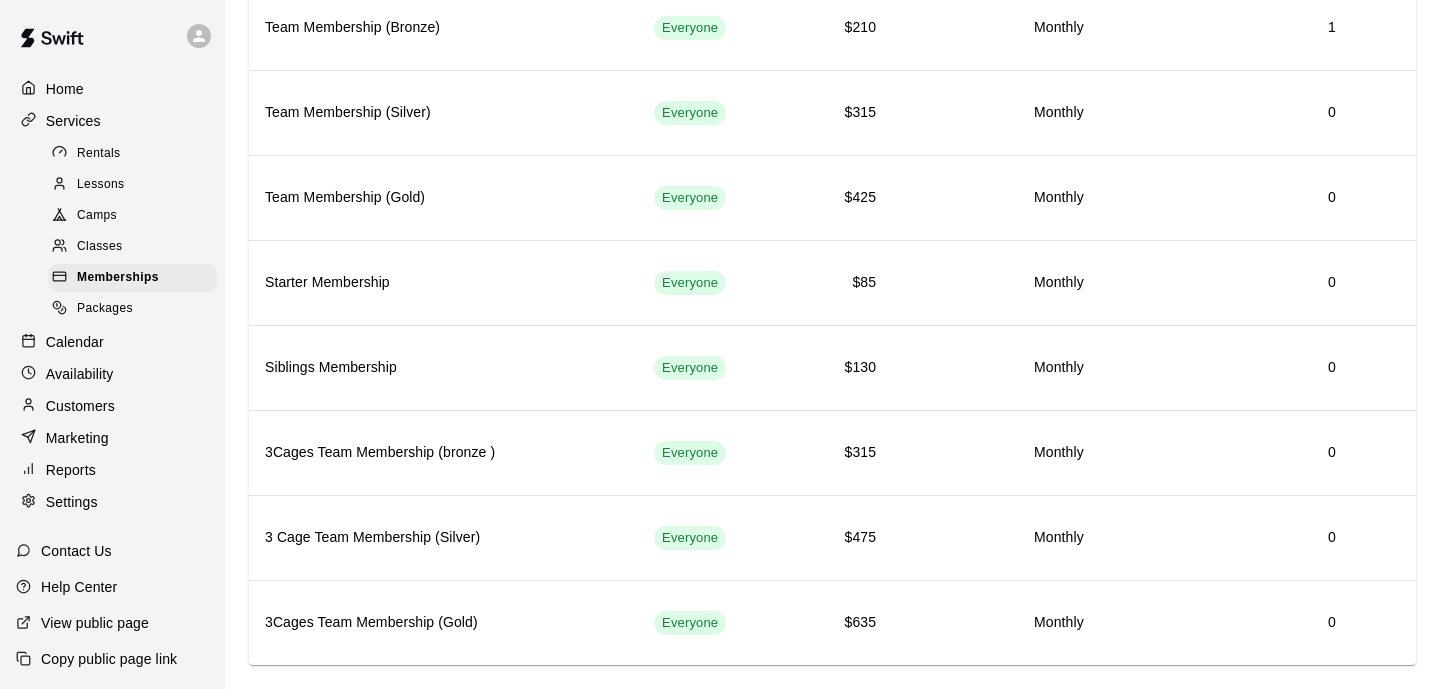 scroll, scrollTop: 235, scrollLeft: 0, axis: vertical 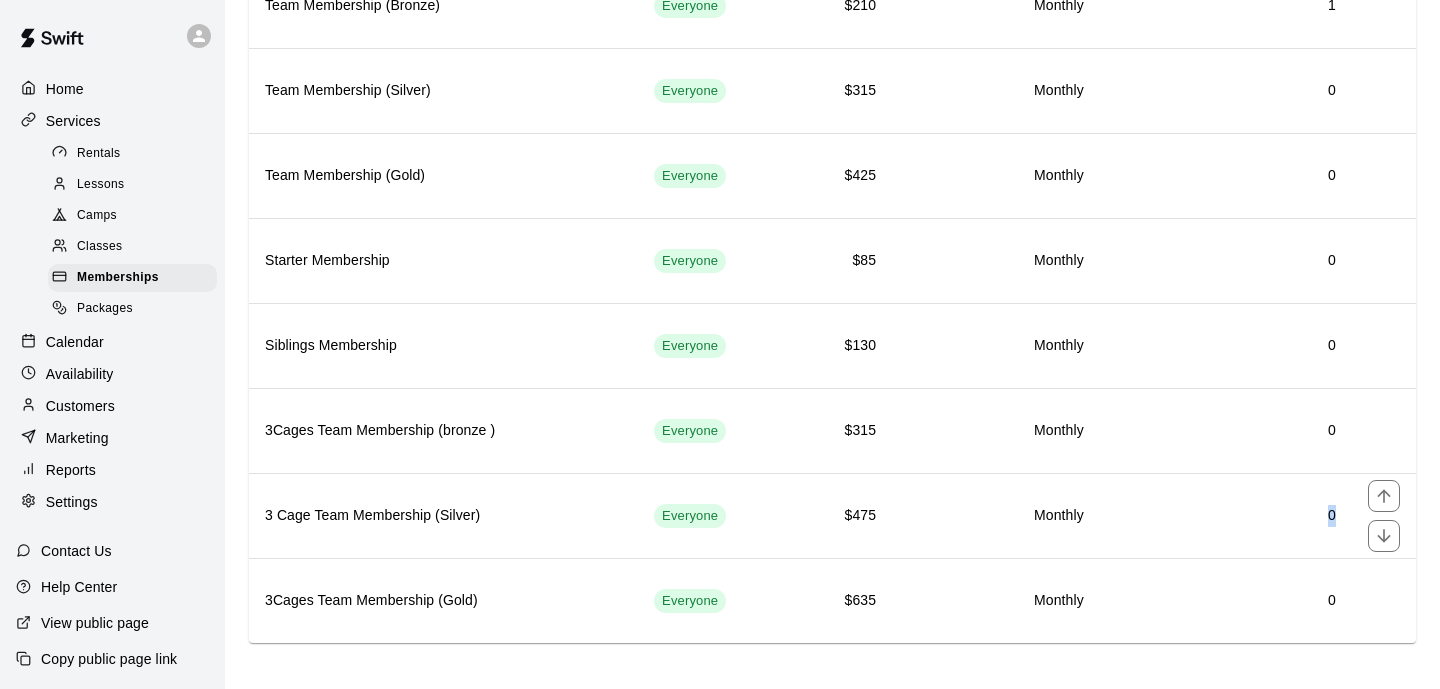 click on "Memberships Charge customers on a recurring basis for discounts and special access   New ​ Name Visibility Price Payment Period Number of Members Team Membership (Bronze) Everyone $210 Monthly 1 Team Membership (Silver) Everyone $315 Monthly 0 Team Membership (Gold) Everyone $425 Monthly 0 Starter Membership Everyone $85 Monthly 0 Siblings Membership  Everyone $130 Monthly 0 3Cages Team Membership (bronze ) Everyone $315 Monthly 0 3 Cage Team Membership (Silver) Everyone $475 Monthly 0 3Cages Team Membership (Gold)  Everyone $635 Monthly 0" at bounding box center (832, 232) 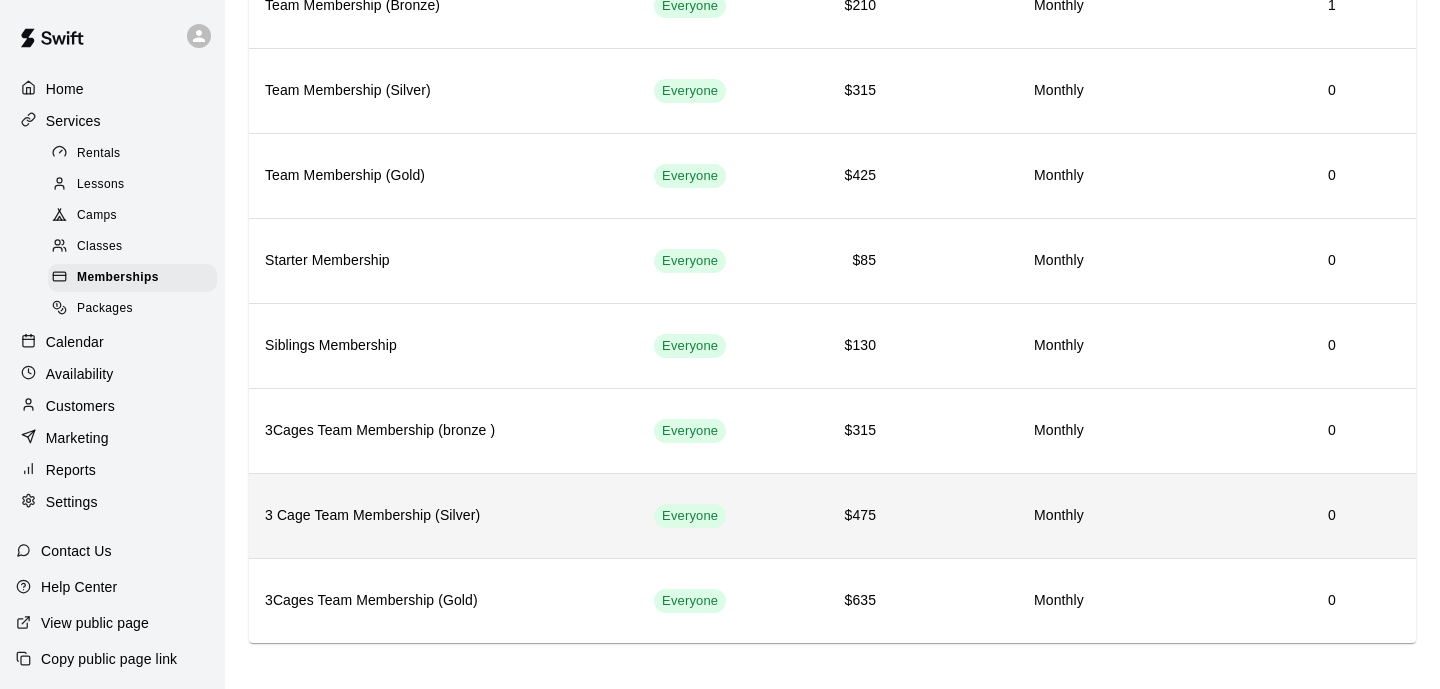 click on "3 Cage Team Membership (Silver)" at bounding box center (443, 516) 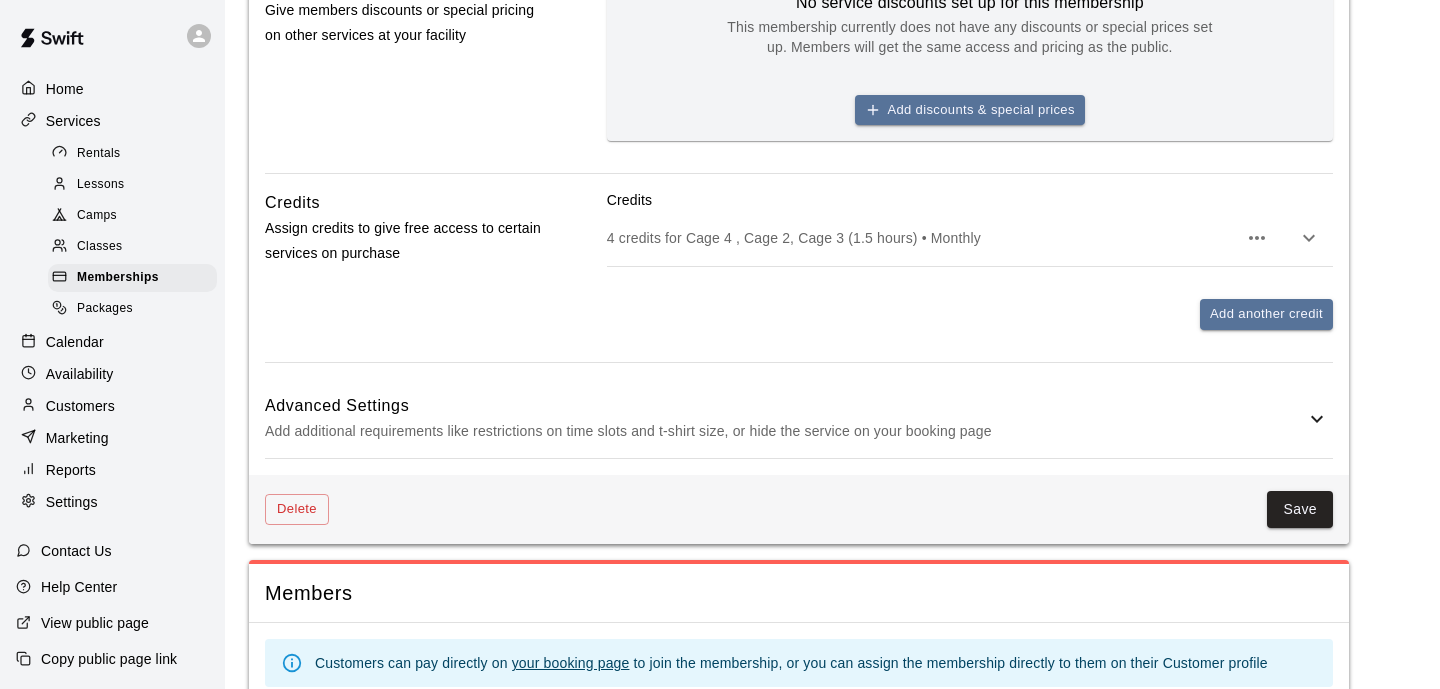 scroll, scrollTop: 828, scrollLeft: 0, axis: vertical 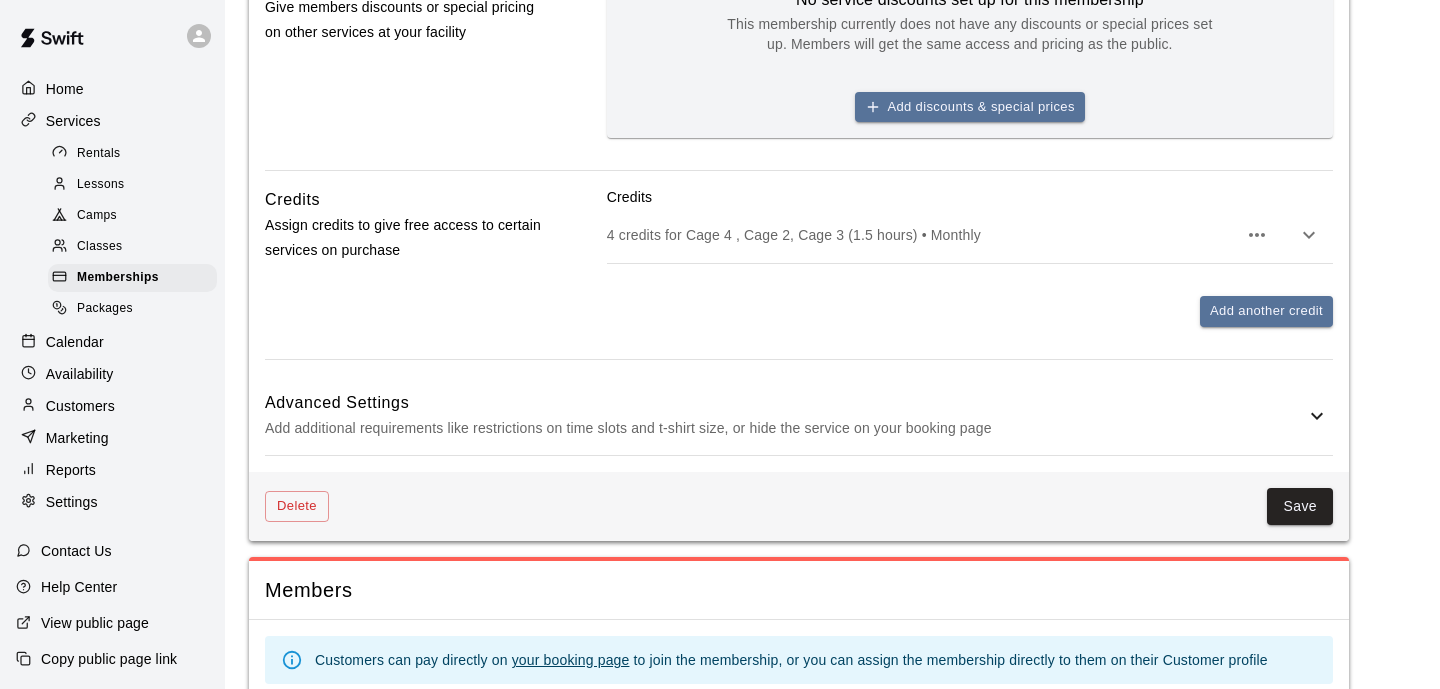 click on "Advanced Settings Add additional requirements like restrictions on time slots and t-shirt size, or hide the service on your booking page" at bounding box center (799, 415) 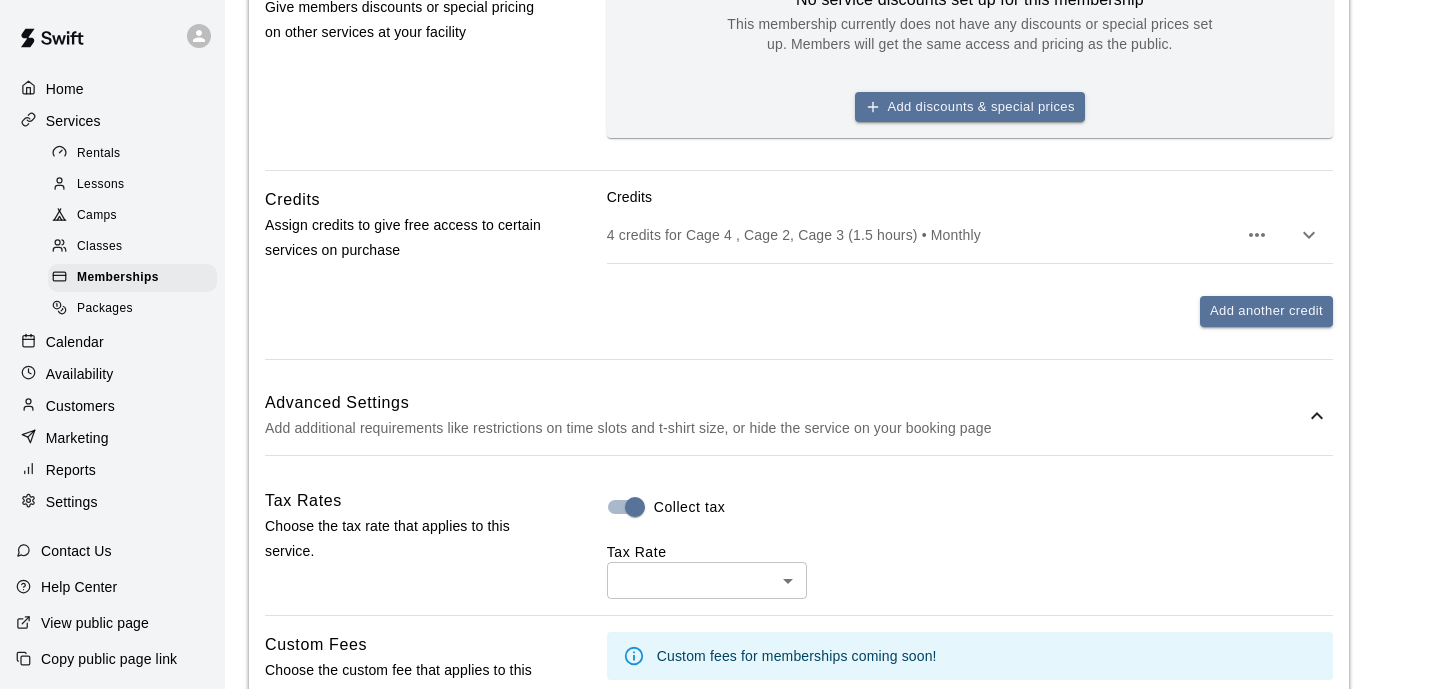 click on "**********" at bounding box center [720, 422] 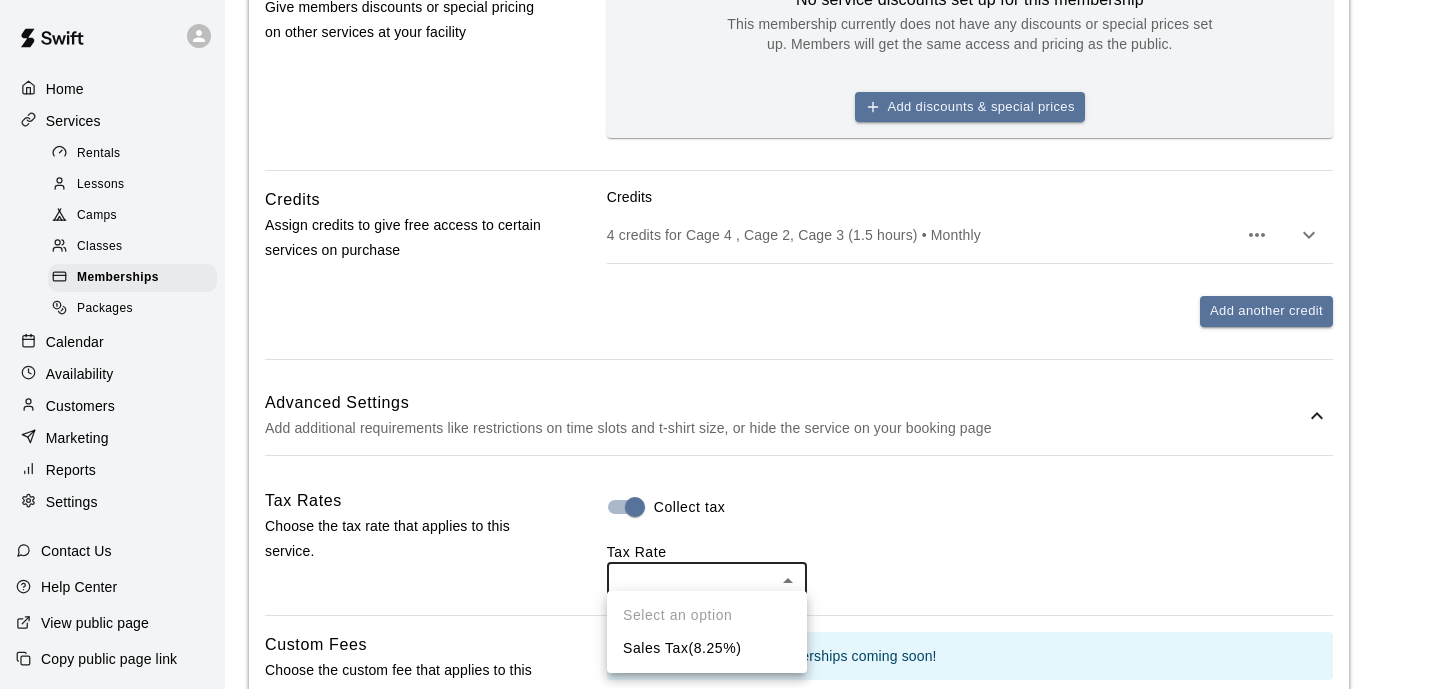 click on "Sales Tax  ( 8.25 %)" at bounding box center [707, 648] 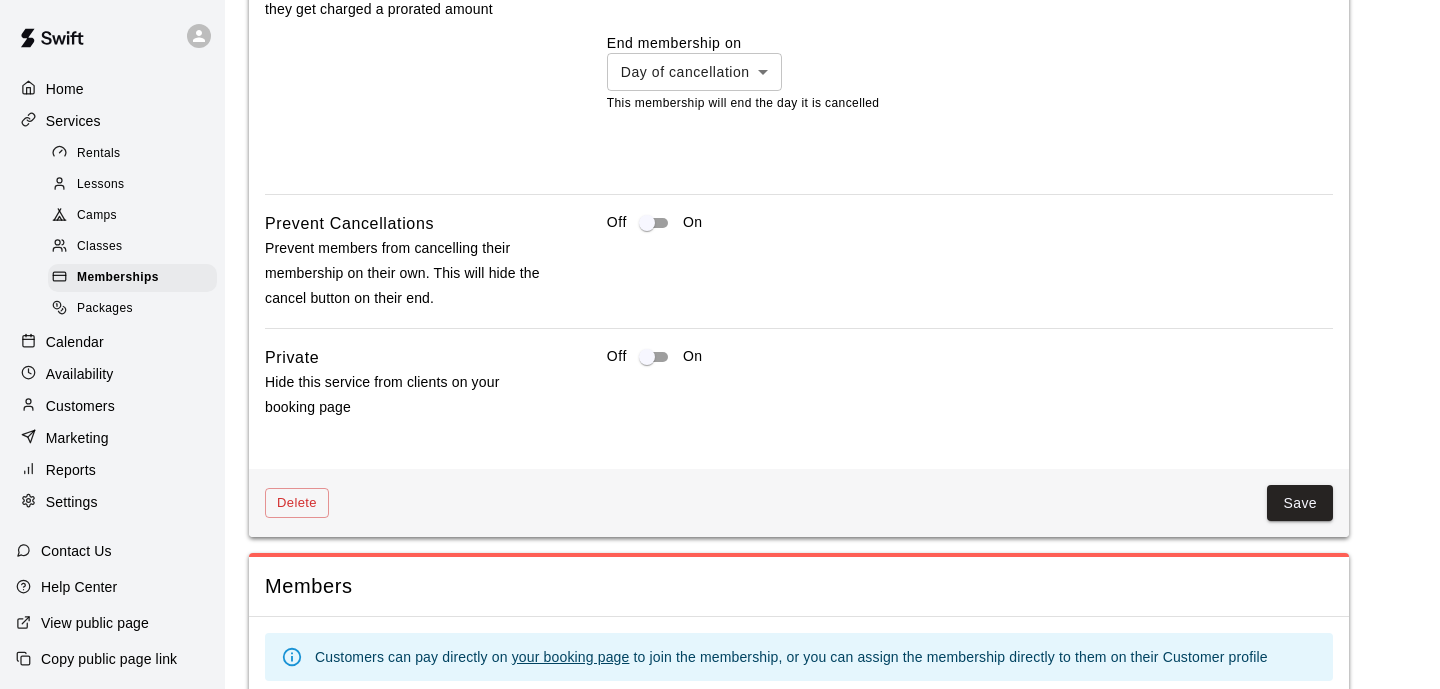 scroll, scrollTop: 1805, scrollLeft: 0, axis: vertical 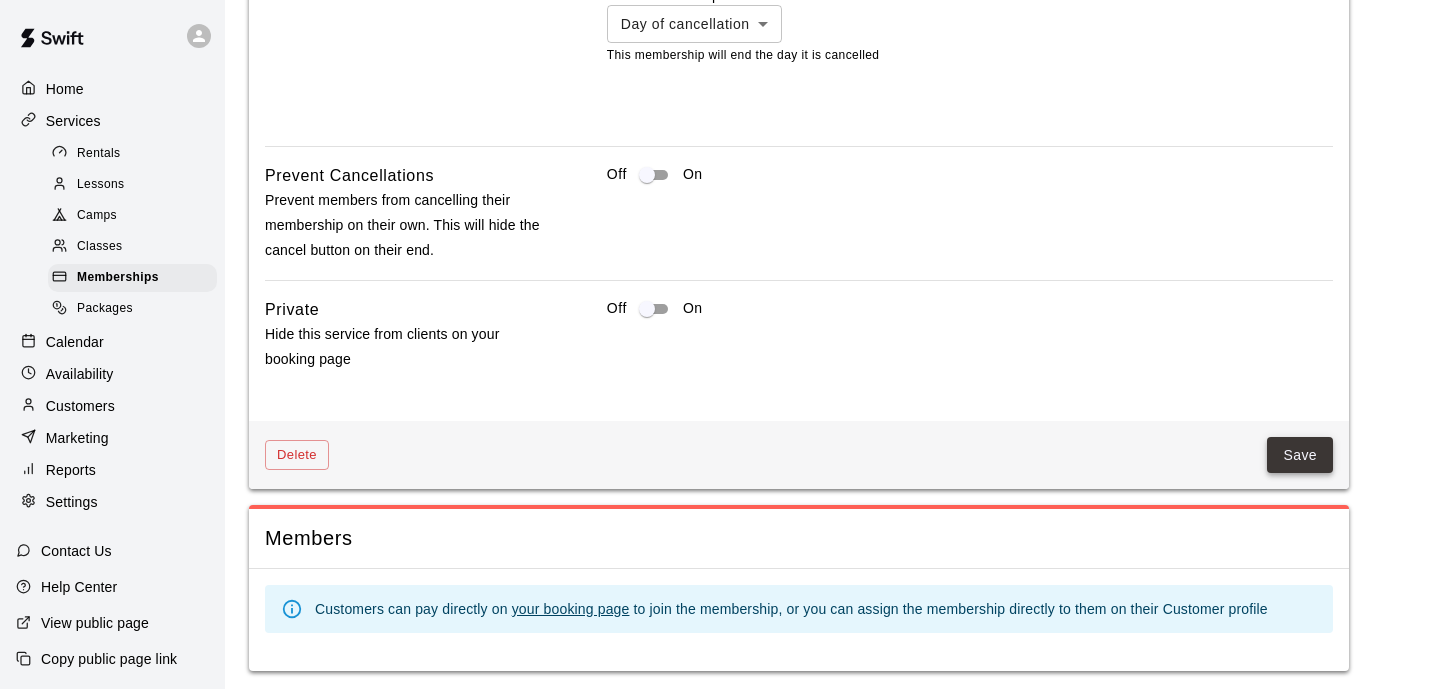 click on "Save" at bounding box center (1300, 455) 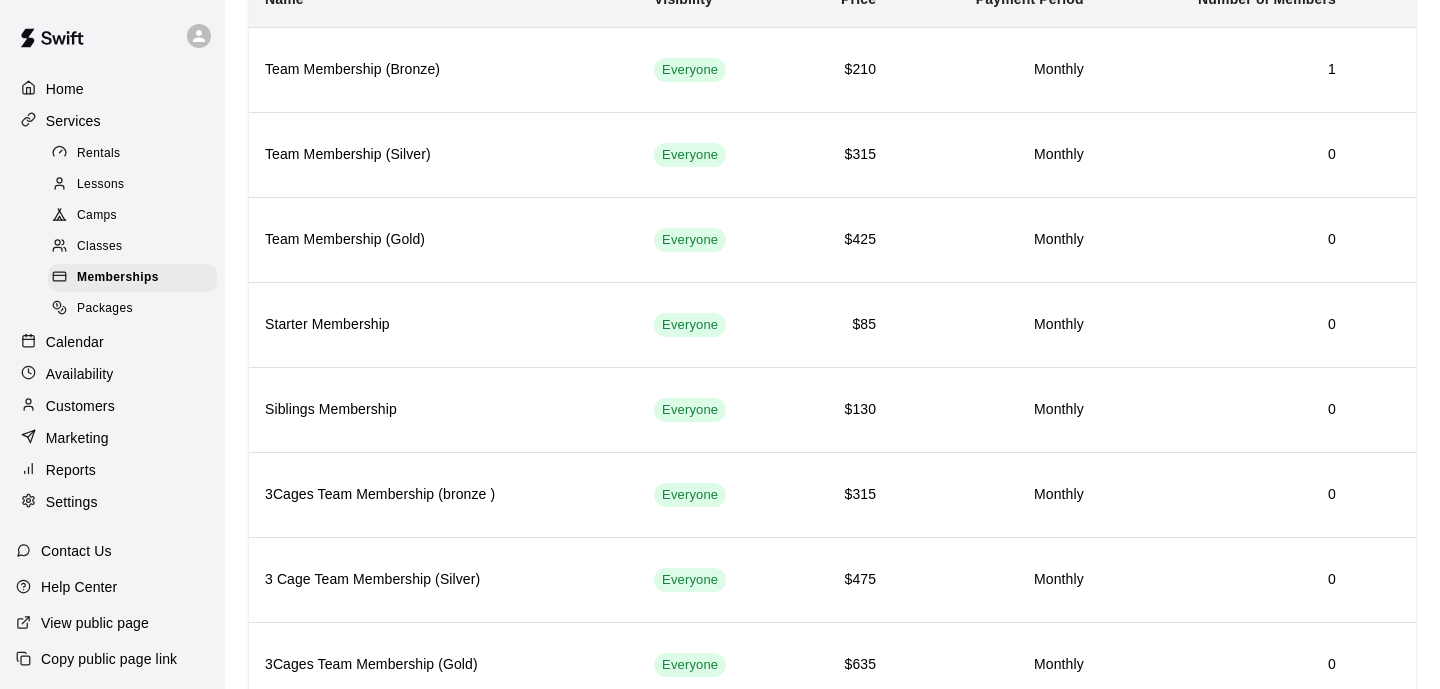 scroll, scrollTop: 235, scrollLeft: 0, axis: vertical 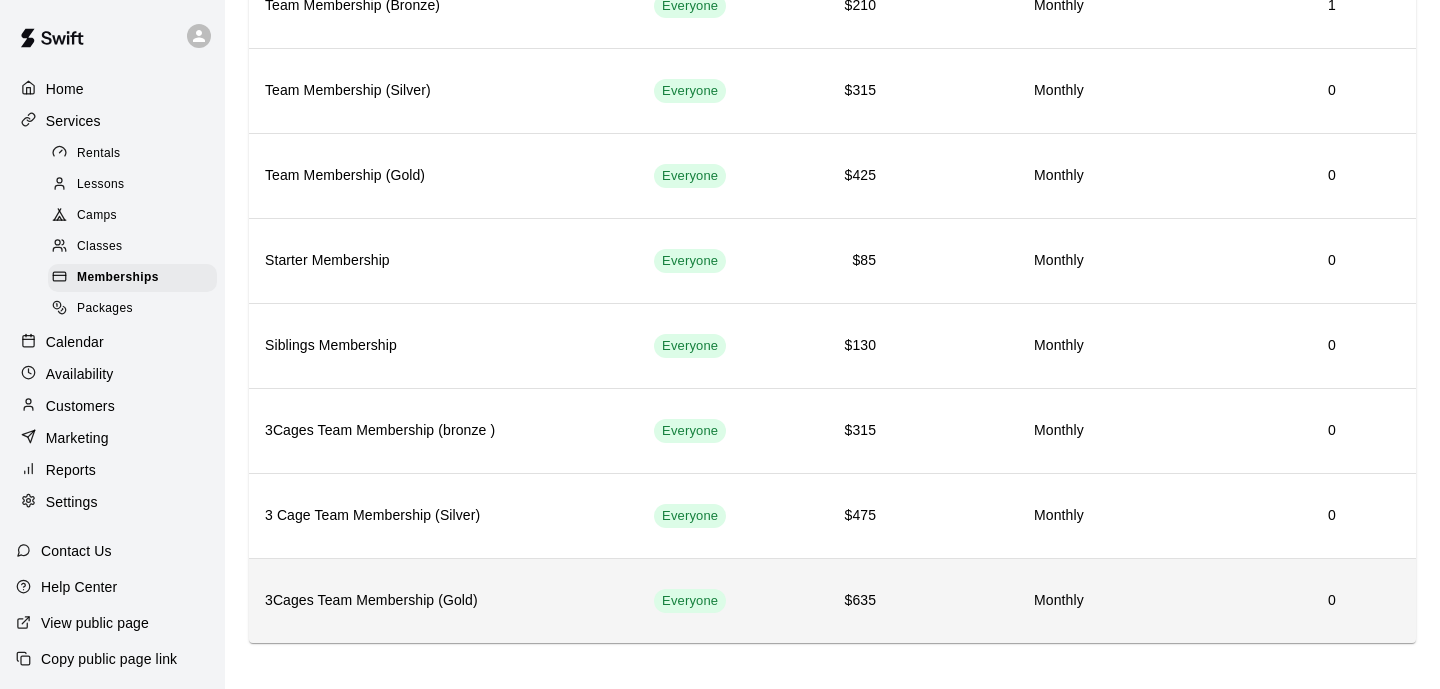 click on "$635" at bounding box center [842, 600] 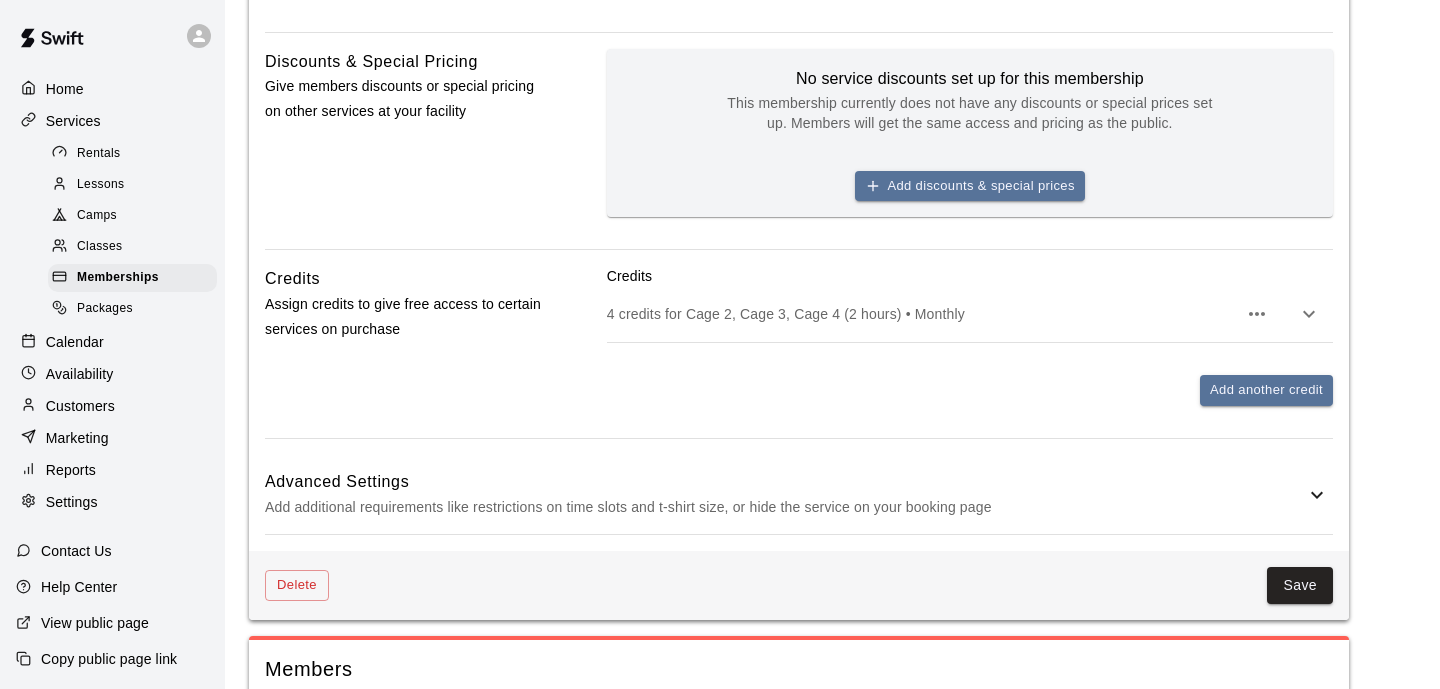 scroll, scrollTop: 754, scrollLeft: 0, axis: vertical 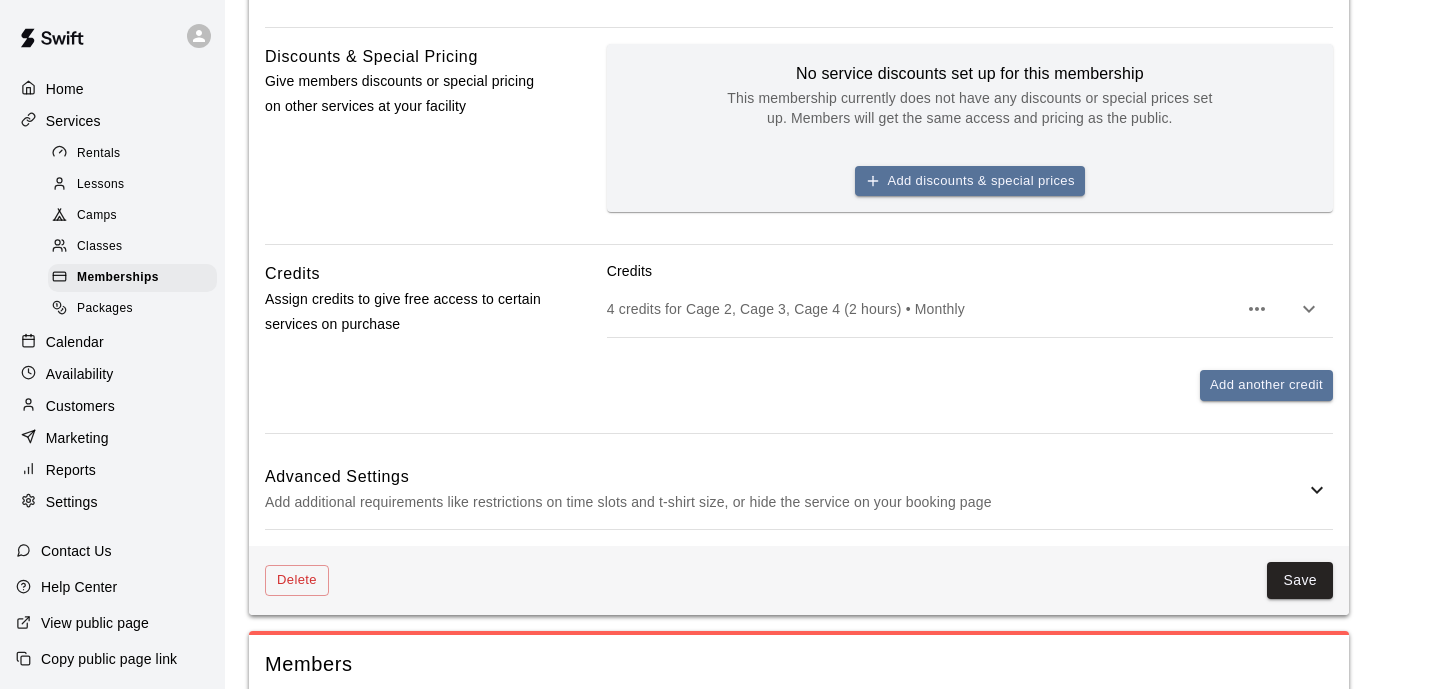 click 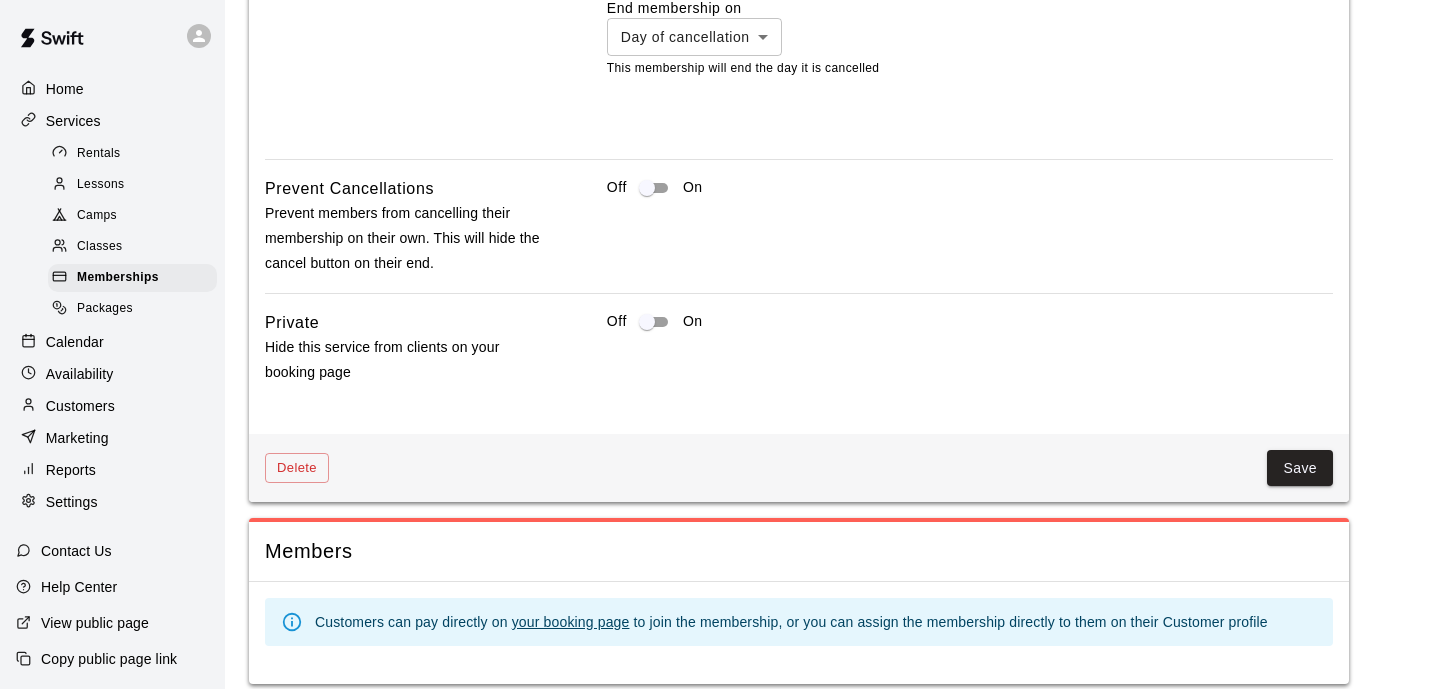 scroll, scrollTop: 1805, scrollLeft: 0, axis: vertical 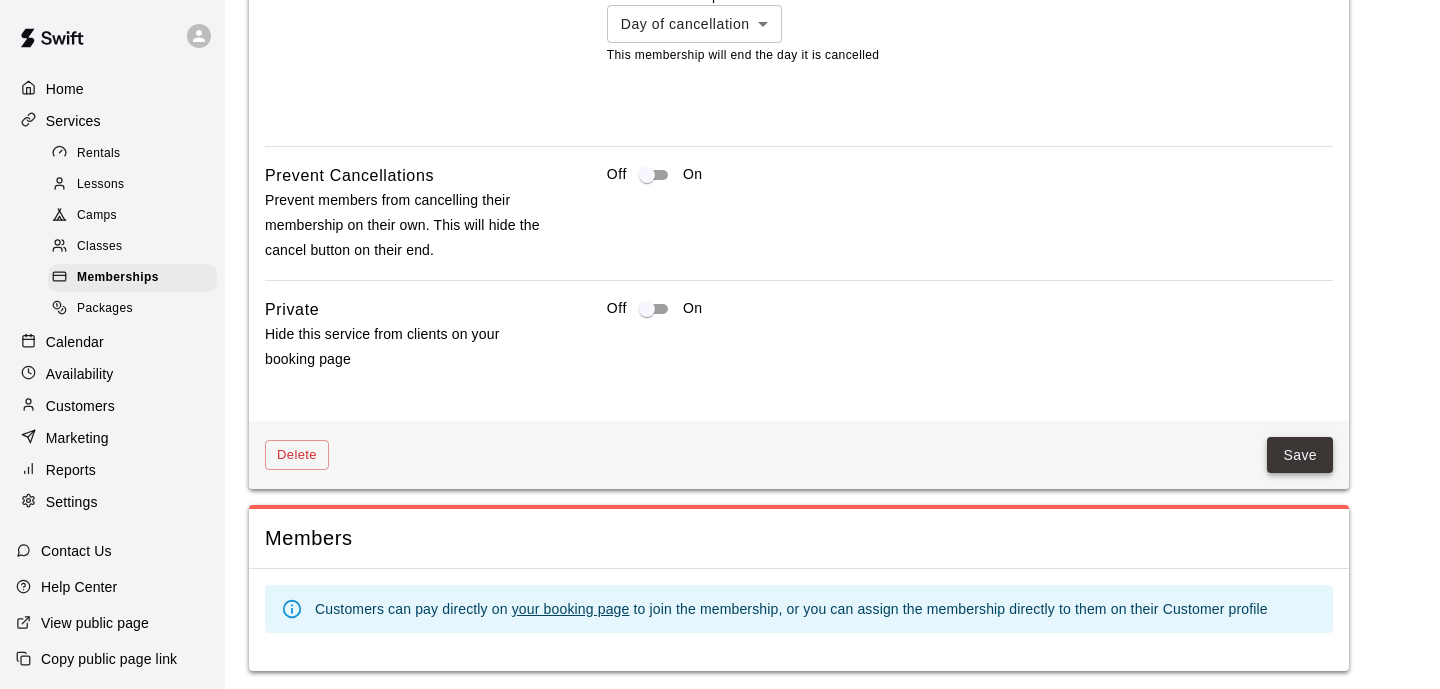 click on "Save" at bounding box center (1300, 455) 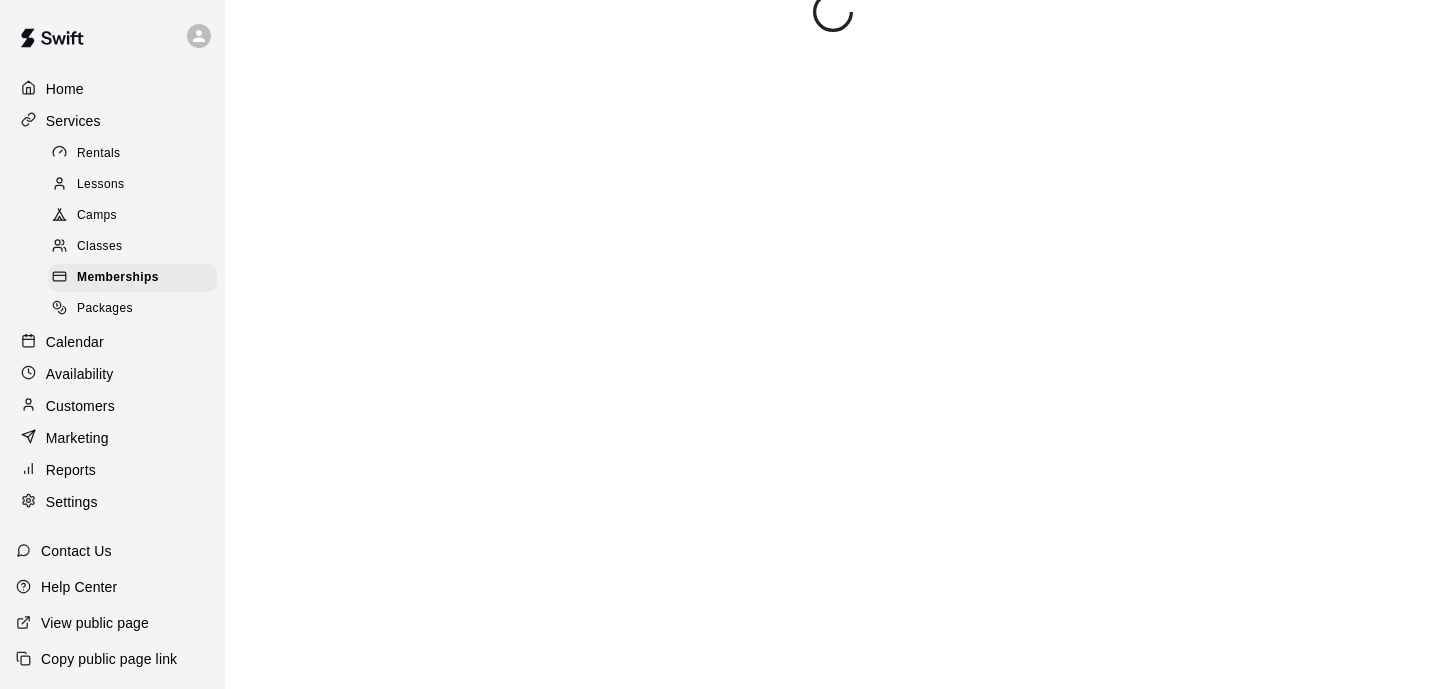scroll, scrollTop: 0, scrollLeft: 0, axis: both 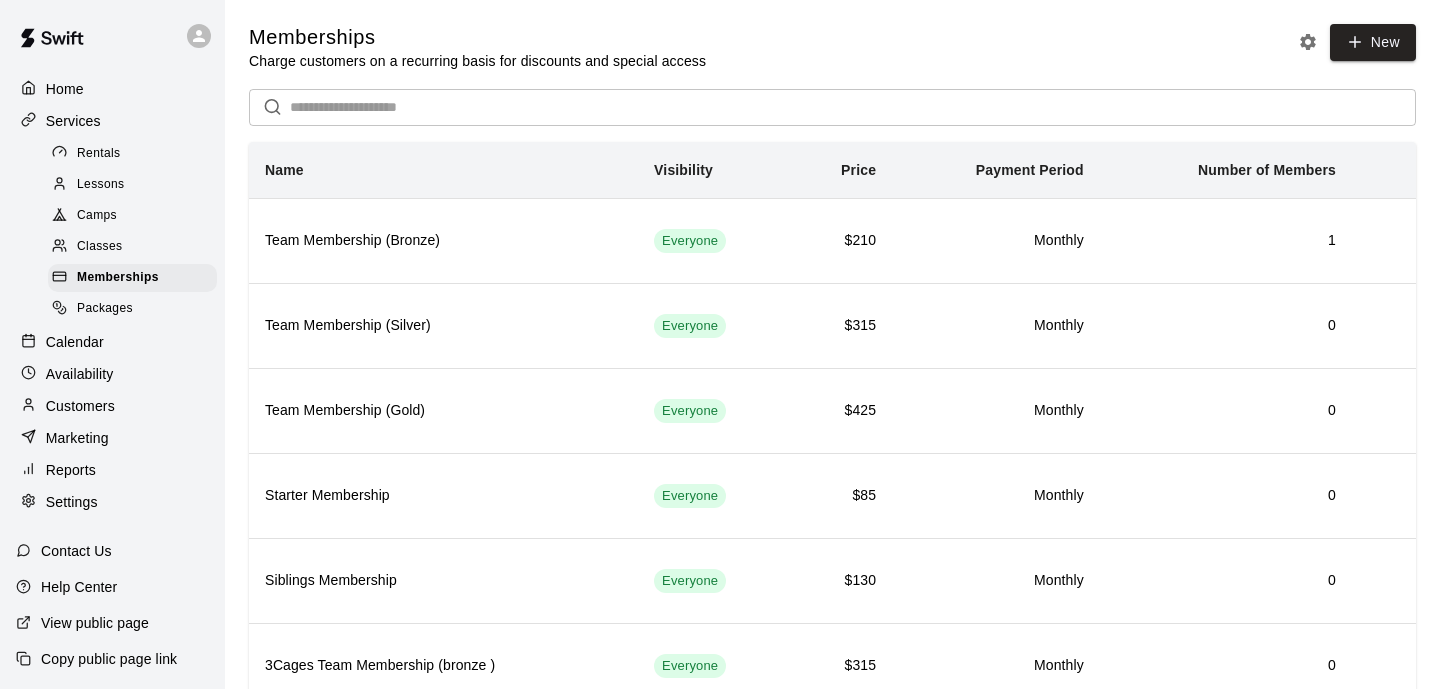 click on "Lessons" at bounding box center (101, 185) 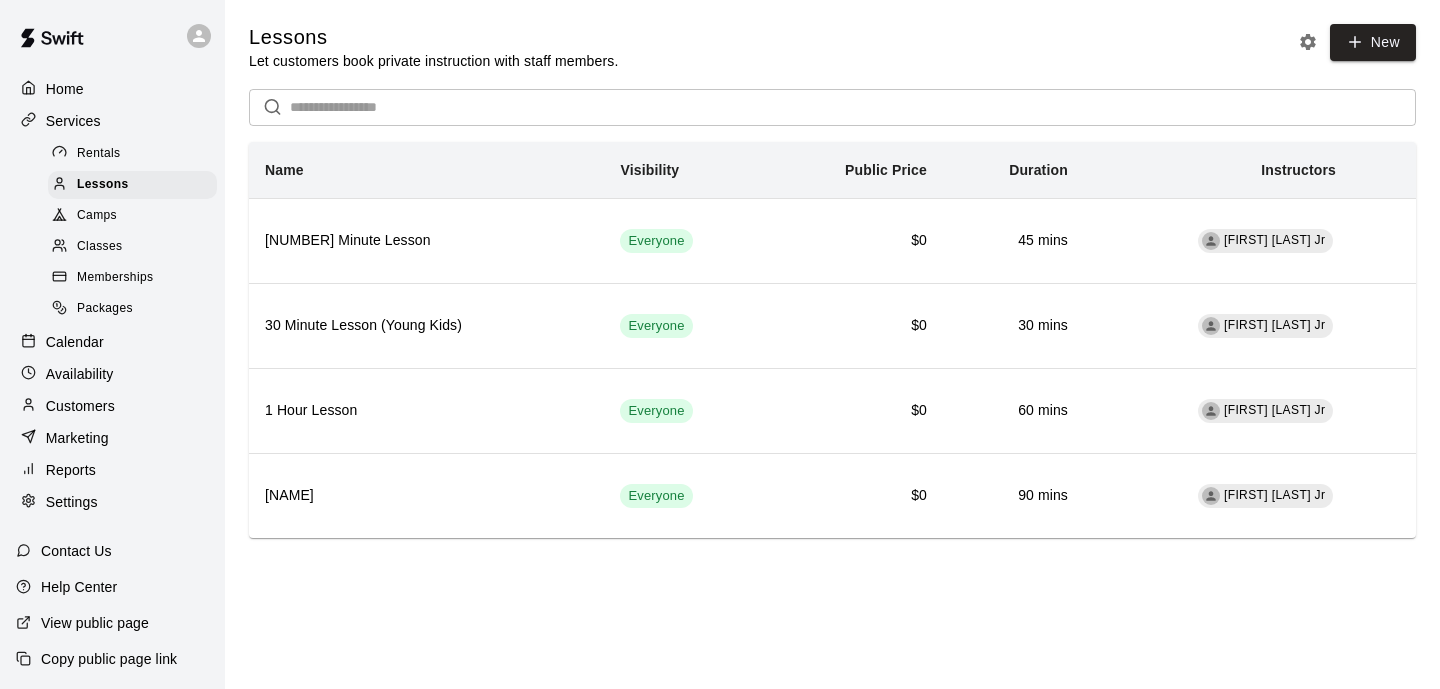 click on "Rentals" at bounding box center [132, 154] 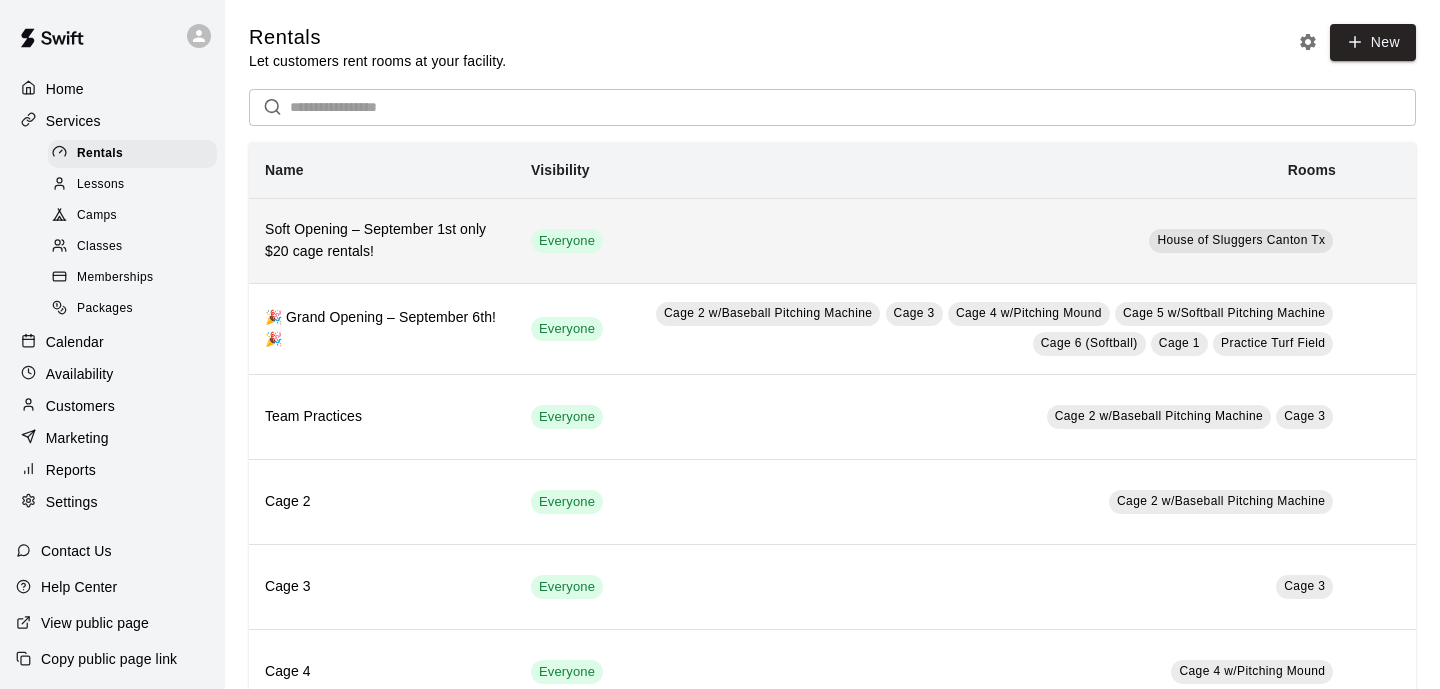 click on "House of Sluggers Canton Tx" at bounding box center (985, 240) 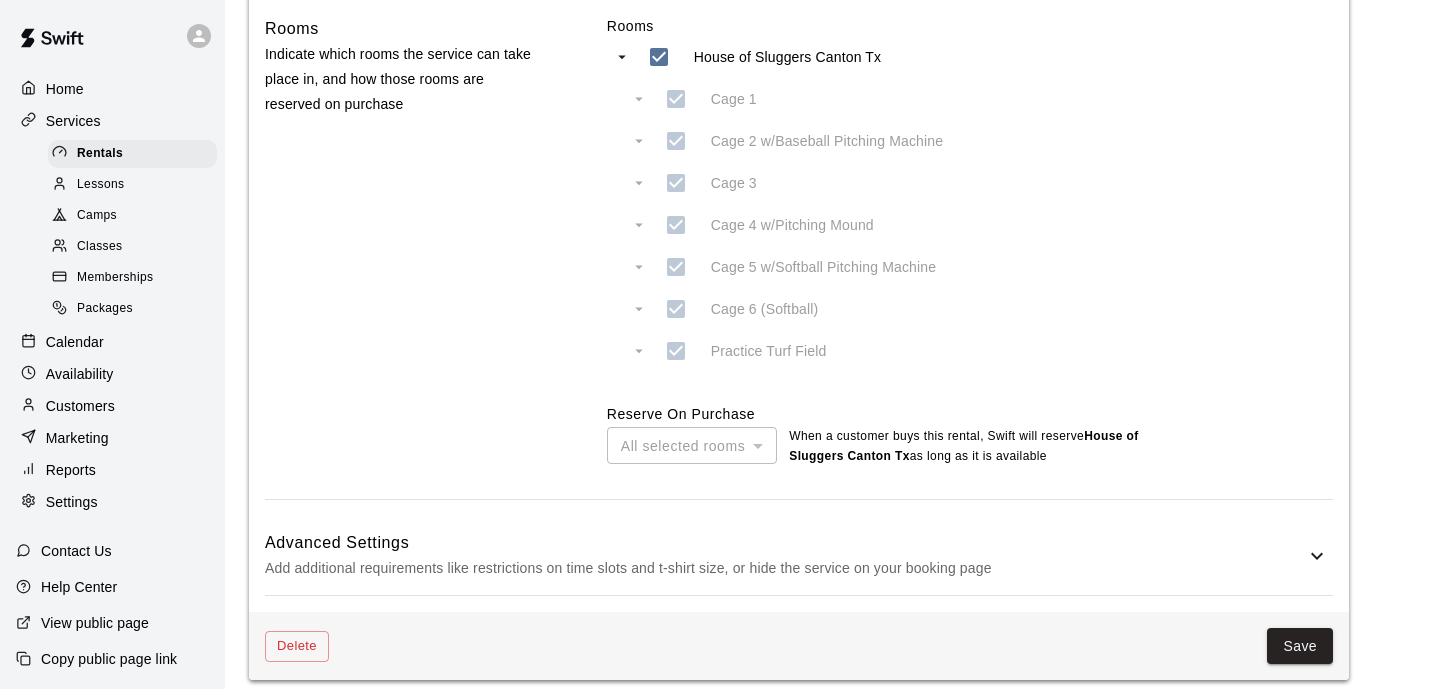scroll, scrollTop: 921, scrollLeft: 0, axis: vertical 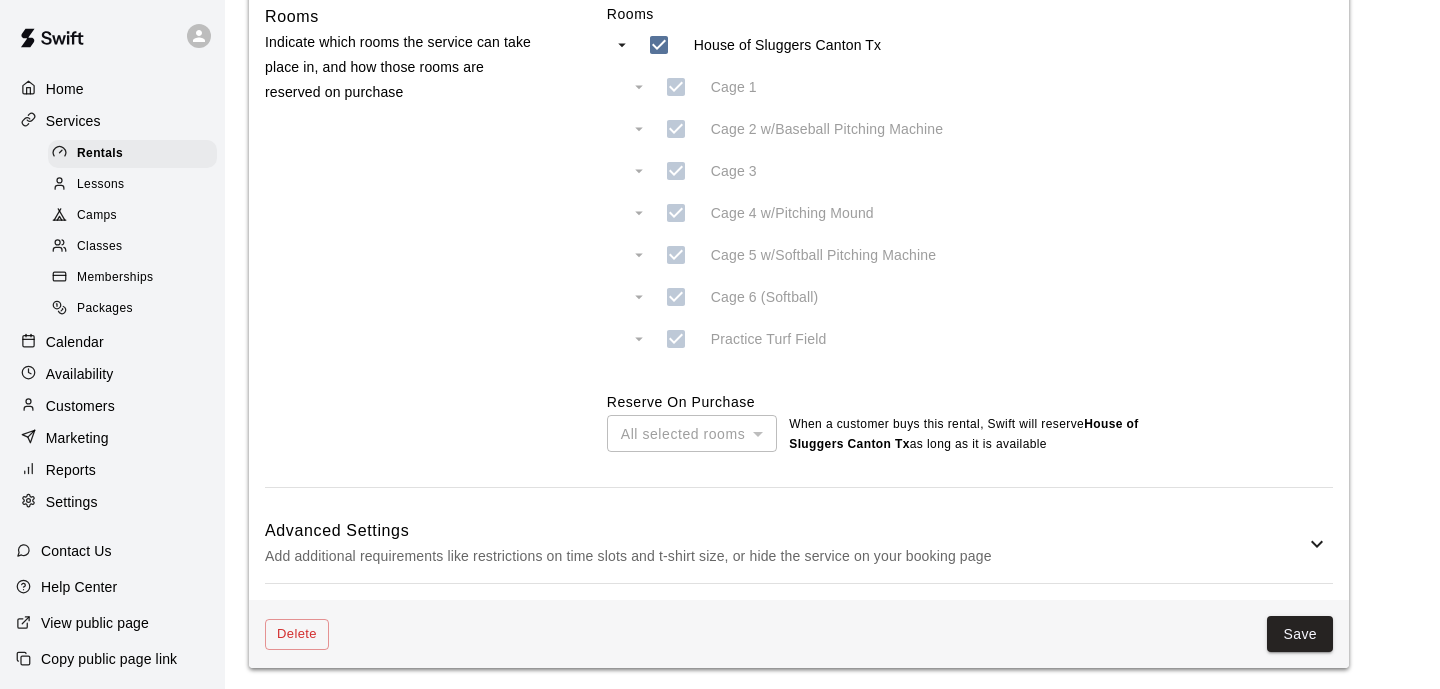 click on "Add additional requirements like restrictions on time slots and t-shirt size, or hide the service on your booking page" at bounding box center (785, 556) 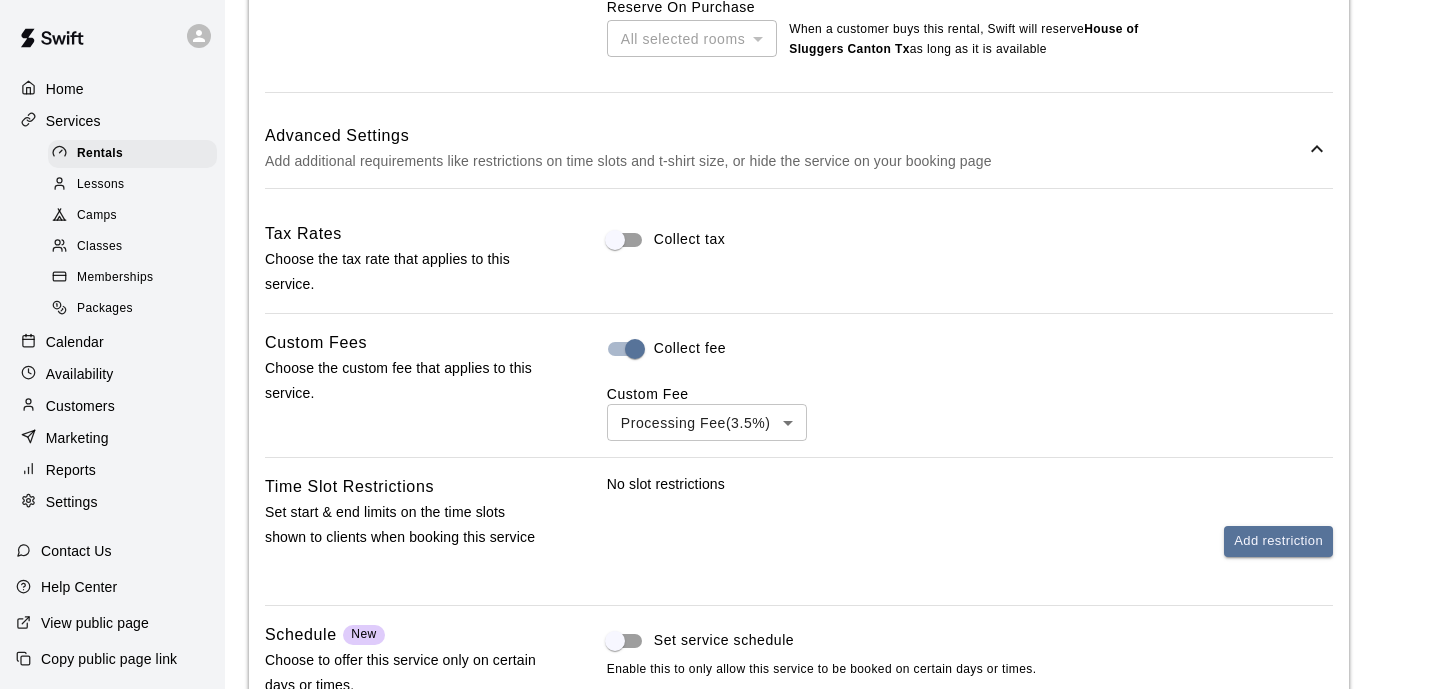 scroll, scrollTop: 1322, scrollLeft: 0, axis: vertical 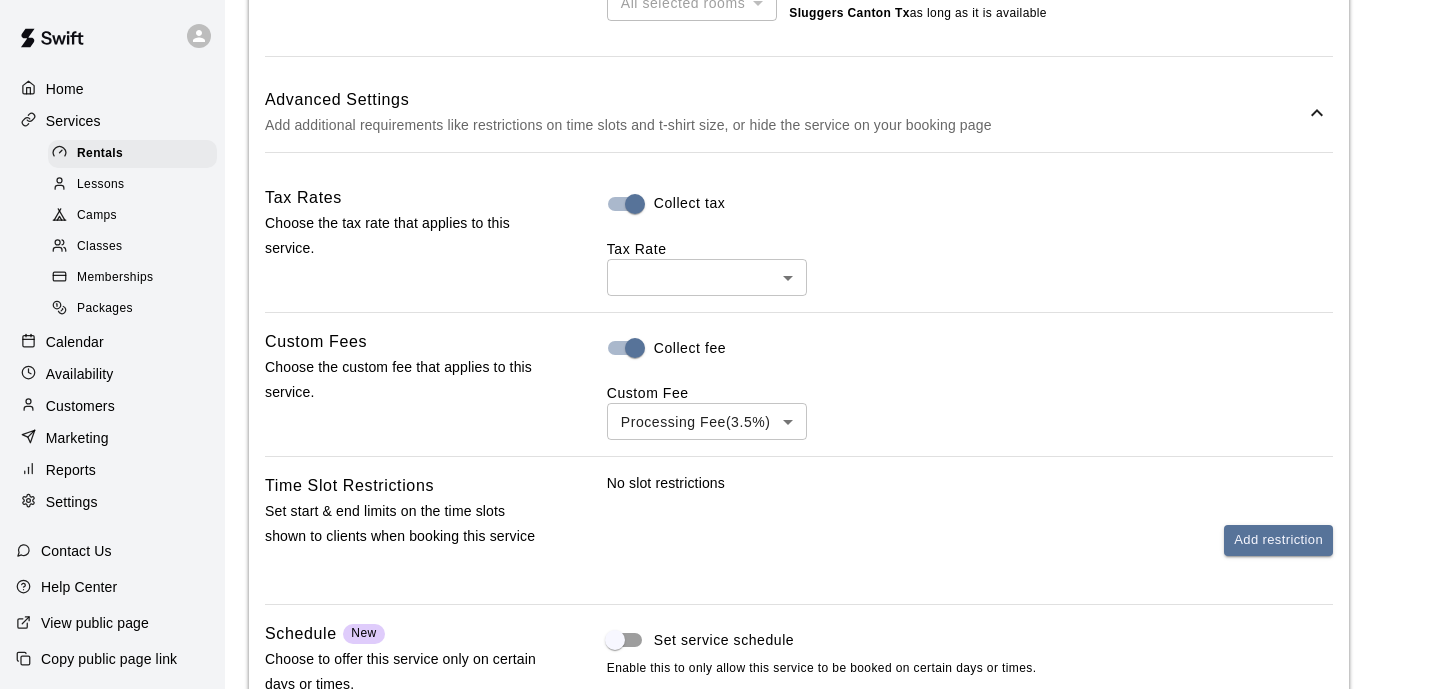 click on "**********" at bounding box center [720, -101] 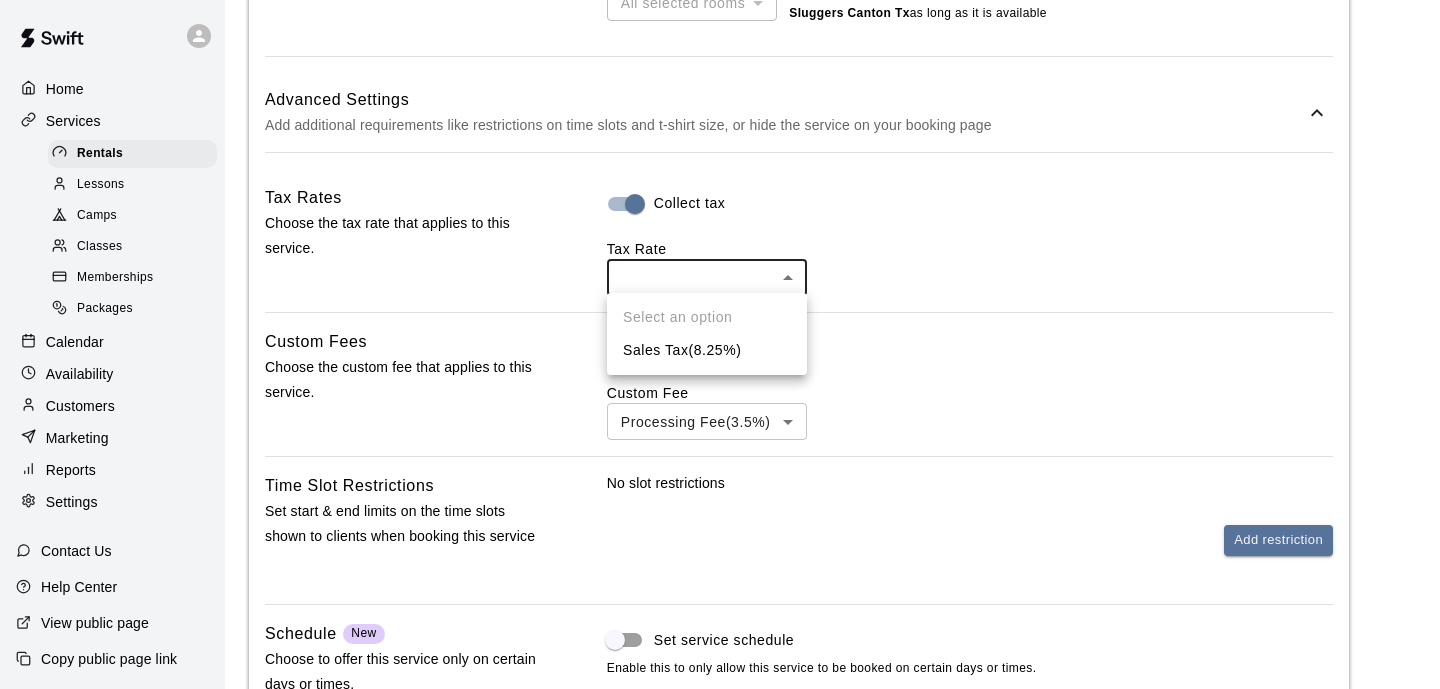 click on "Sales Tax  ( 8.25 %)" at bounding box center (707, 350) 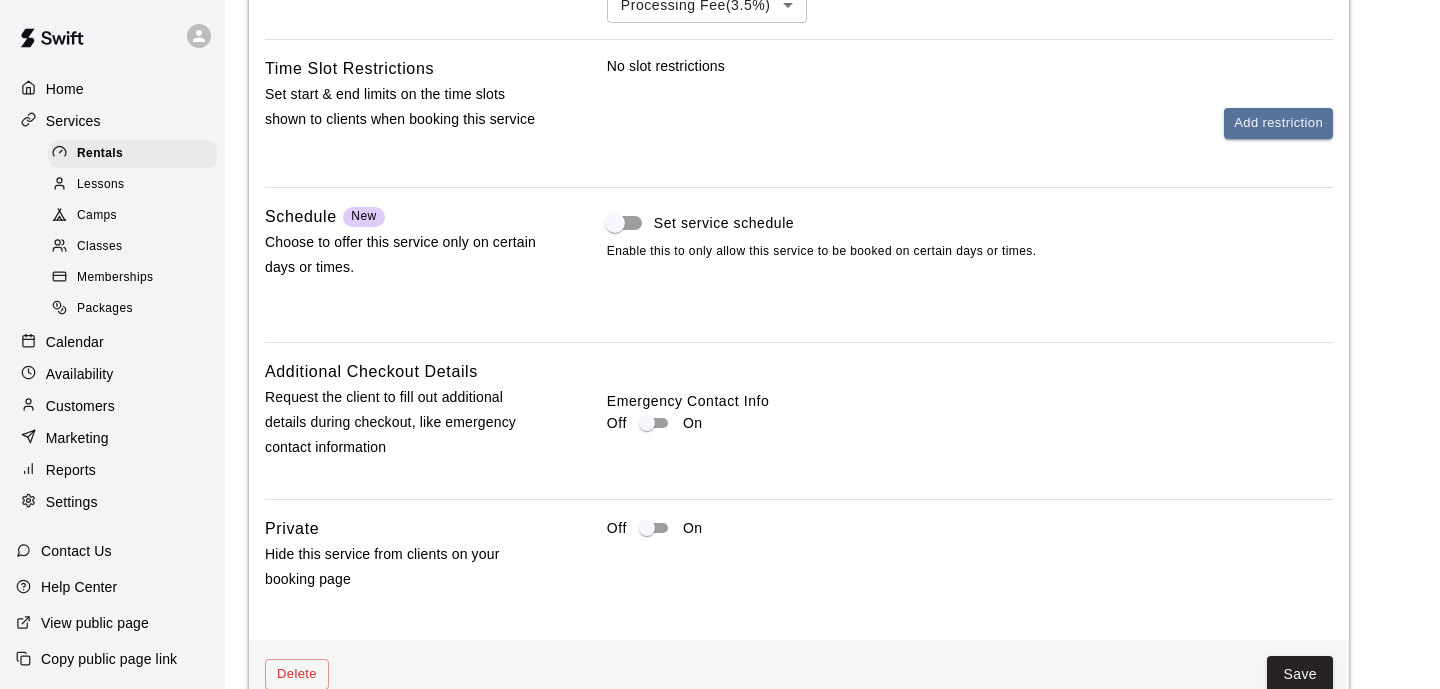 scroll, scrollTop: 1808, scrollLeft: 0, axis: vertical 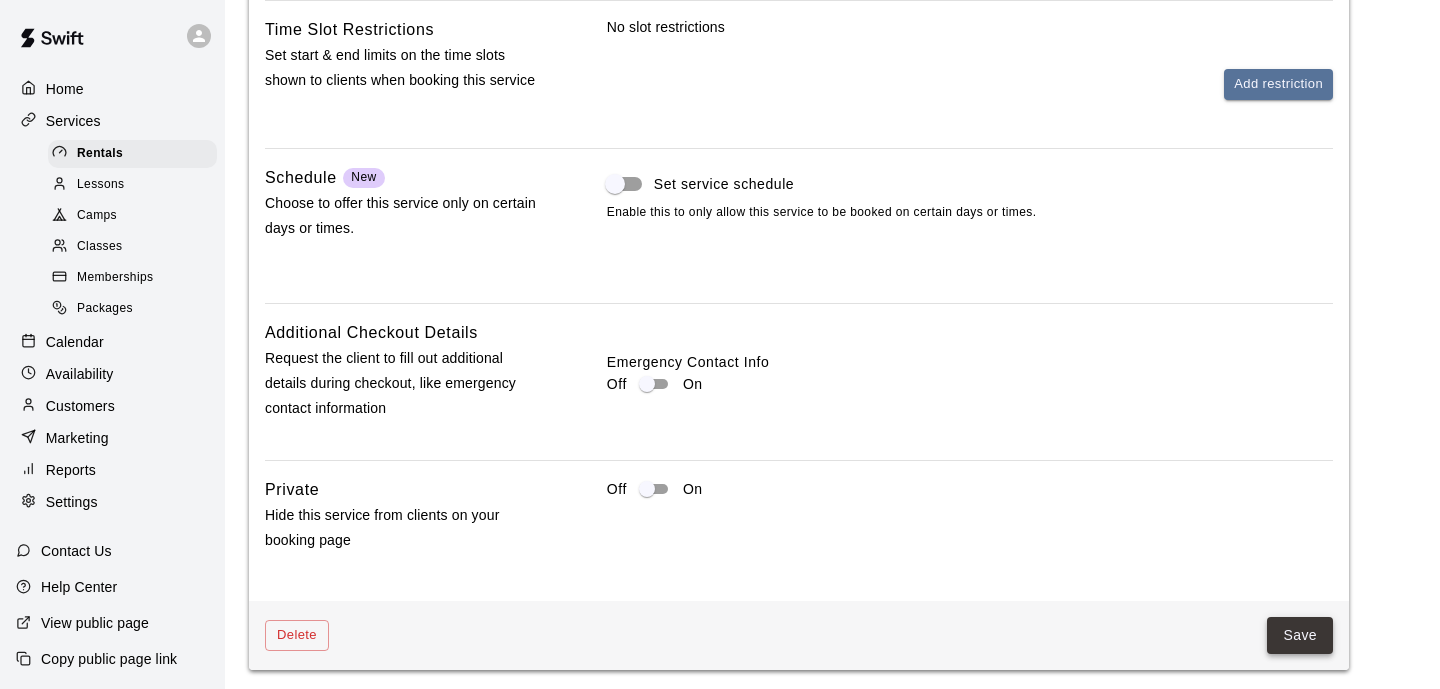 click on "Save" at bounding box center (1300, 635) 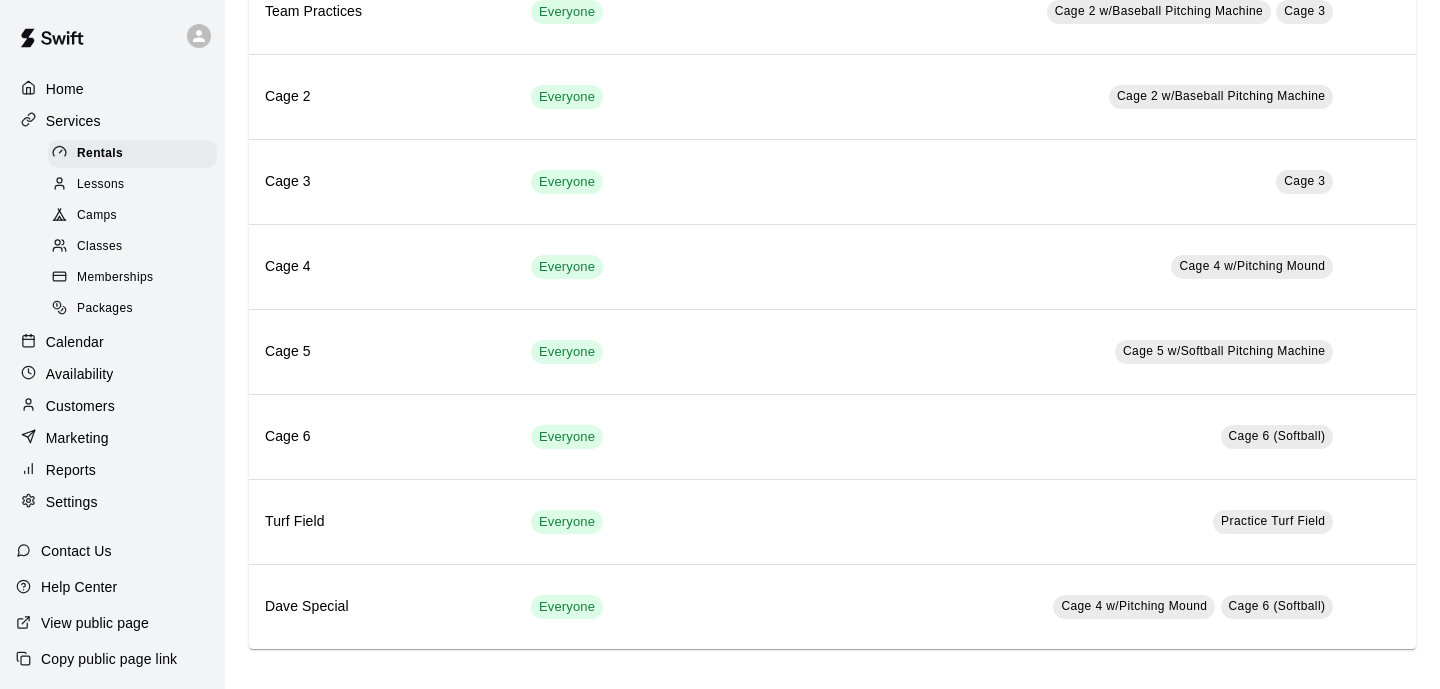 scroll, scrollTop: 0, scrollLeft: 0, axis: both 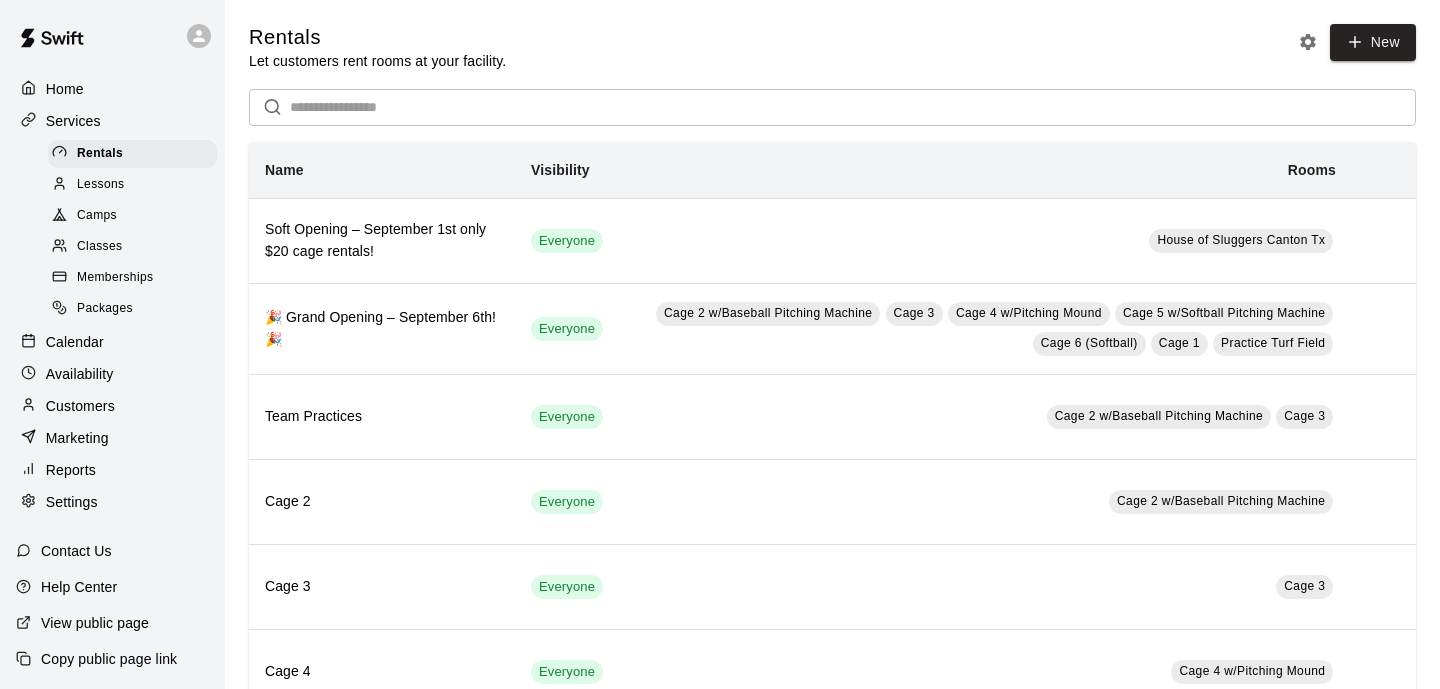 click on "Memberships" at bounding box center (132, 278) 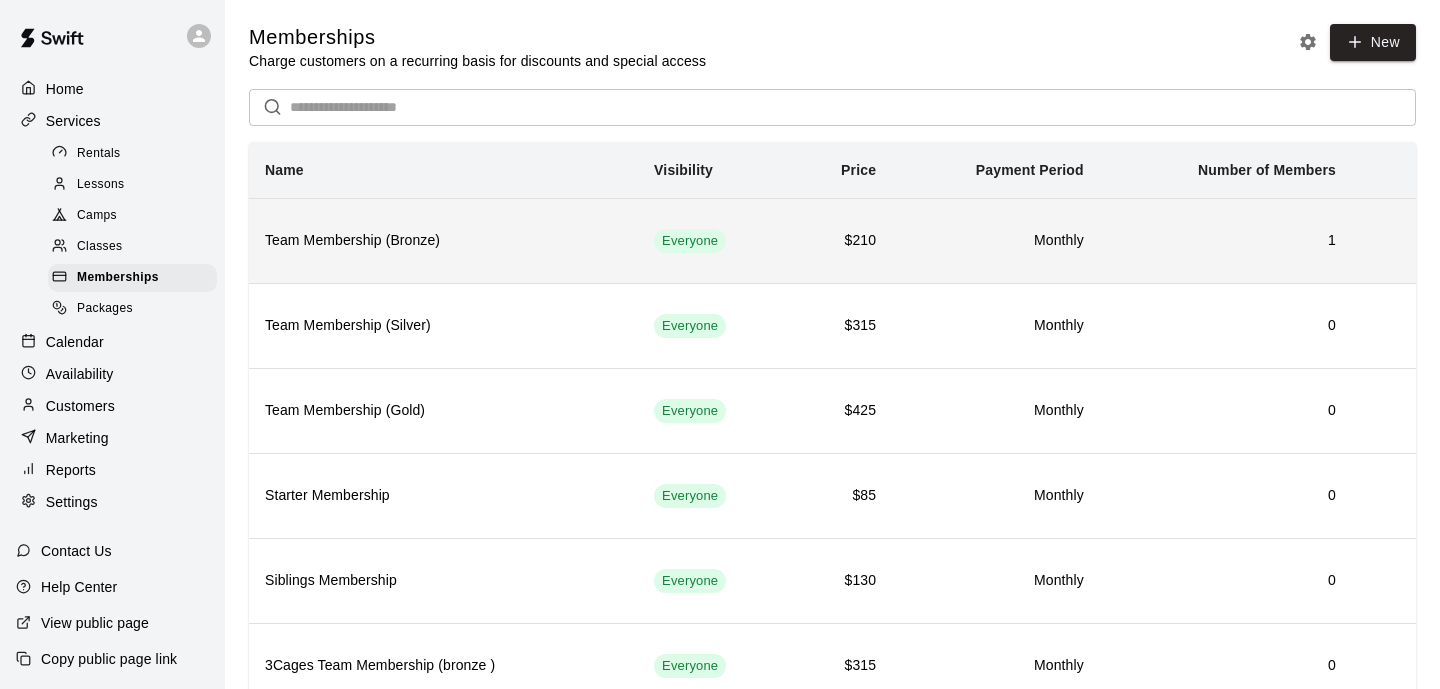 click on "Team Membership (Bronze)" at bounding box center (443, 241) 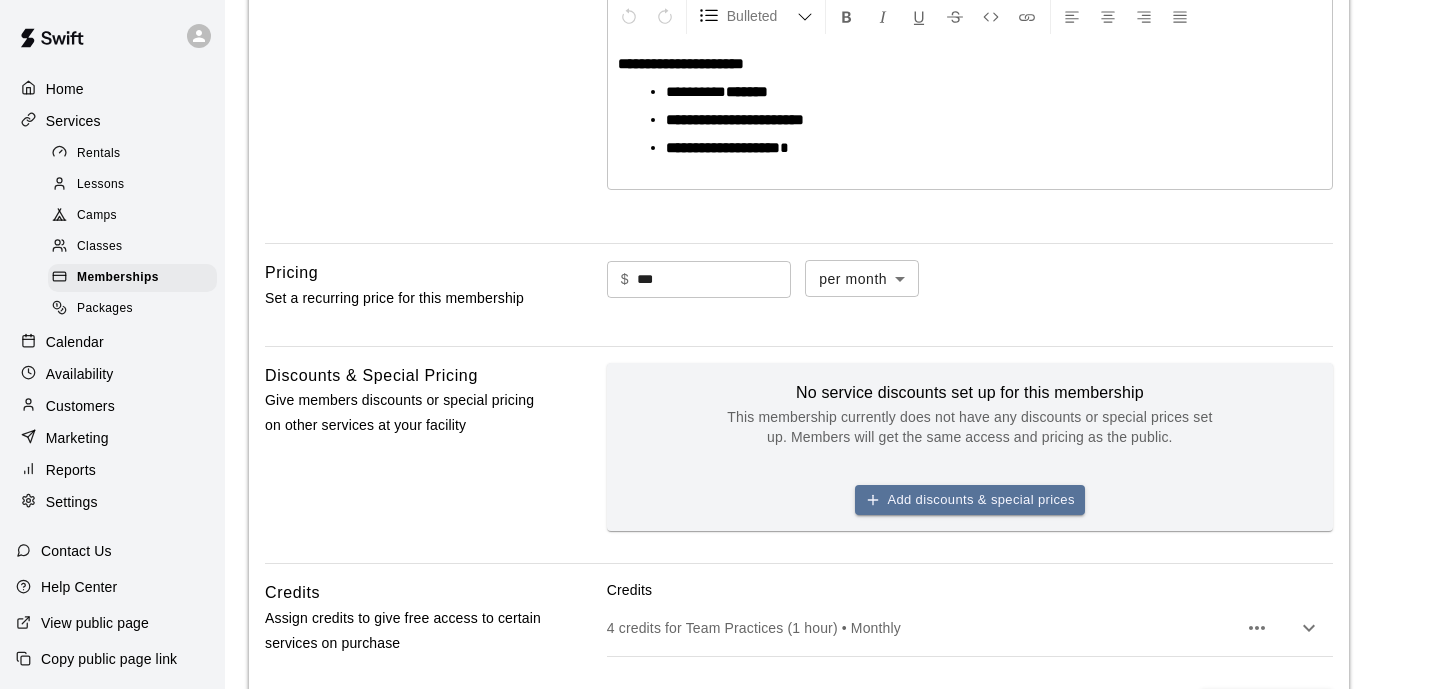 scroll, scrollTop: 441, scrollLeft: 0, axis: vertical 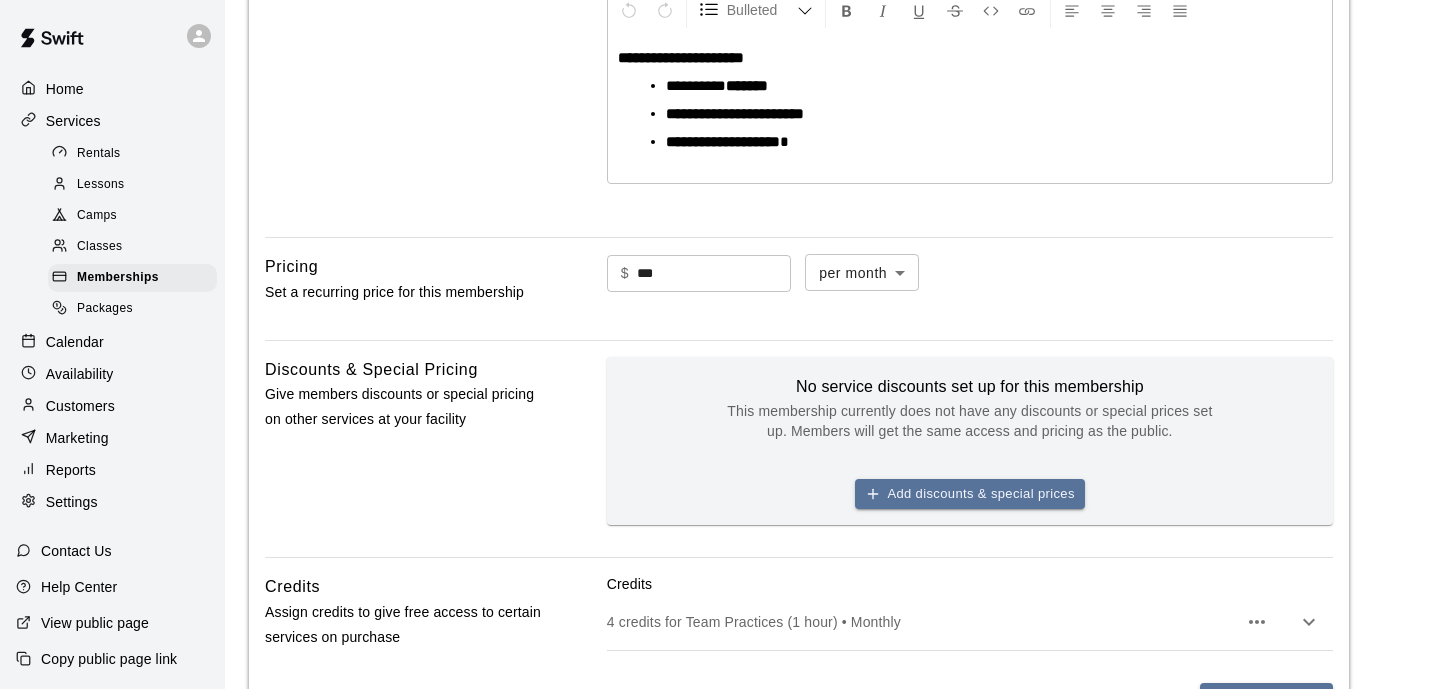 click on "**********" at bounding box center [720, 467] 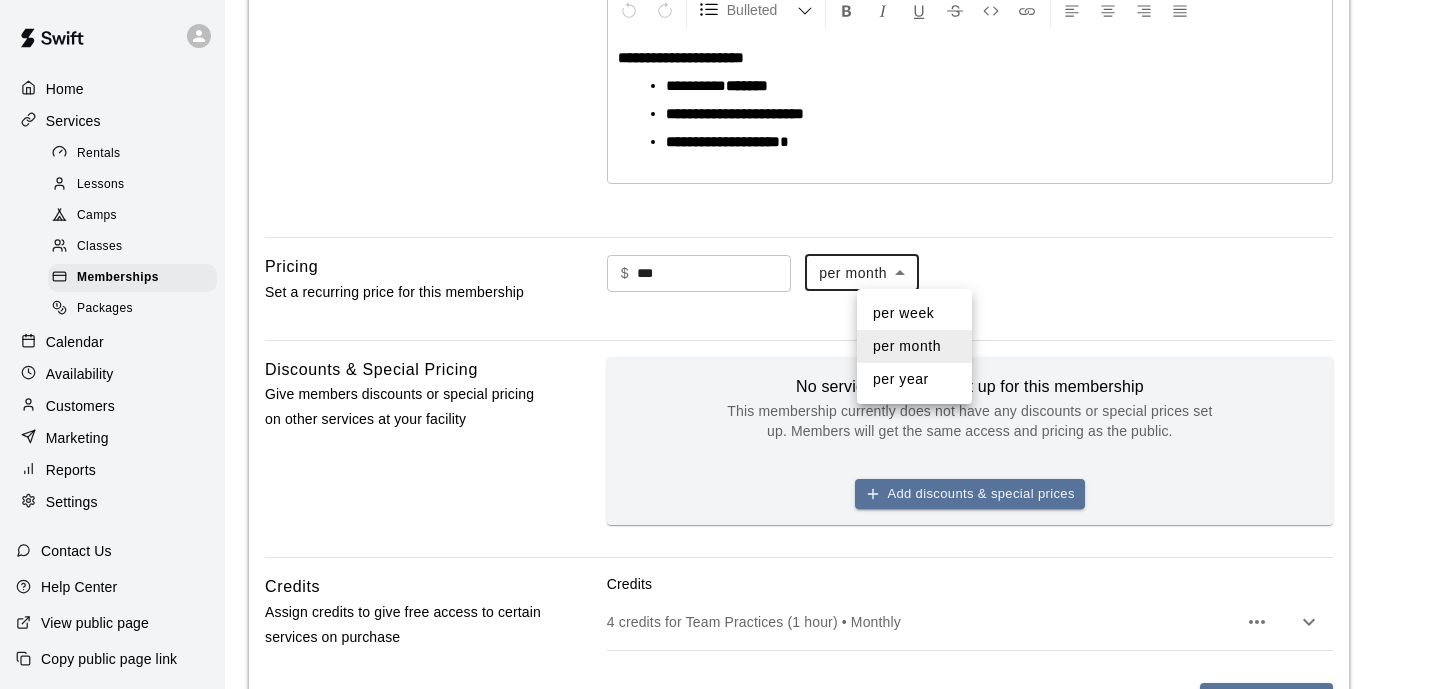click at bounding box center (720, 344) 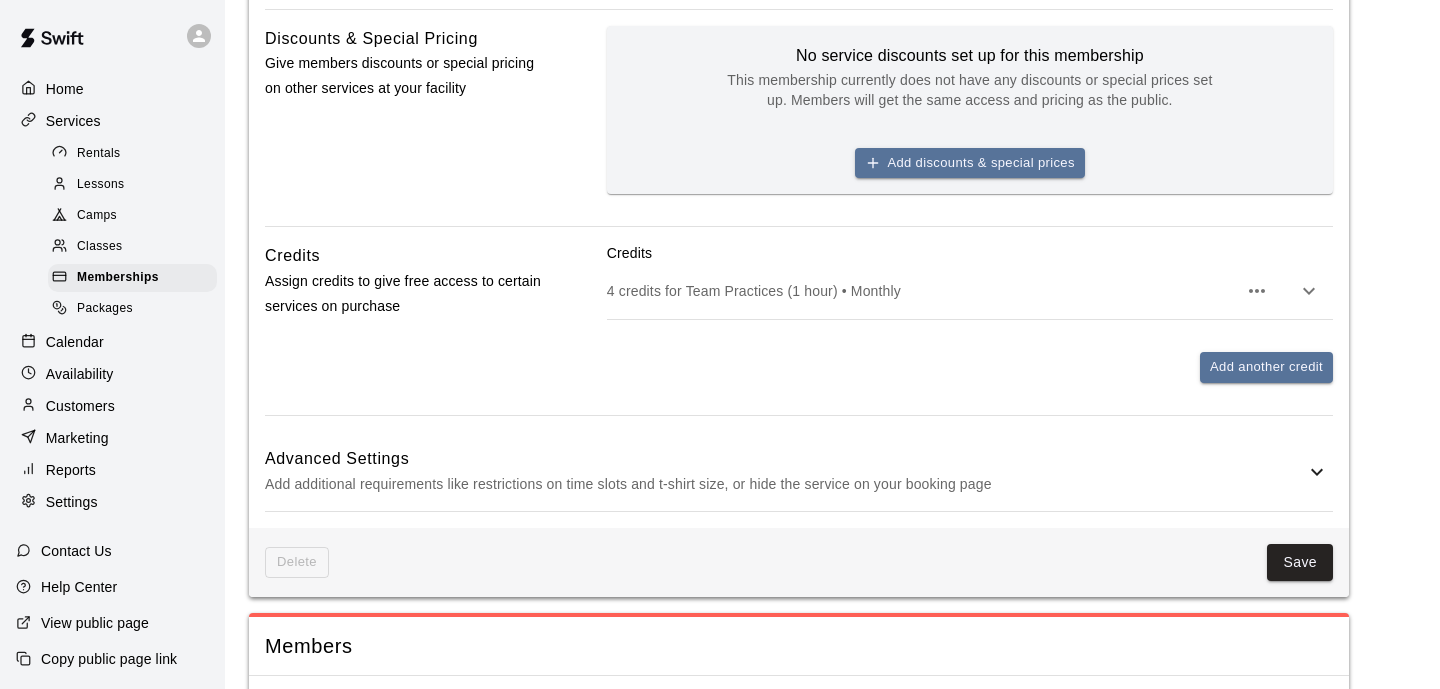 scroll, scrollTop: 773, scrollLeft: 0, axis: vertical 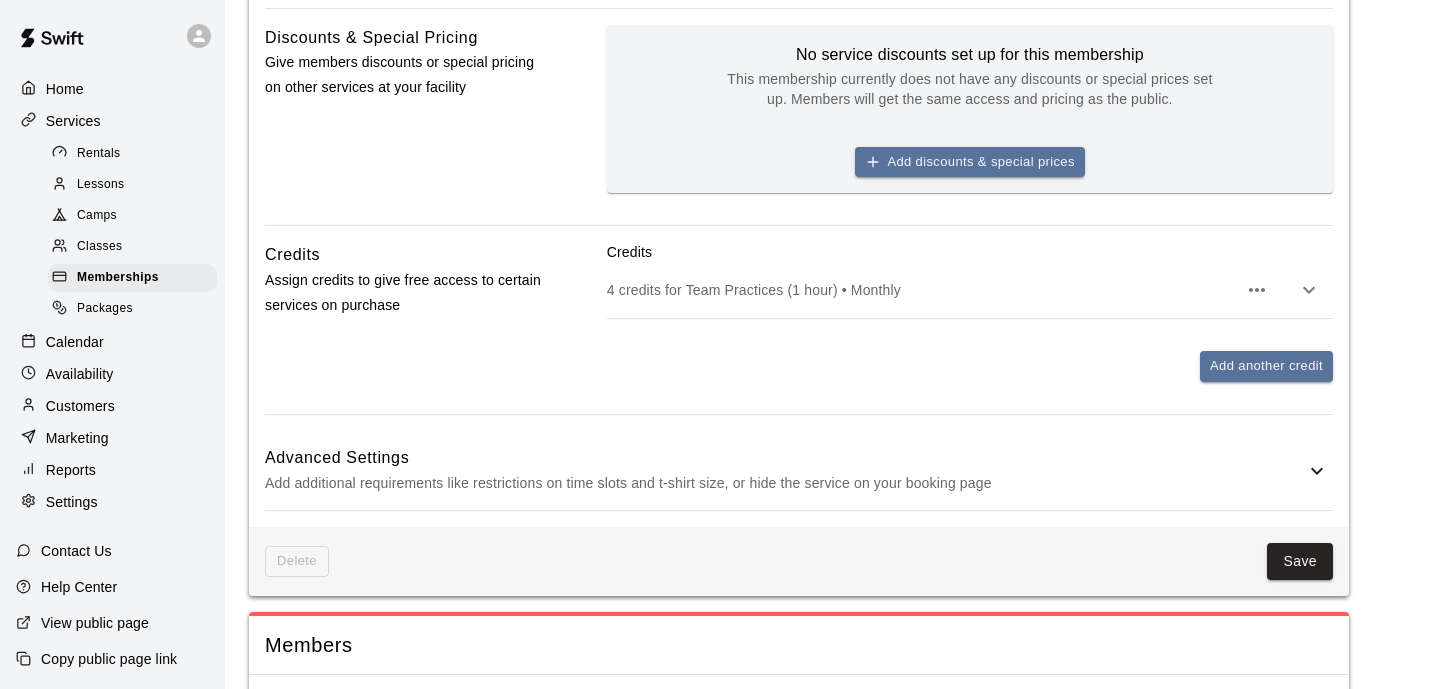 click on "Add additional requirements like restrictions on time slots and t-shirt size, or hide the service on your booking page" at bounding box center (785, 483) 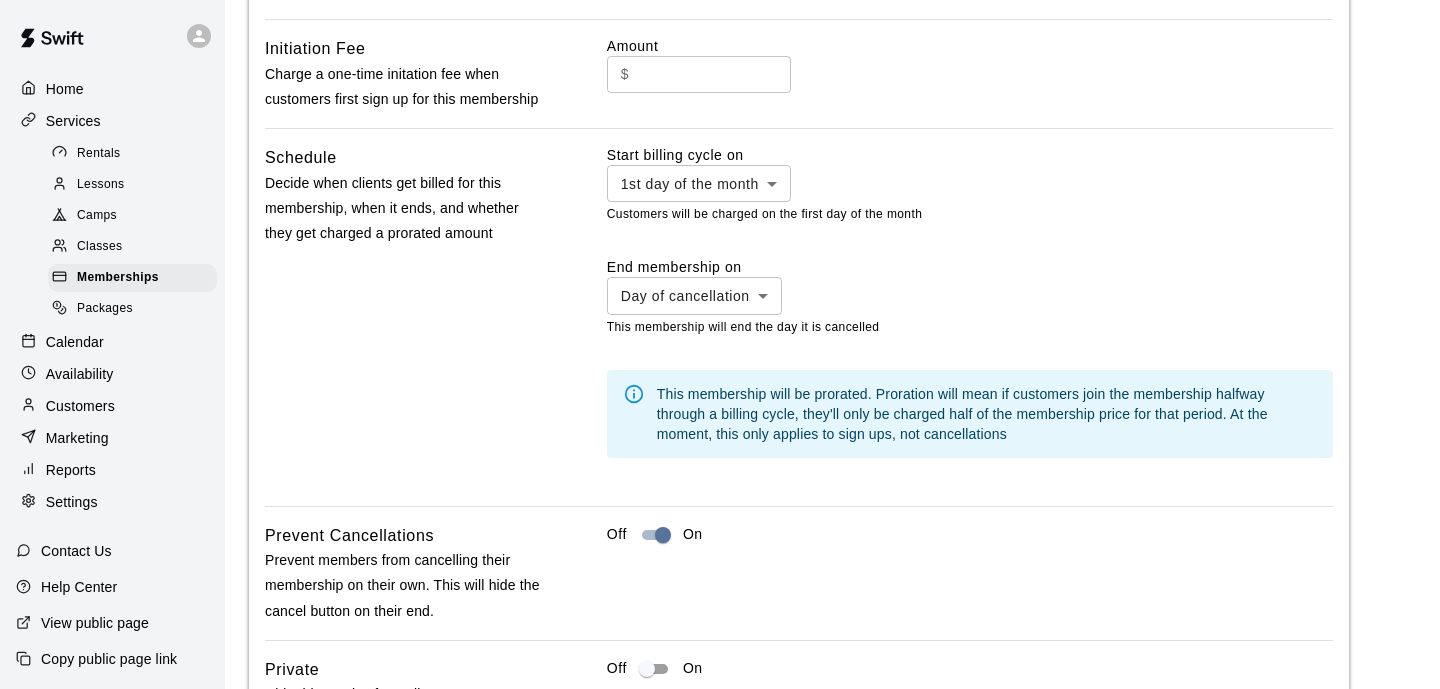 scroll, scrollTop: 1538, scrollLeft: 0, axis: vertical 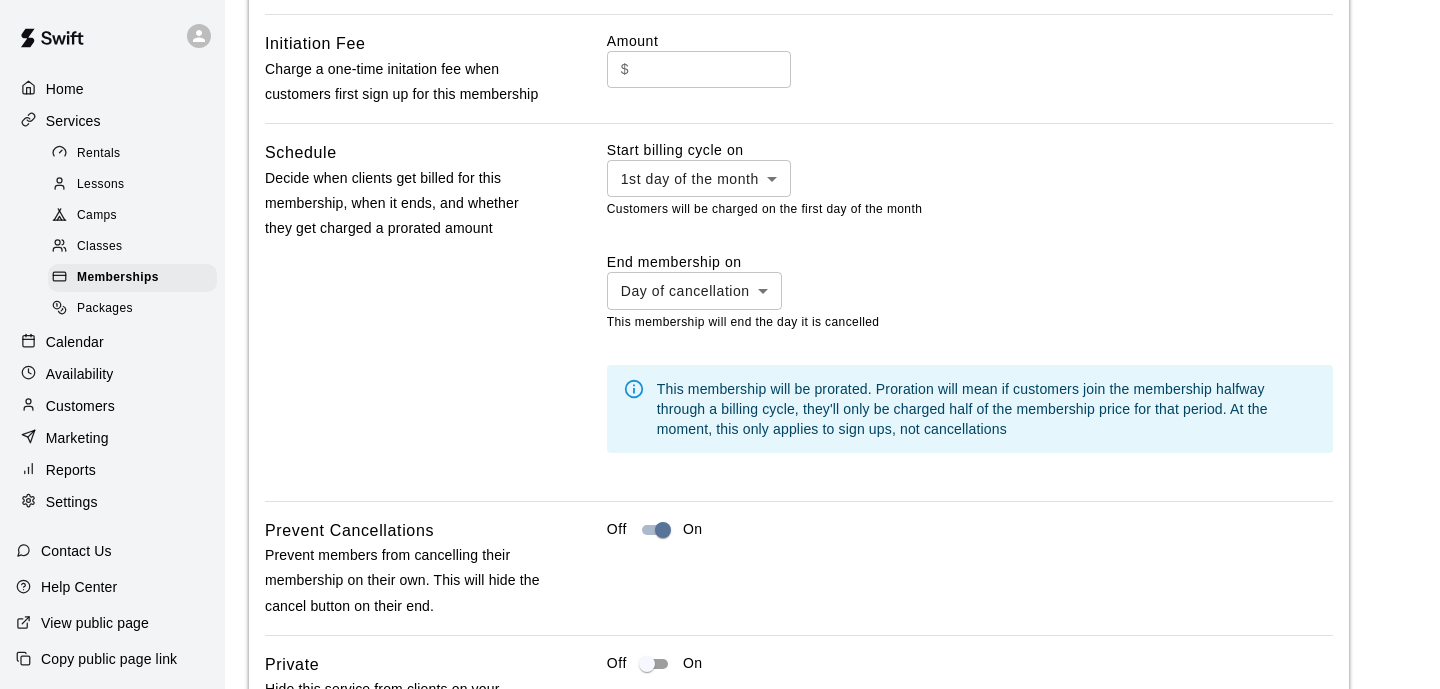click on "**********" at bounding box center (720, -123) 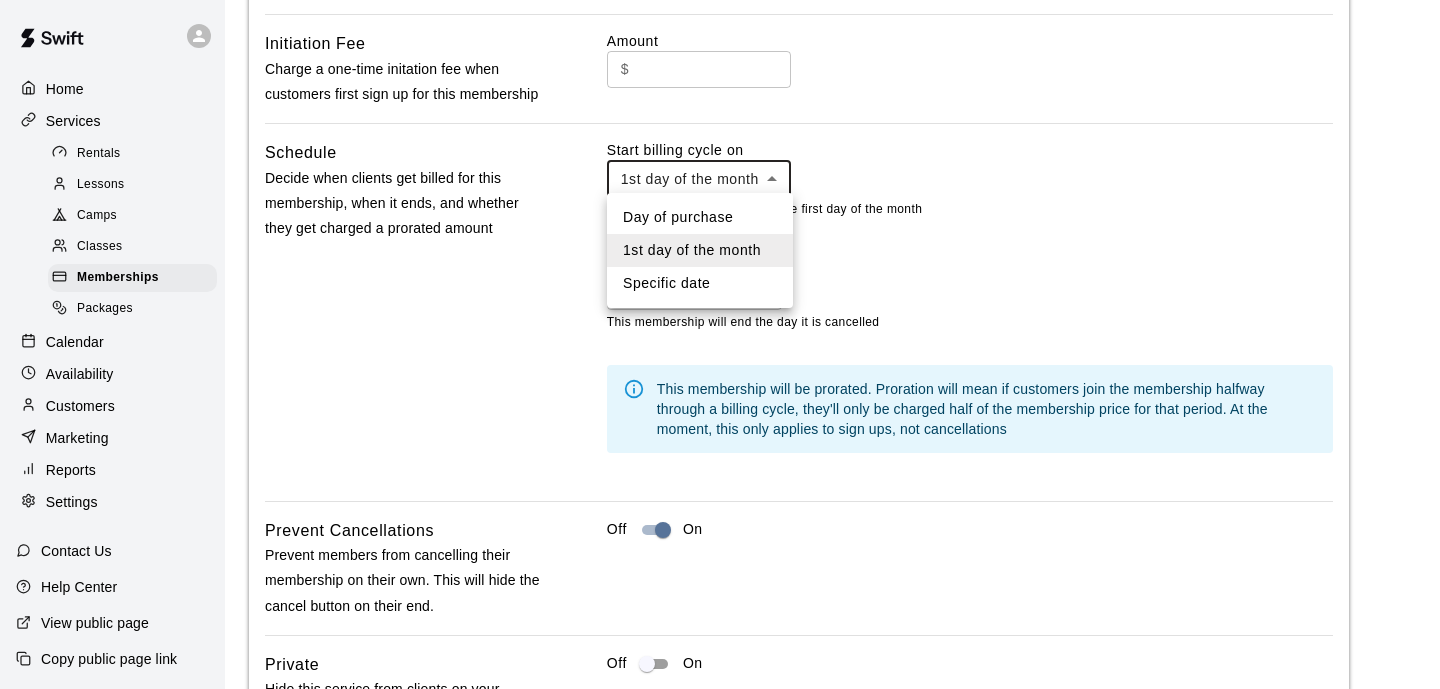 click on "Day of purchase" at bounding box center (700, 217) 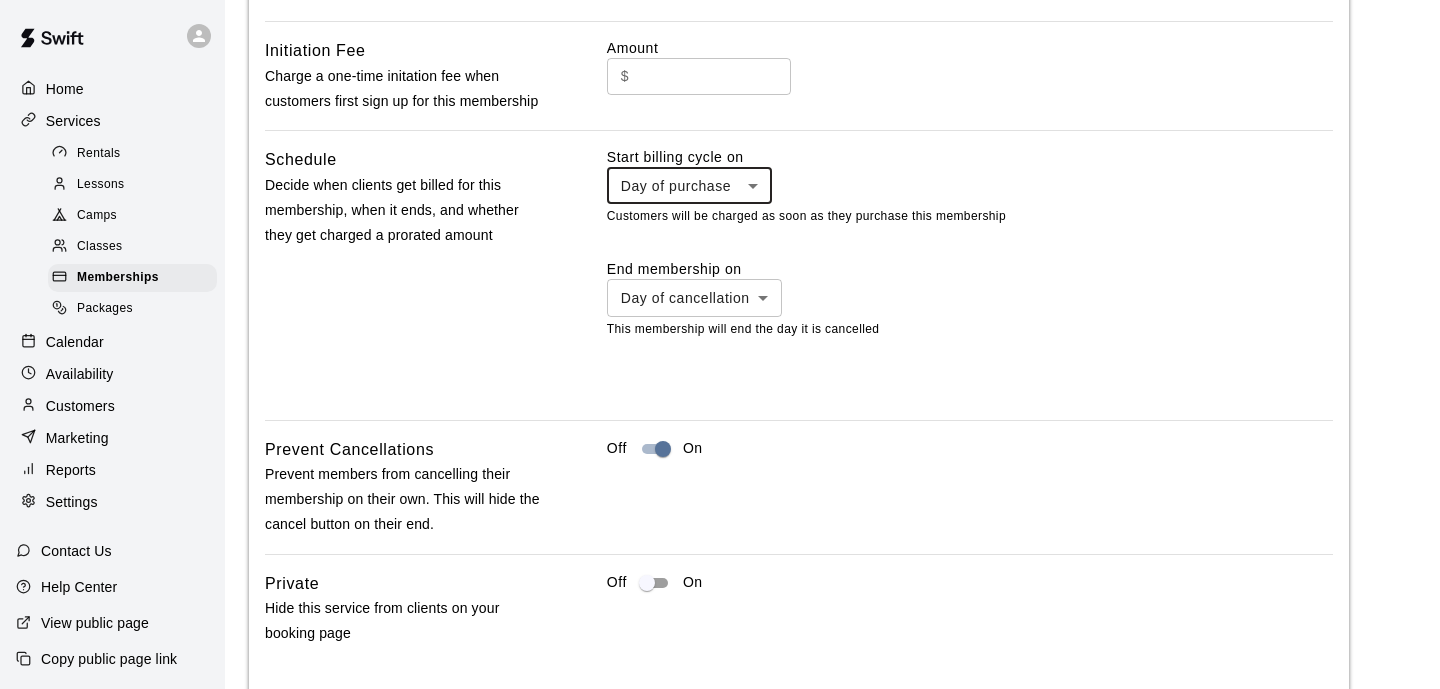 scroll, scrollTop: 1534, scrollLeft: 0, axis: vertical 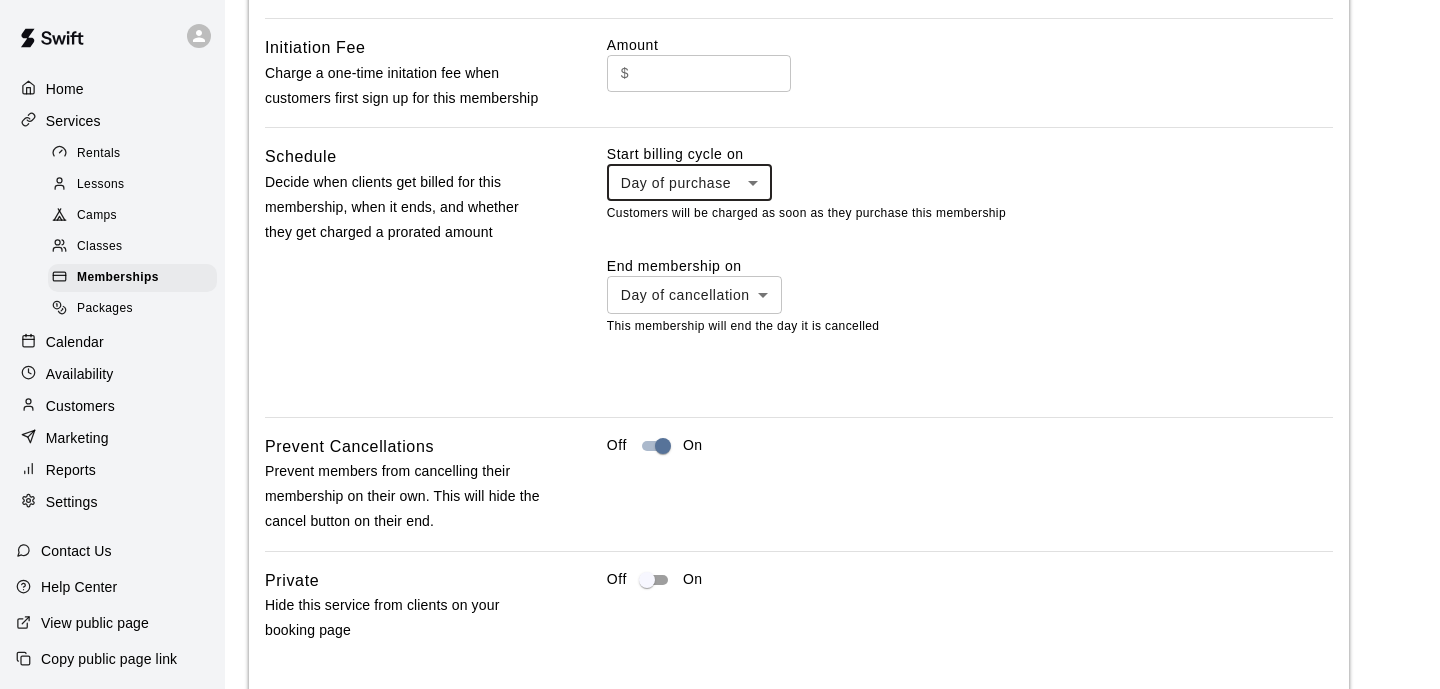 click on "**********" at bounding box center (720, -163) 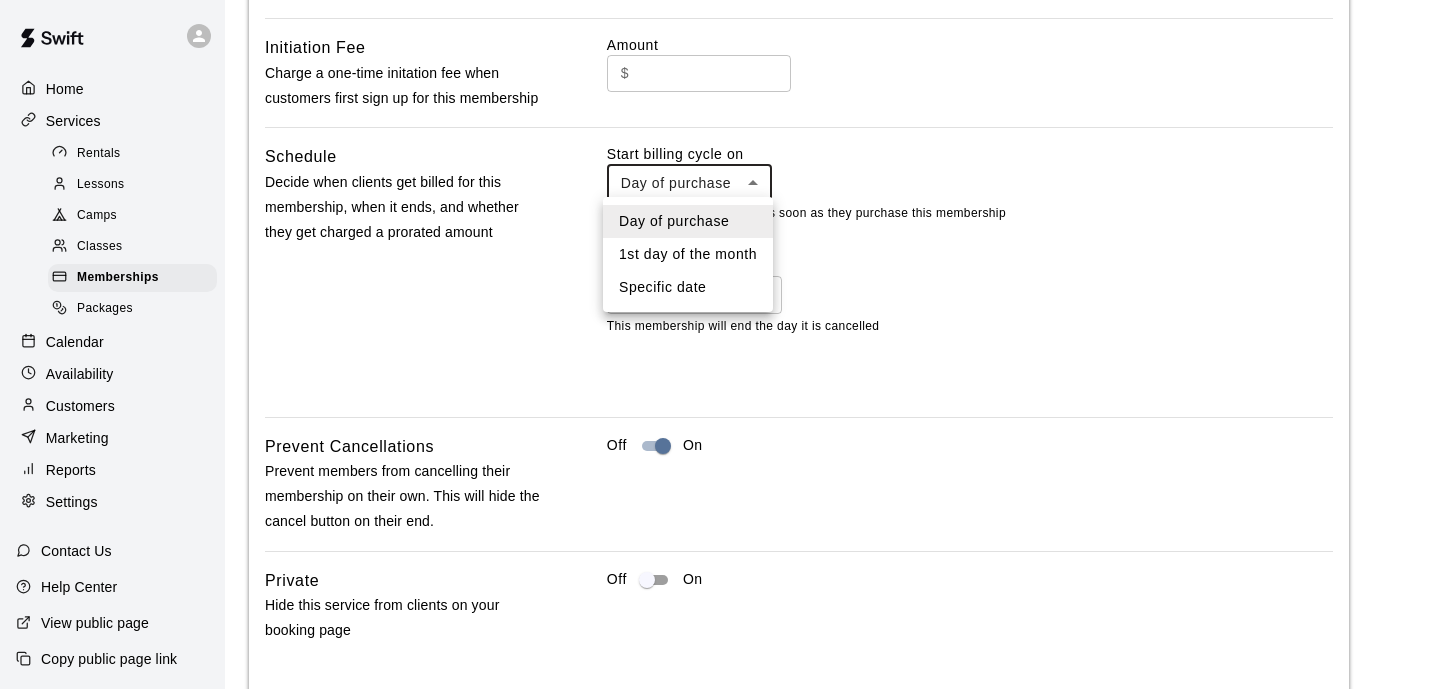 click at bounding box center [720, 344] 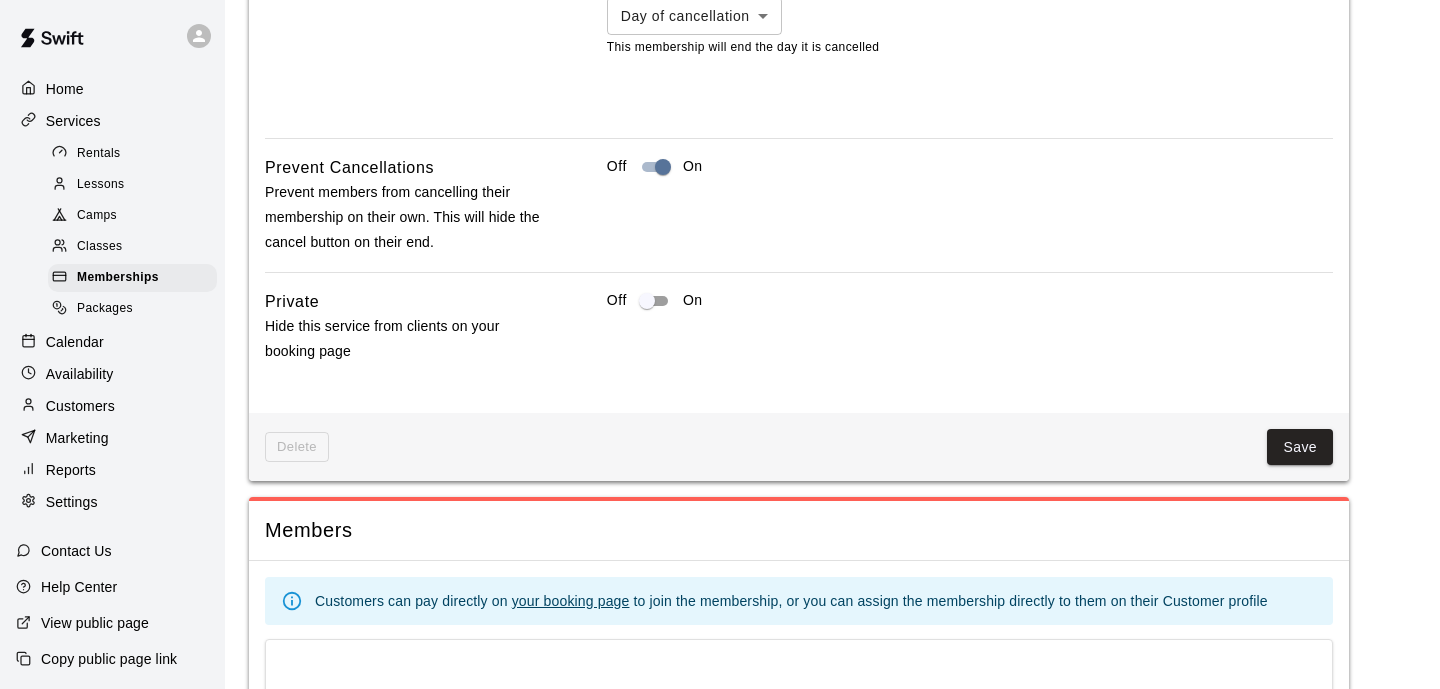 scroll, scrollTop: 1813, scrollLeft: 0, axis: vertical 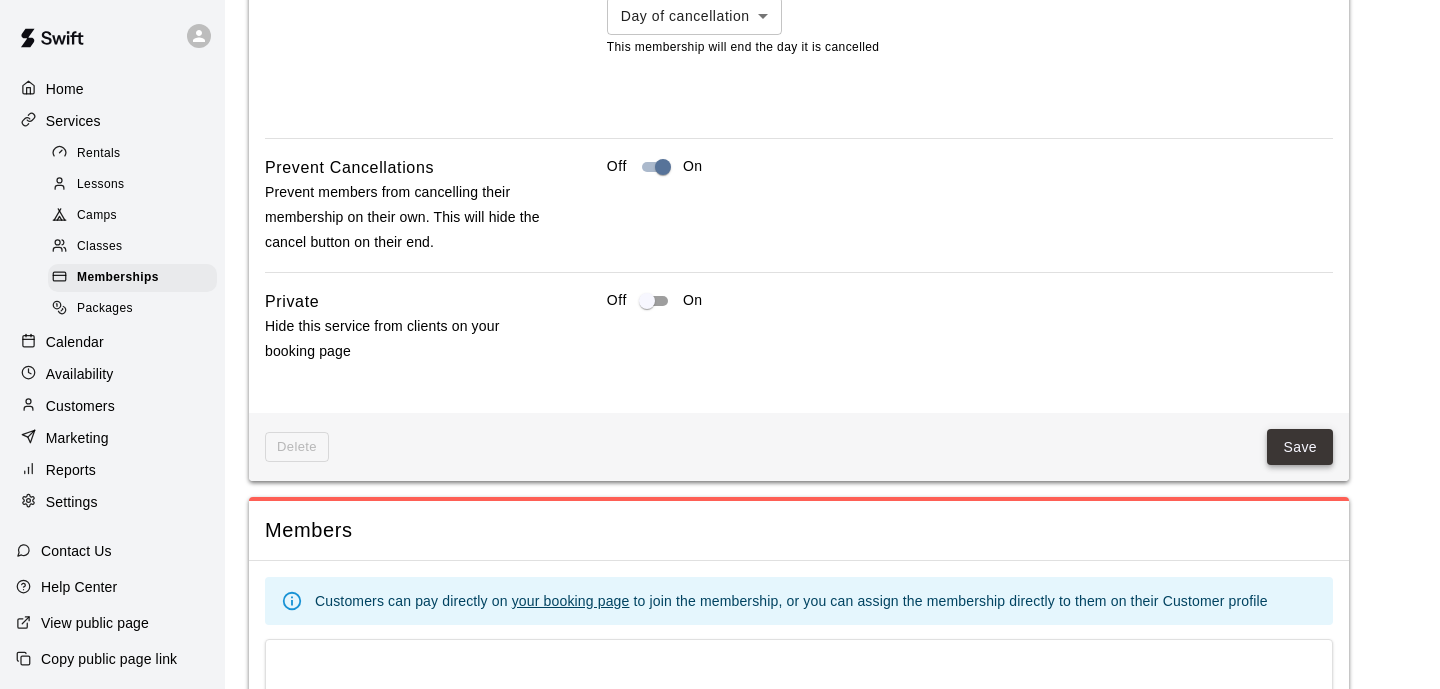 click on "Save" at bounding box center [1300, 447] 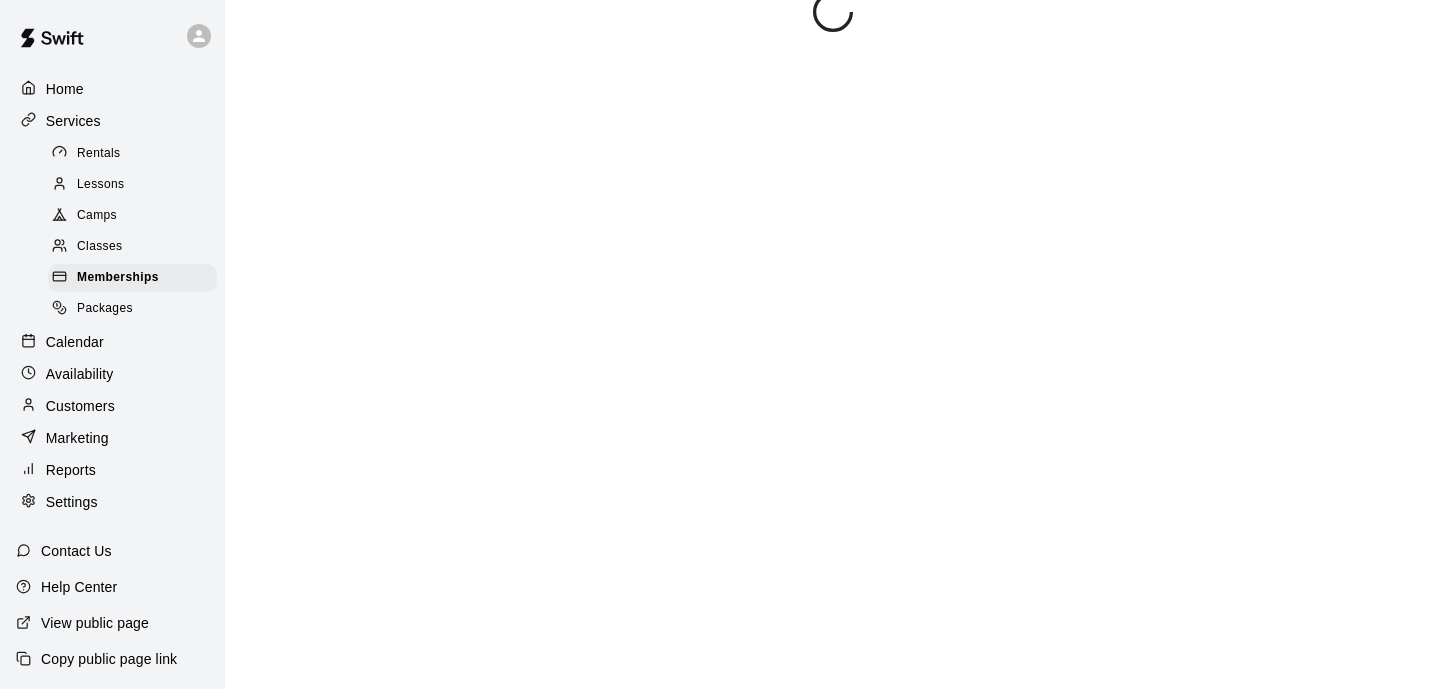 scroll, scrollTop: 0, scrollLeft: 0, axis: both 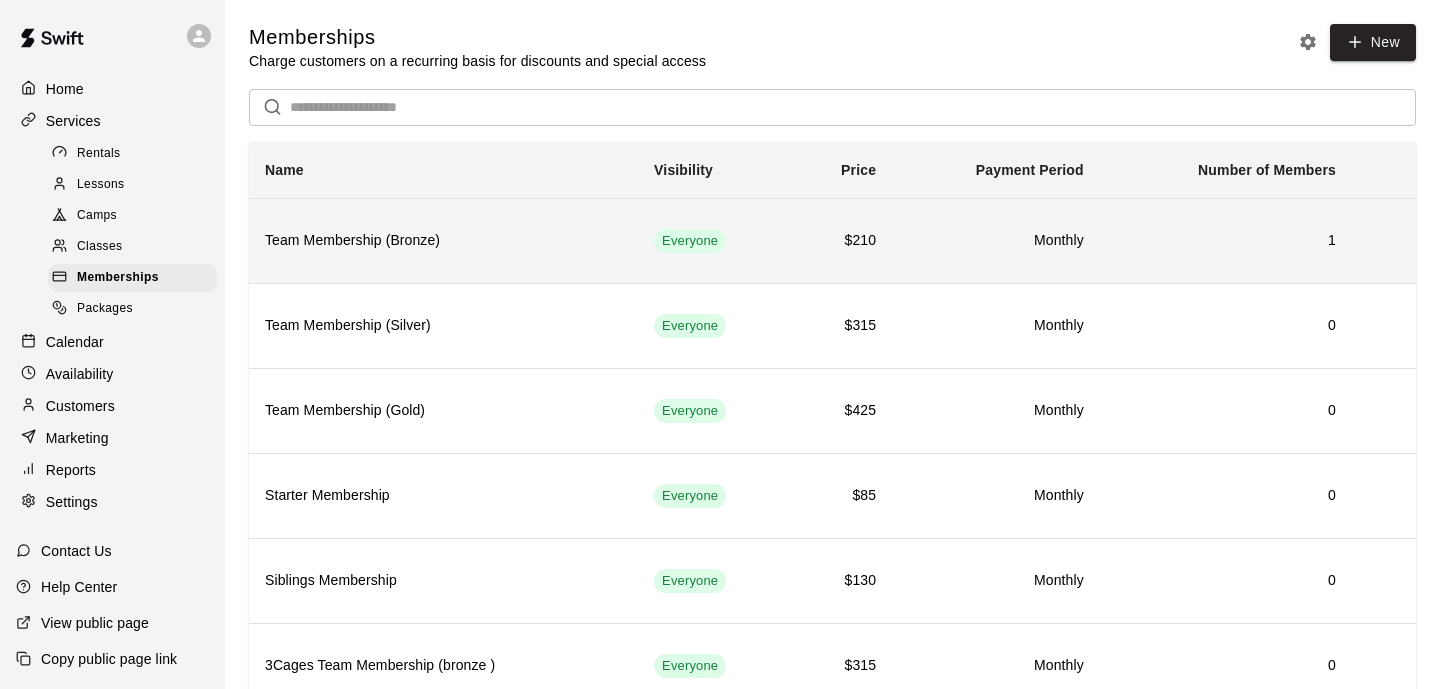 click on "1" at bounding box center [1226, 240] 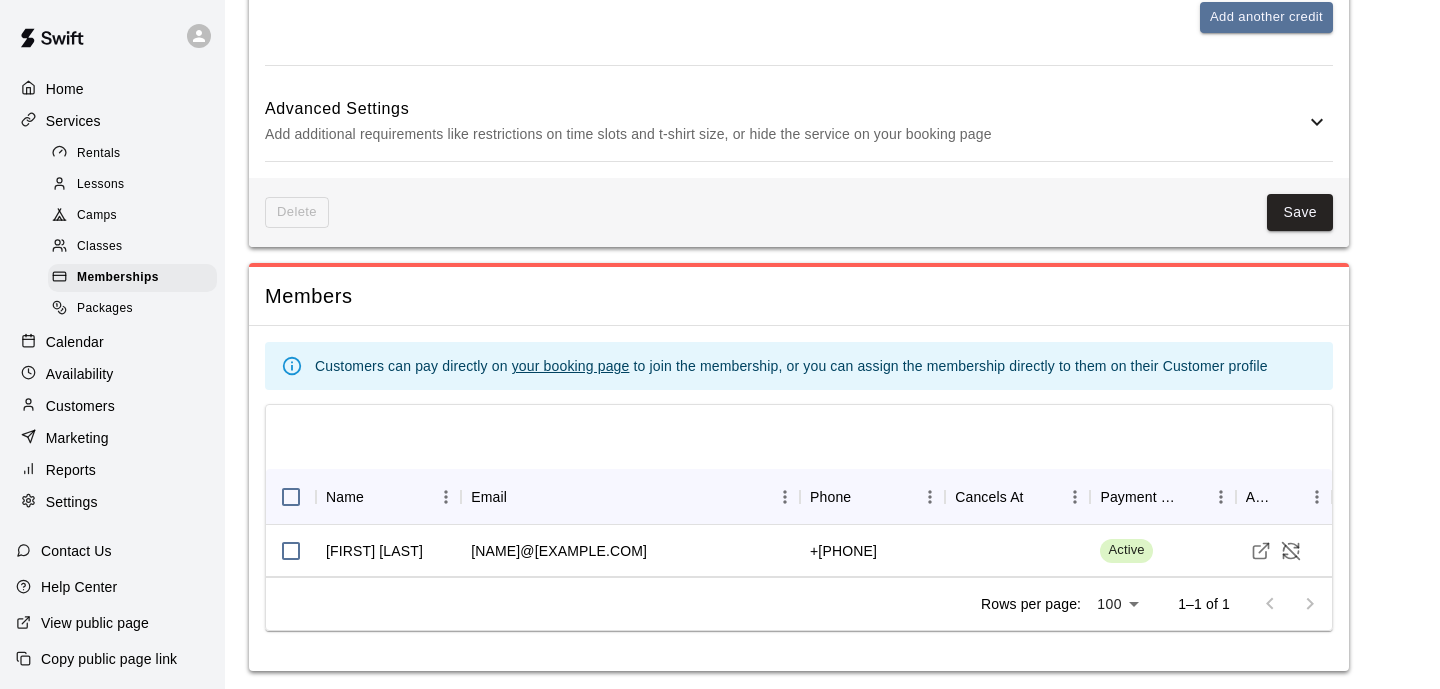 scroll, scrollTop: 1102, scrollLeft: 0, axis: vertical 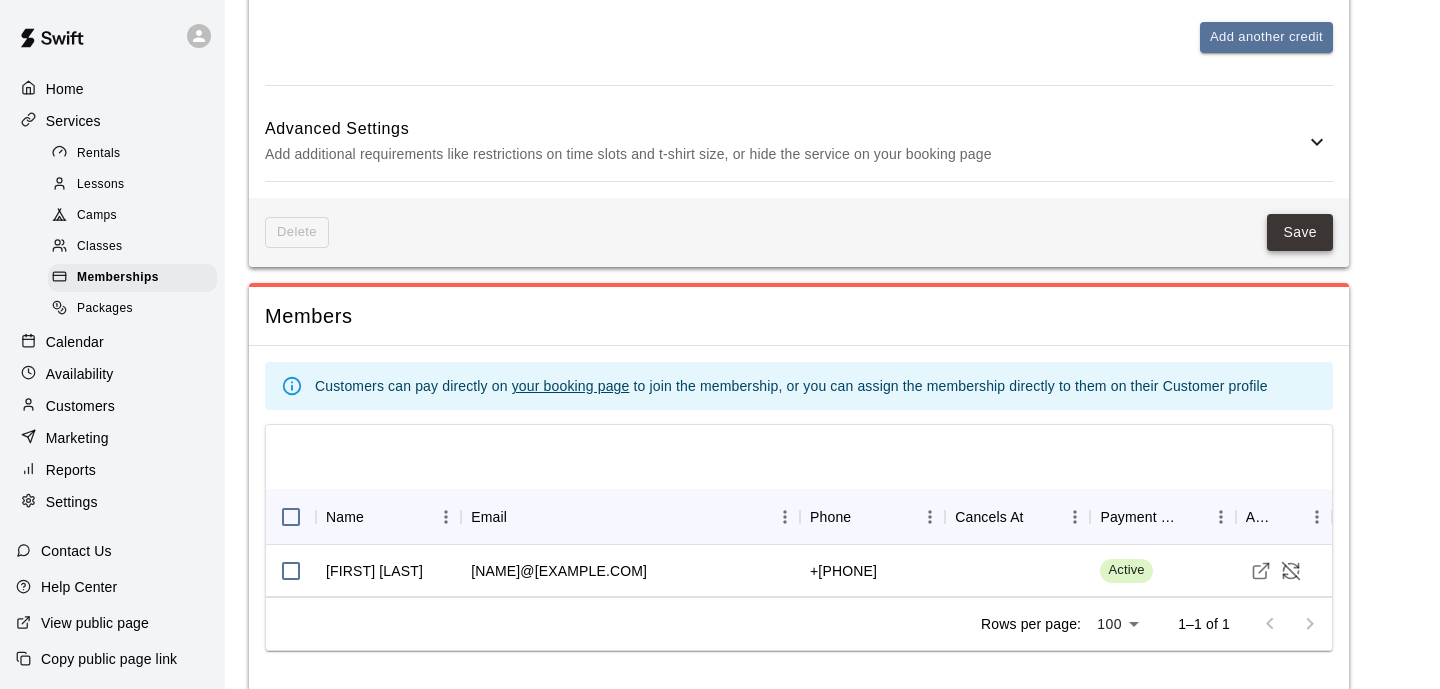 click on "Save" at bounding box center [1300, 232] 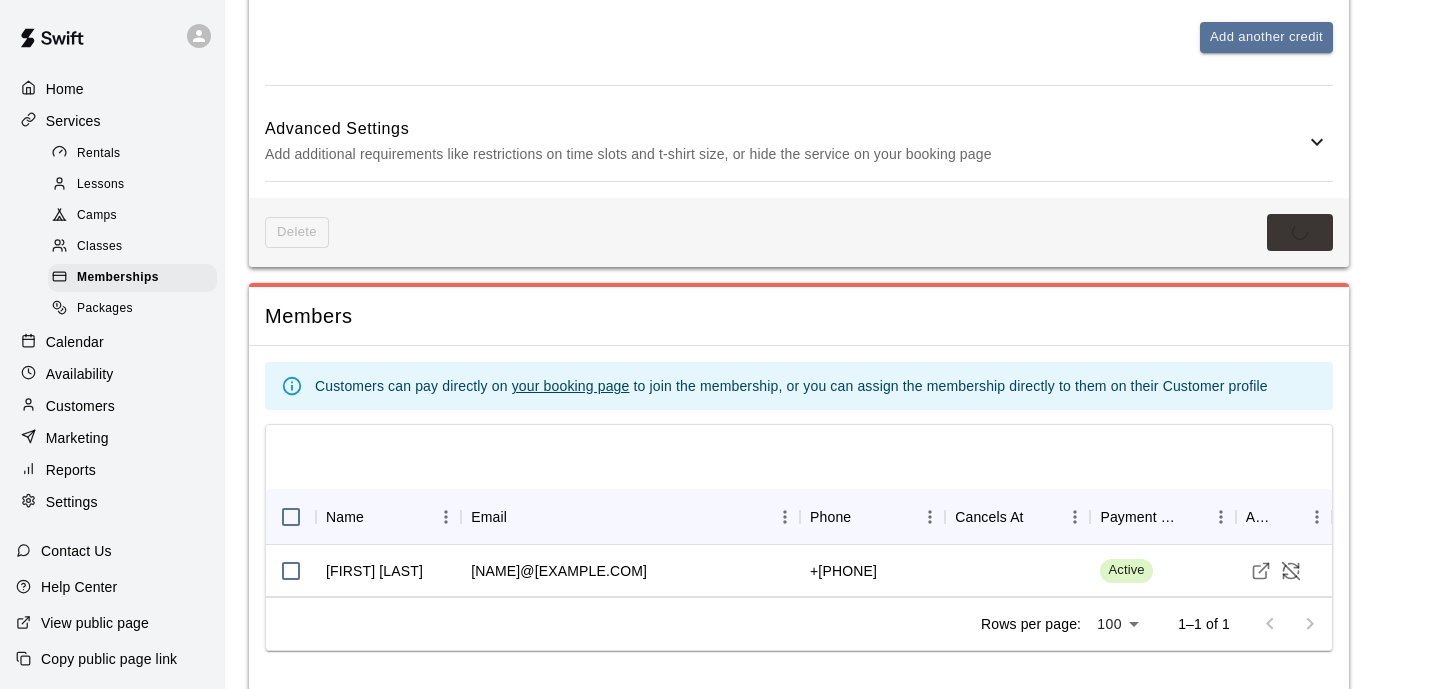 scroll, scrollTop: 0, scrollLeft: 0, axis: both 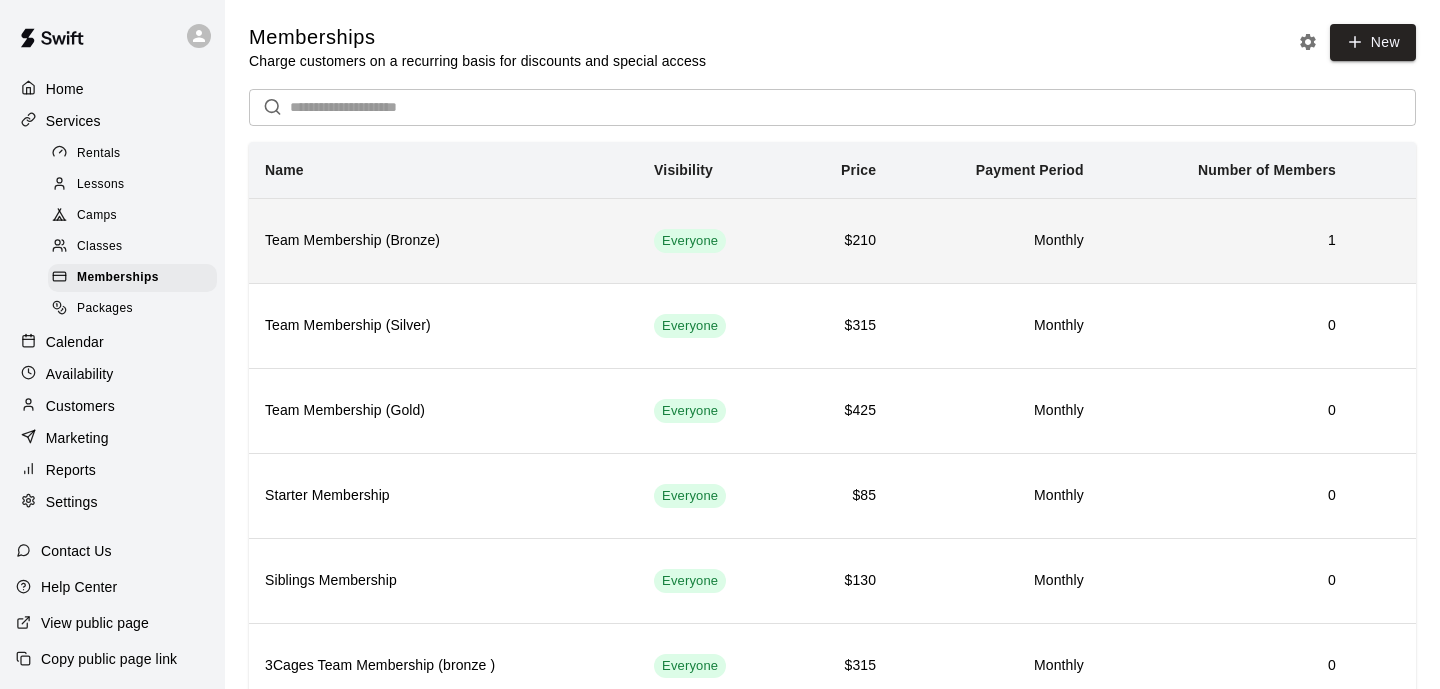 click on "1" at bounding box center (1226, 241) 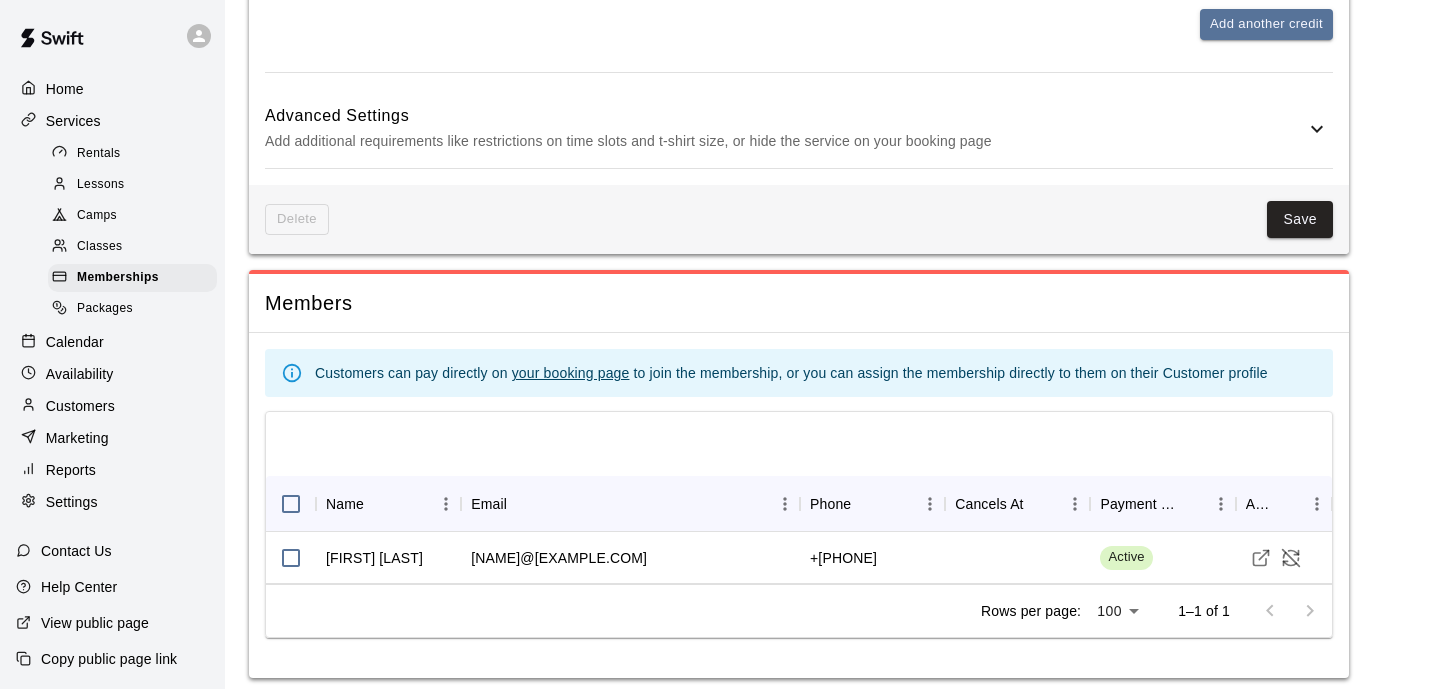 scroll, scrollTop: 1122, scrollLeft: 0, axis: vertical 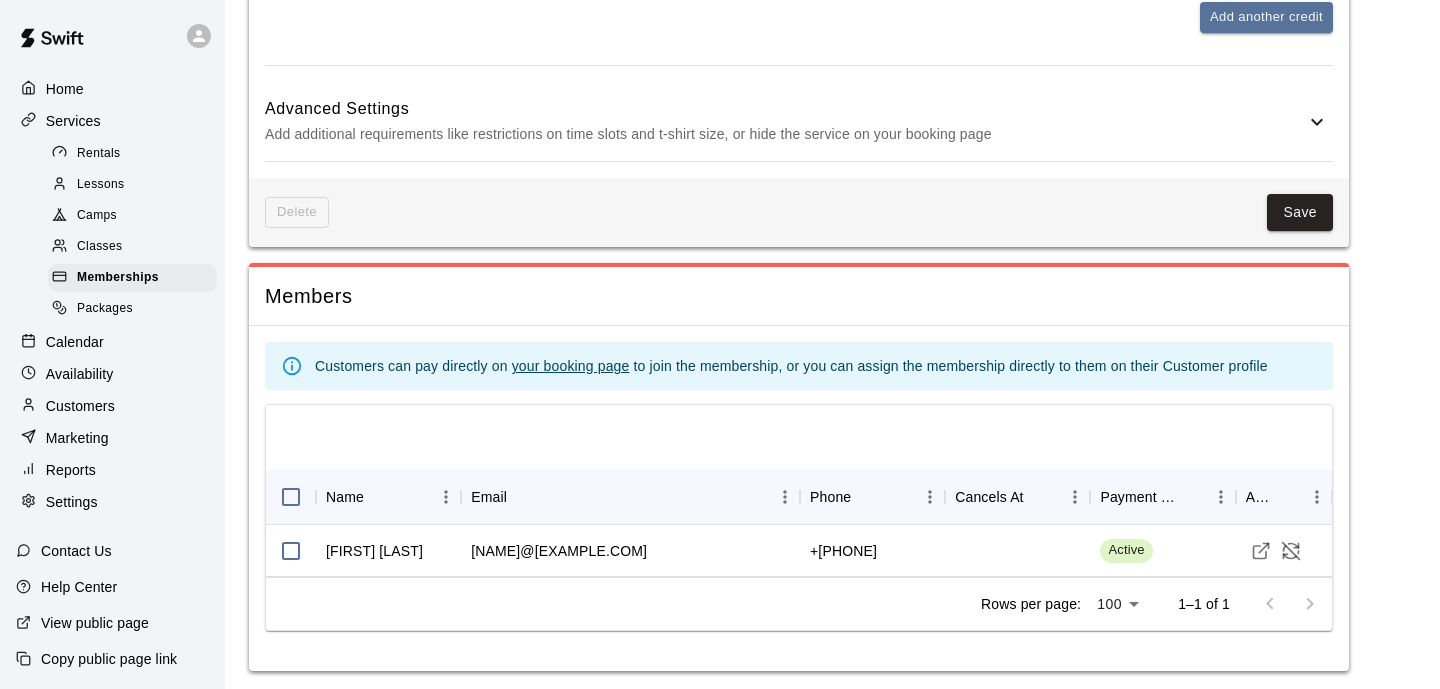 click on "Calendar" at bounding box center [112, 342] 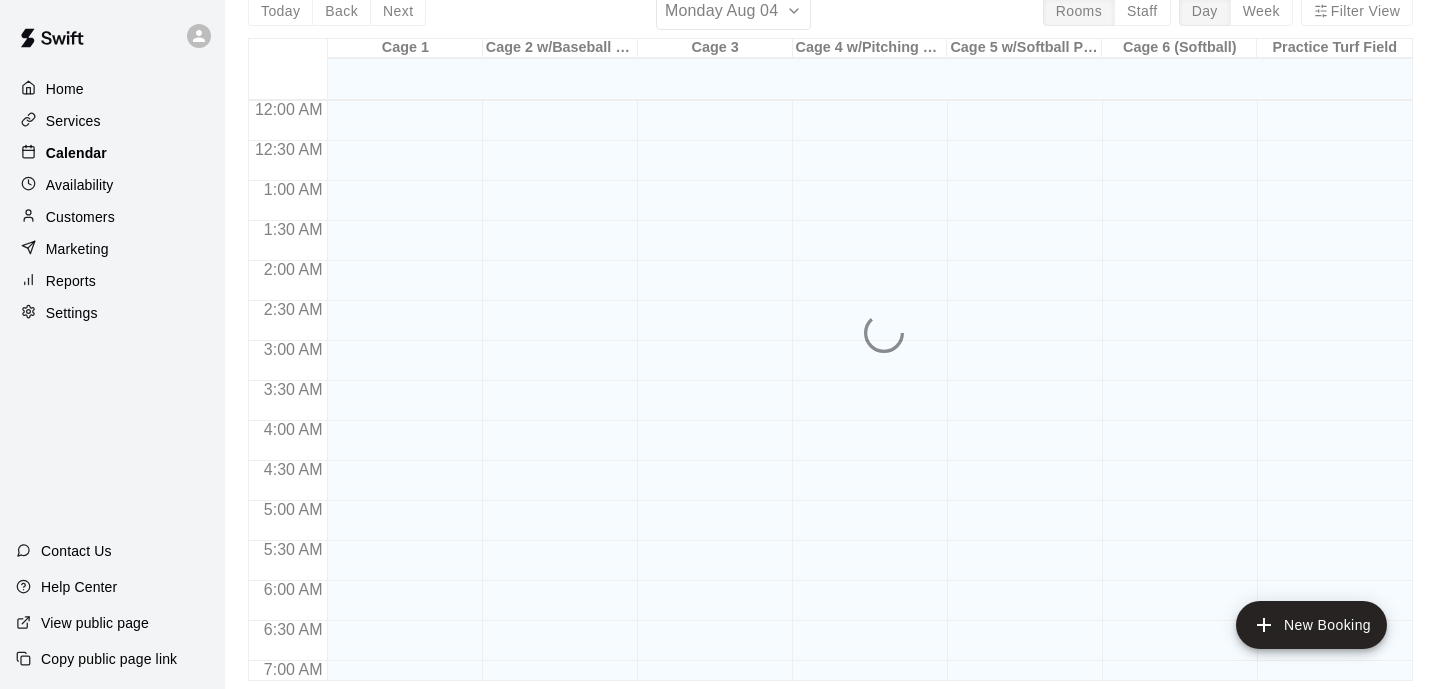 scroll, scrollTop: 0, scrollLeft: 0, axis: both 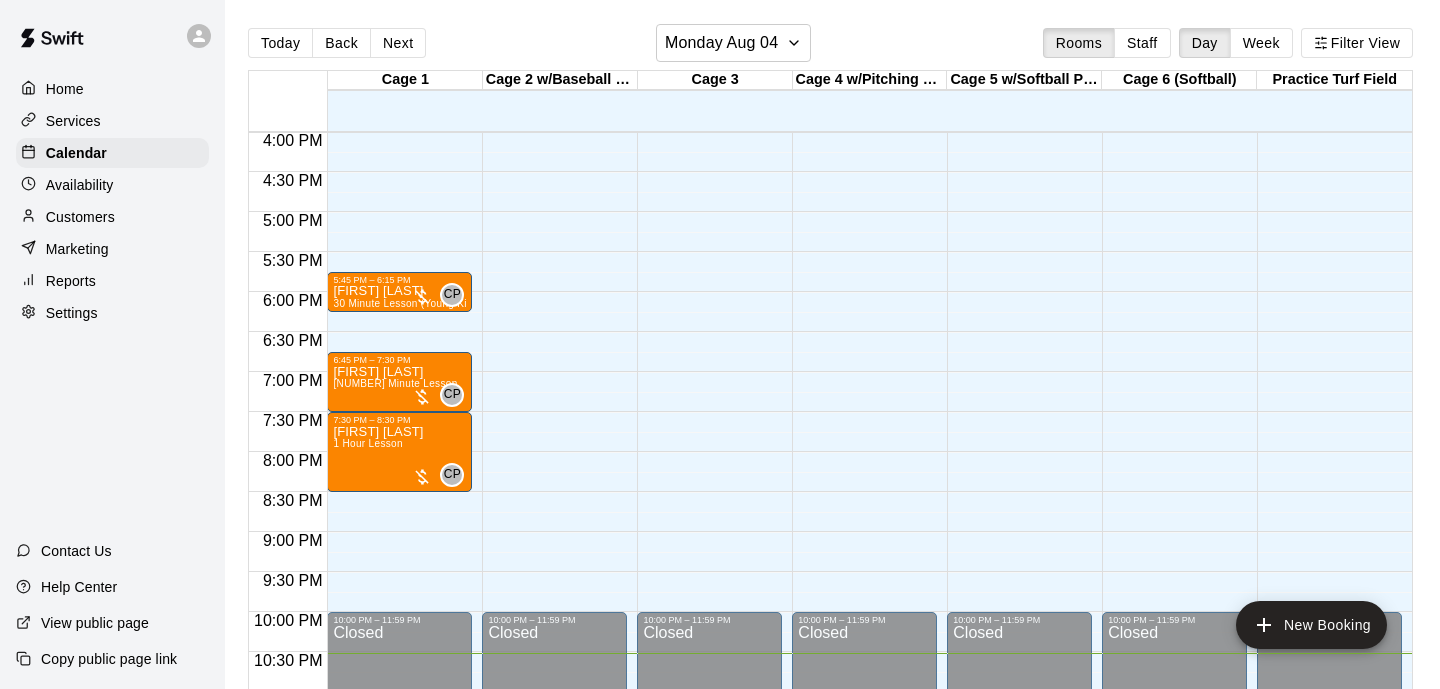 click on "Home" at bounding box center [112, 89] 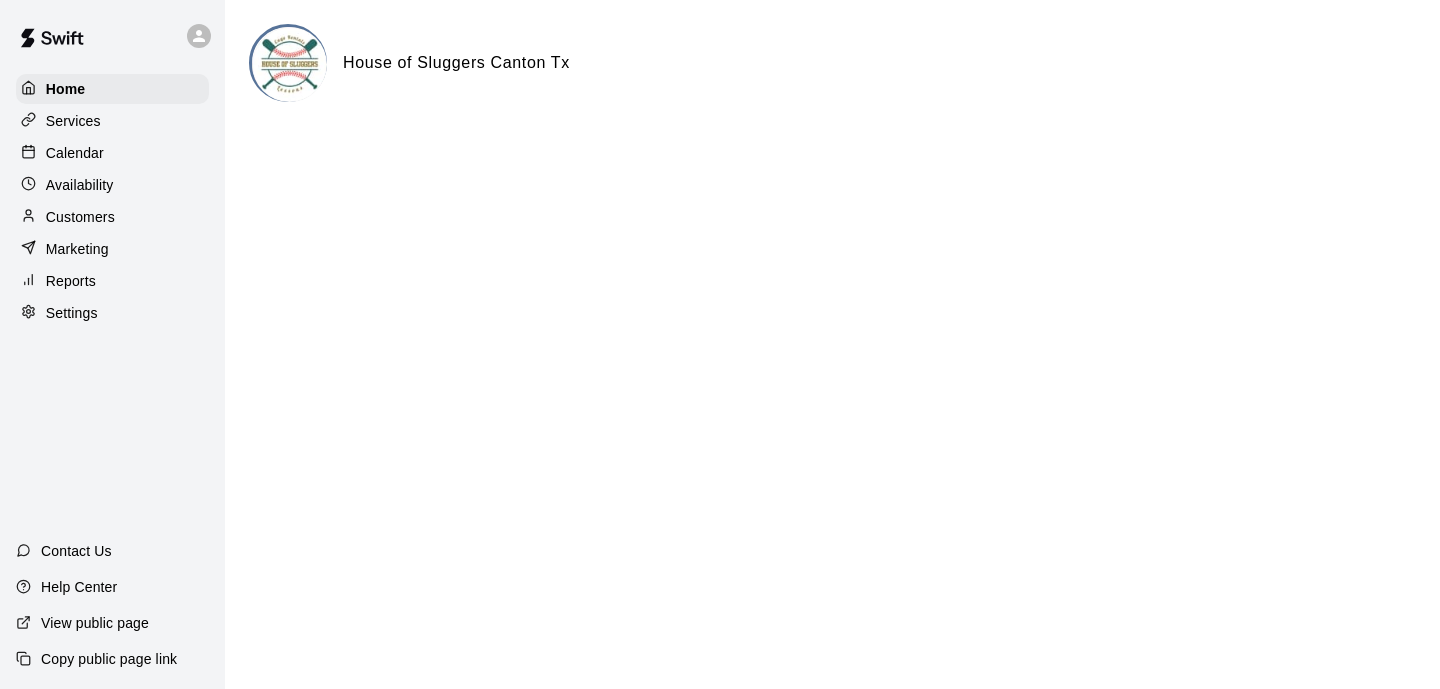 click on "Services" at bounding box center [73, 121] 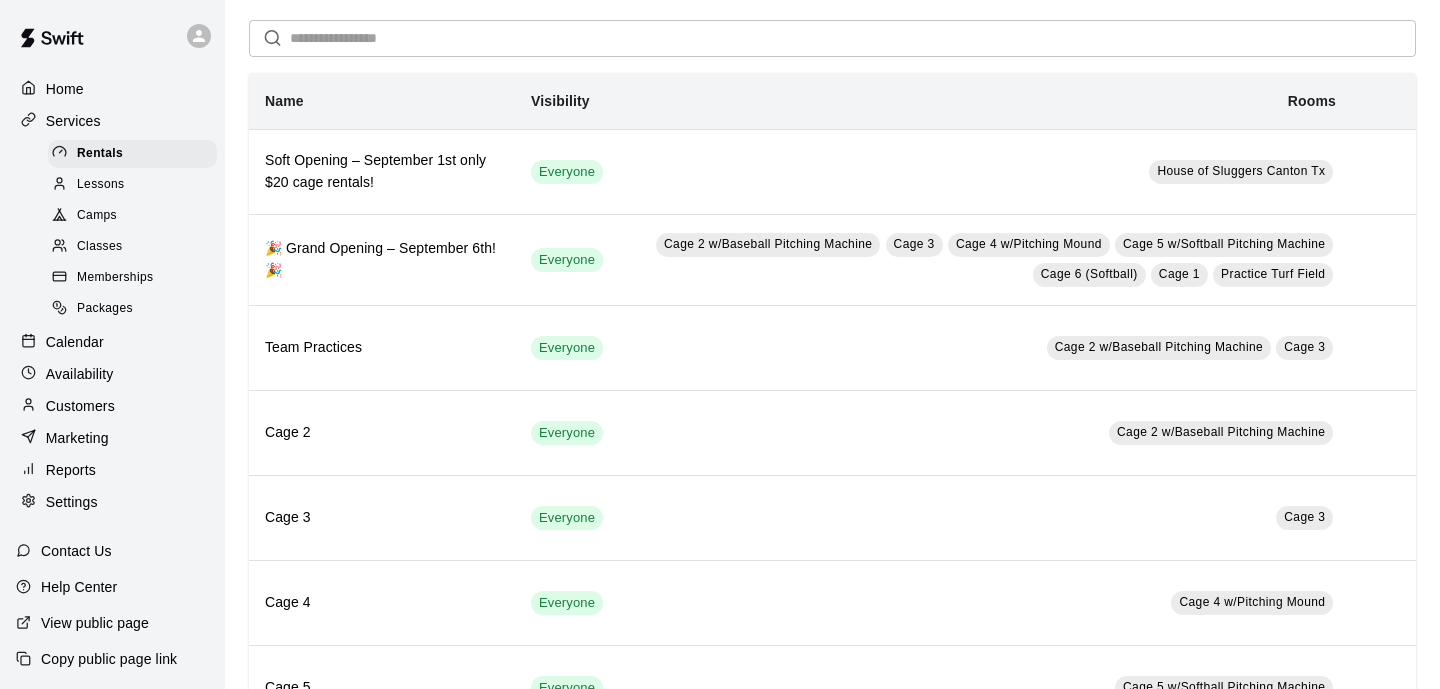 scroll, scrollTop: 75, scrollLeft: 0, axis: vertical 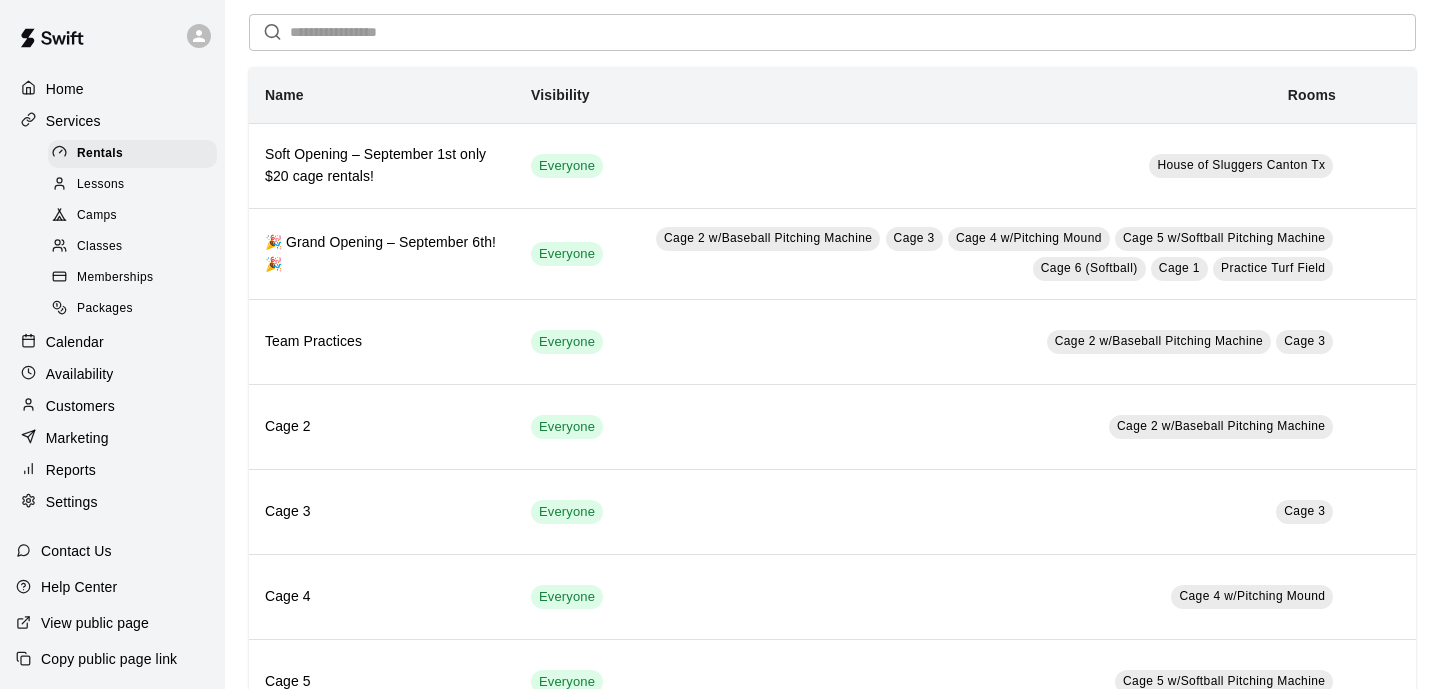 click on "Packages" at bounding box center (105, 309) 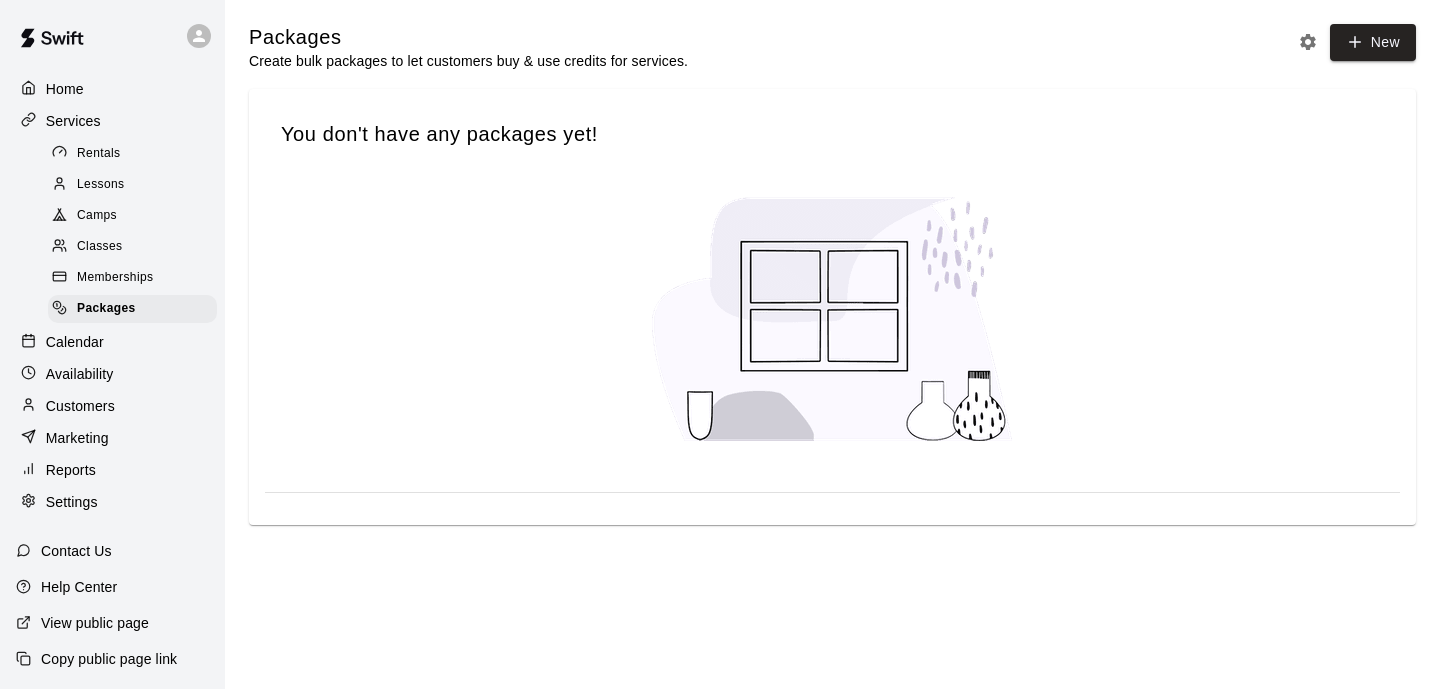 click on "Rentals" at bounding box center (99, 154) 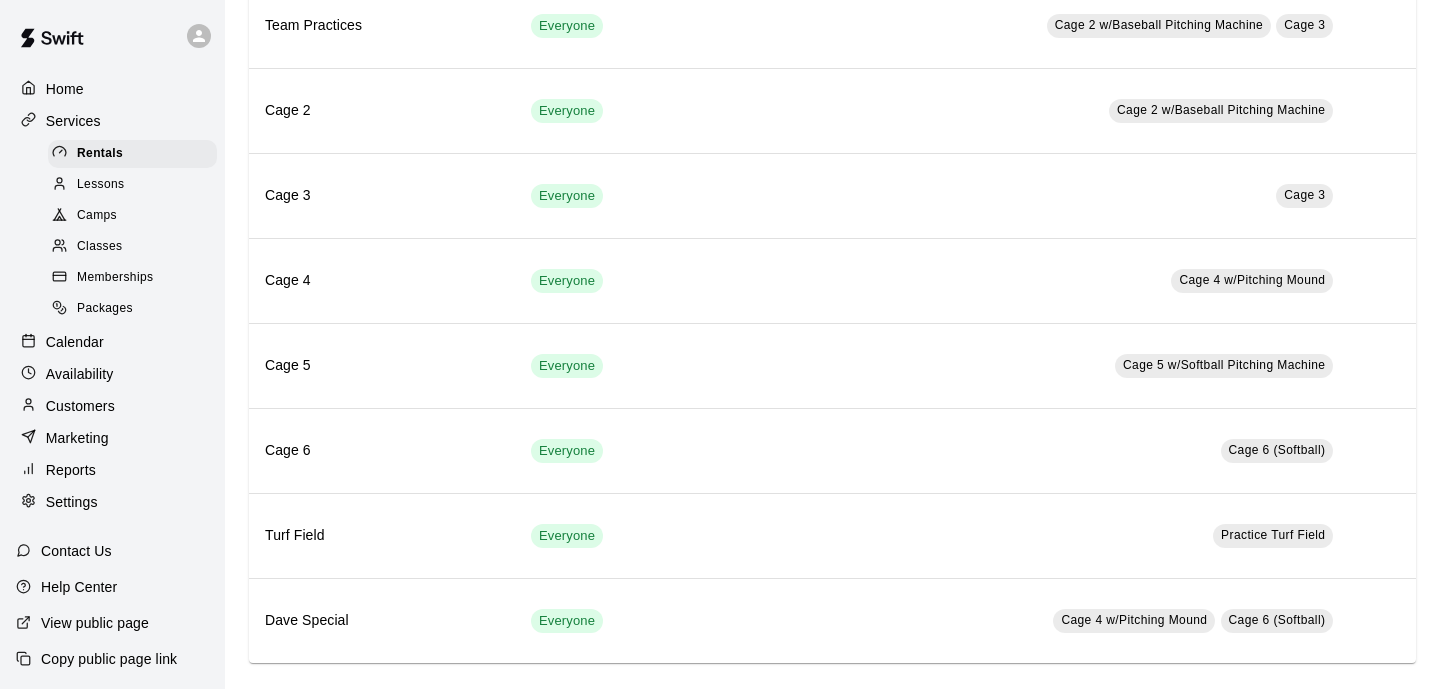 scroll, scrollTop: 394, scrollLeft: 0, axis: vertical 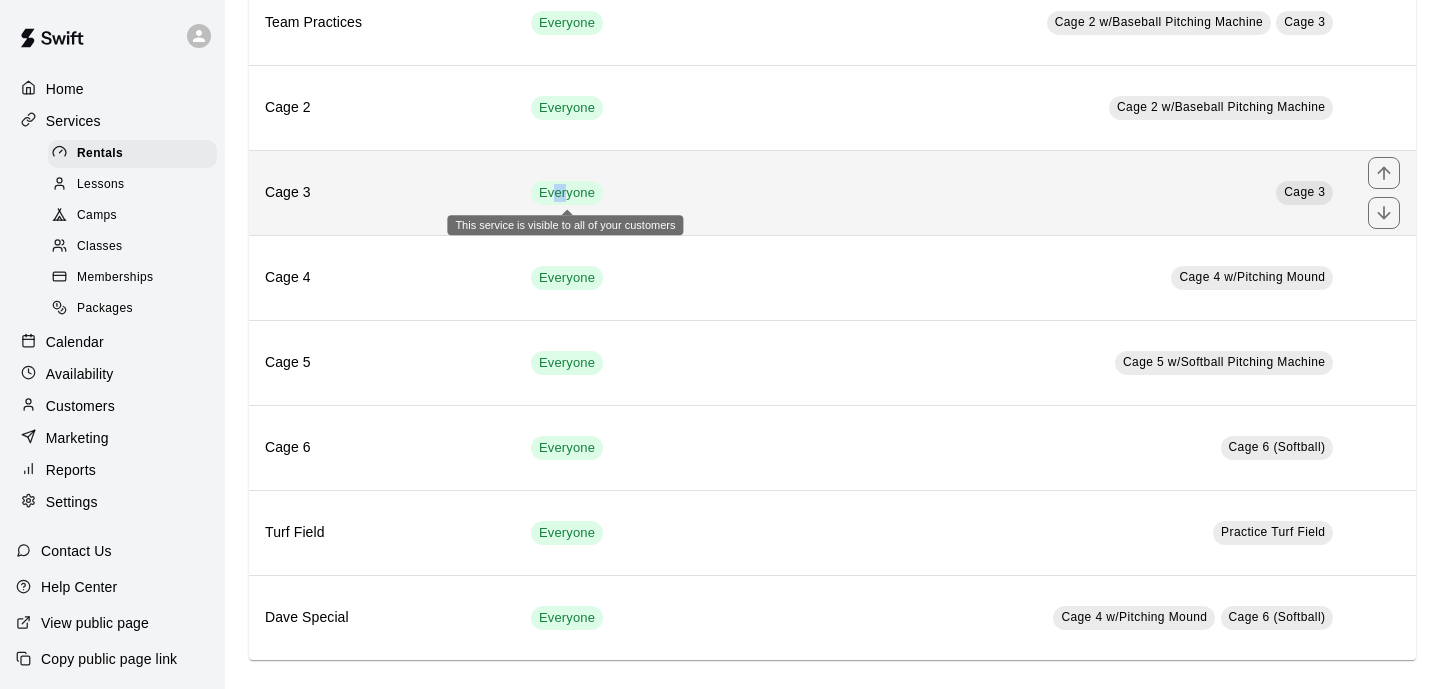 drag, startPoint x: 556, startPoint y: 196, endPoint x: 567, endPoint y: 189, distance: 13.038404 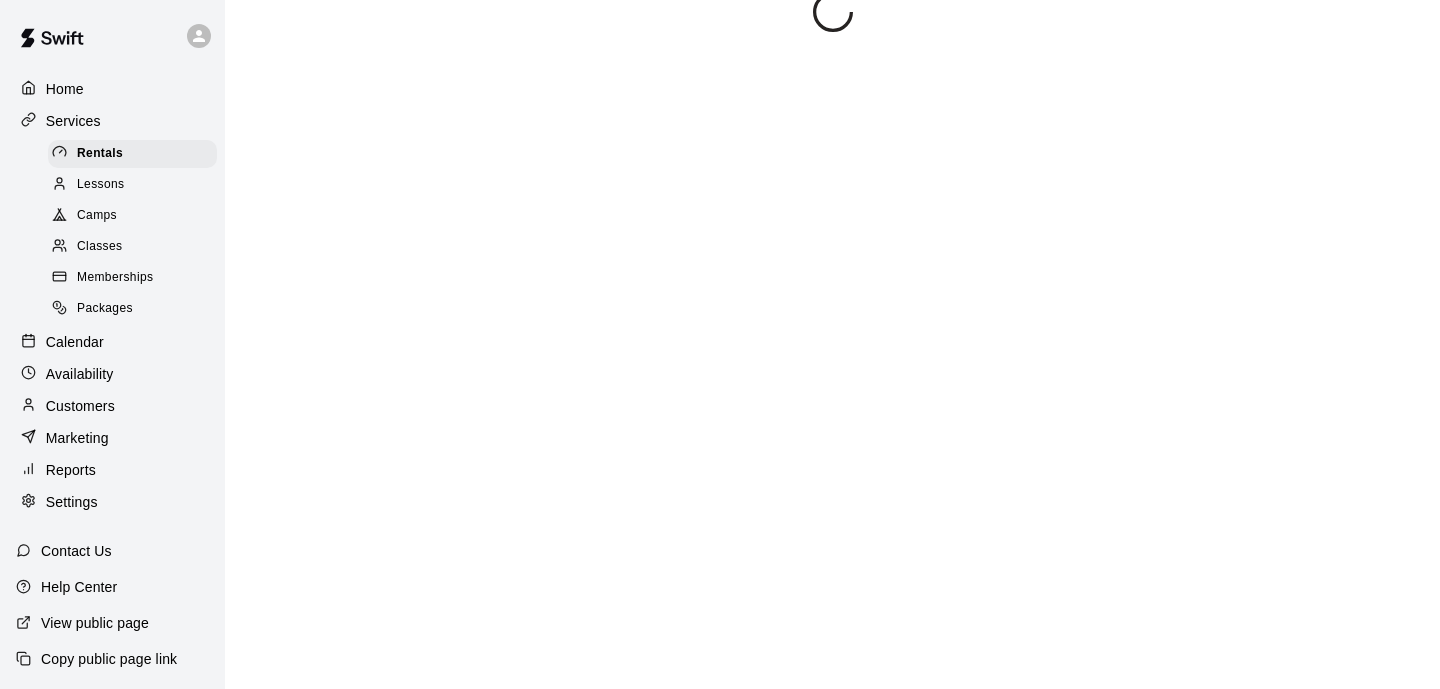 scroll, scrollTop: 0, scrollLeft: 0, axis: both 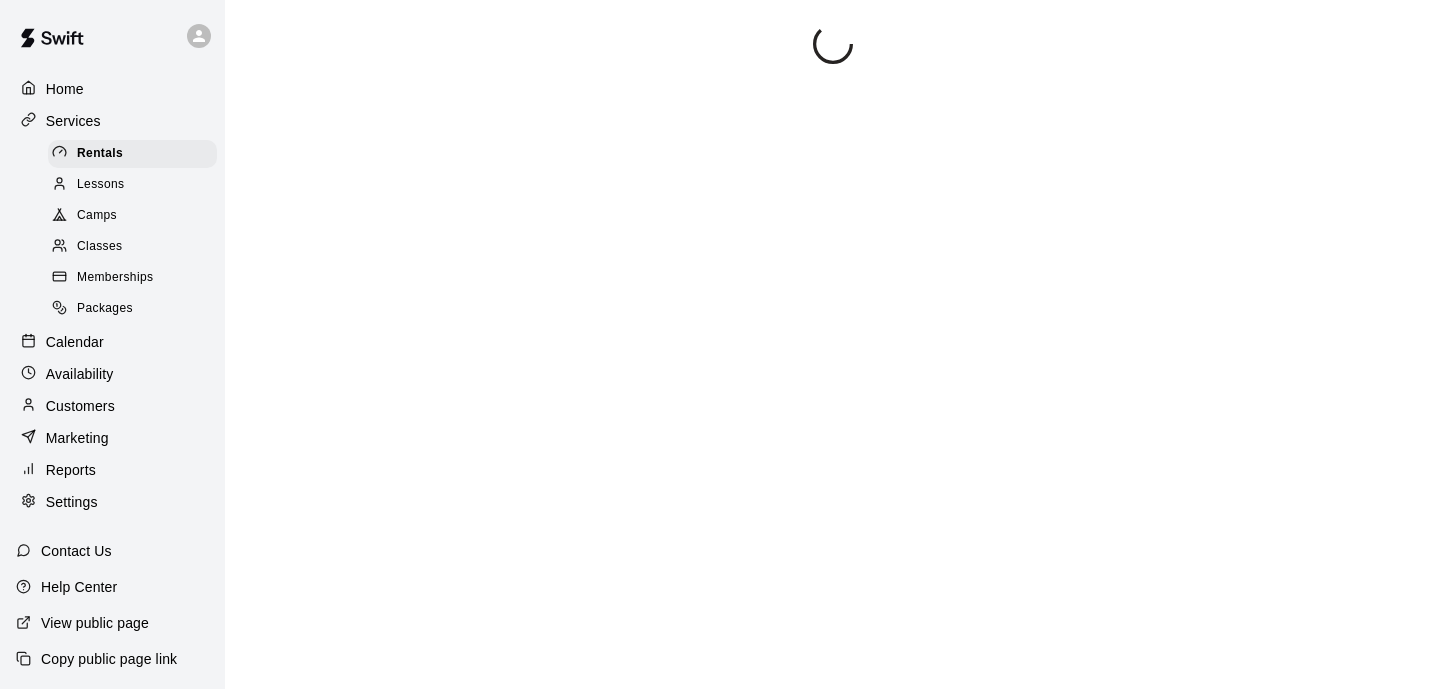 click on "Settings" at bounding box center (112, 502) 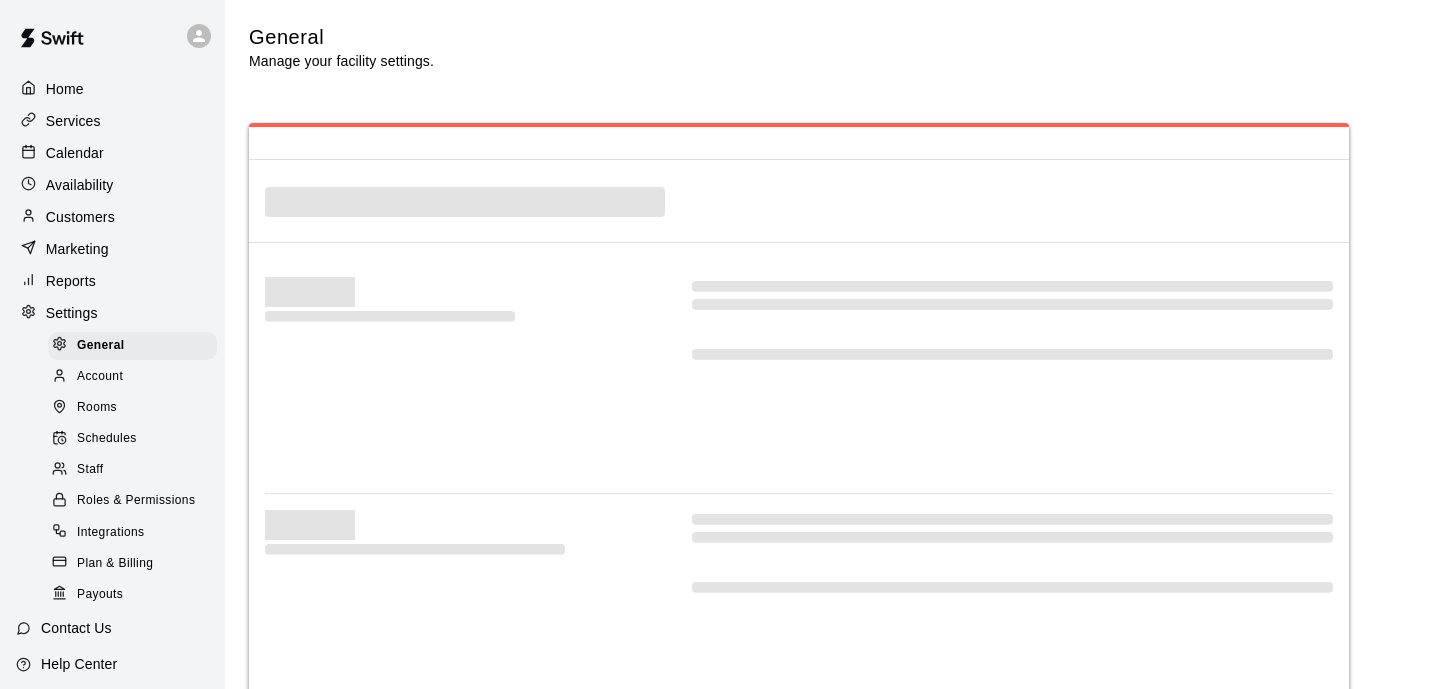 select on "**" 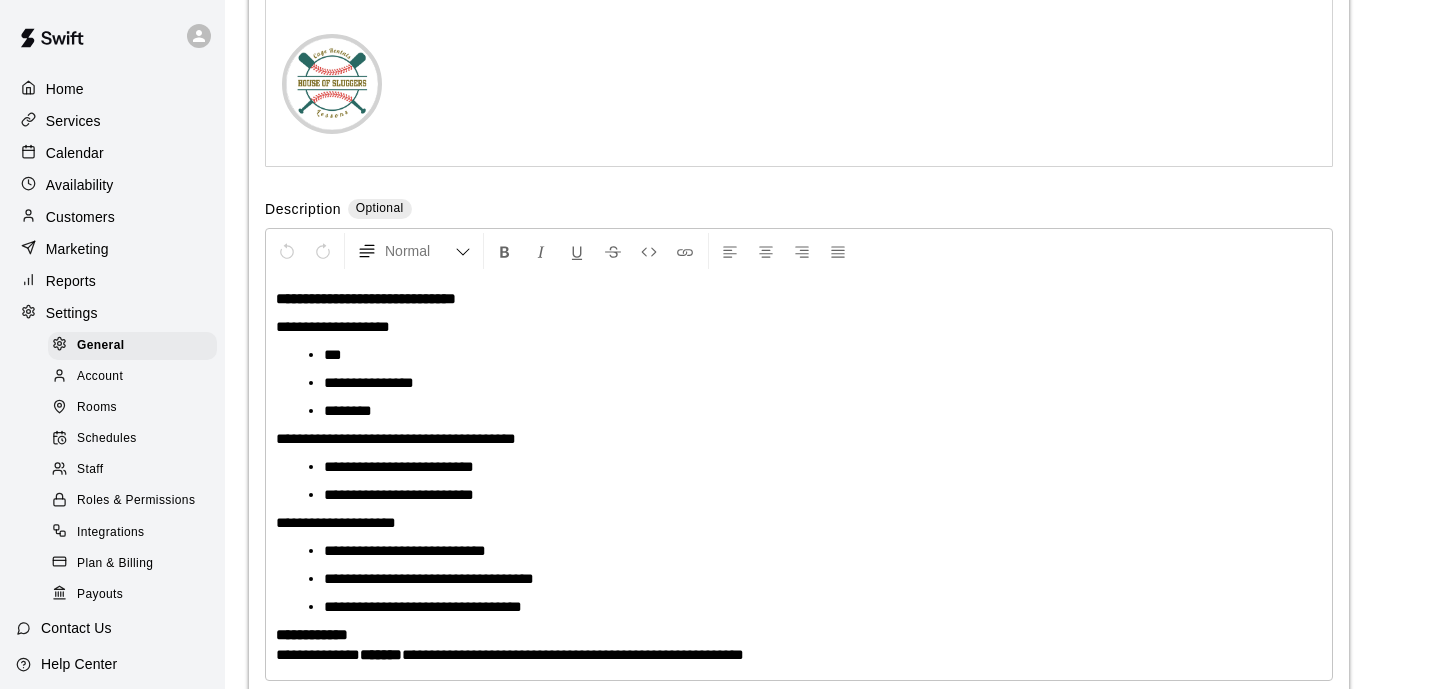 scroll, scrollTop: 4500, scrollLeft: 0, axis: vertical 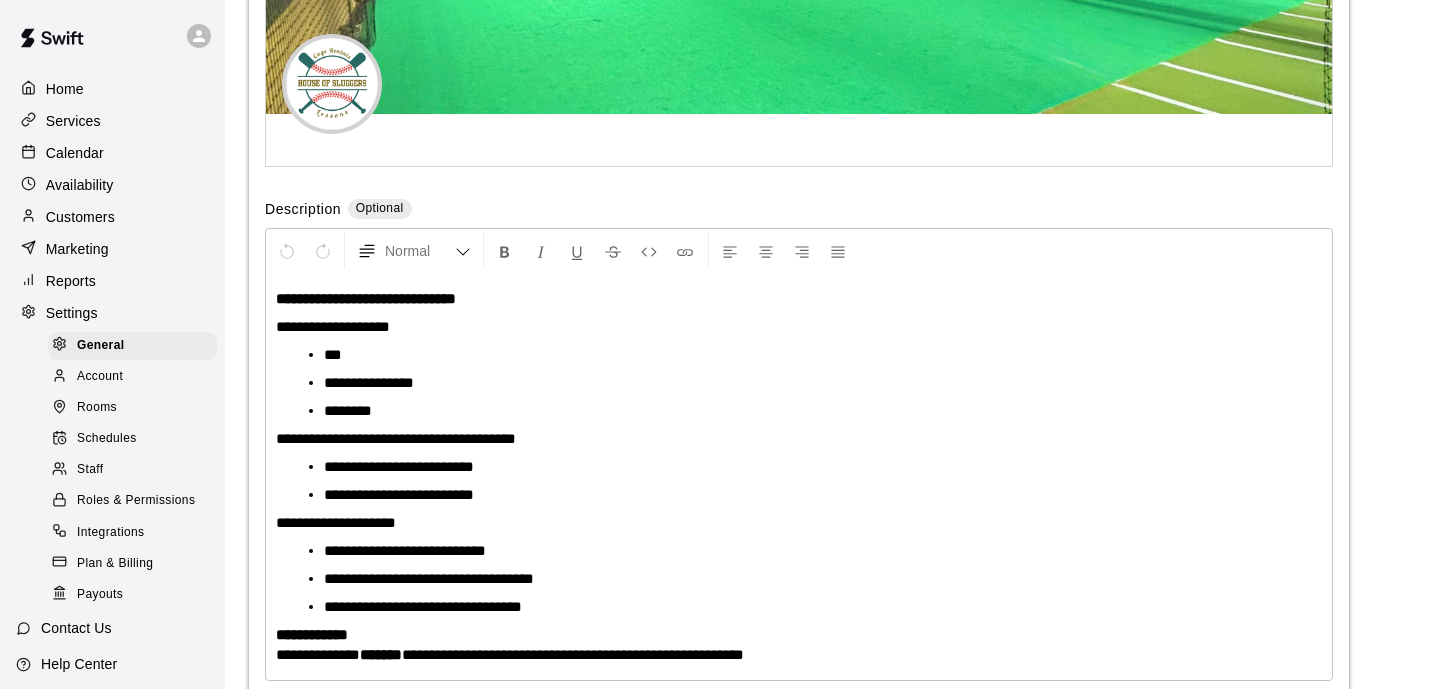click on "Calendar" at bounding box center (75, 153) 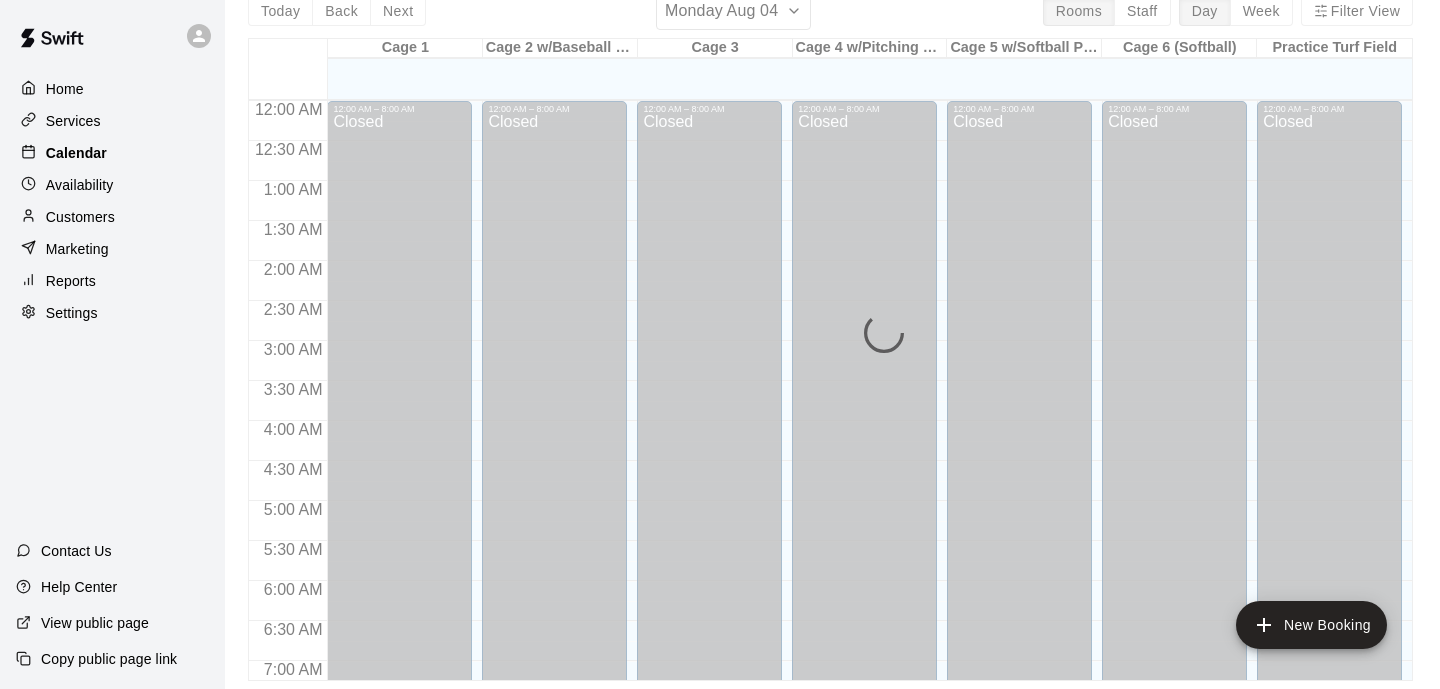 scroll, scrollTop: 0, scrollLeft: 0, axis: both 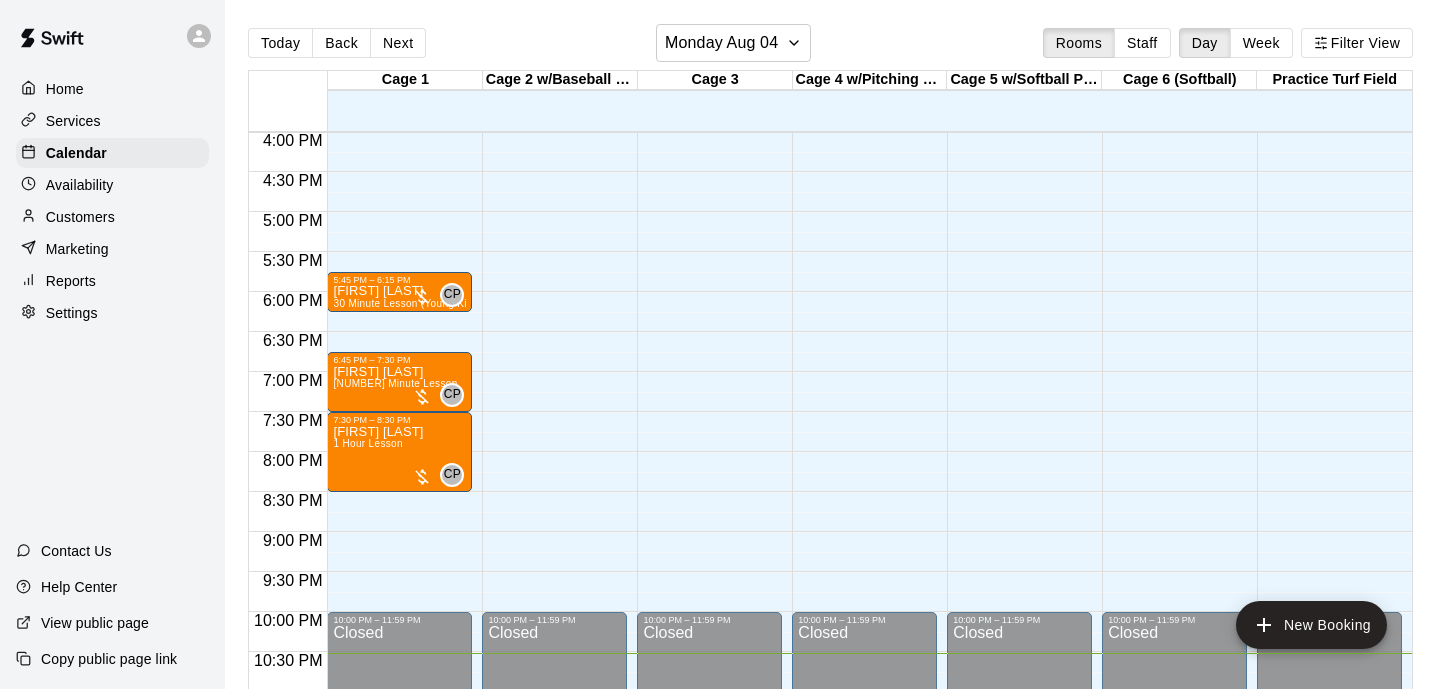 click on "Services" at bounding box center [73, 121] 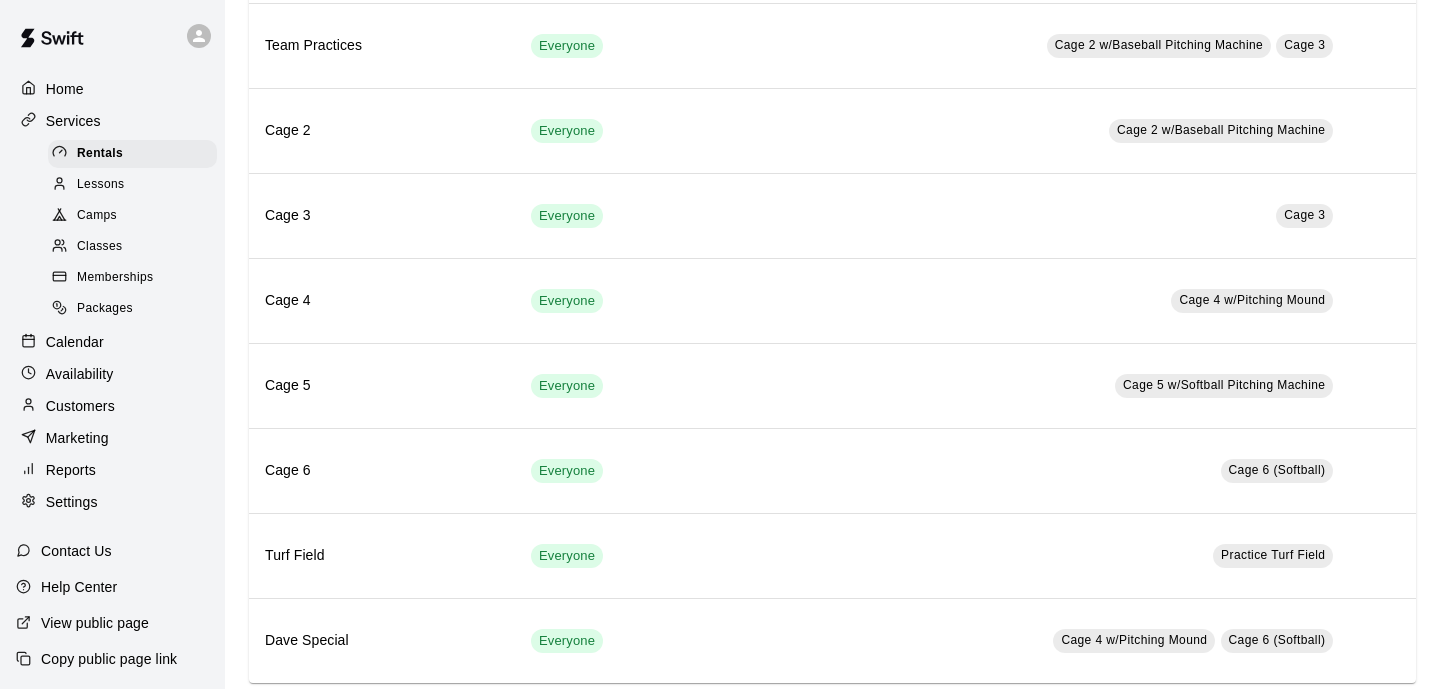 scroll, scrollTop: 394, scrollLeft: 0, axis: vertical 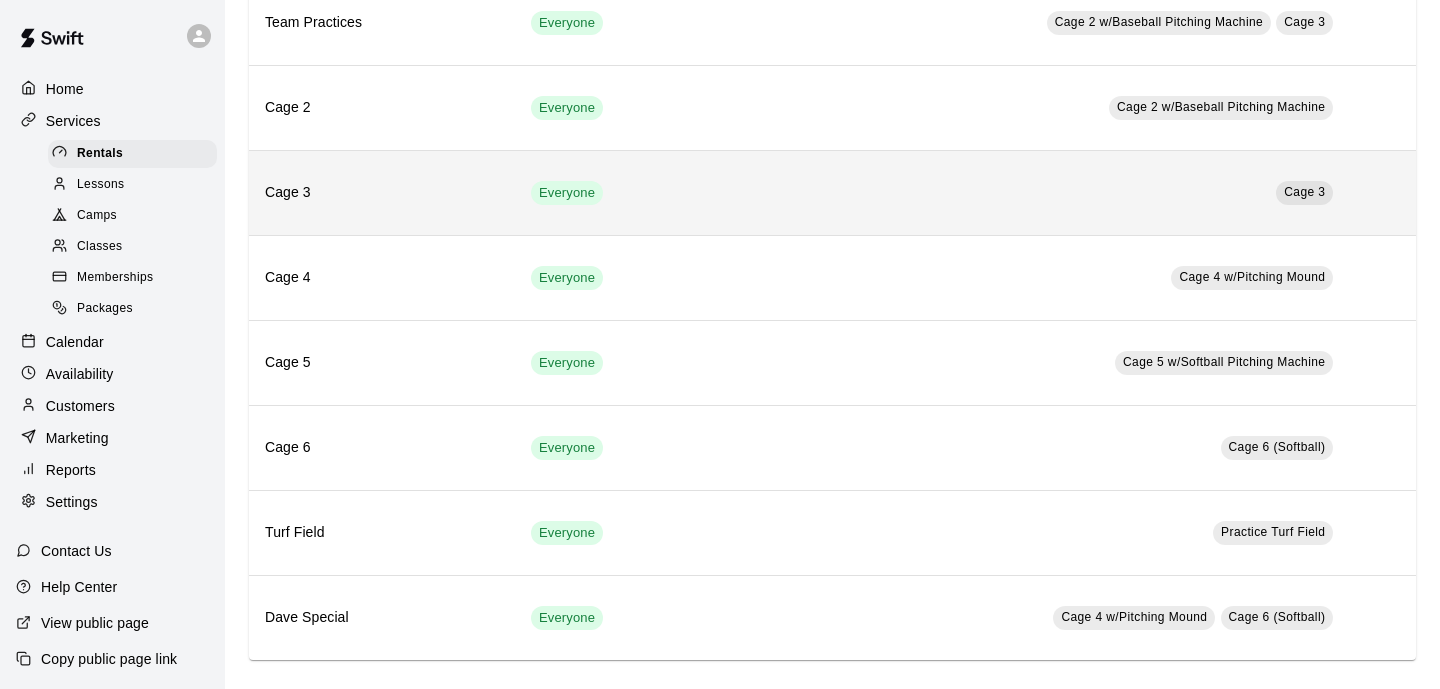 click on "Cage 3" at bounding box center (382, 193) 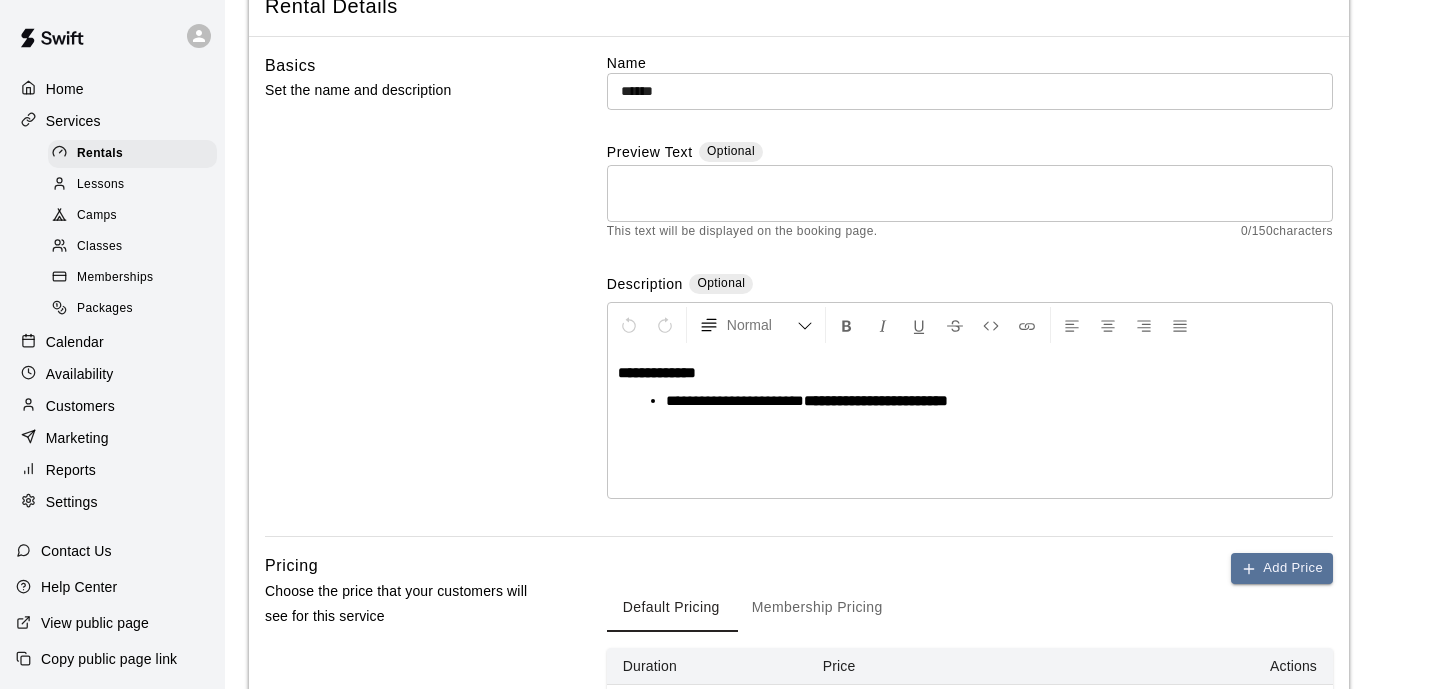 scroll, scrollTop: 0, scrollLeft: 0, axis: both 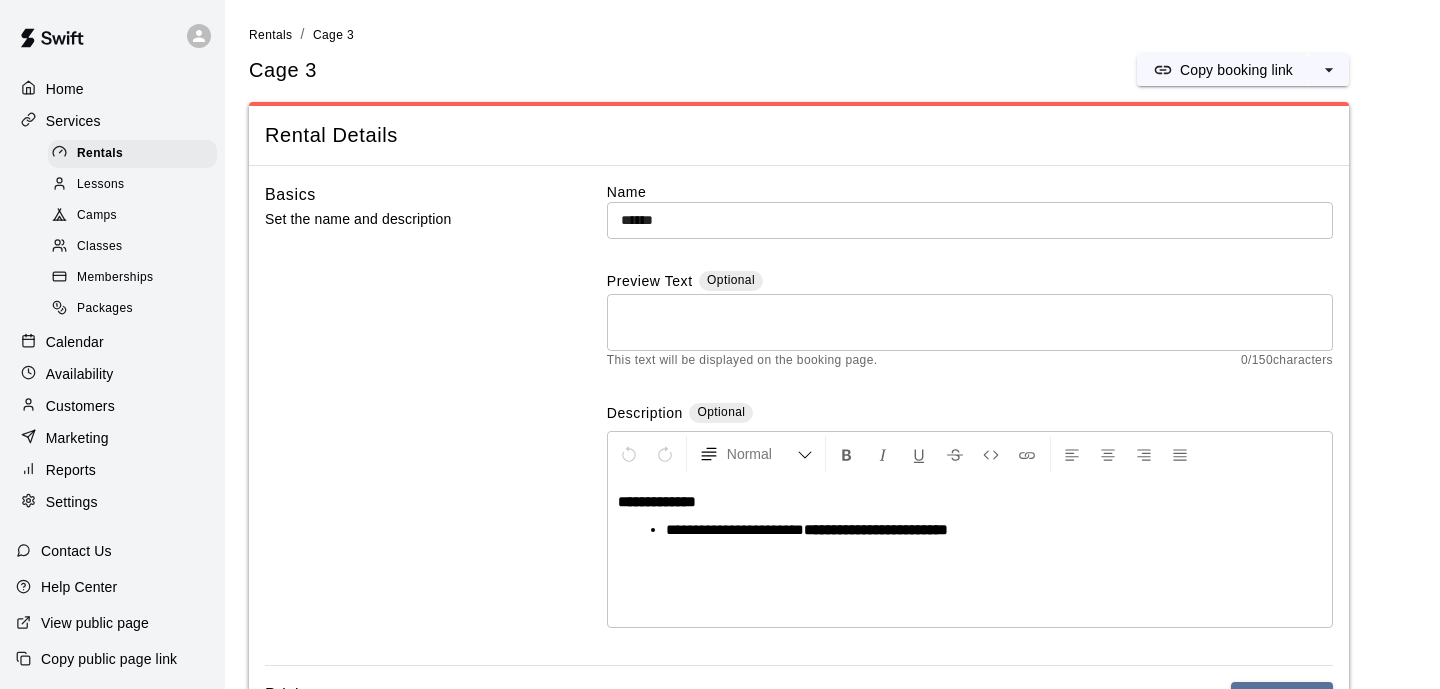 click on "Memberships" at bounding box center [115, 278] 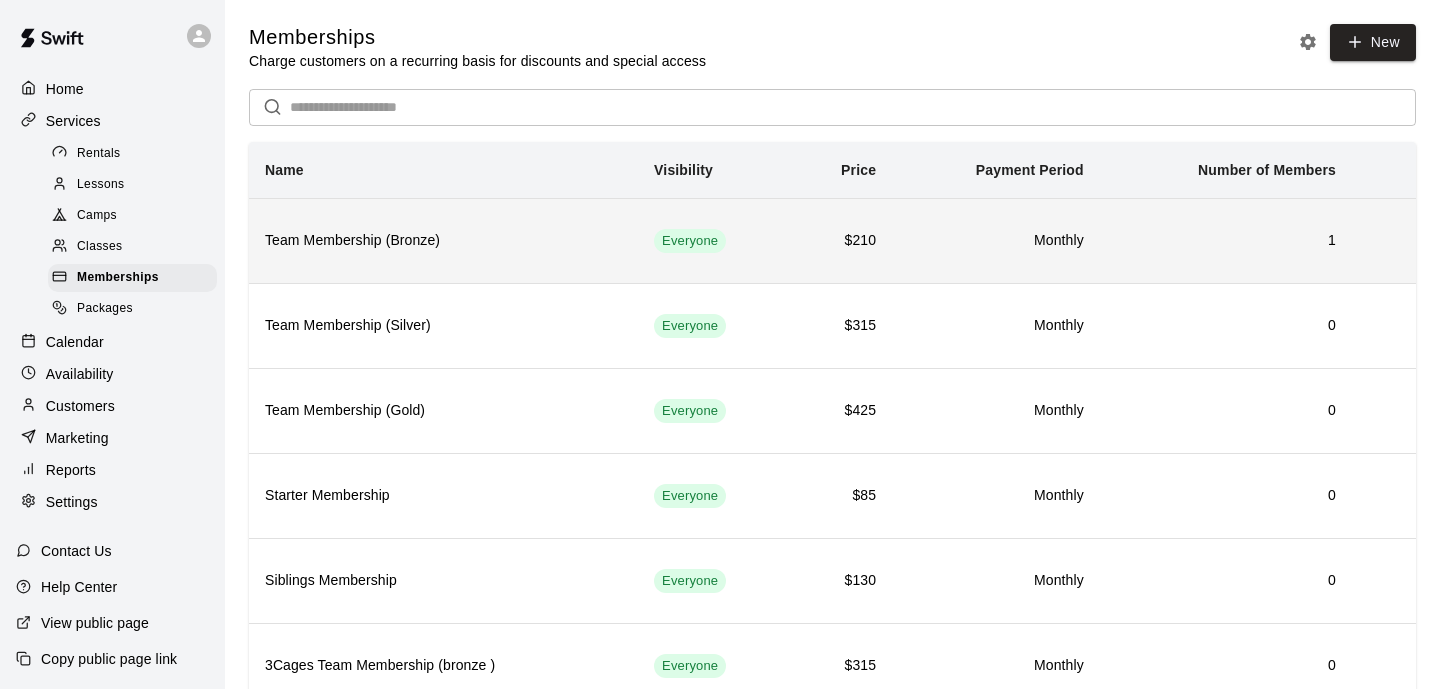 click on "Monthly" at bounding box center [996, 241] 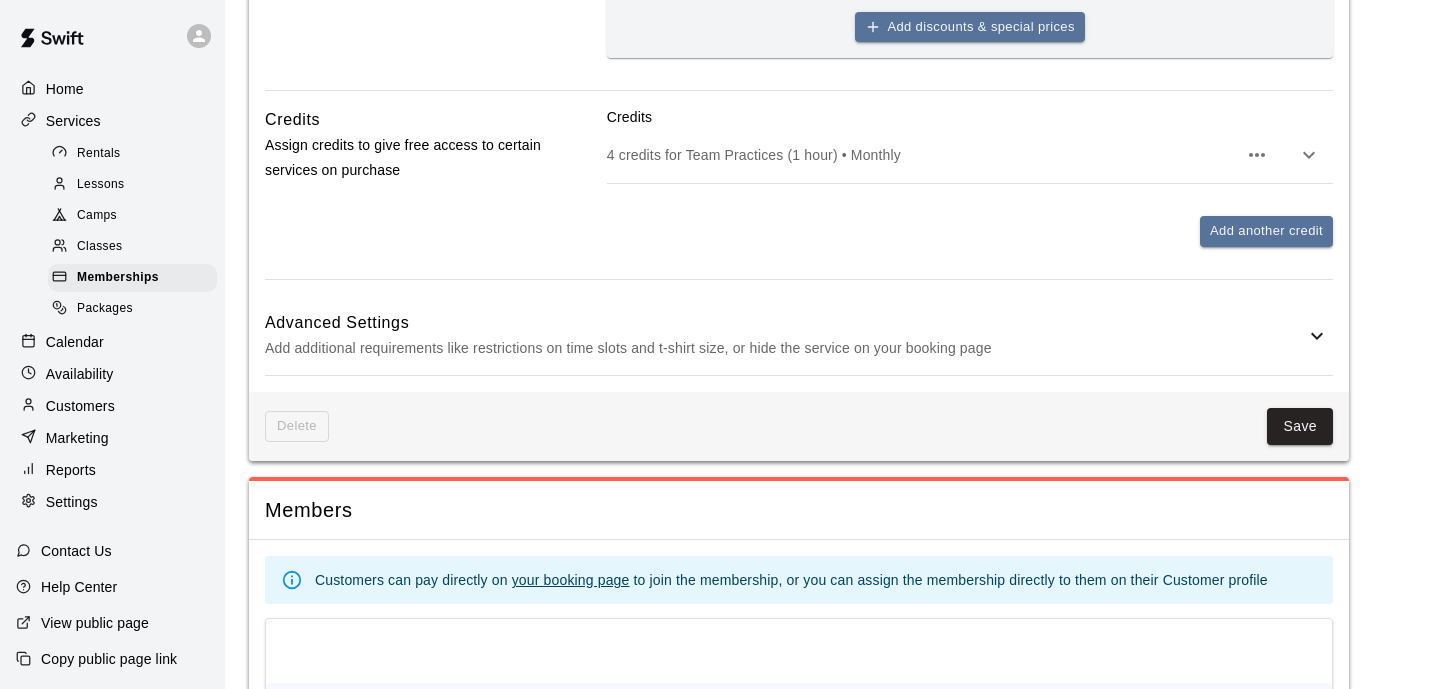 scroll, scrollTop: 909, scrollLeft: 0, axis: vertical 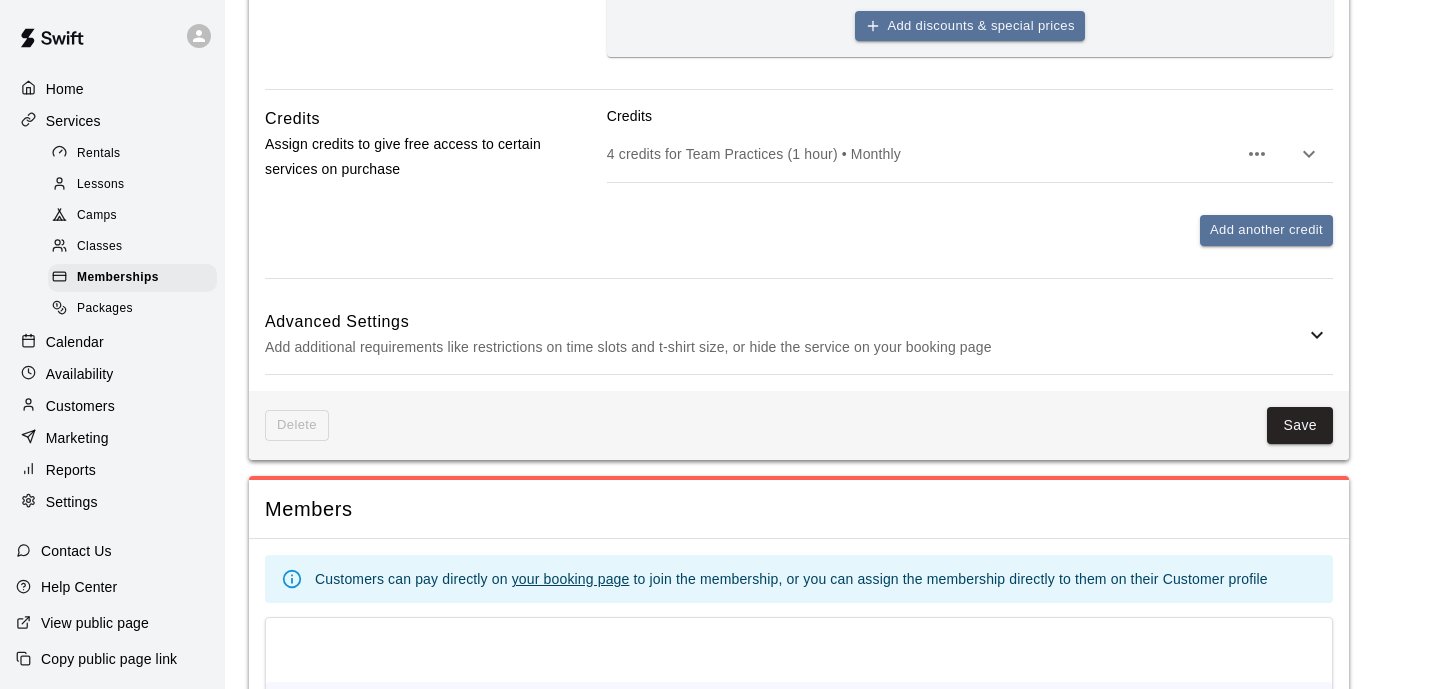 click 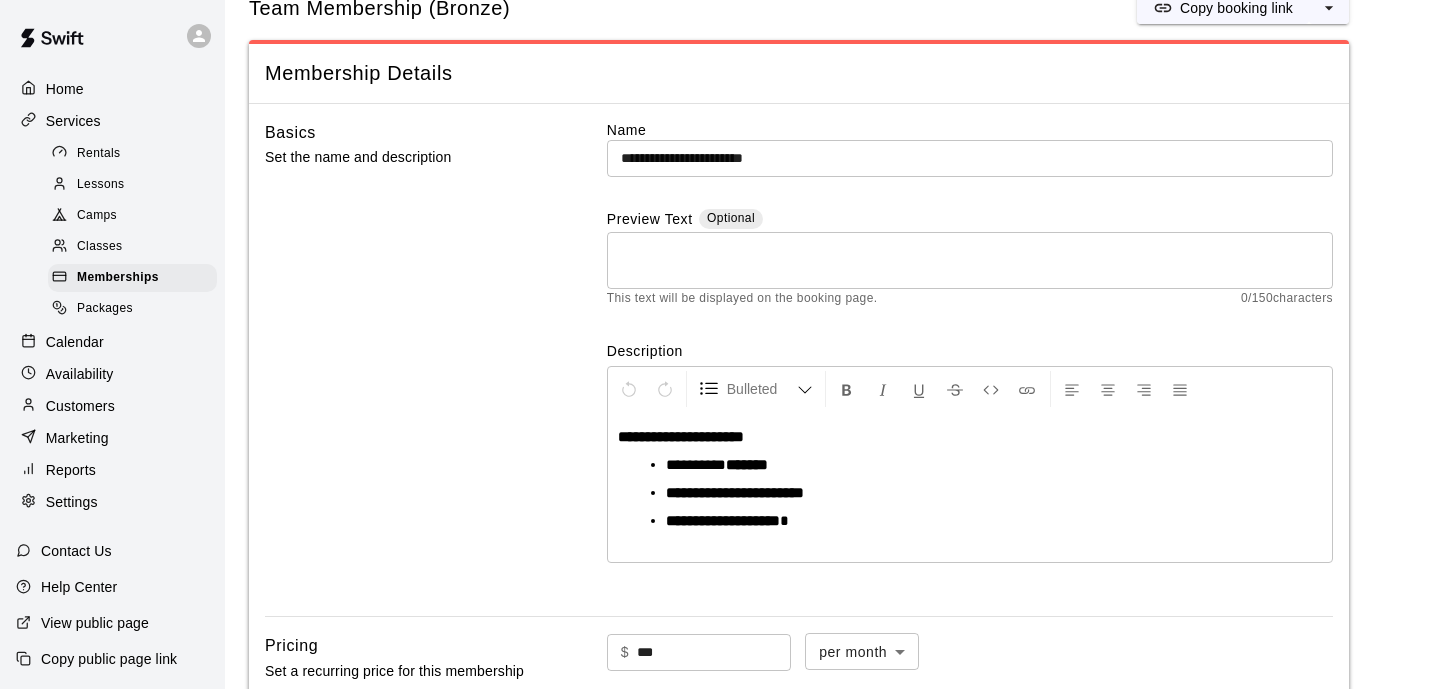 scroll, scrollTop: 0, scrollLeft: 0, axis: both 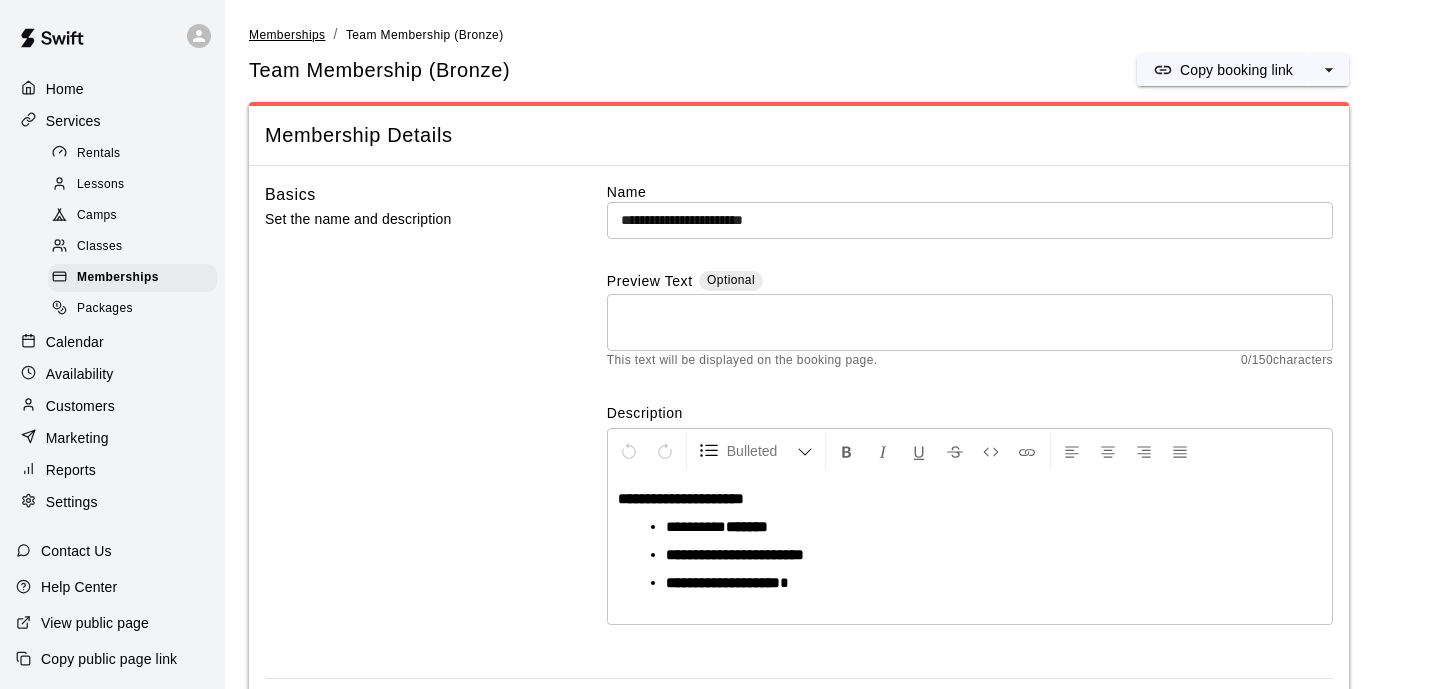 click on "Memberships" at bounding box center [287, 35] 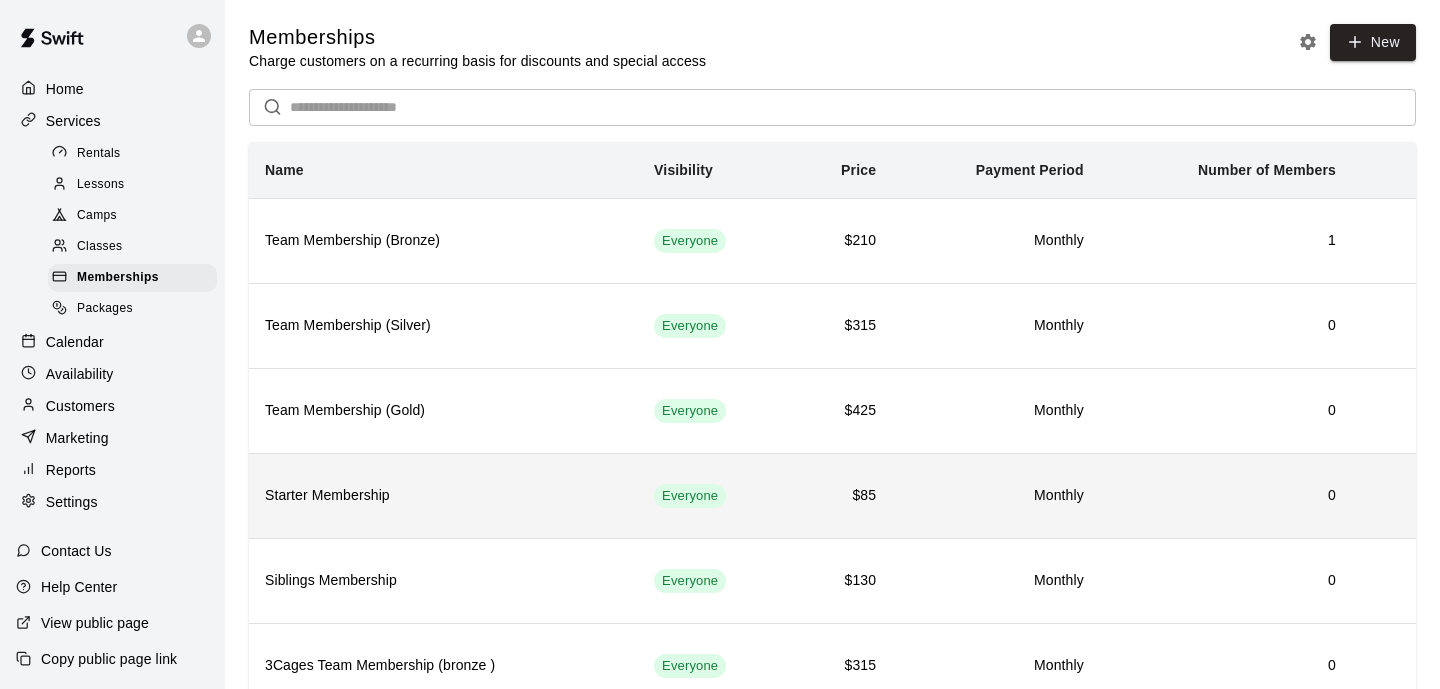 click on "Monthly" at bounding box center (996, 496) 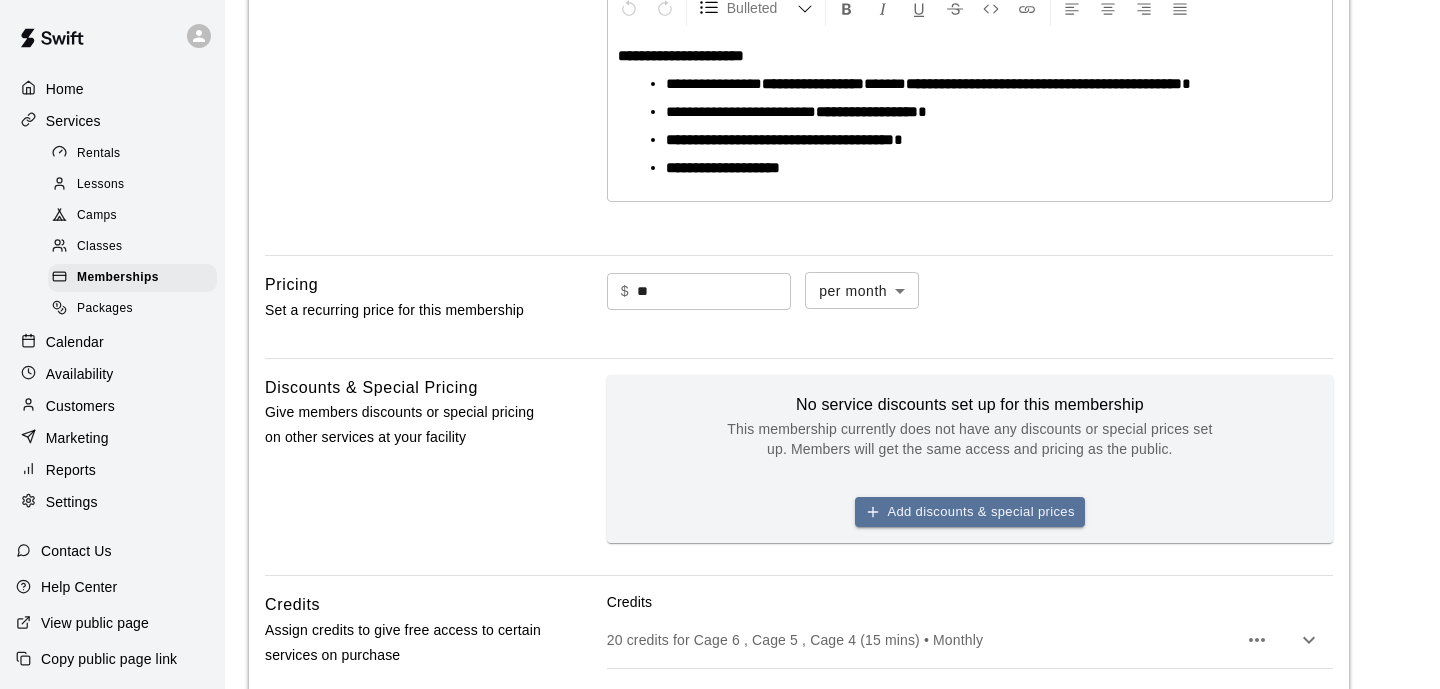 scroll, scrollTop: 444, scrollLeft: 0, axis: vertical 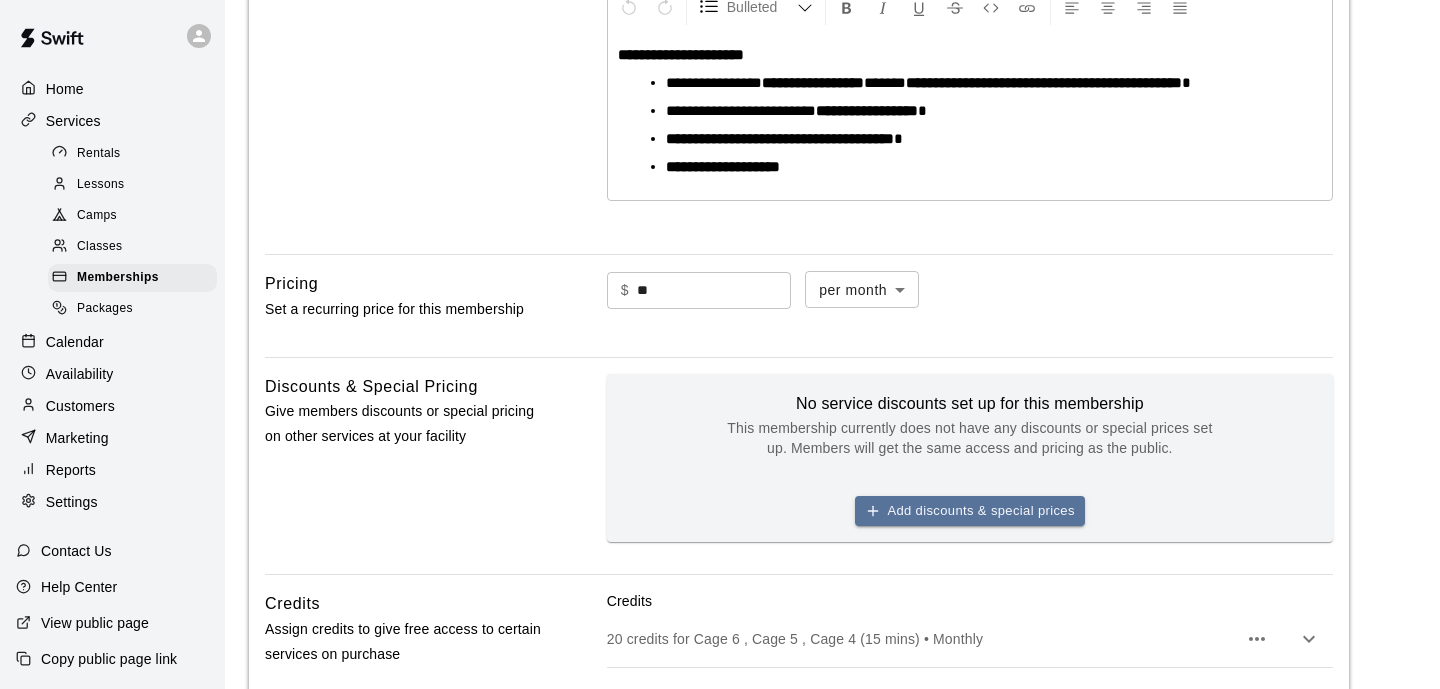 click on "**********" at bounding box center [720, 353] 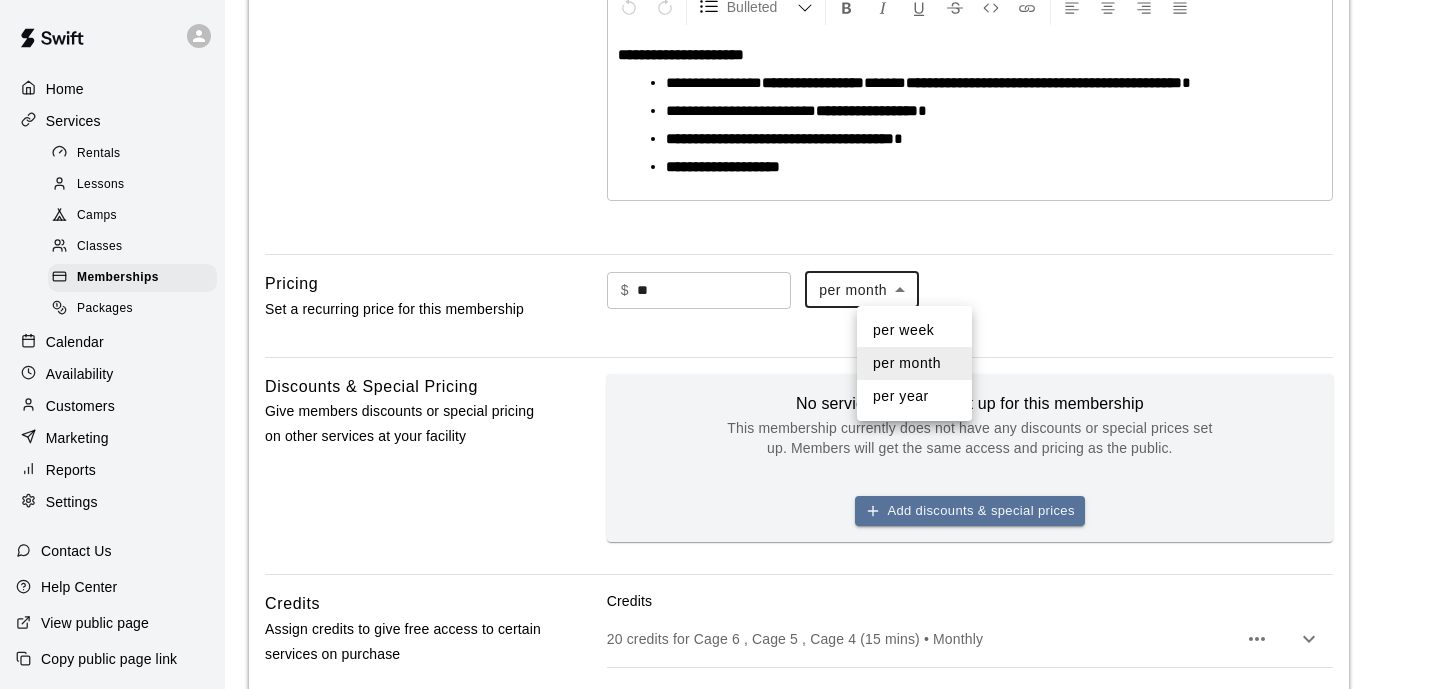 click at bounding box center (720, 344) 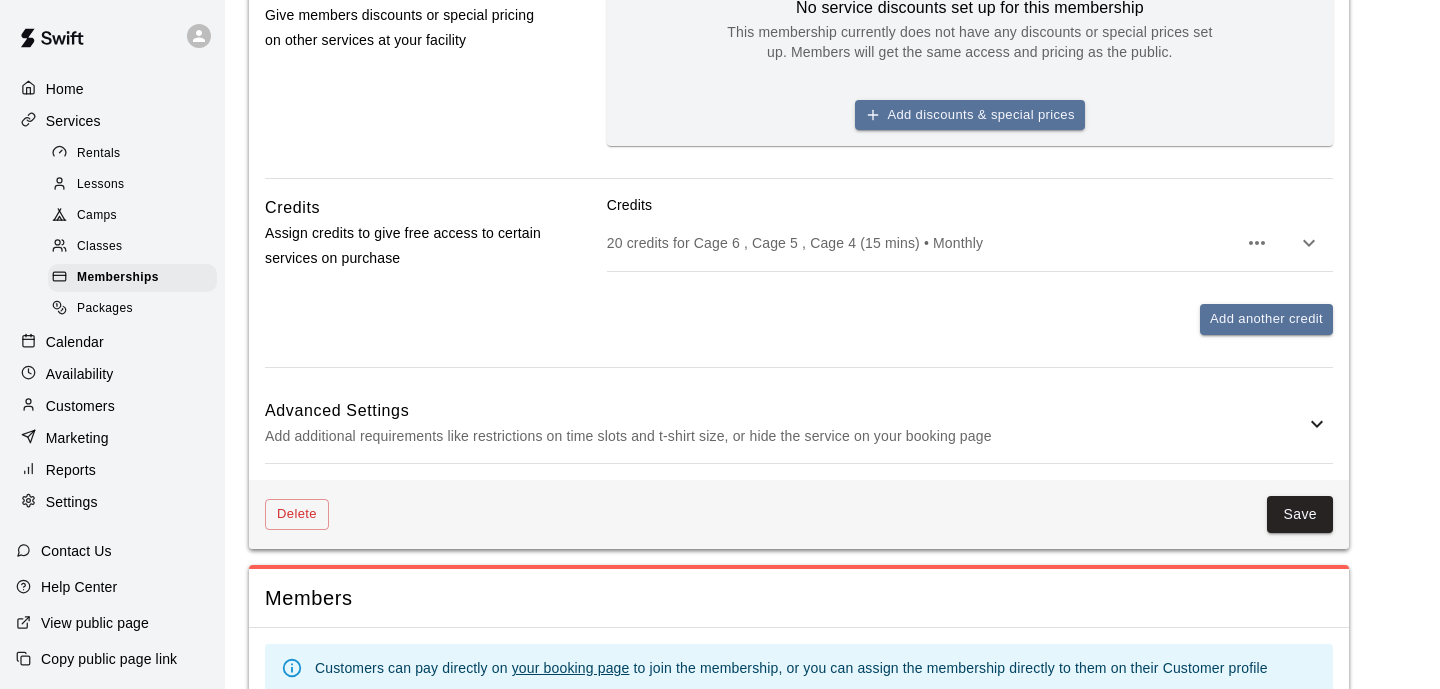 scroll, scrollTop: 857, scrollLeft: 0, axis: vertical 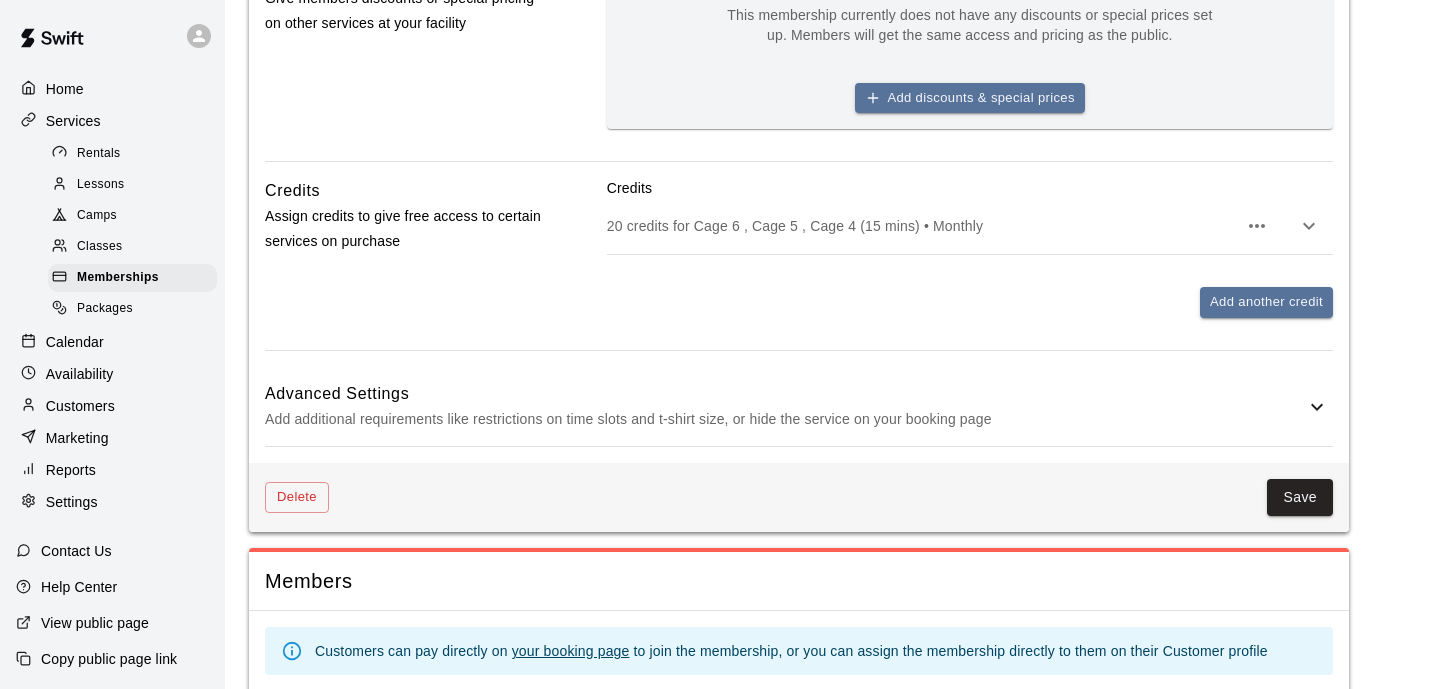 click on "Add additional requirements like restrictions on time slots and t-shirt size, or hide the service on your booking page" at bounding box center [785, 419] 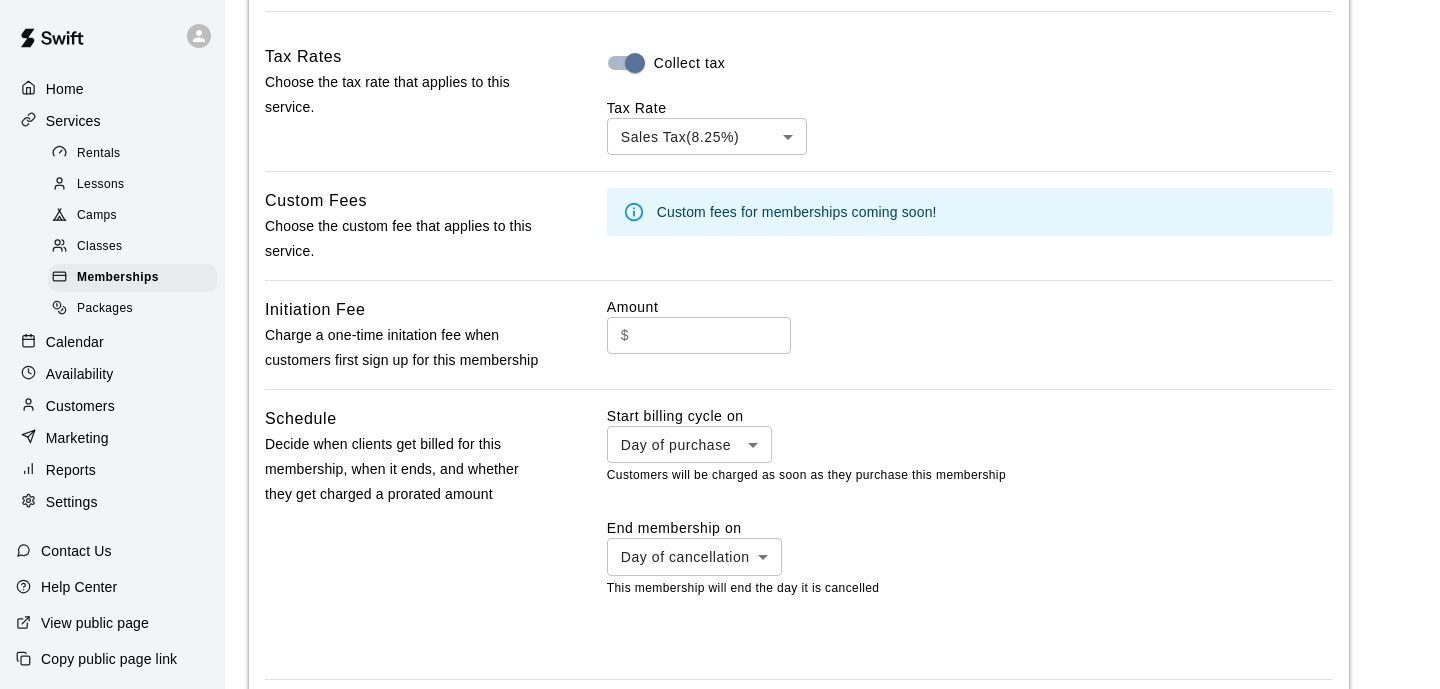 scroll, scrollTop: 1290, scrollLeft: 0, axis: vertical 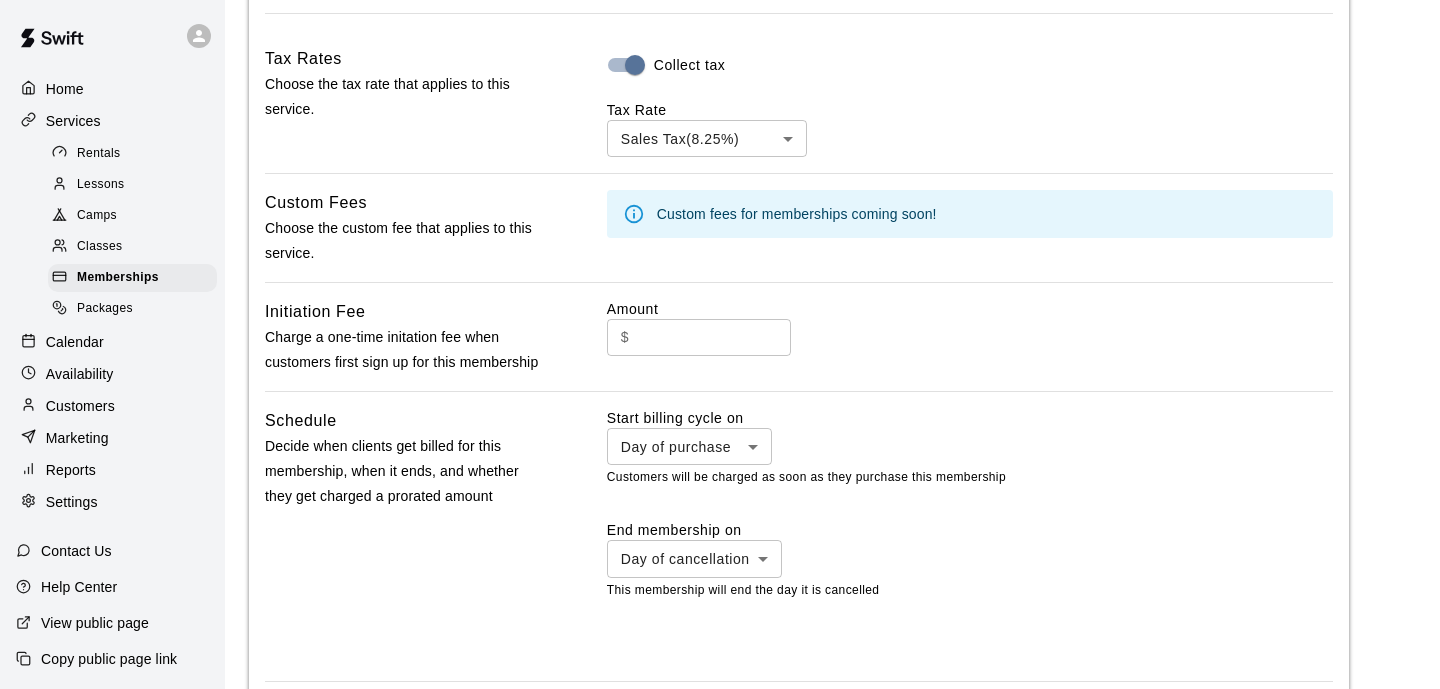 click on "**********" at bounding box center [720, -30] 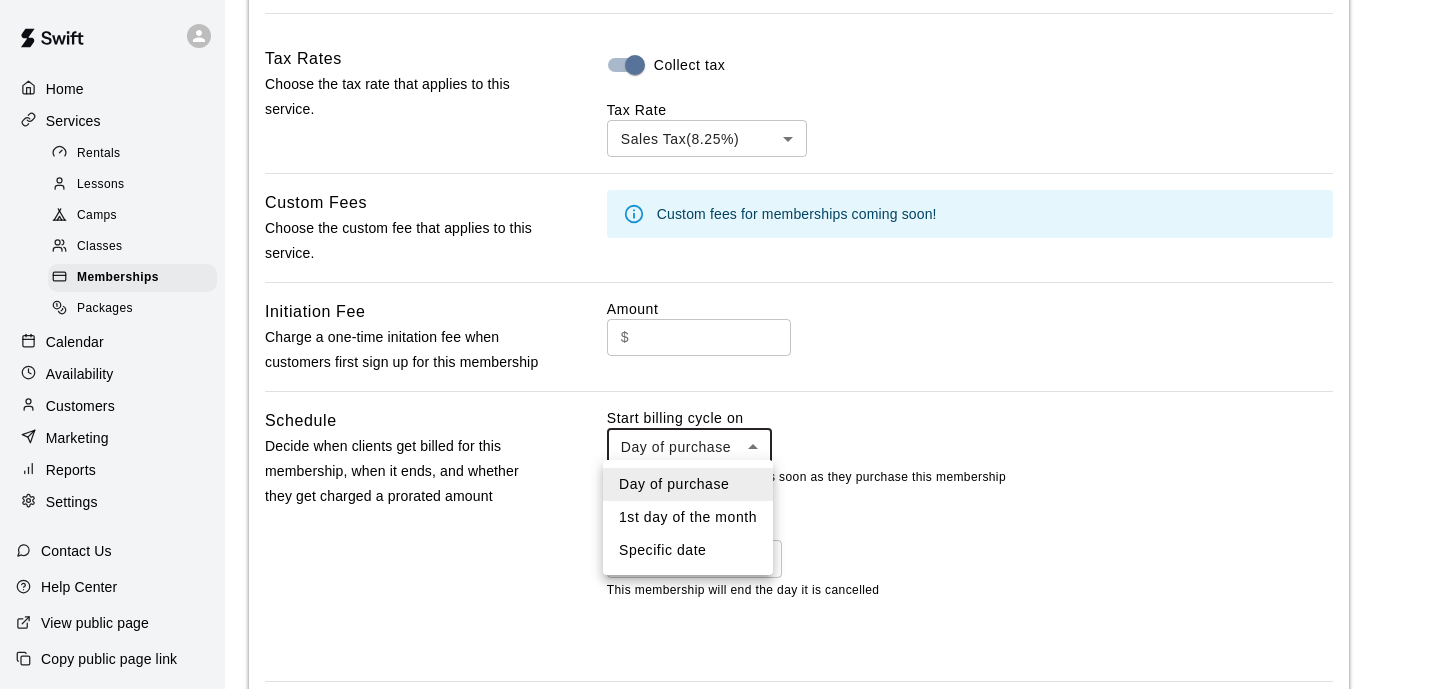 click on "Specific date" at bounding box center (688, 550) 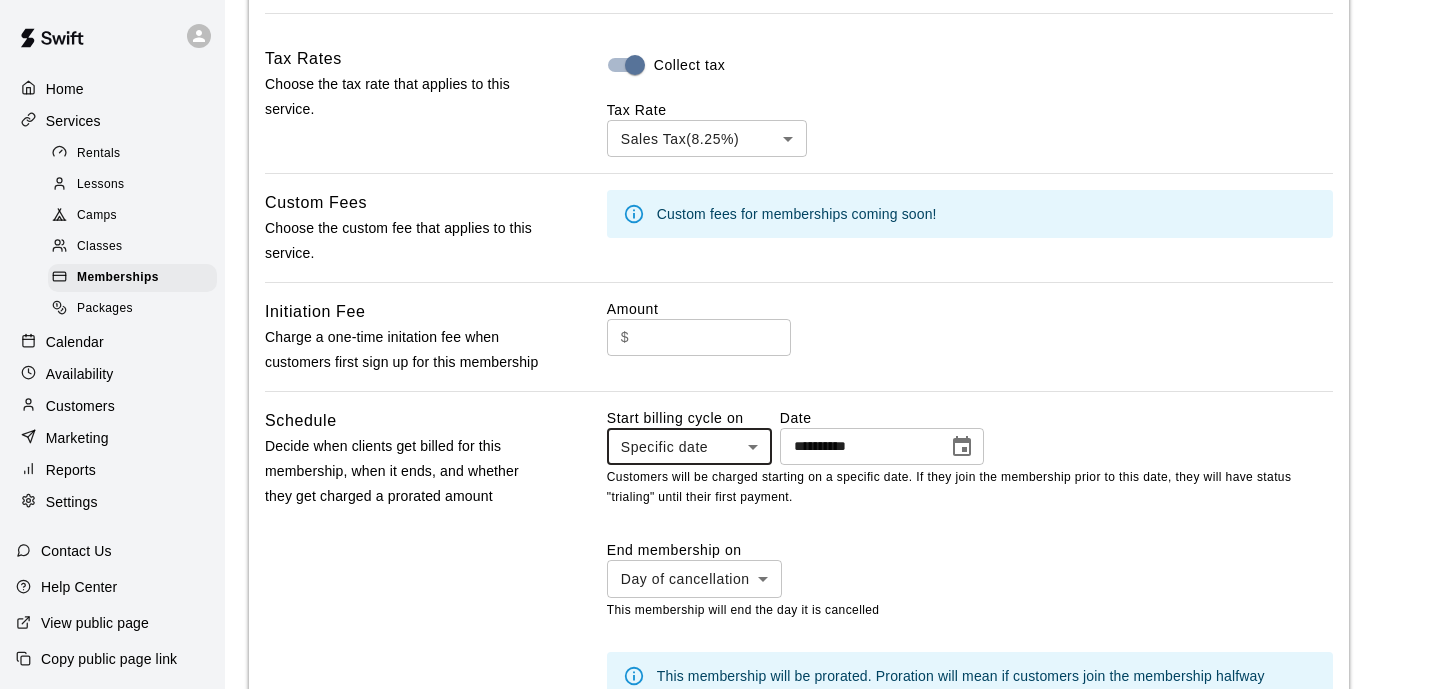 click 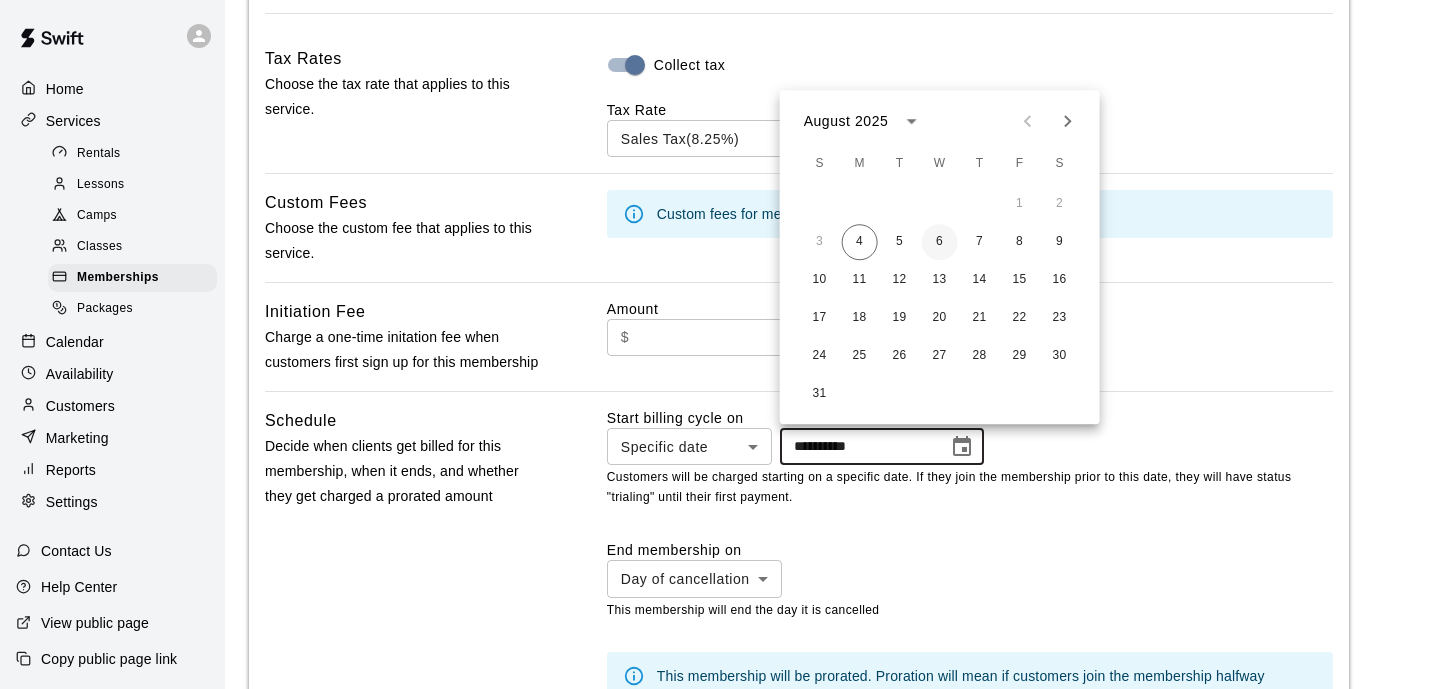 click on "6" at bounding box center (940, 242) 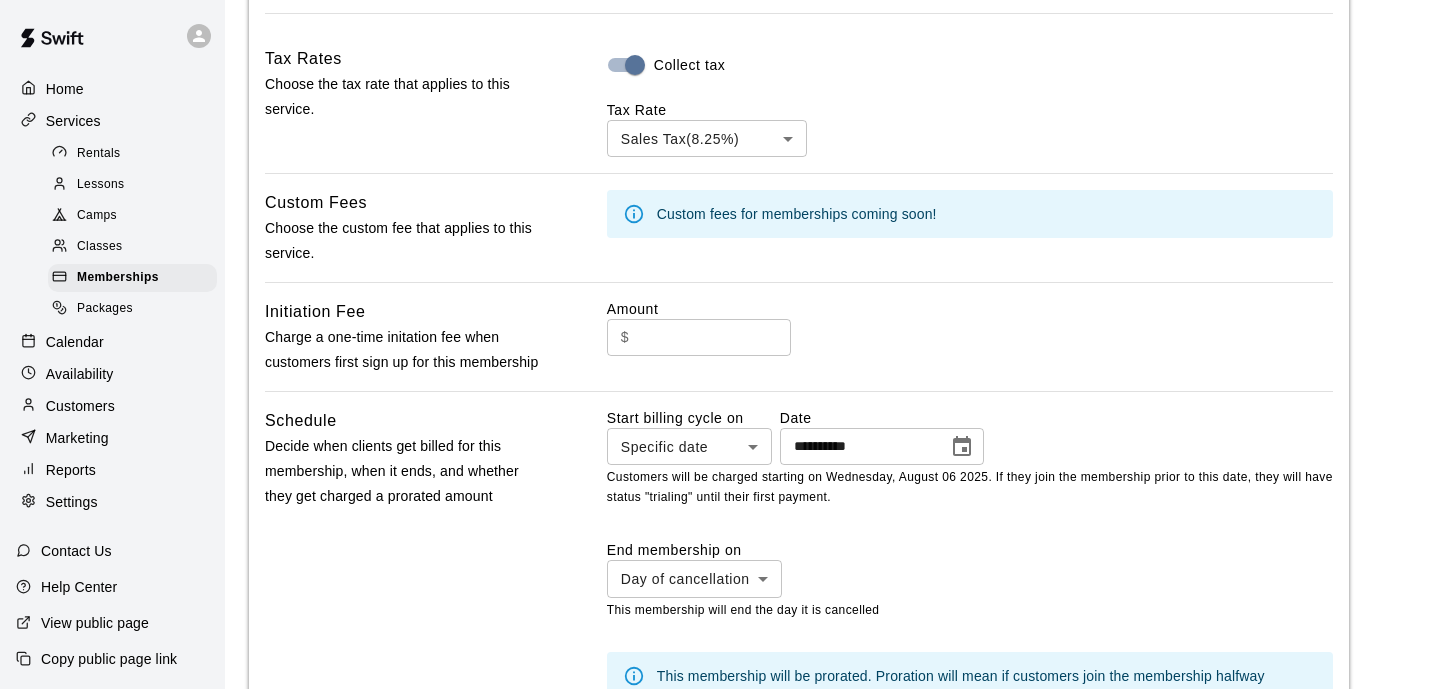 click on "**********" at bounding box center [720, 24] 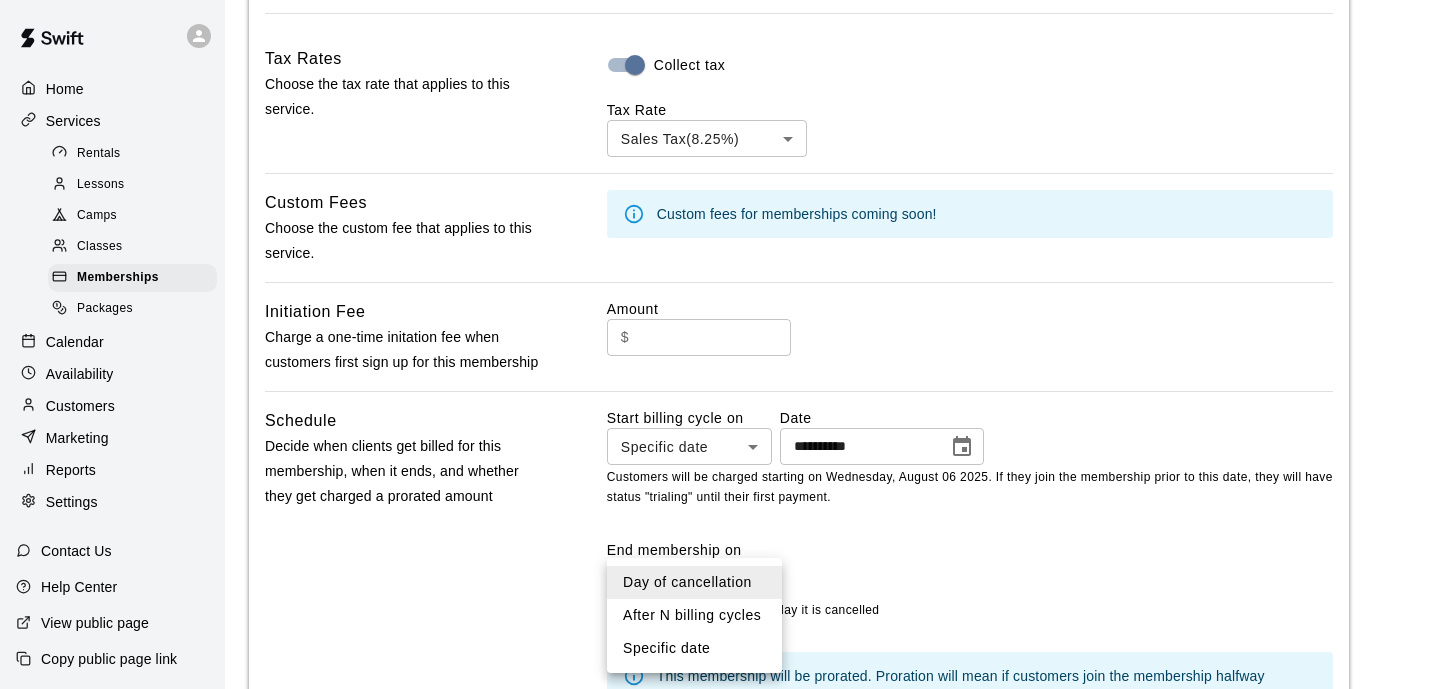 click at bounding box center (720, 344) 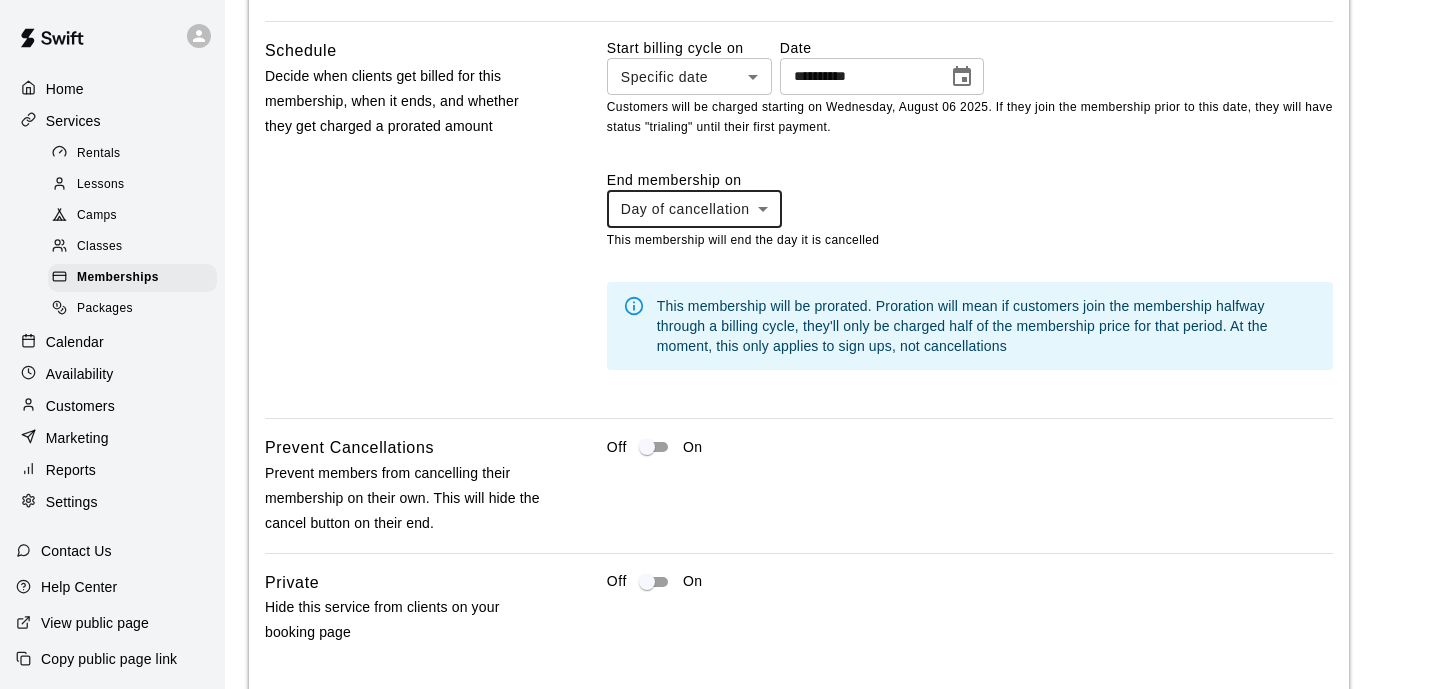 scroll, scrollTop: 1933, scrollLeft: 0, axis: vertical 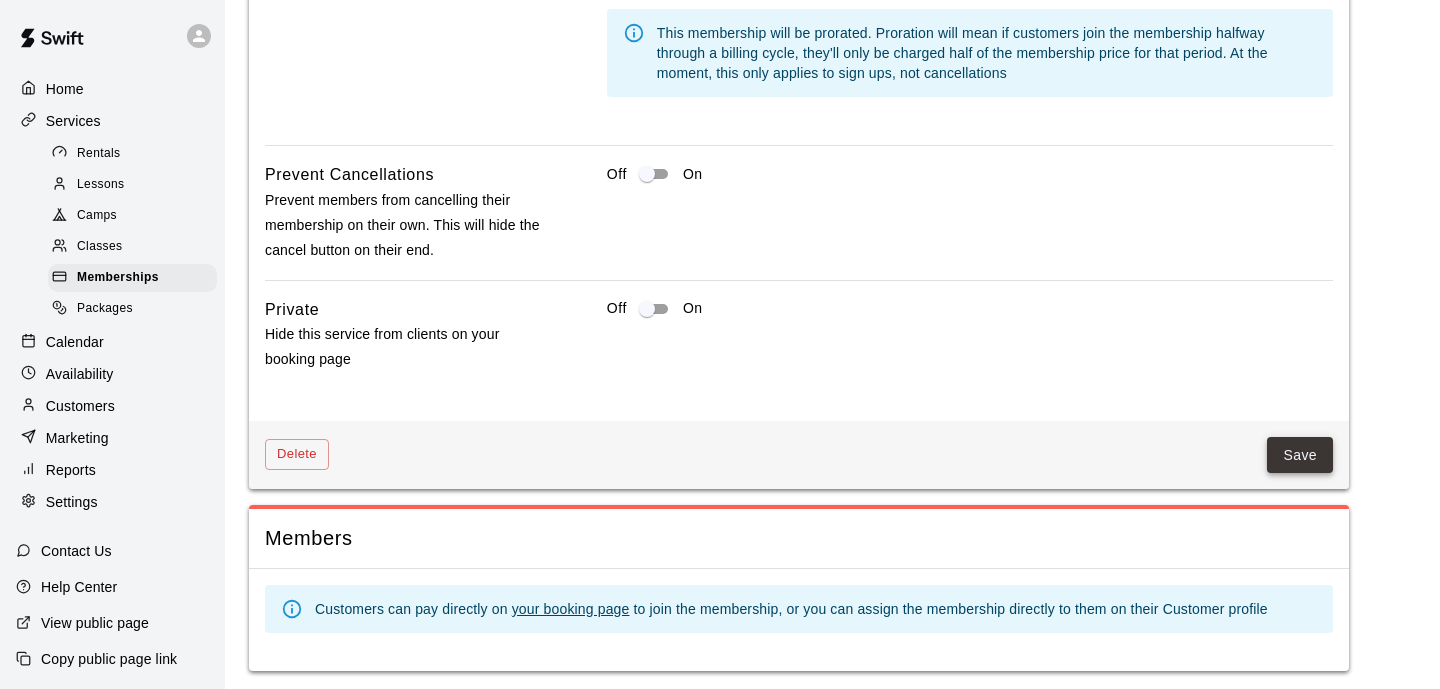 click on "Save" at bounding box center (1300, 455) 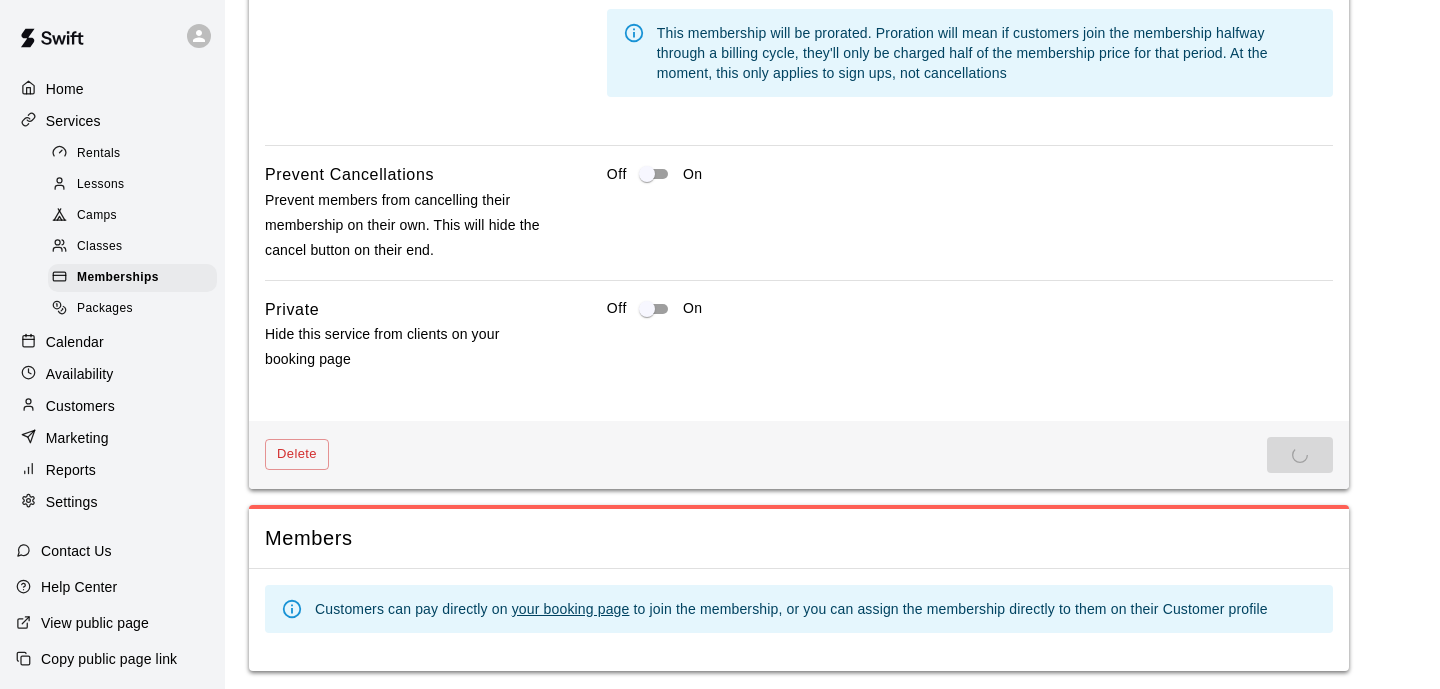 scroll, scrollTop: 0, scrollLeft: 0, axis: both 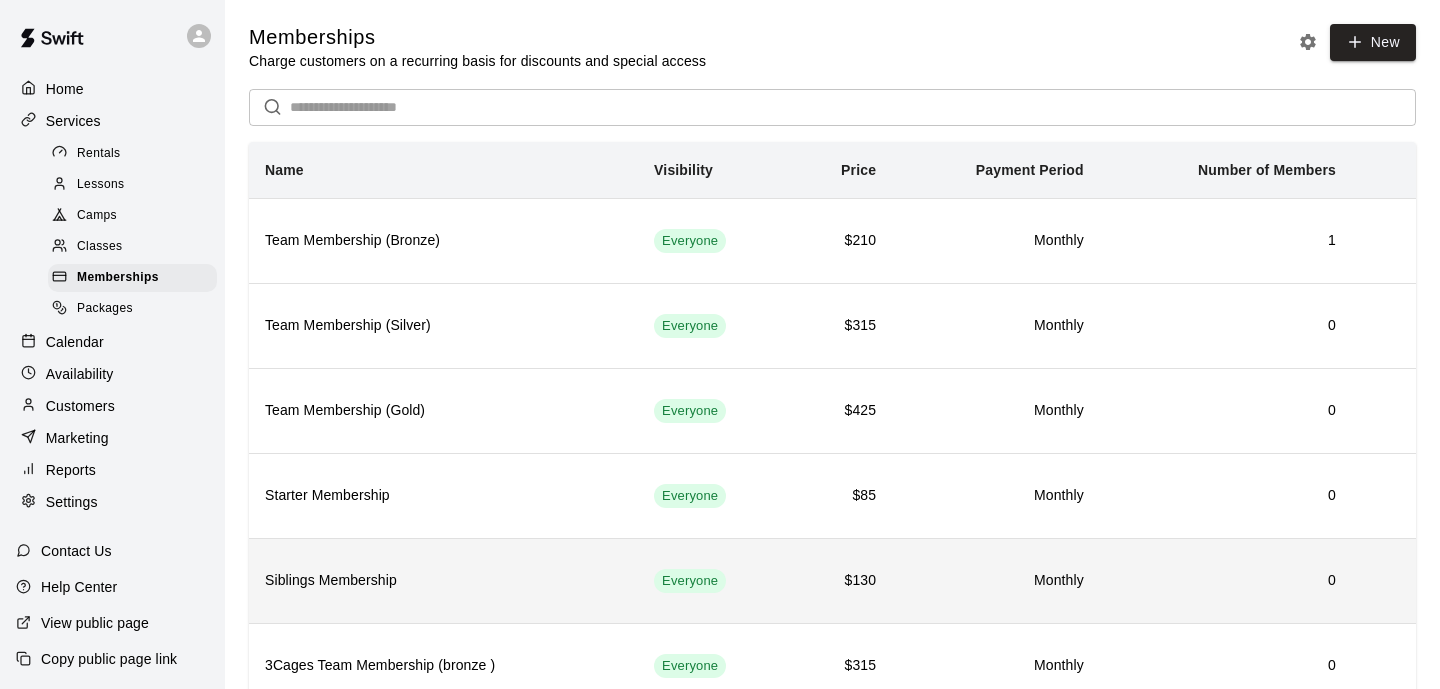 click on "Siblings Membership" at bounding box center [443, 580] 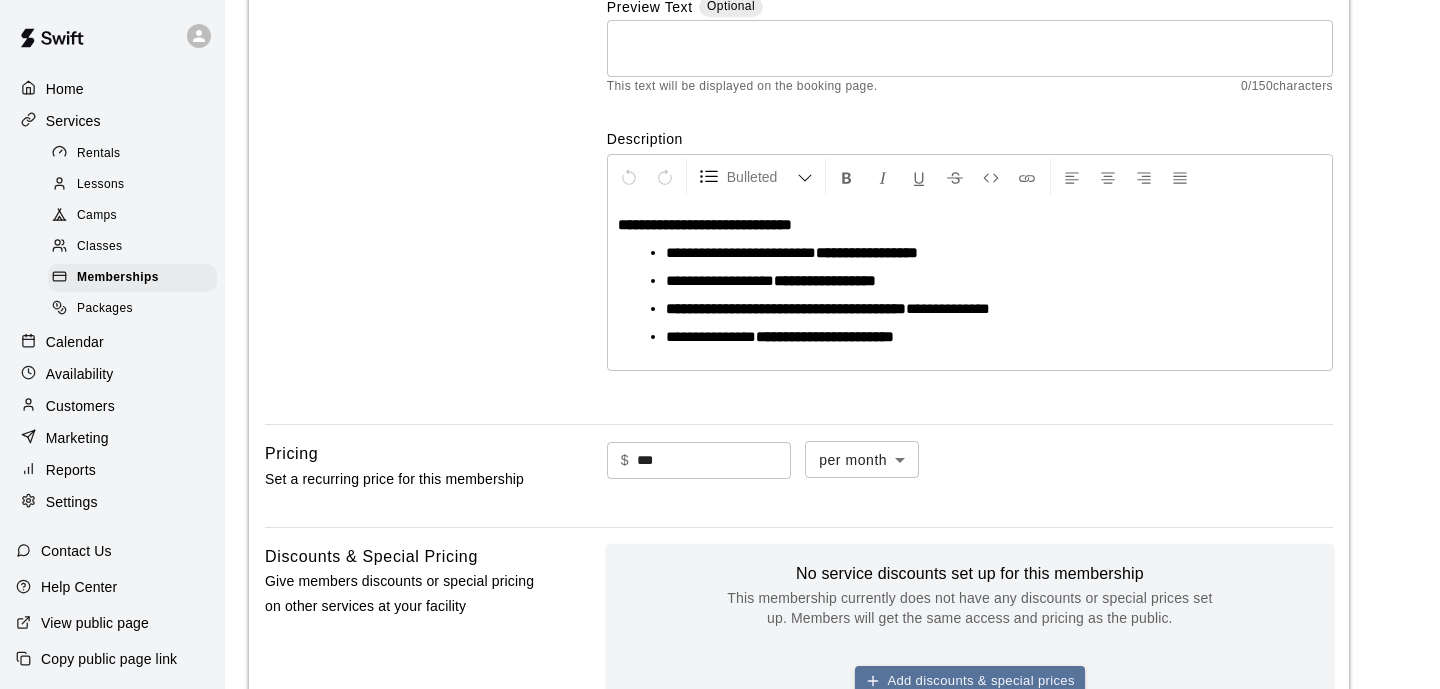 scroll, scrollTop: 588, scrollLeft: 0, axis: vertical 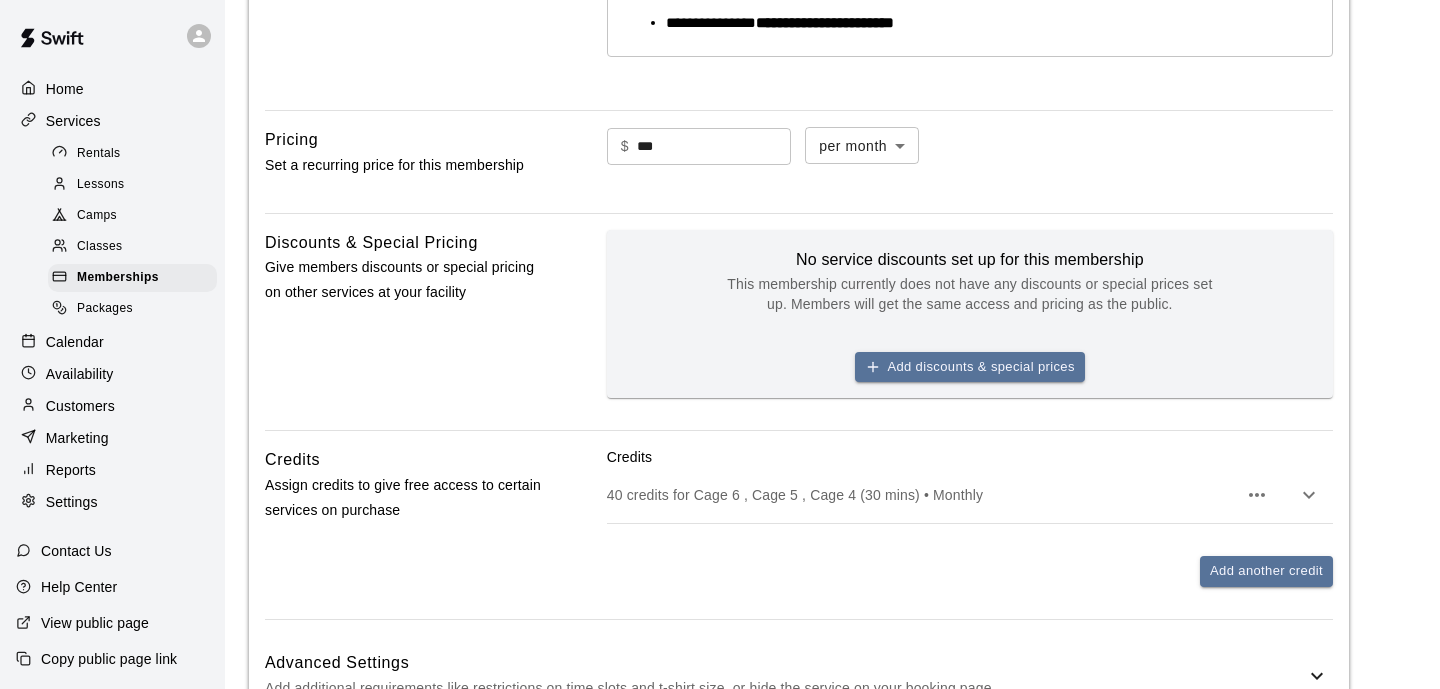 click on "Advanced Settings Add additional requirements like restrictions on time slots and t-shirt size, or hide the service on your booking page" at bounding box center [799, 675] 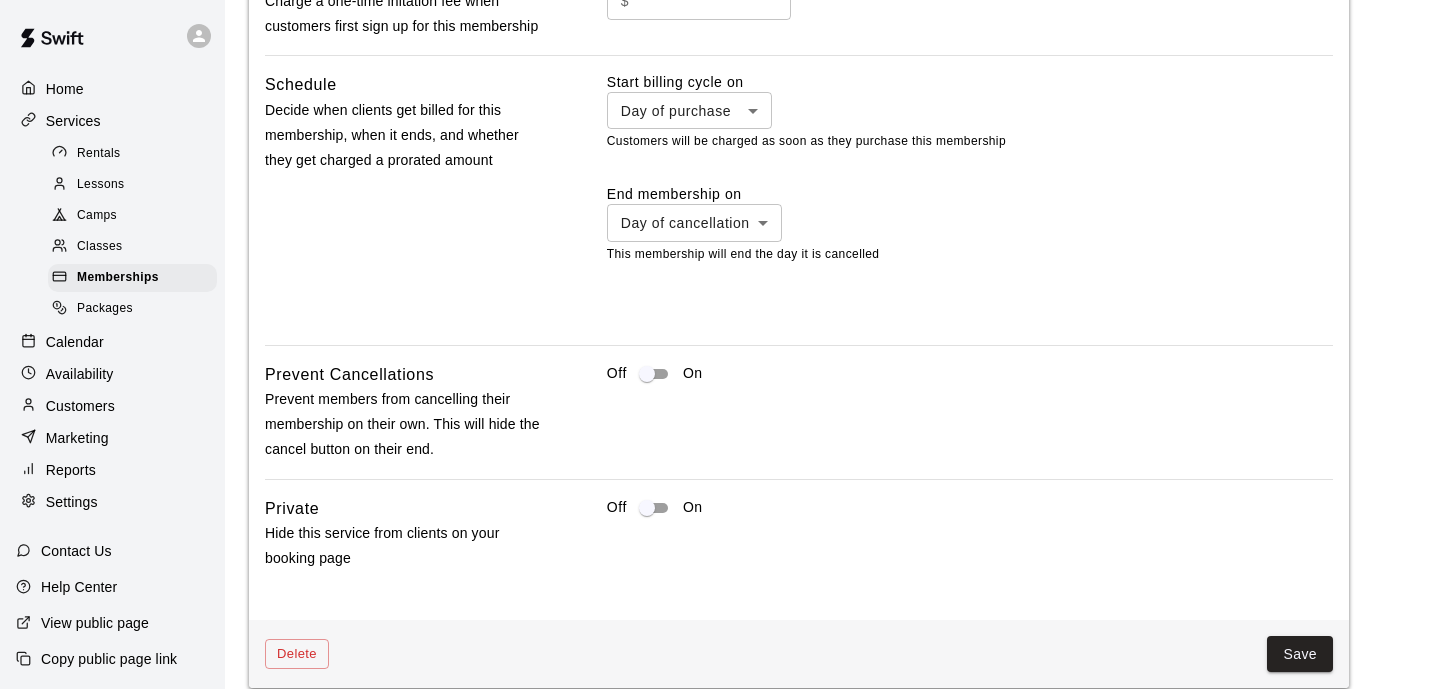 scroll, scrollTop: 1447, scrollLeft: 0, axis: vertical 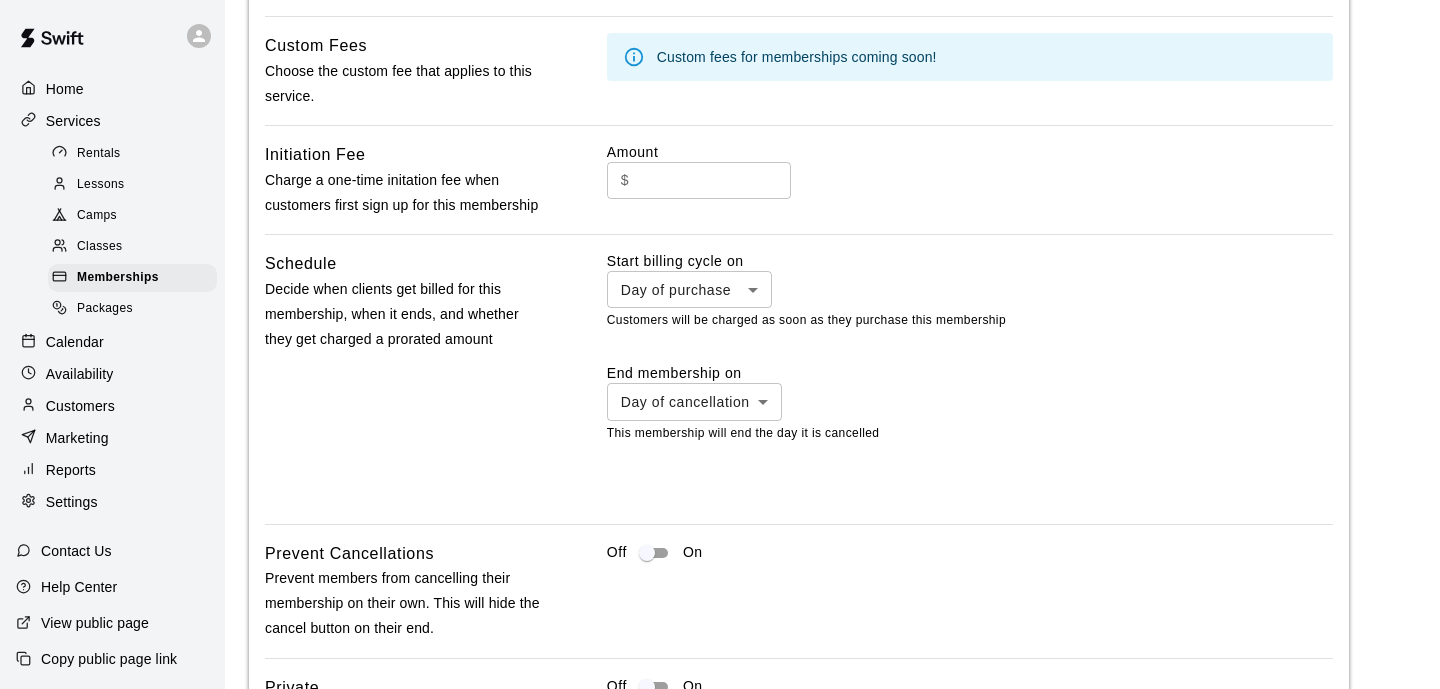 click on "**********" at bounding box center (720, -187) 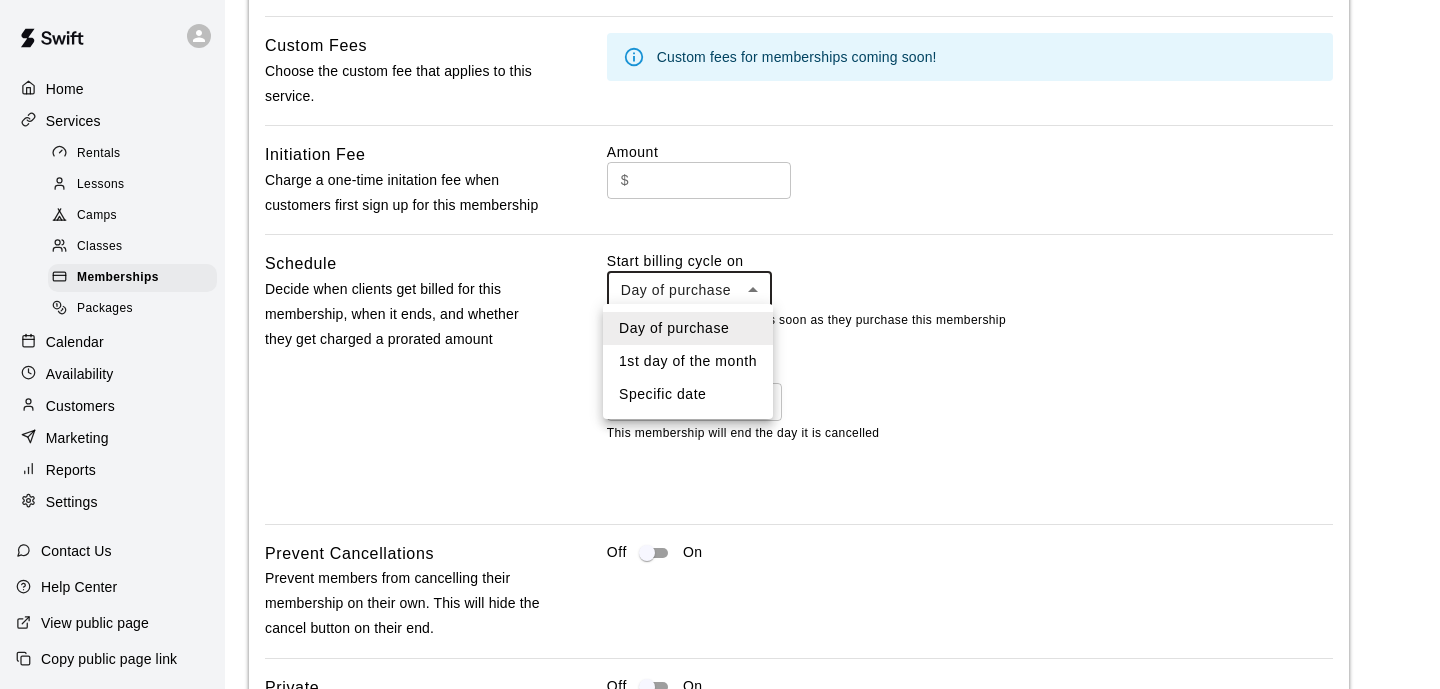 click on "Specific date" at bounding box center [688, 394] 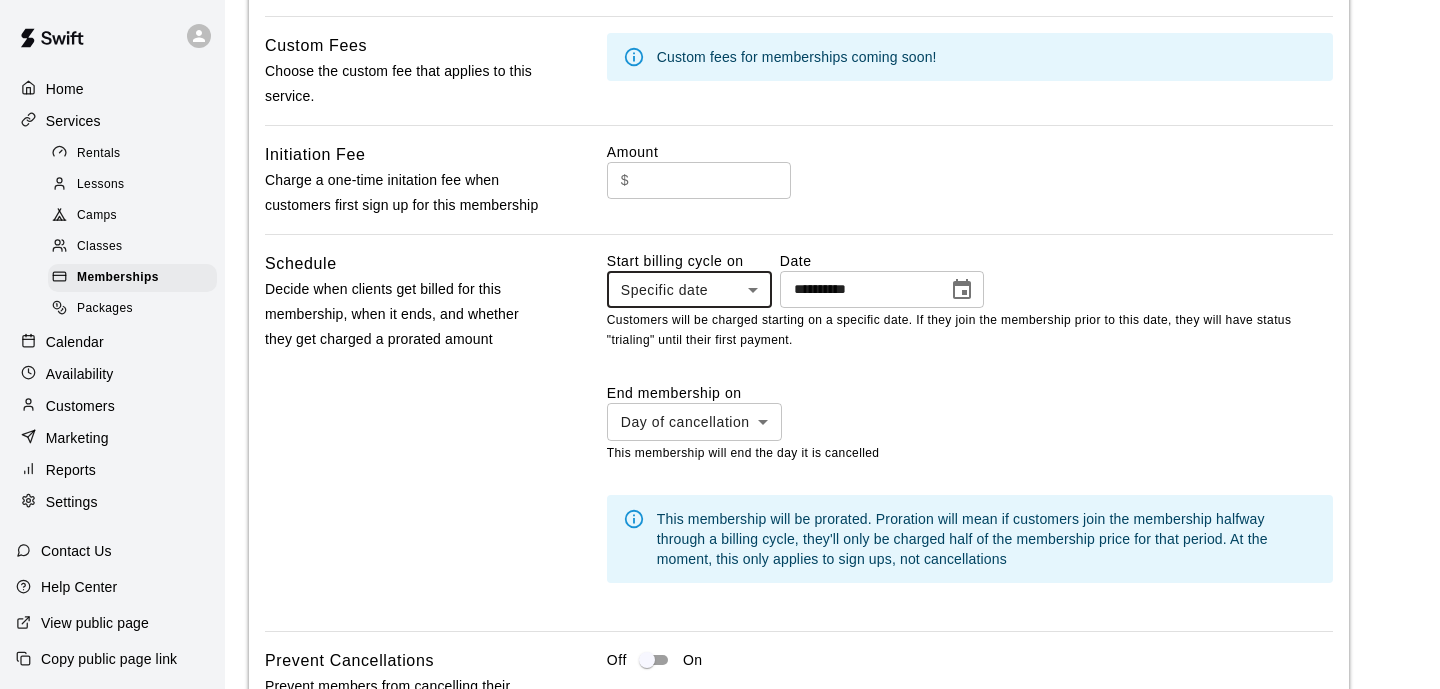 click on "**********" at bounding box center (857, 289) 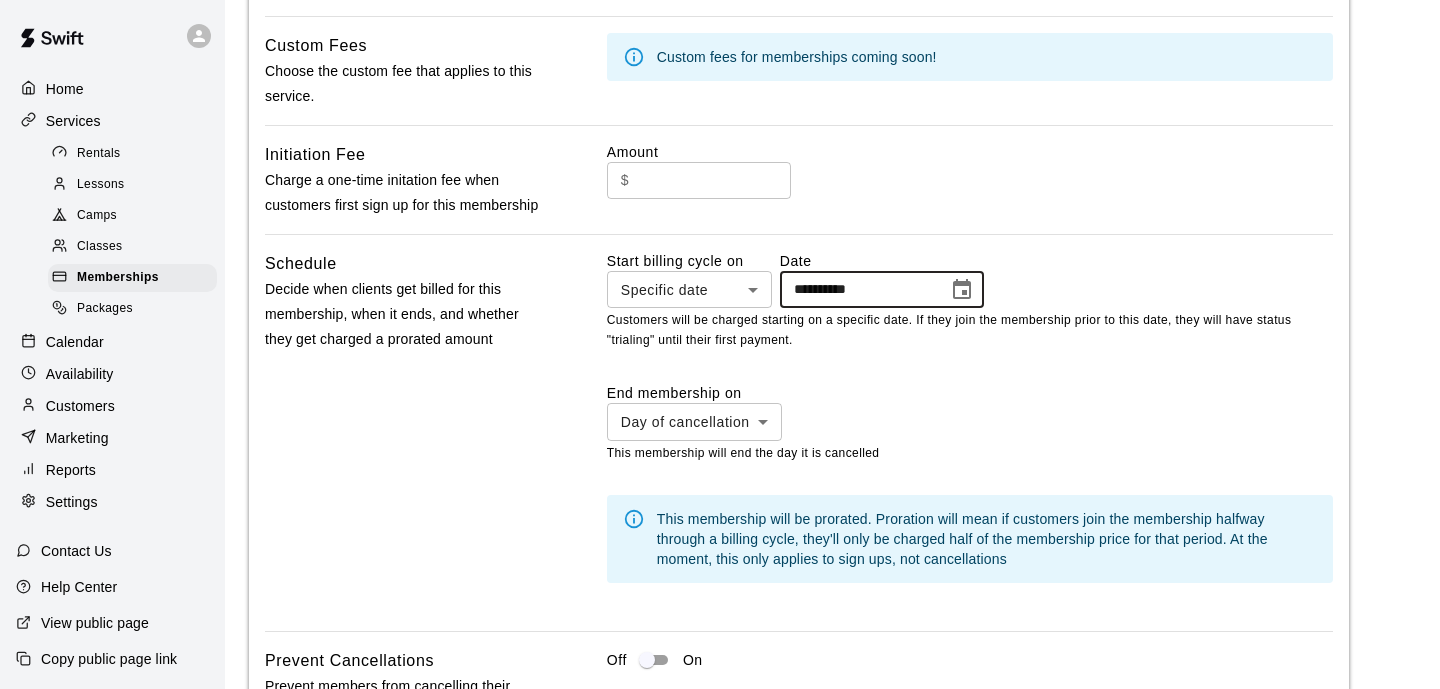 click 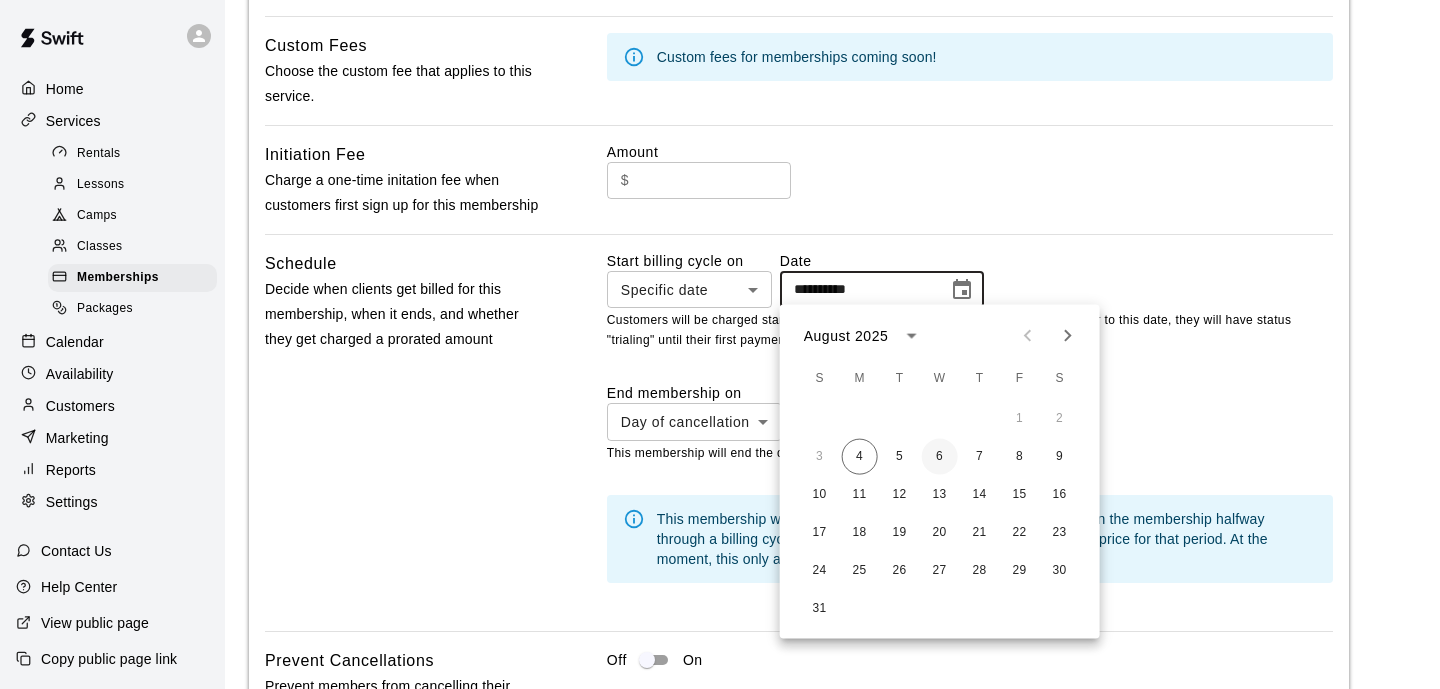click on "6" at bounding box center [940, 457] 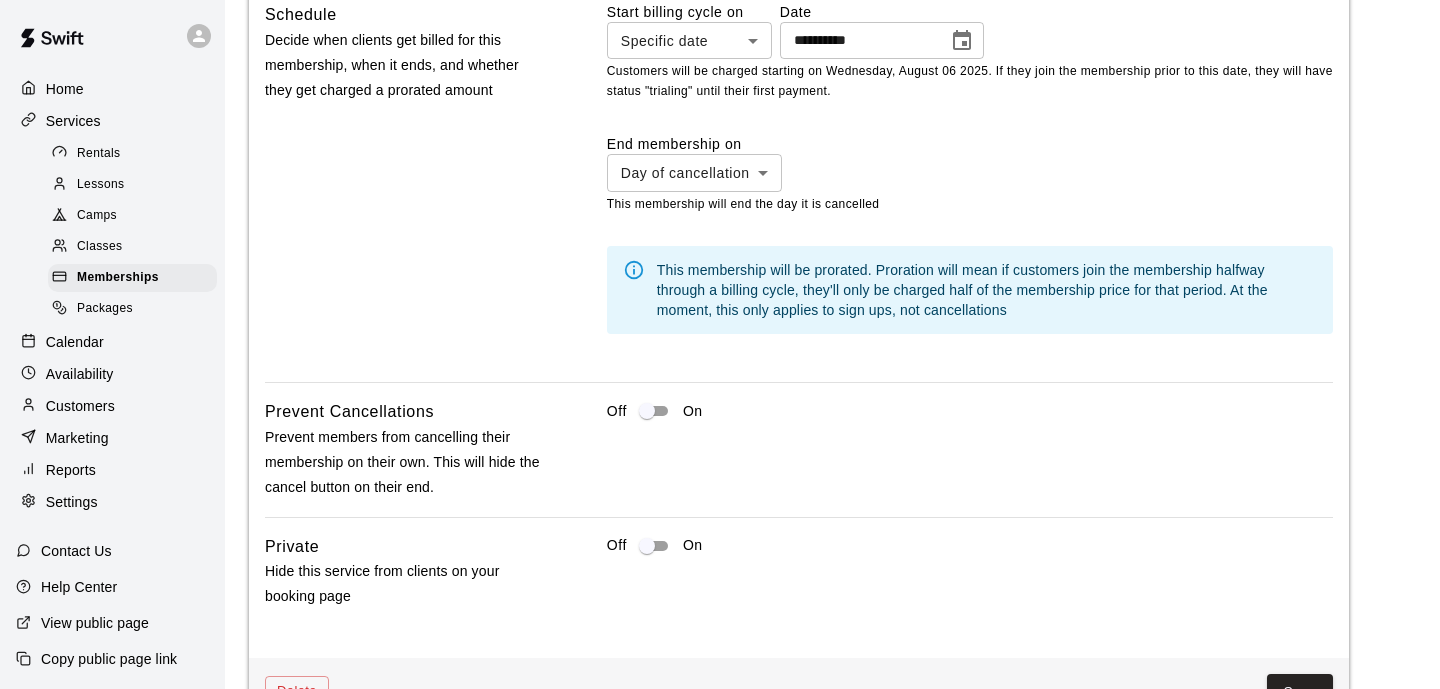 scroll, scrollTop: 1933, scrollLeft: 0, axis: vertical 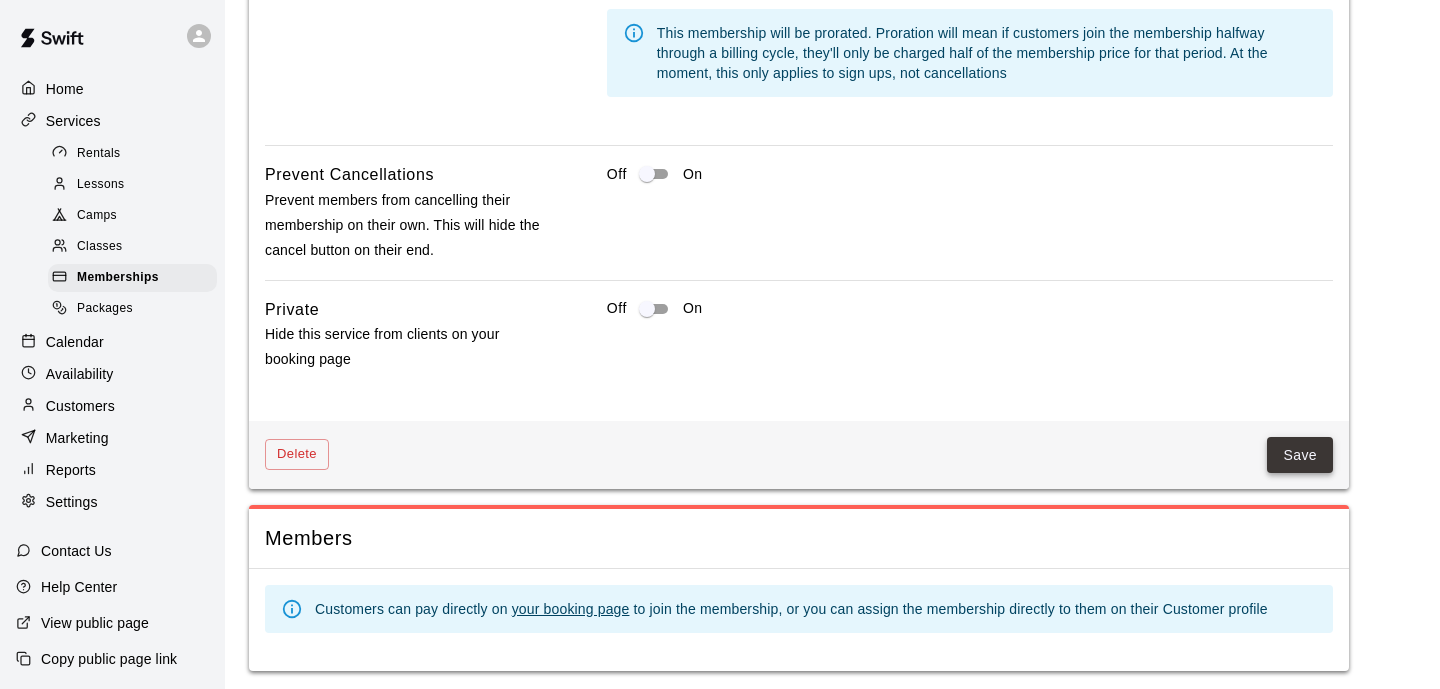 click on "Save" at bounding box center (1300, 455) 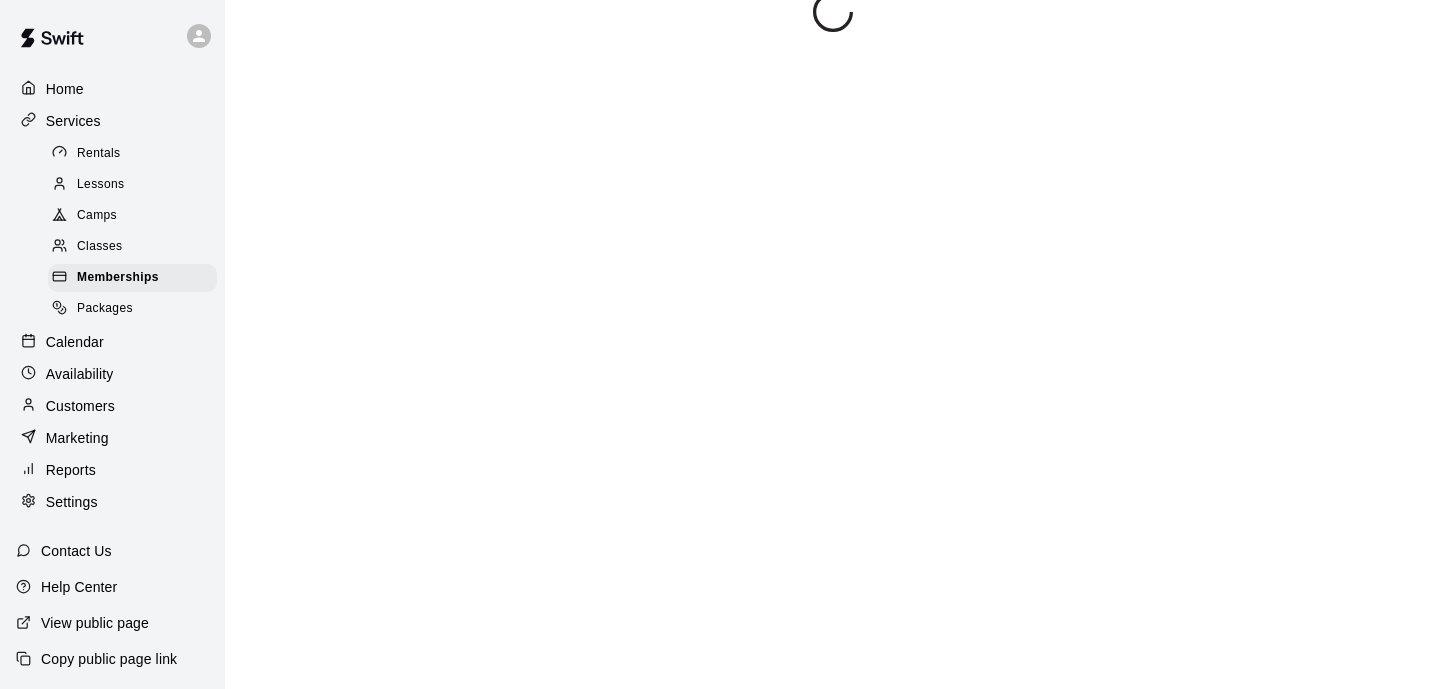 scroll, scrollTop: 0, scrollLeft: 0, axis: both 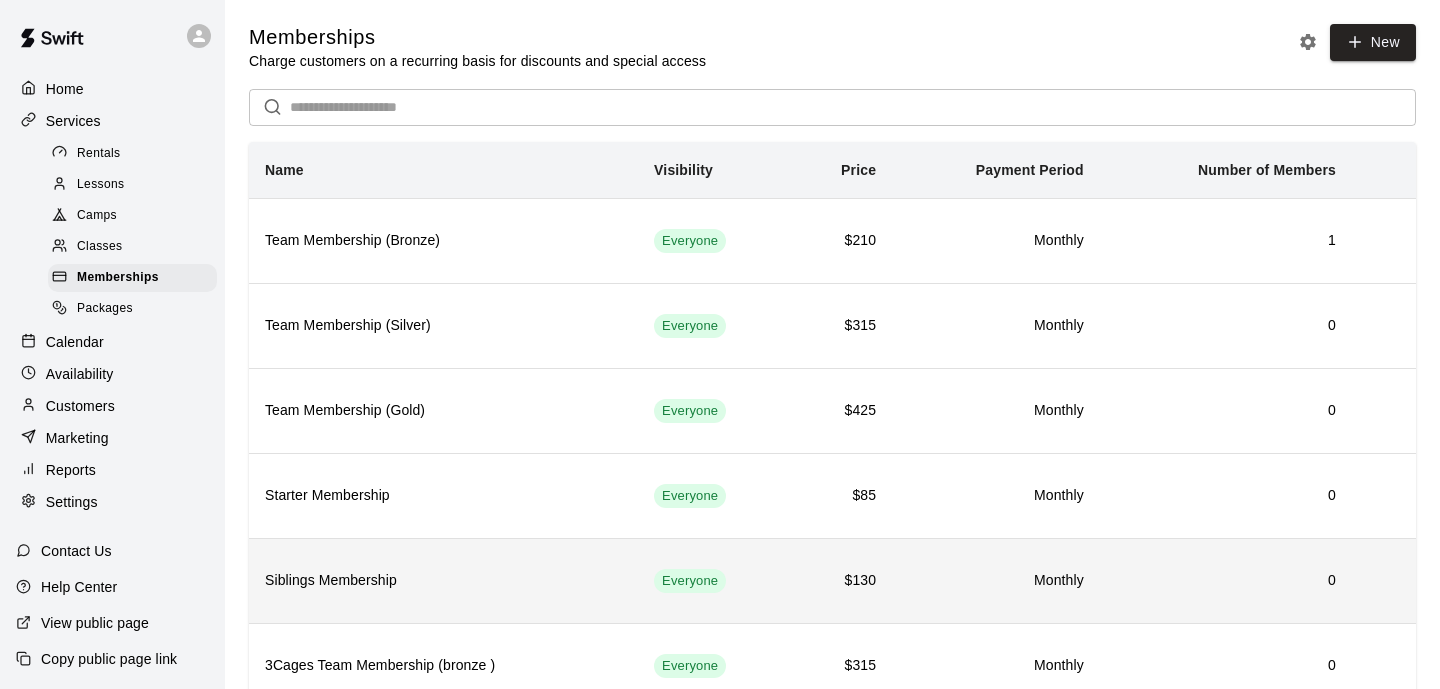 click on "0" at bounding box center [1226, 581] 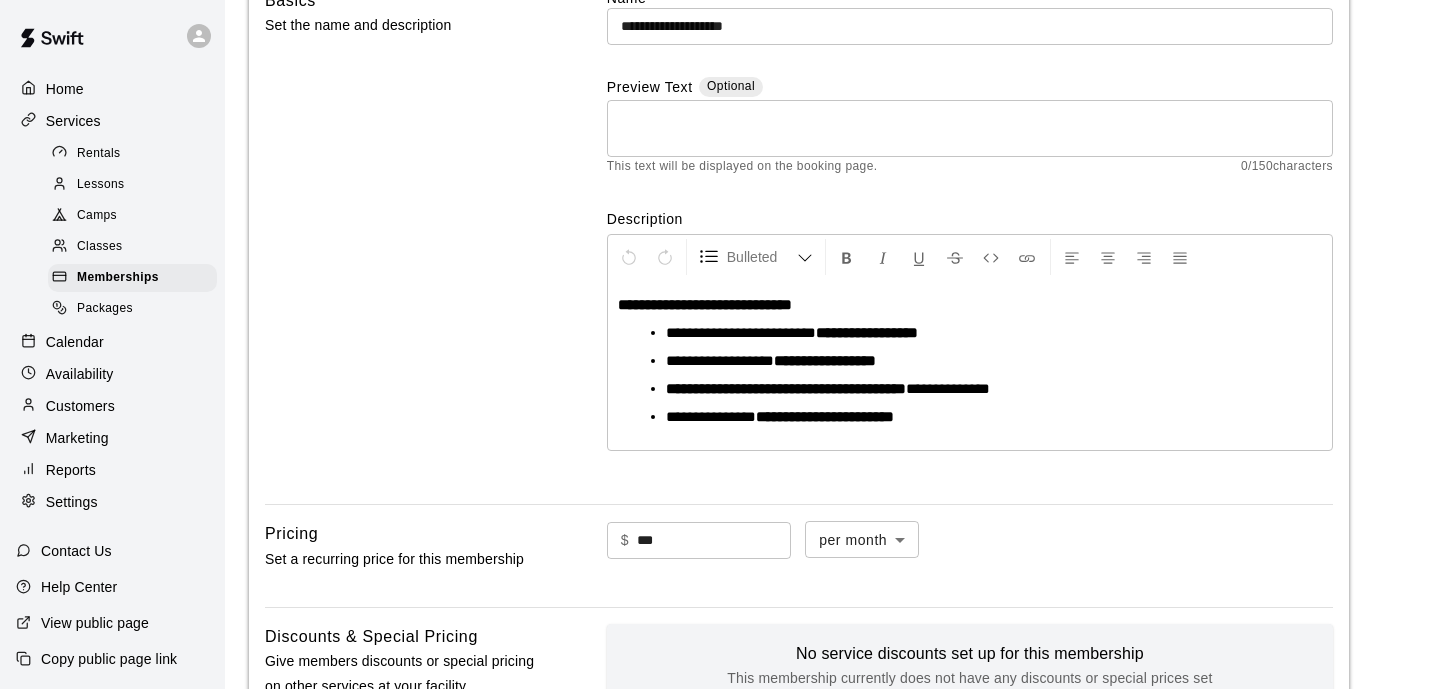 scroll, scrollTop: 900, scrollLeft: 0, axis: vertical 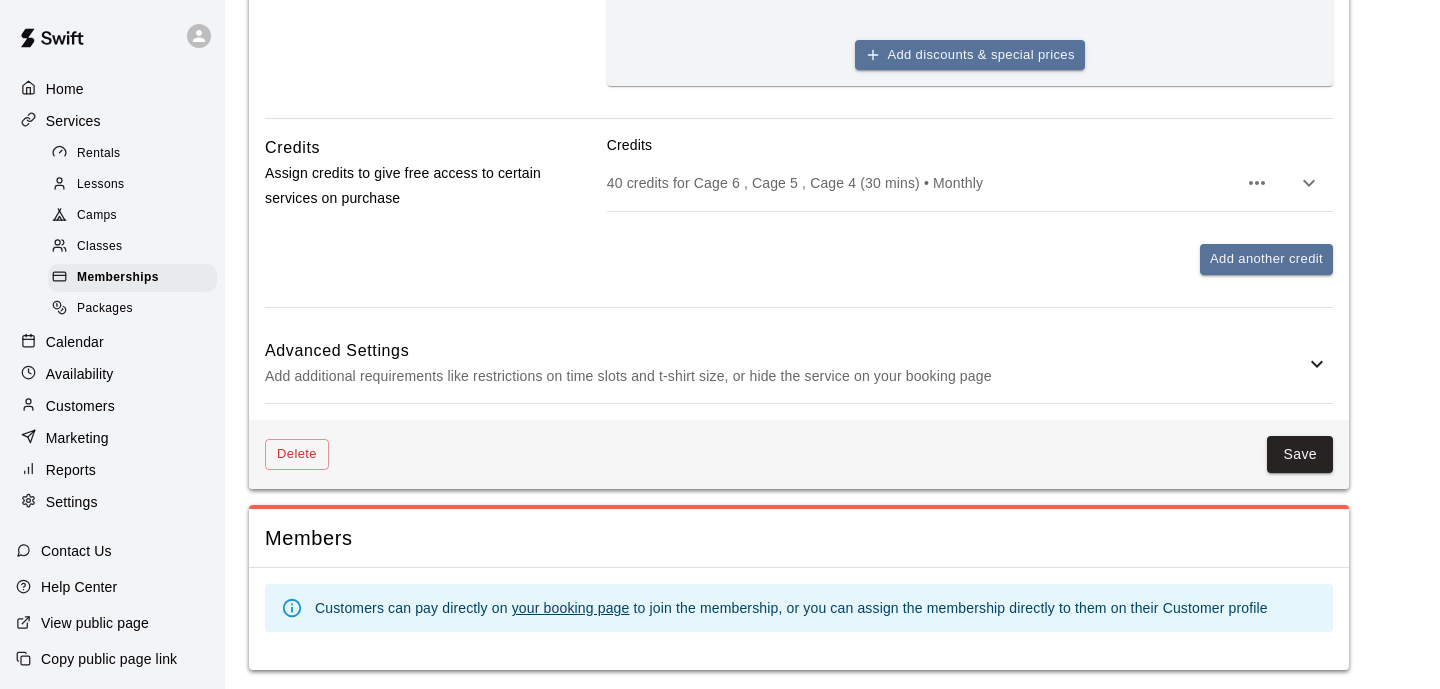 click on "Advanced Settings Add additional requirements like restrictions on time slots and t-shirt size, or hide the service on your booking page" at bounding box center [799, 363] 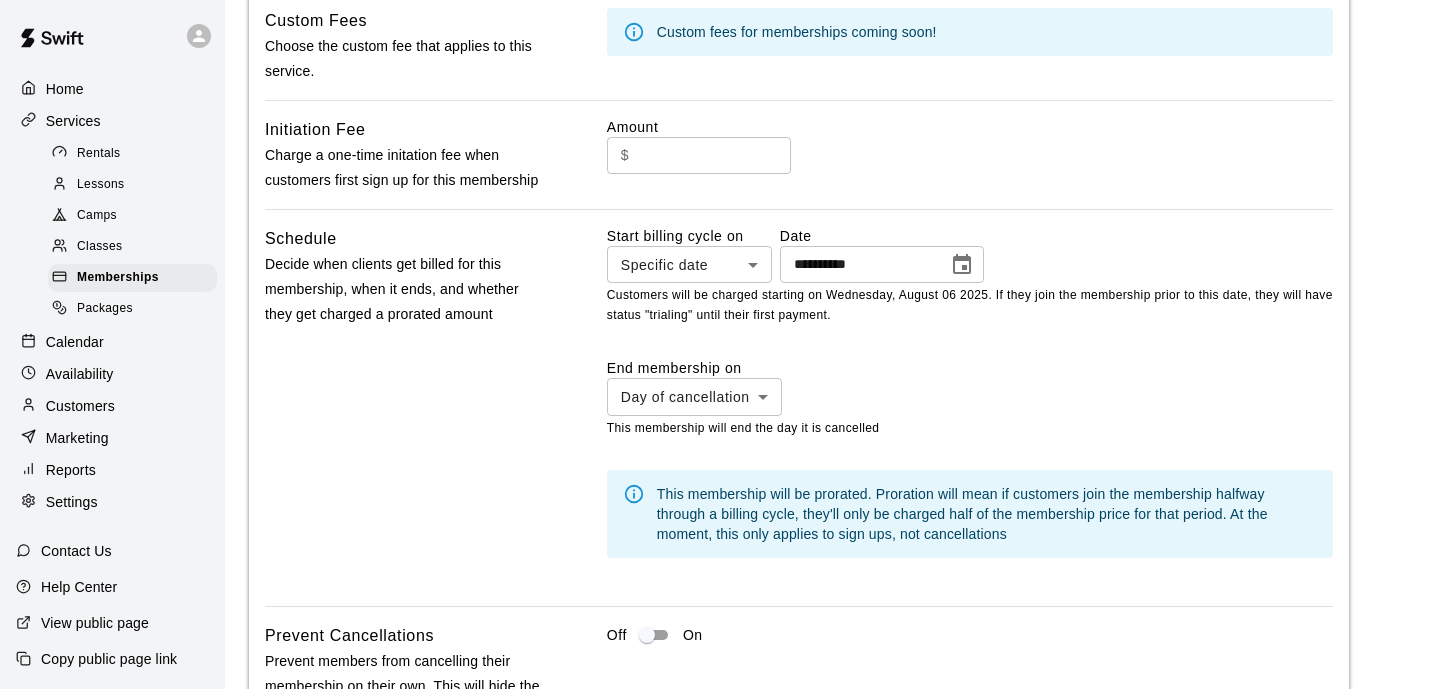 scroll, scrollTop: 1473, scrollLeft: 0, axis: vertical 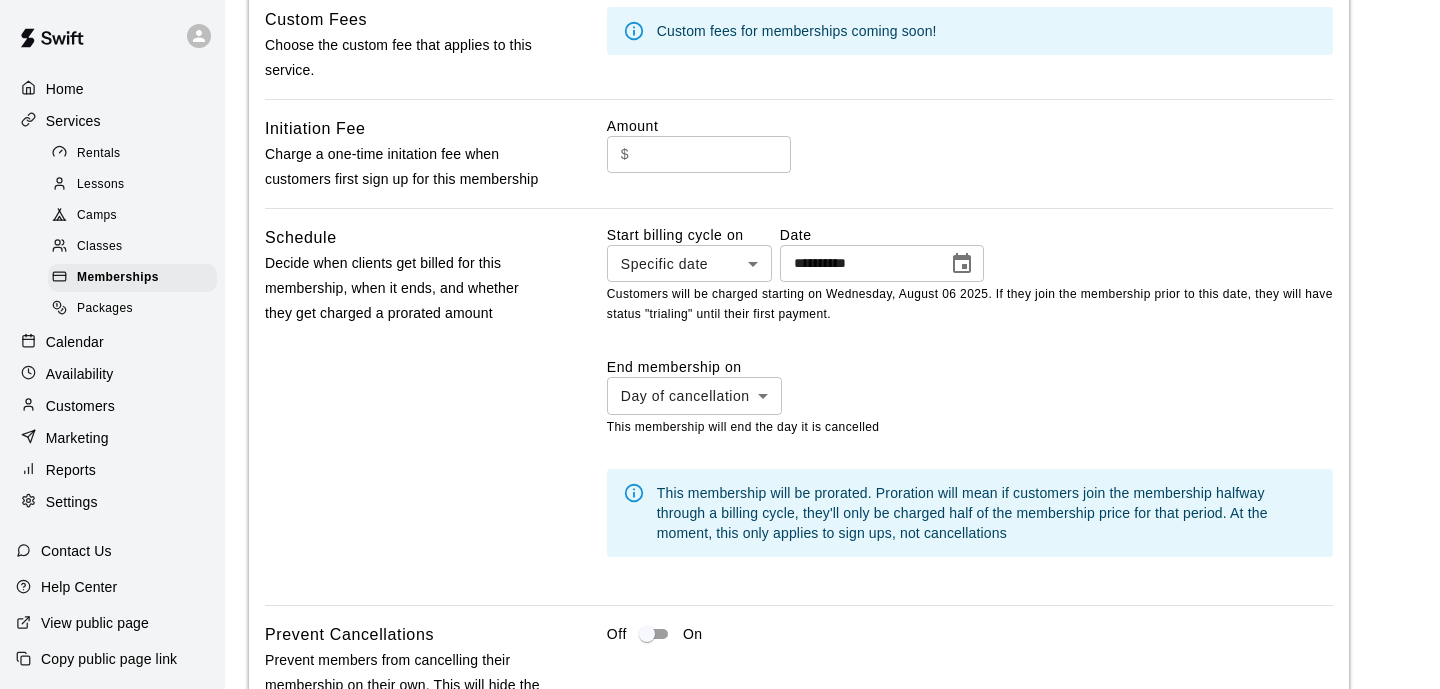 click on "**********" at bounding box center [720, -159] 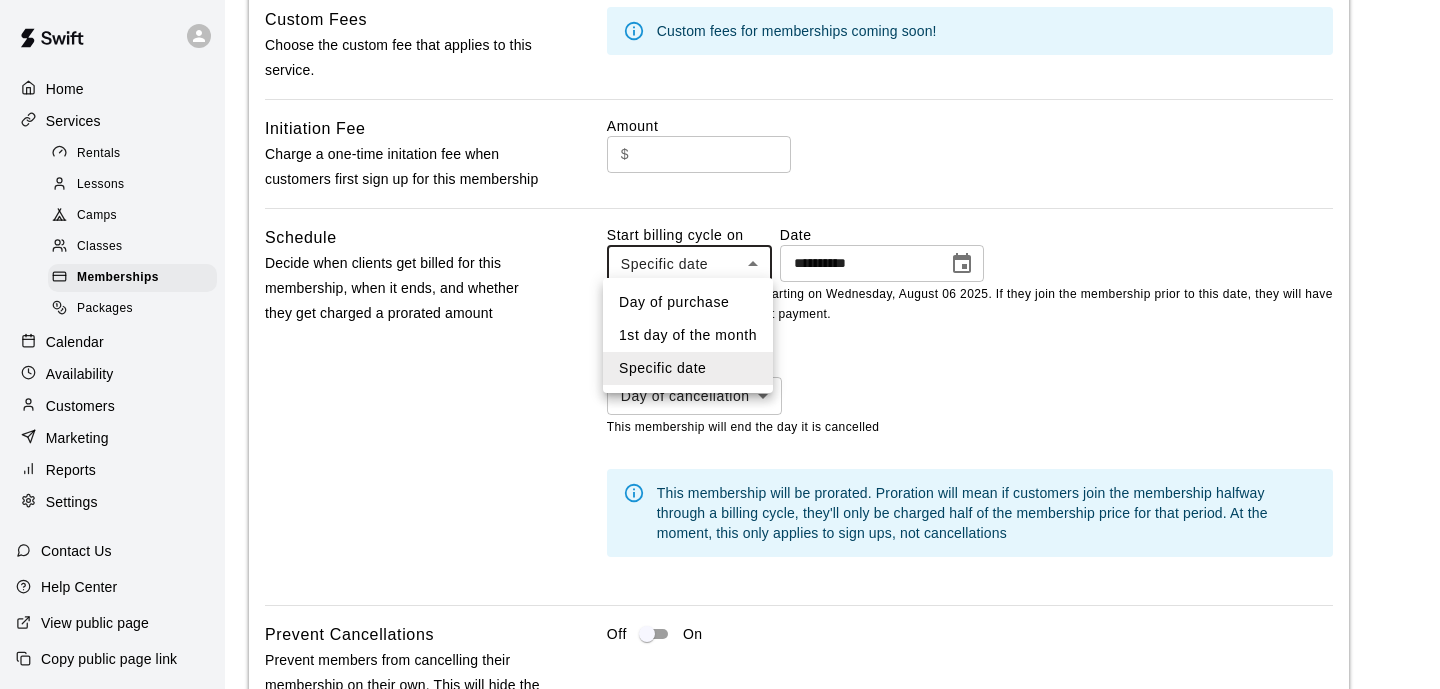 click on "Day of purchase" at bounding box center [688, 302] 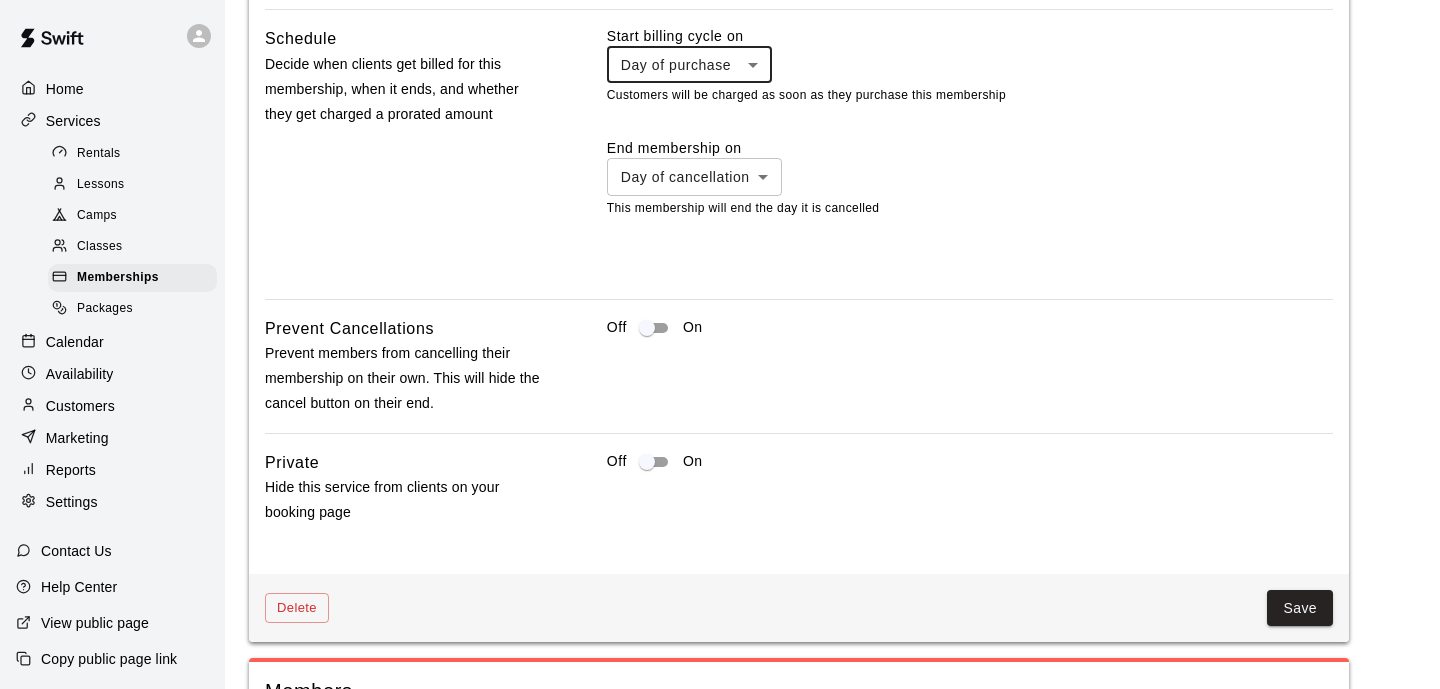 scroll, scrollTop: 1825, scrollLeft: 0, axis: vertical 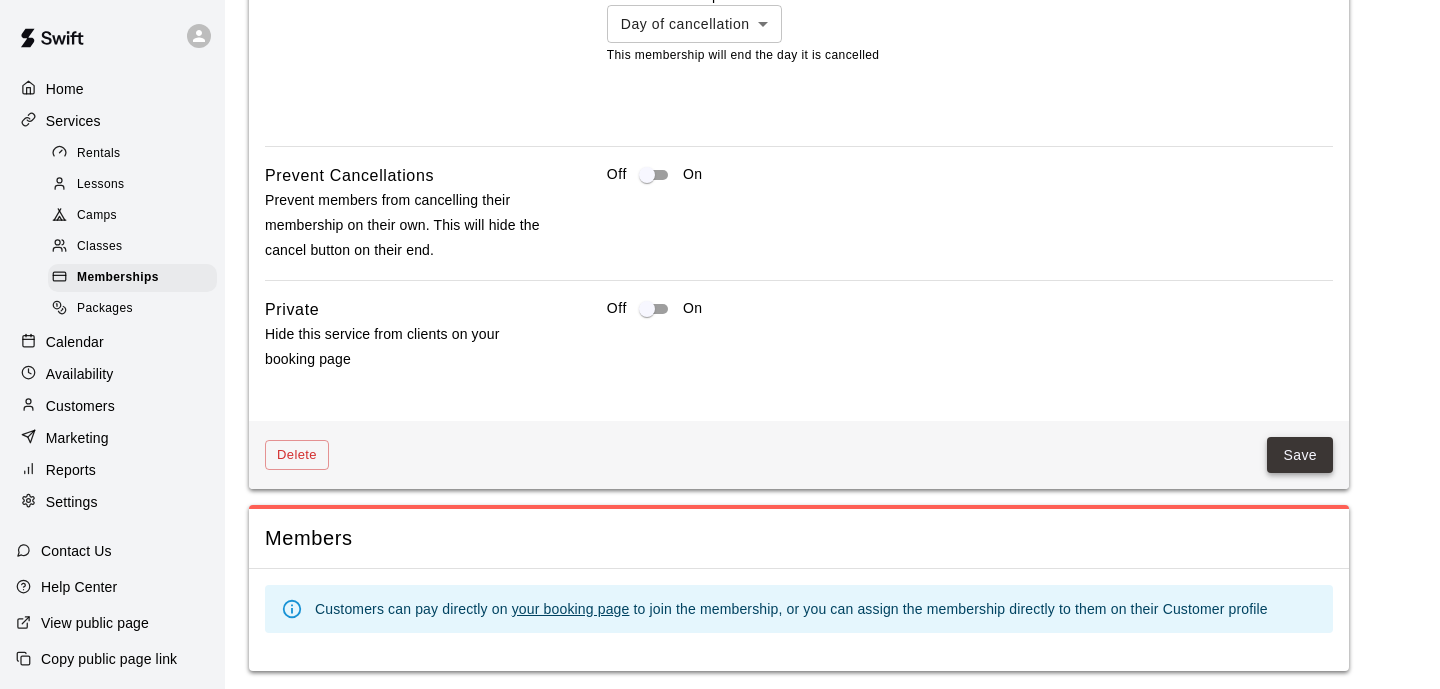 click on "Save" at bounding box center (1300, 455) 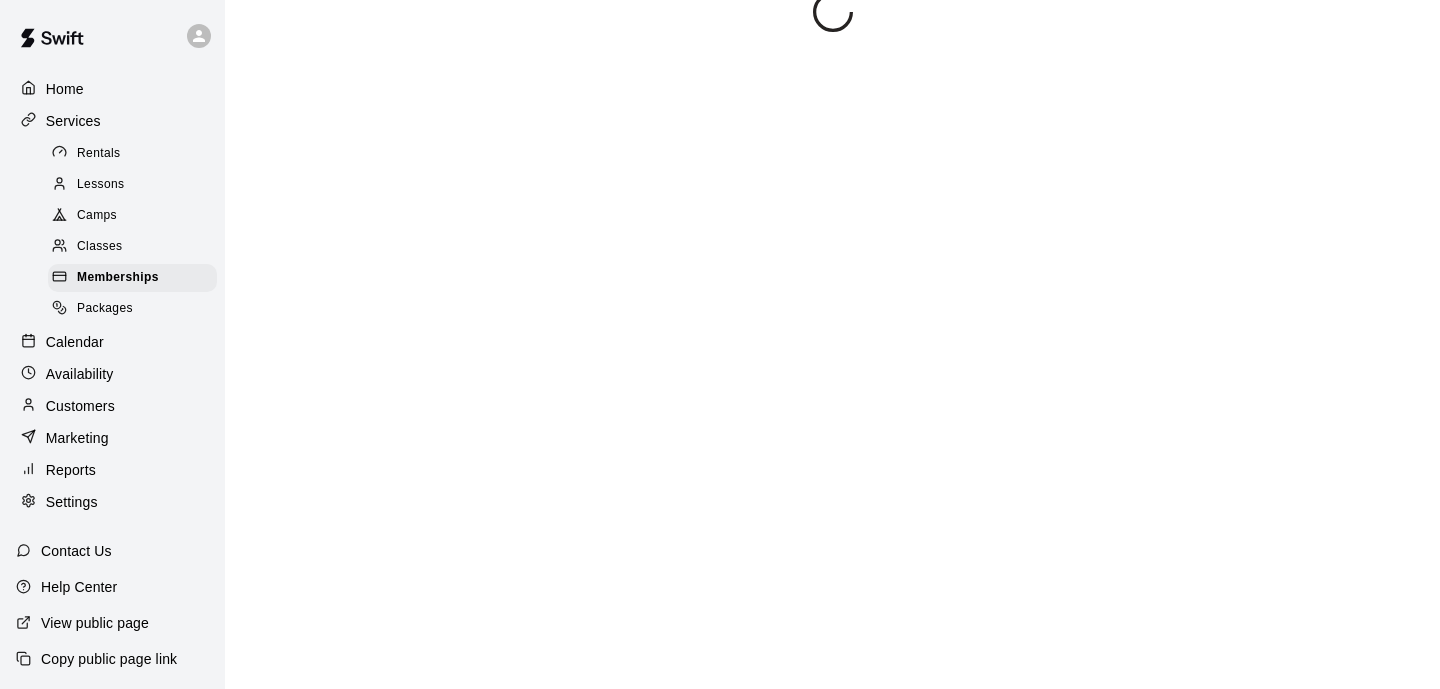 scroll, scrollTop: 0, scrollLeft: 0, axis: both 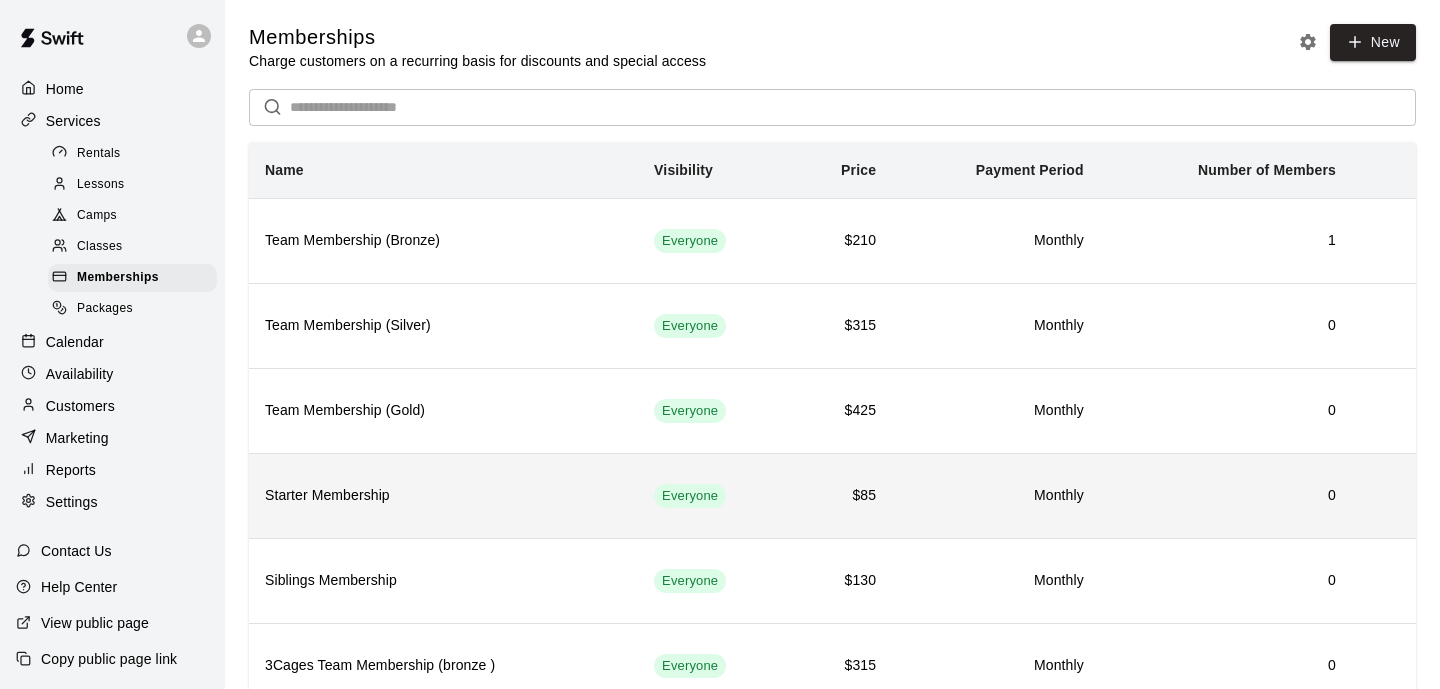 click on "$85" at bounding box center [842, 495] 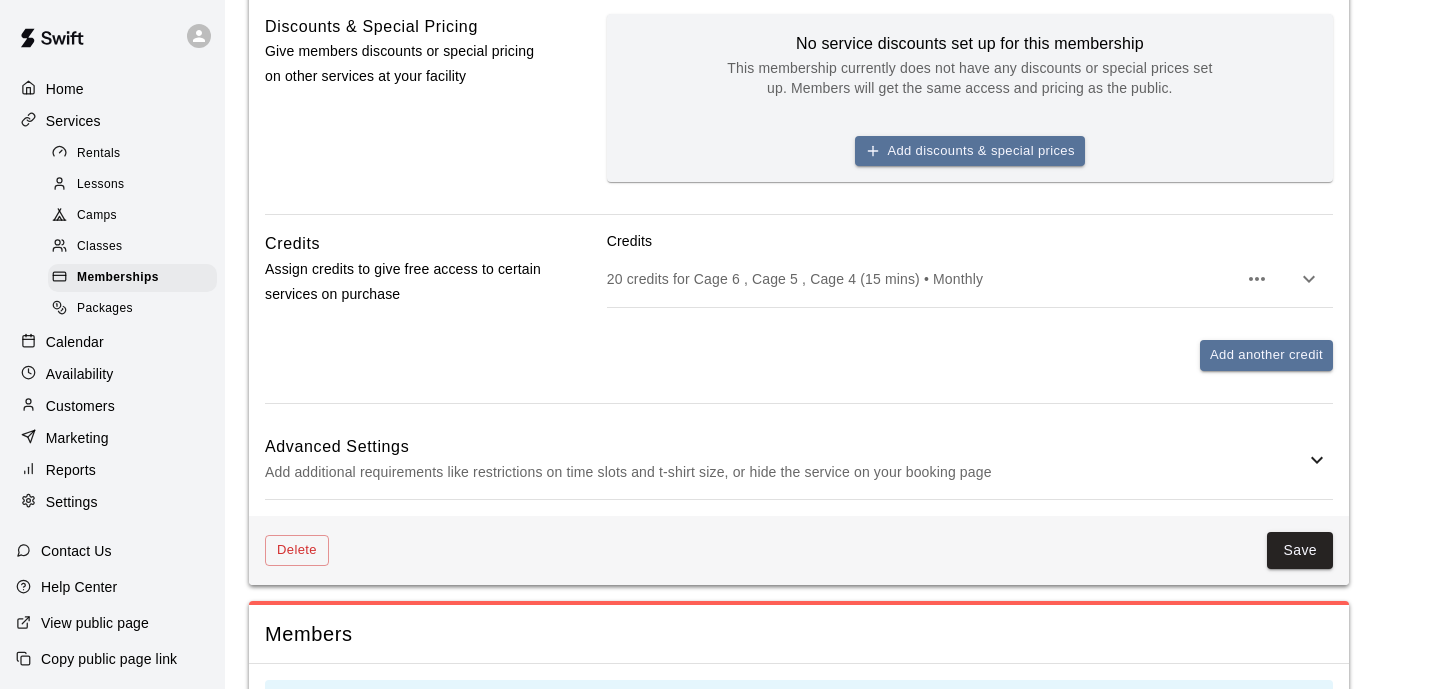 scroll, scrollTop: 900, scrollLeft: 0, axis: vertical 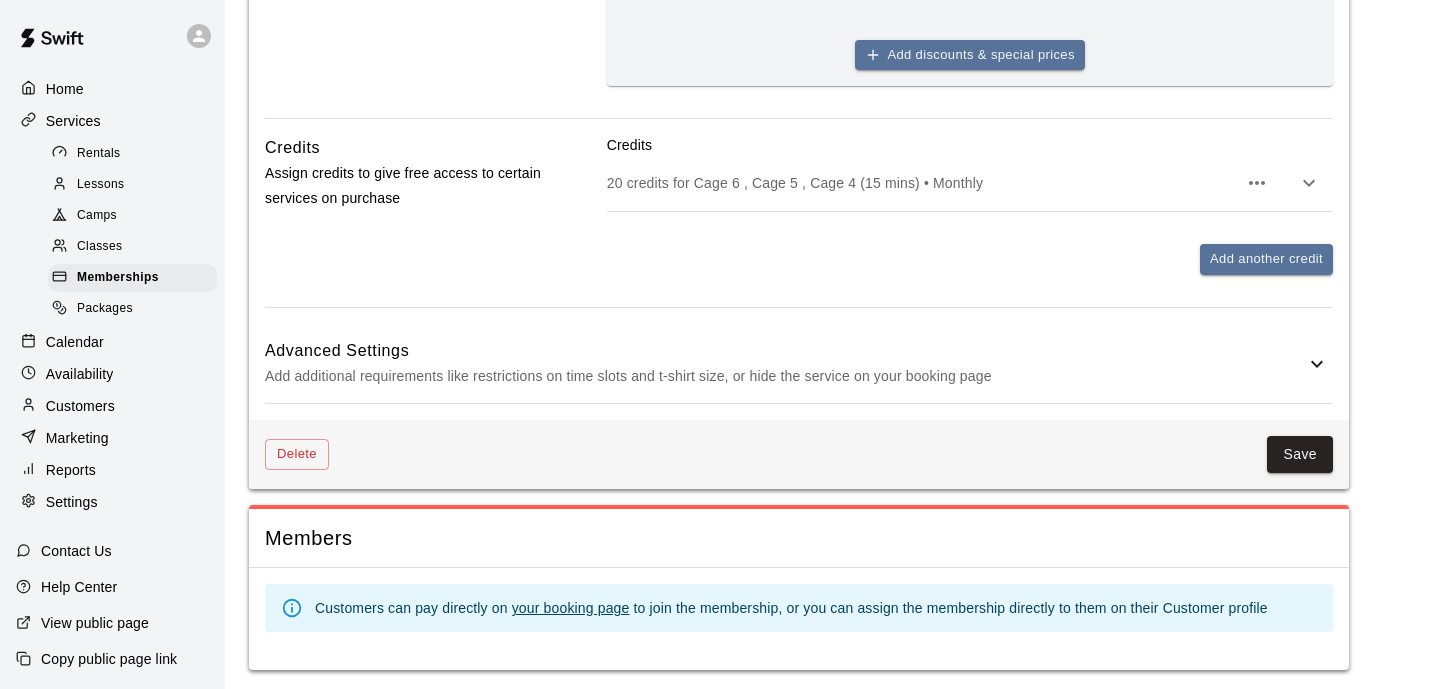 click 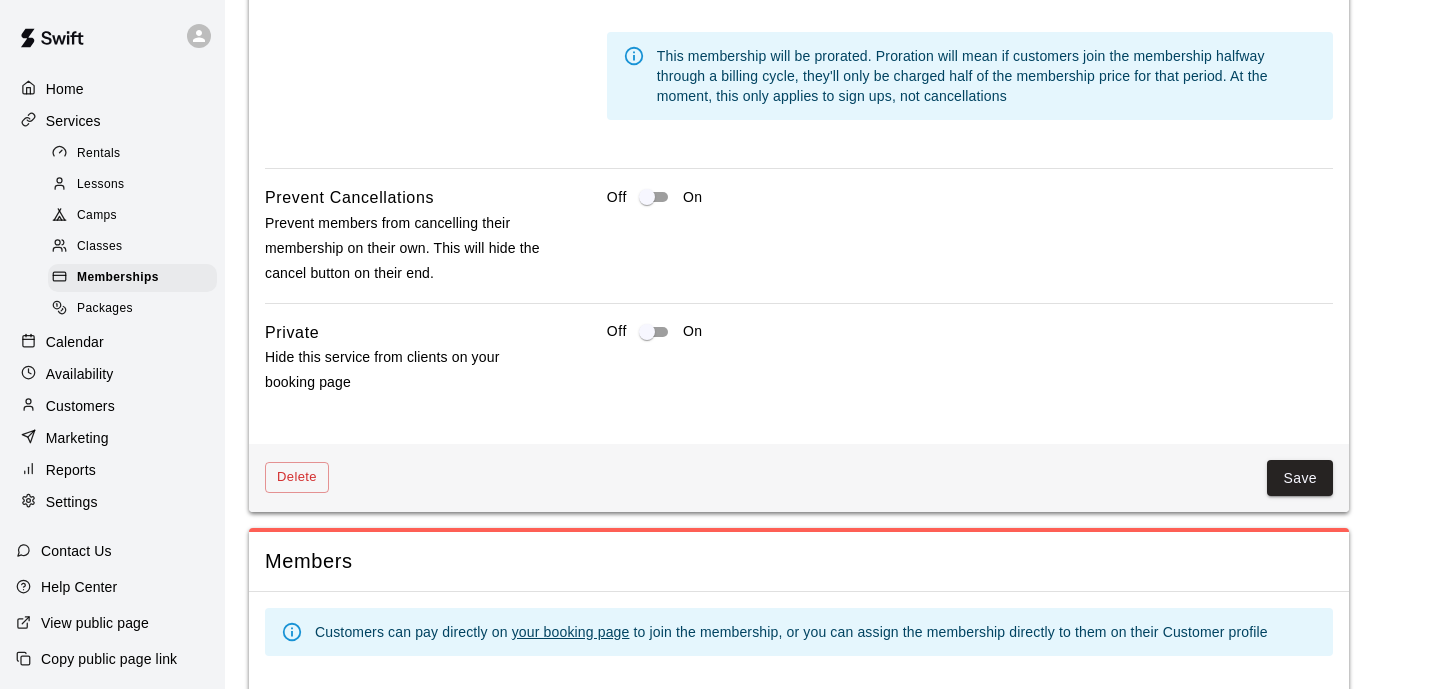 scroll, scrollTop: 1933, scrollLeft: 0, axis: vertical 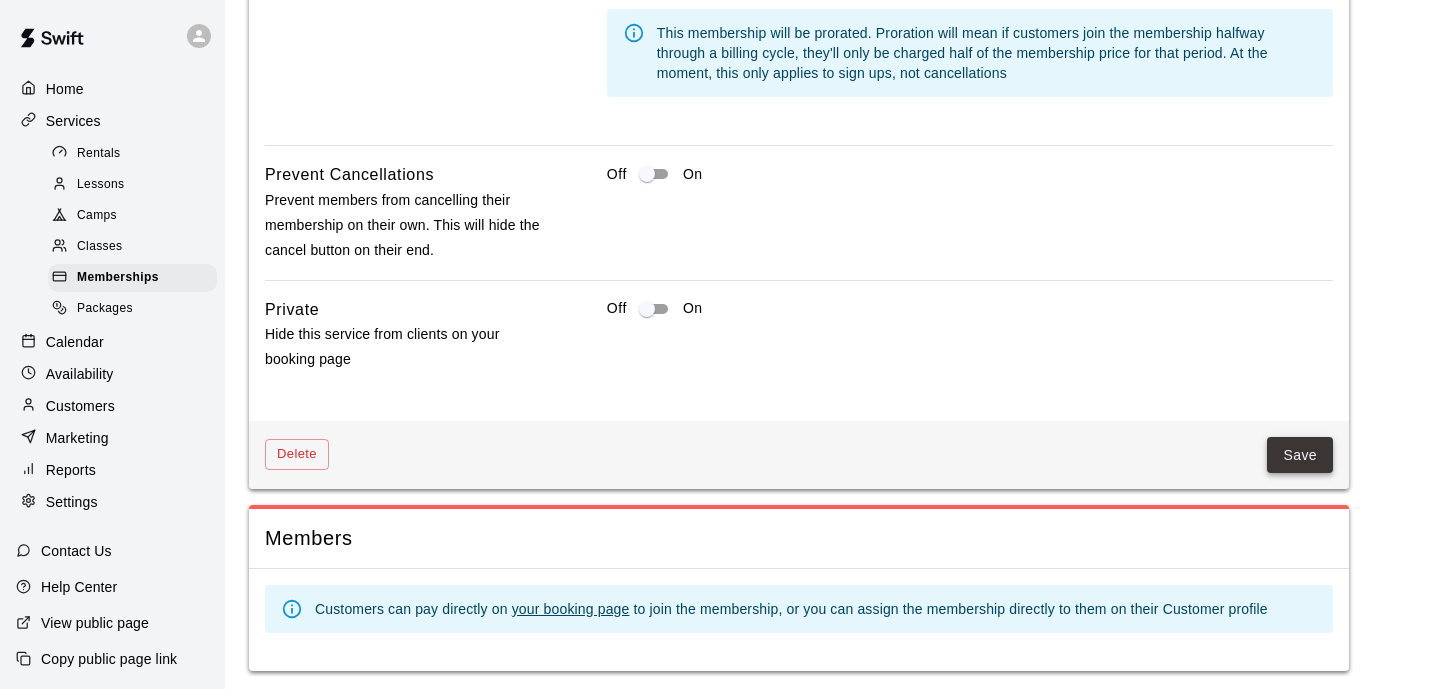 click on "Save" at bounding box center [1300, 455] 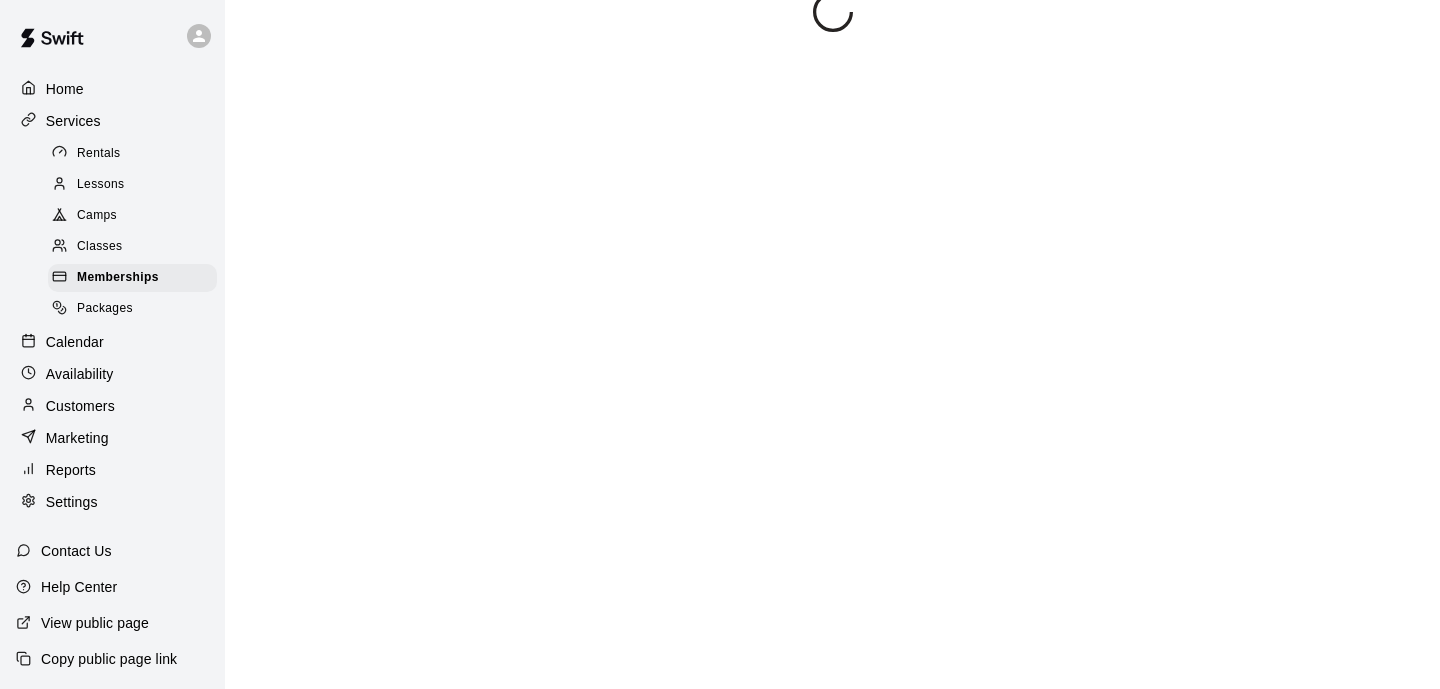 scroll, scrollTop: 0, scrollLeft: 0, axis: both 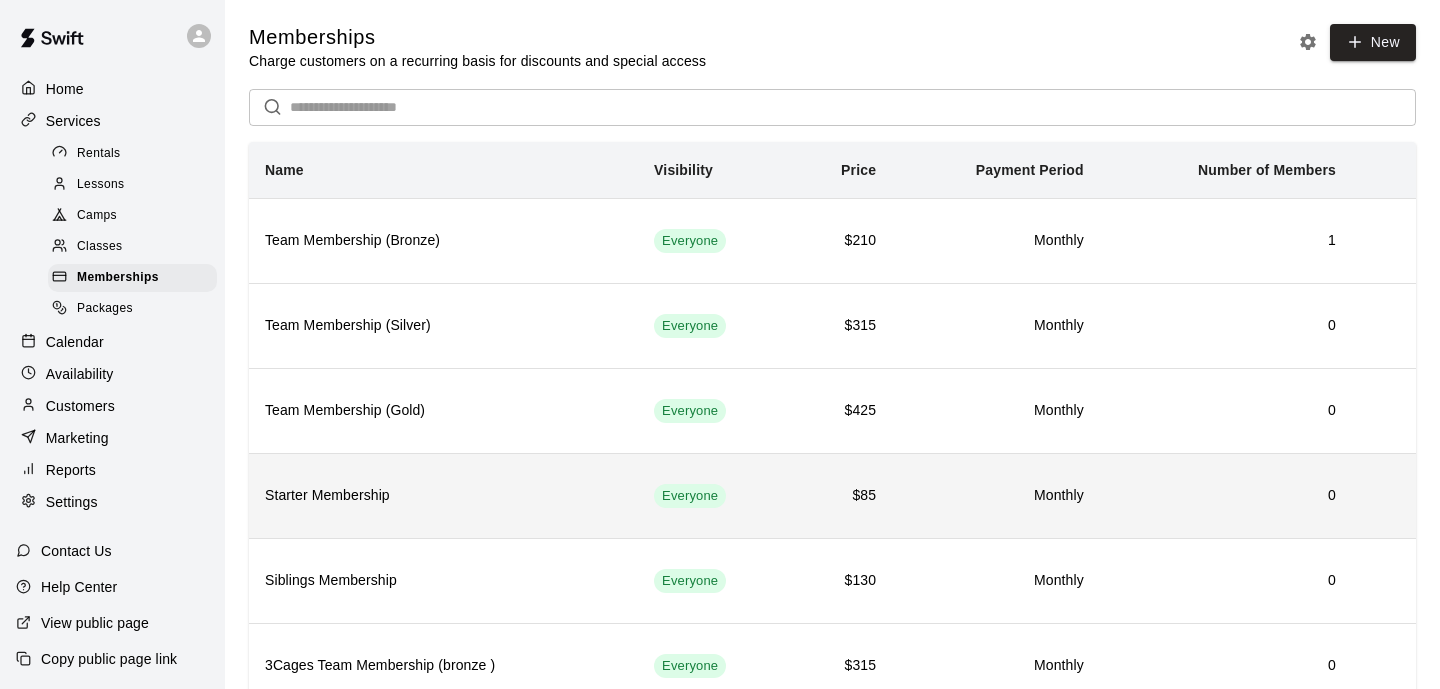 click on "Monthly" at bounding box center [996, 495] 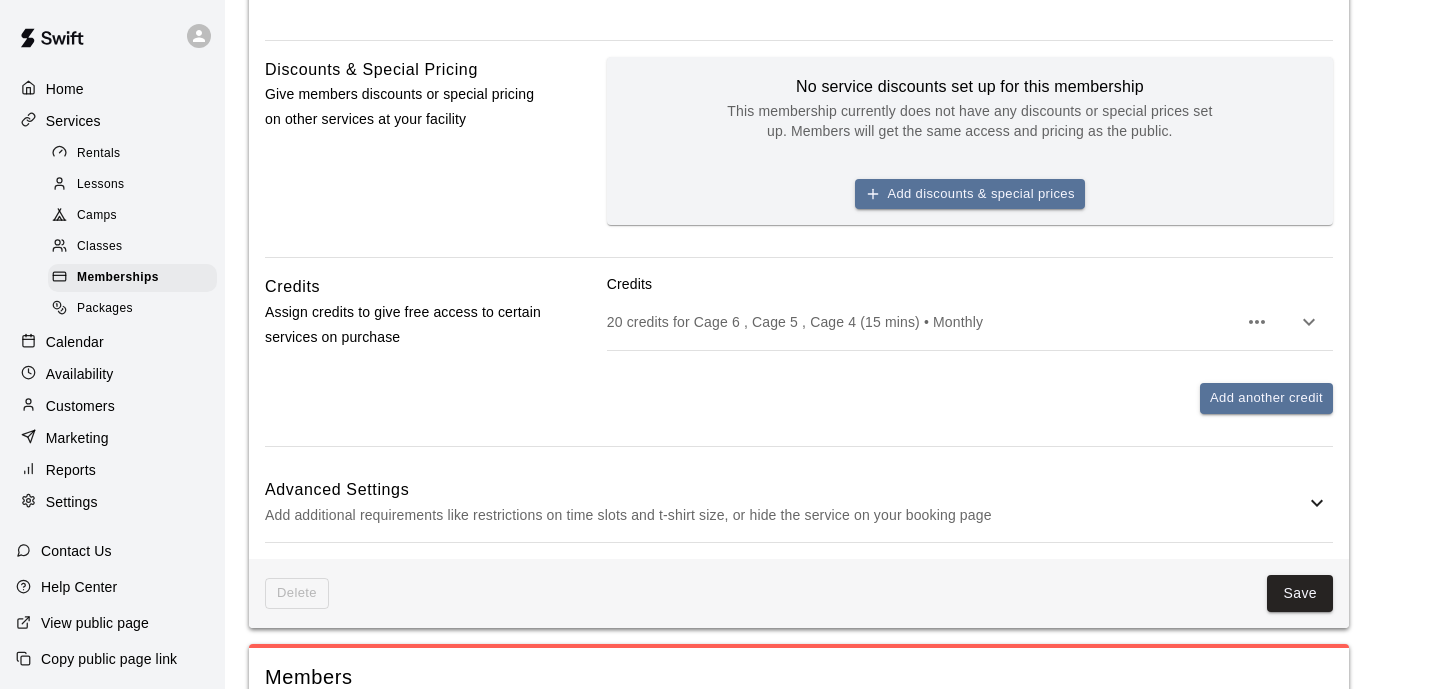 scroll, scrollTop: 759, scrollLeft: 0, axis: vertical 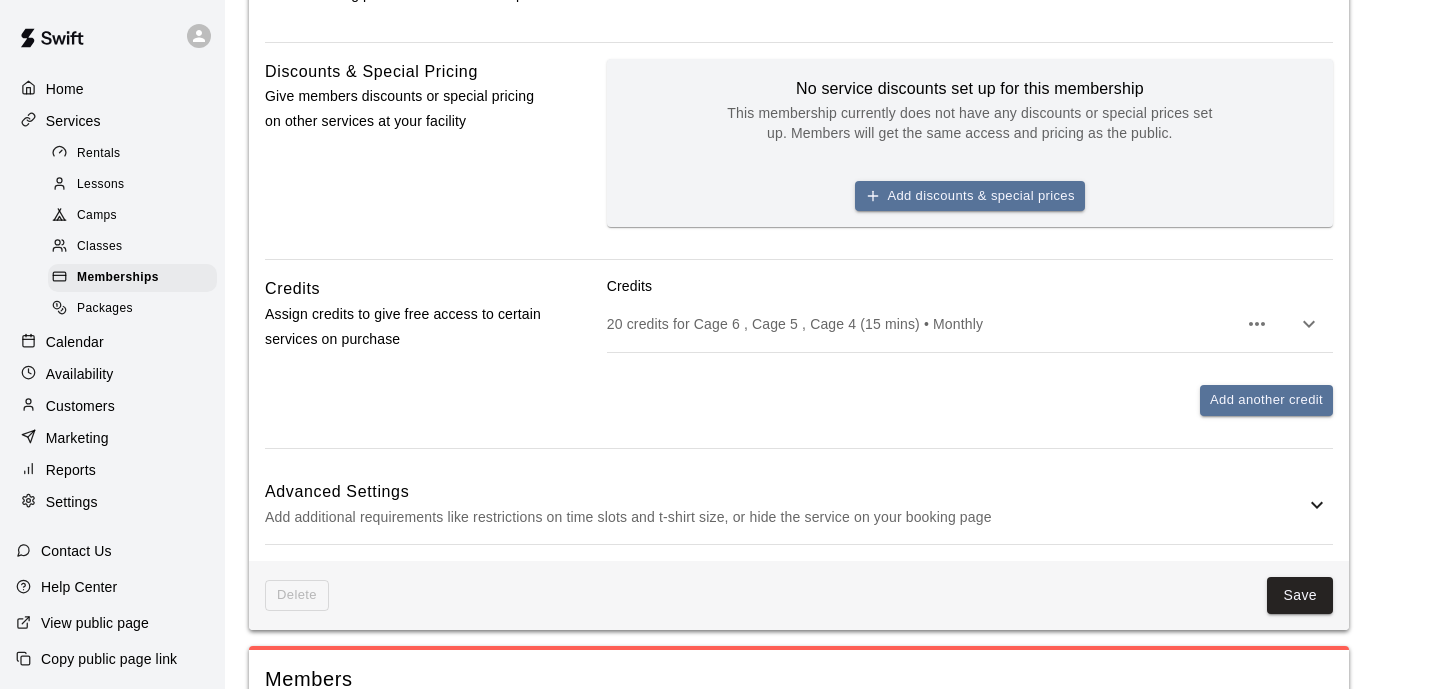 click 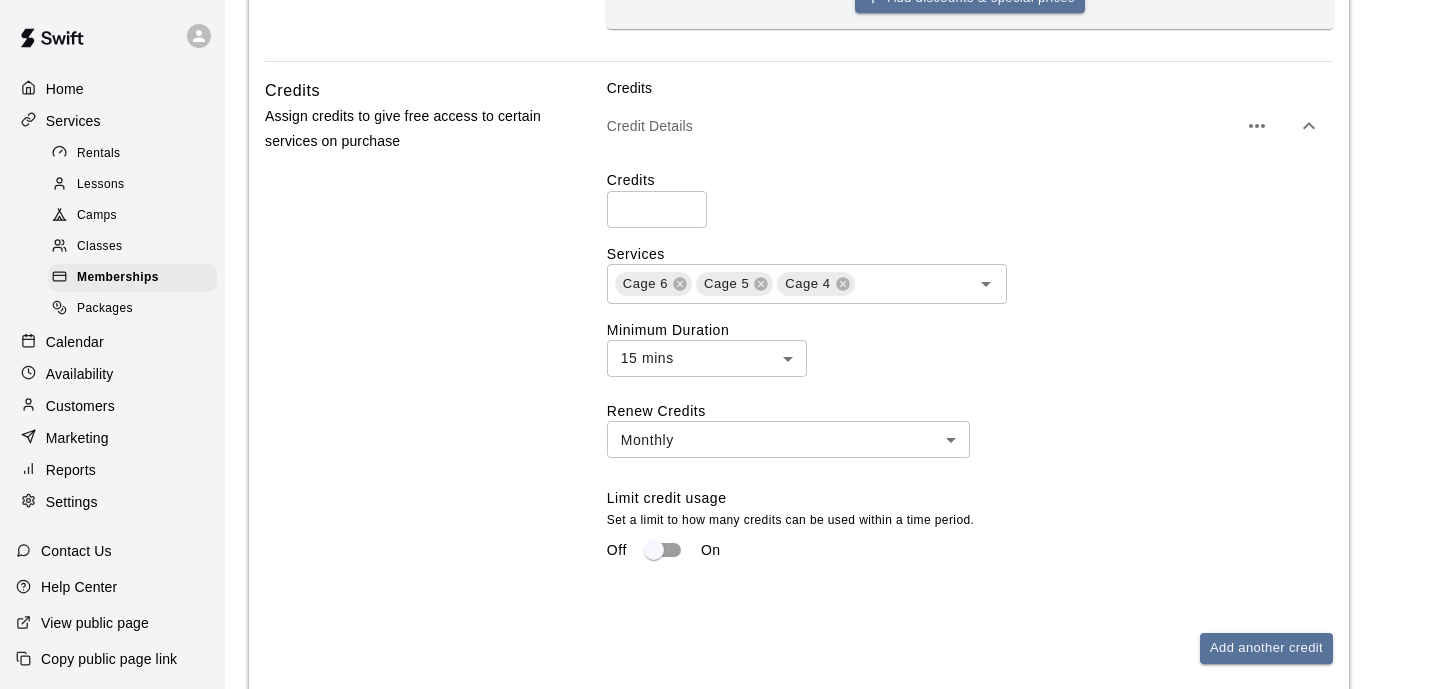 scroll, scrollTop: 971, scrollLeft: 0, axis: vertical 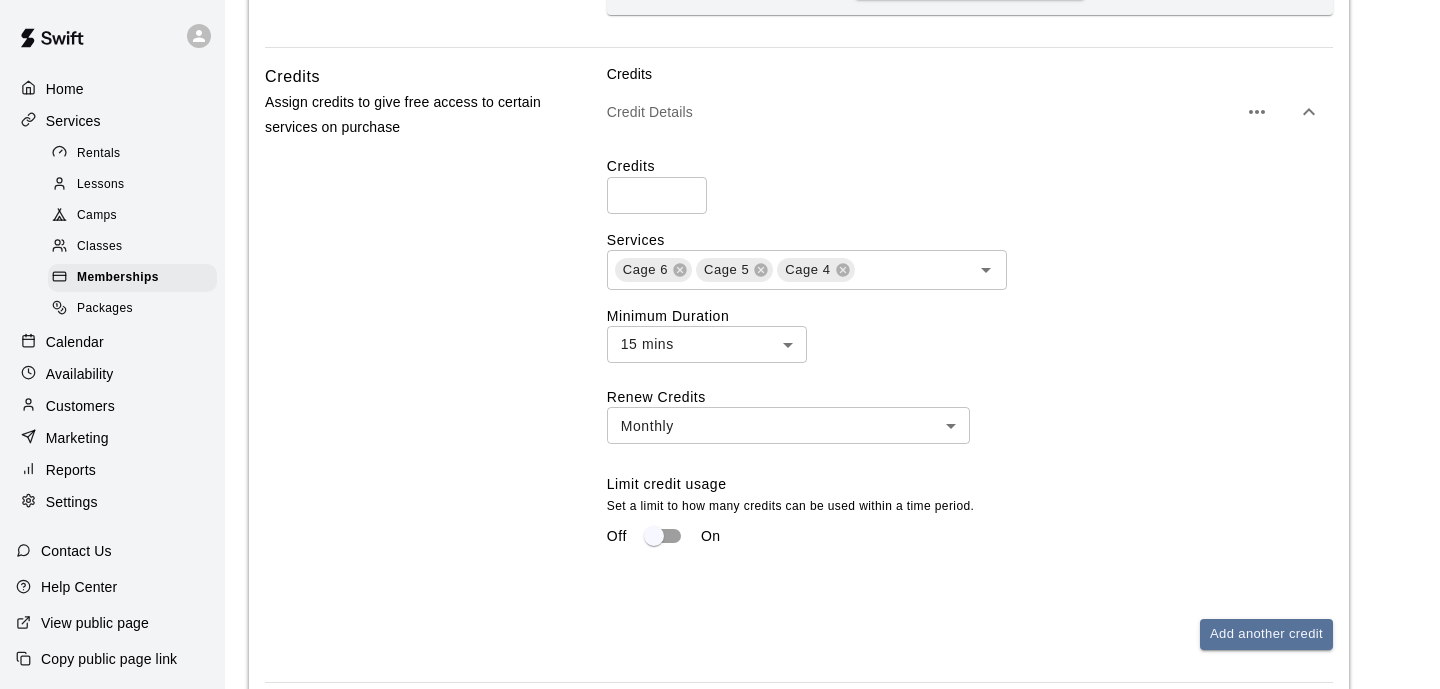 click on "**********" at bounding box center (720, 49) 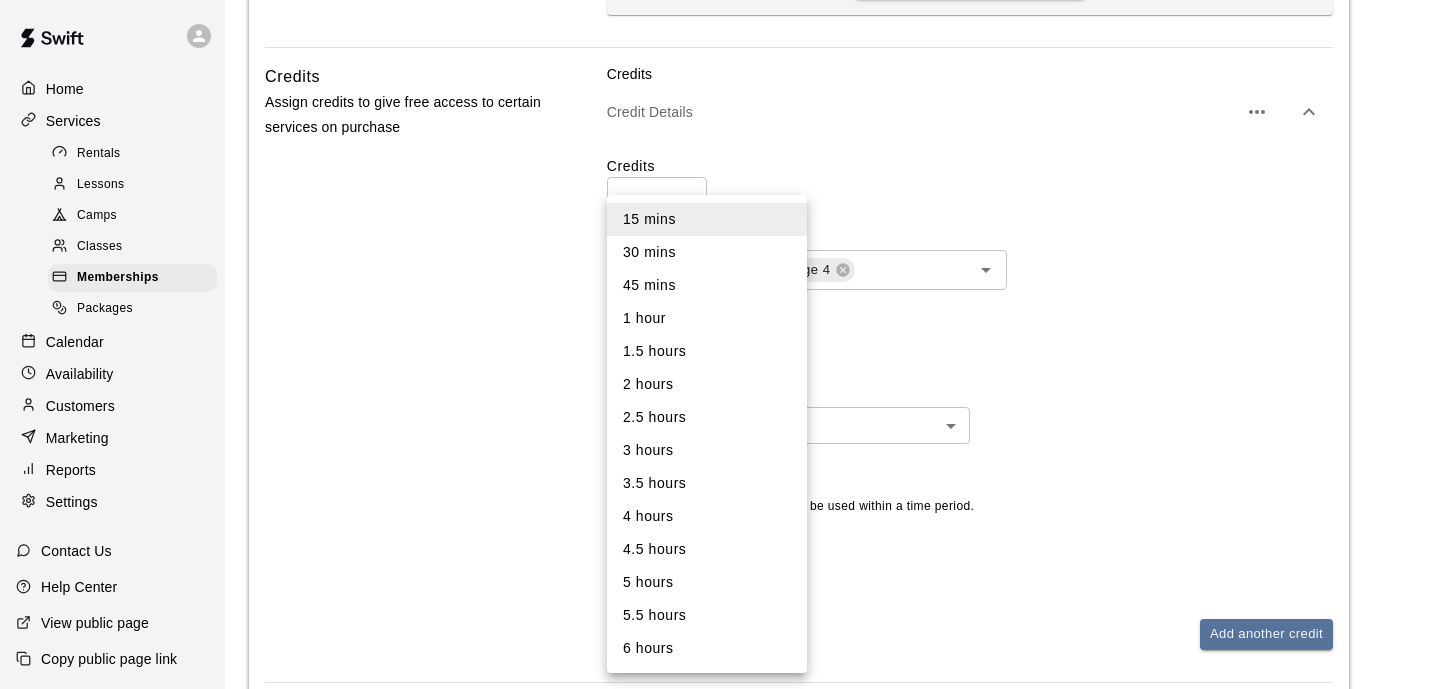 click on "30 mins" at bounding box center (707, 252) 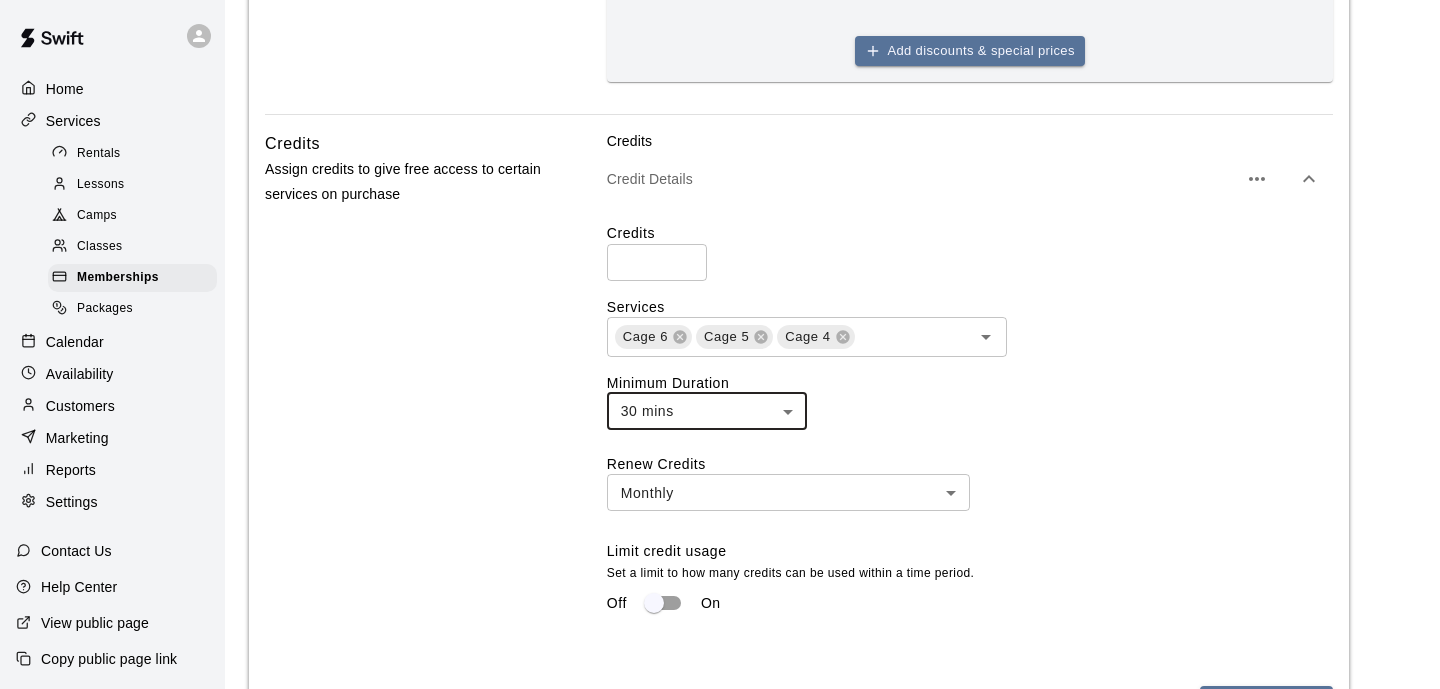 scroll, scrollTop: 838, scrollLeft: 0, axis: vertical 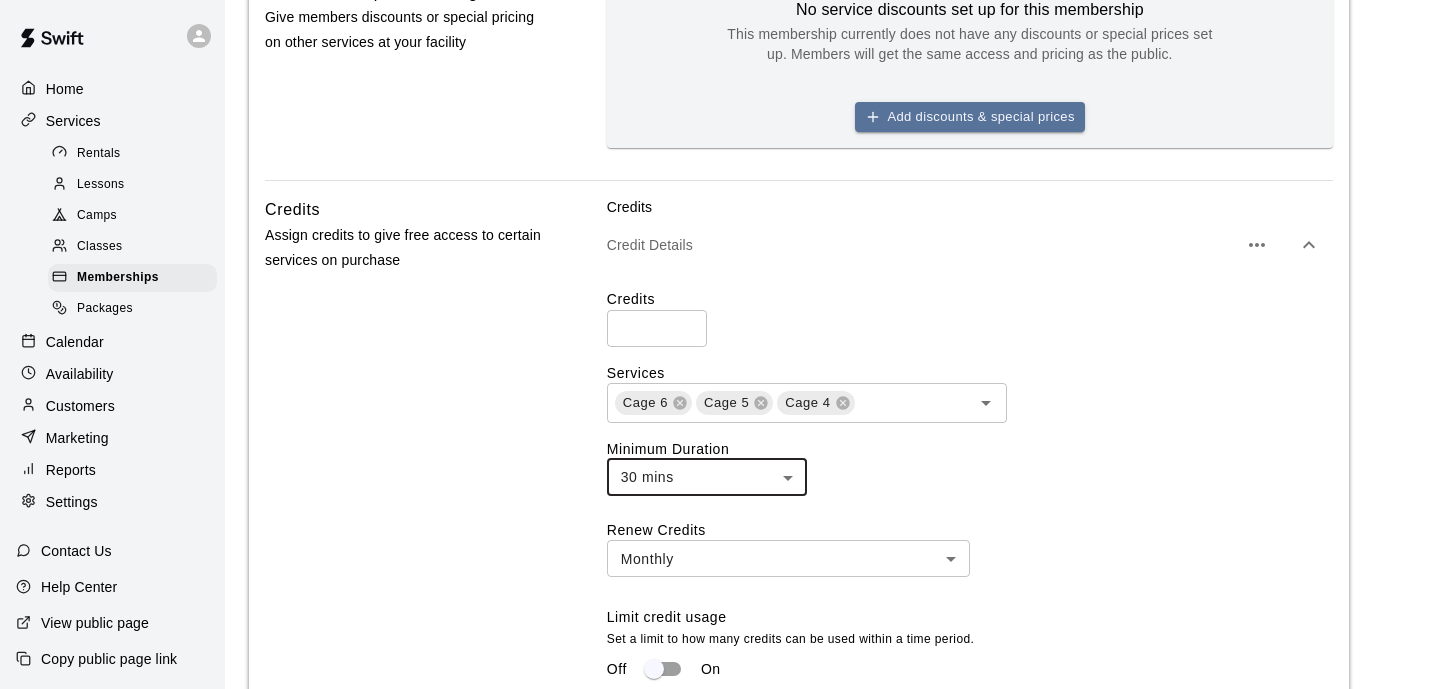 click 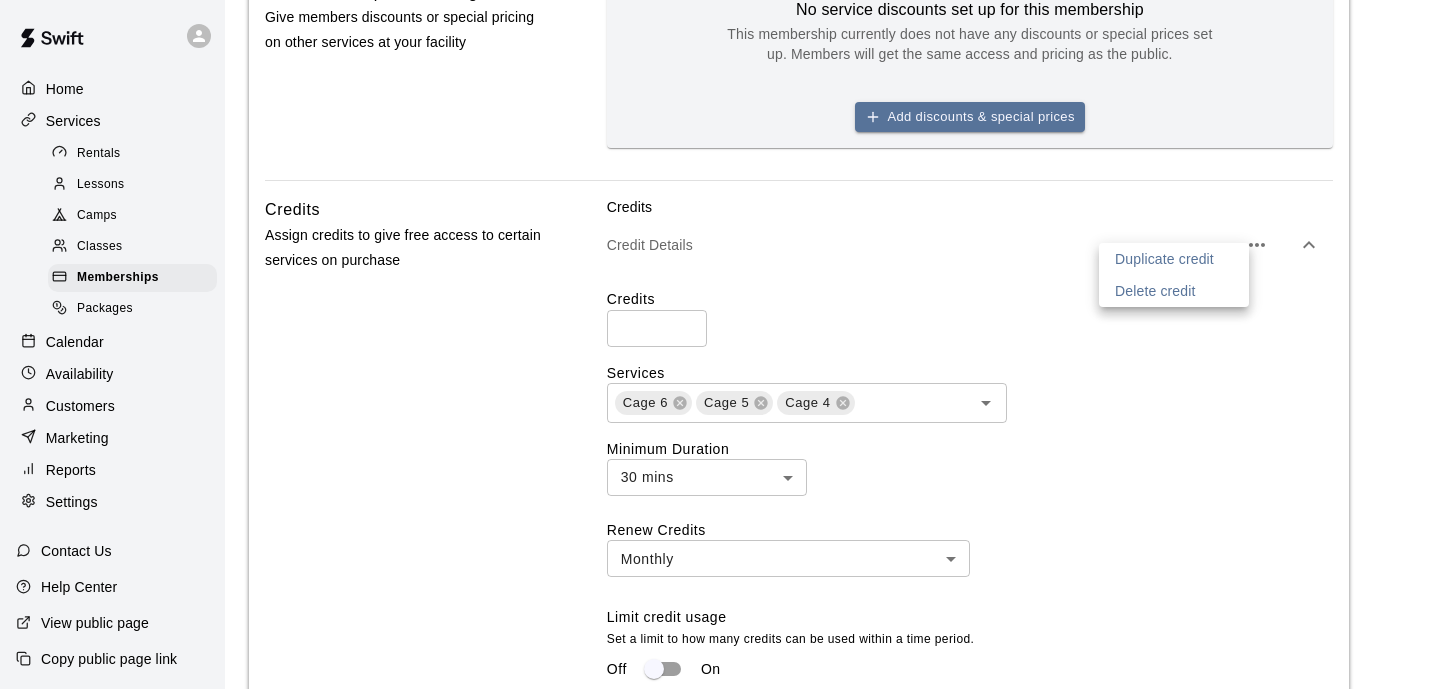click at bounding box center [720, 344] 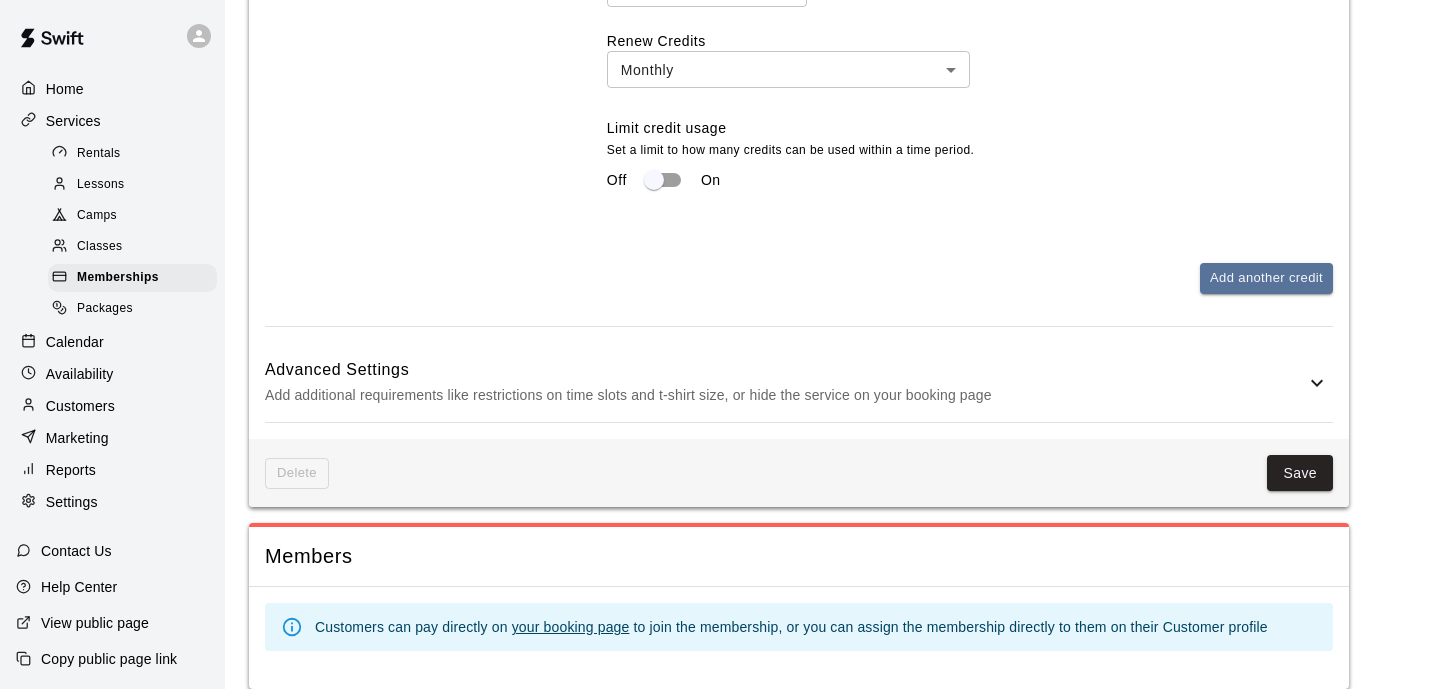 scroll, scrollTop: 1347, scrollLeft: 0, axis: vertical 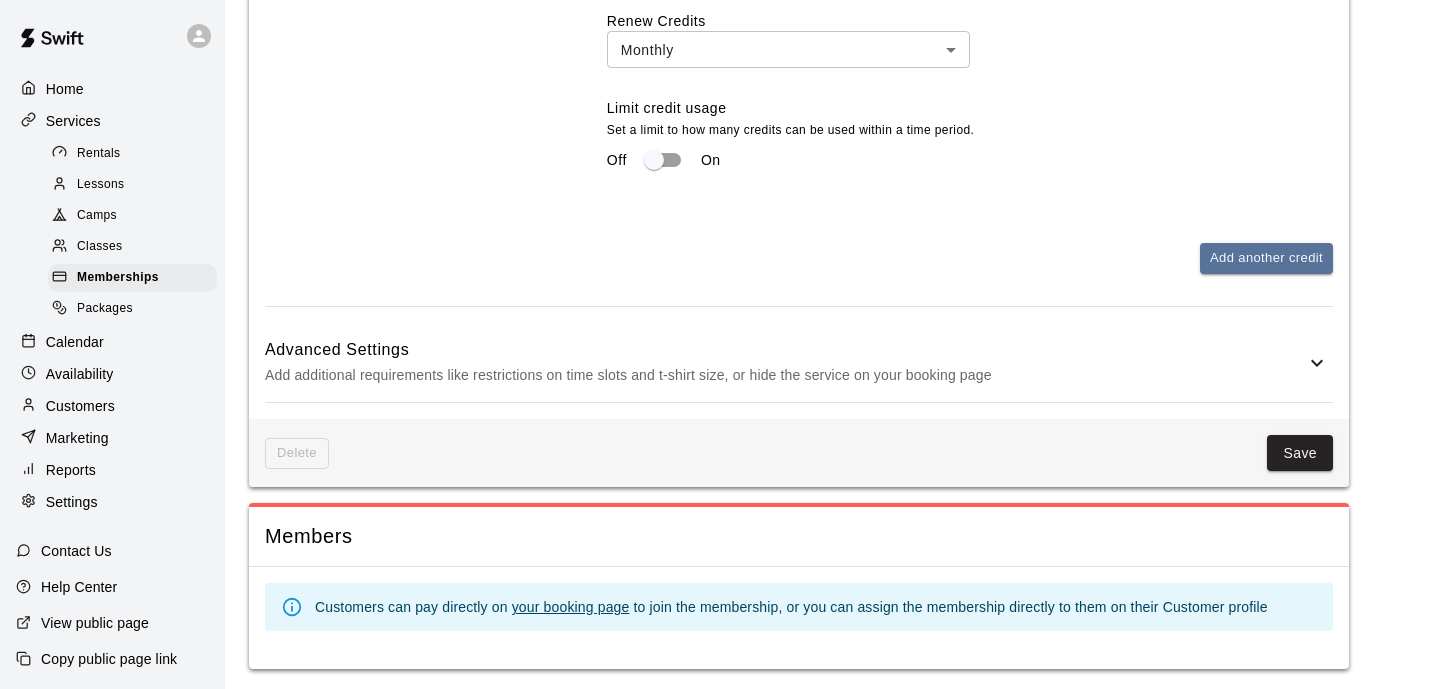 click 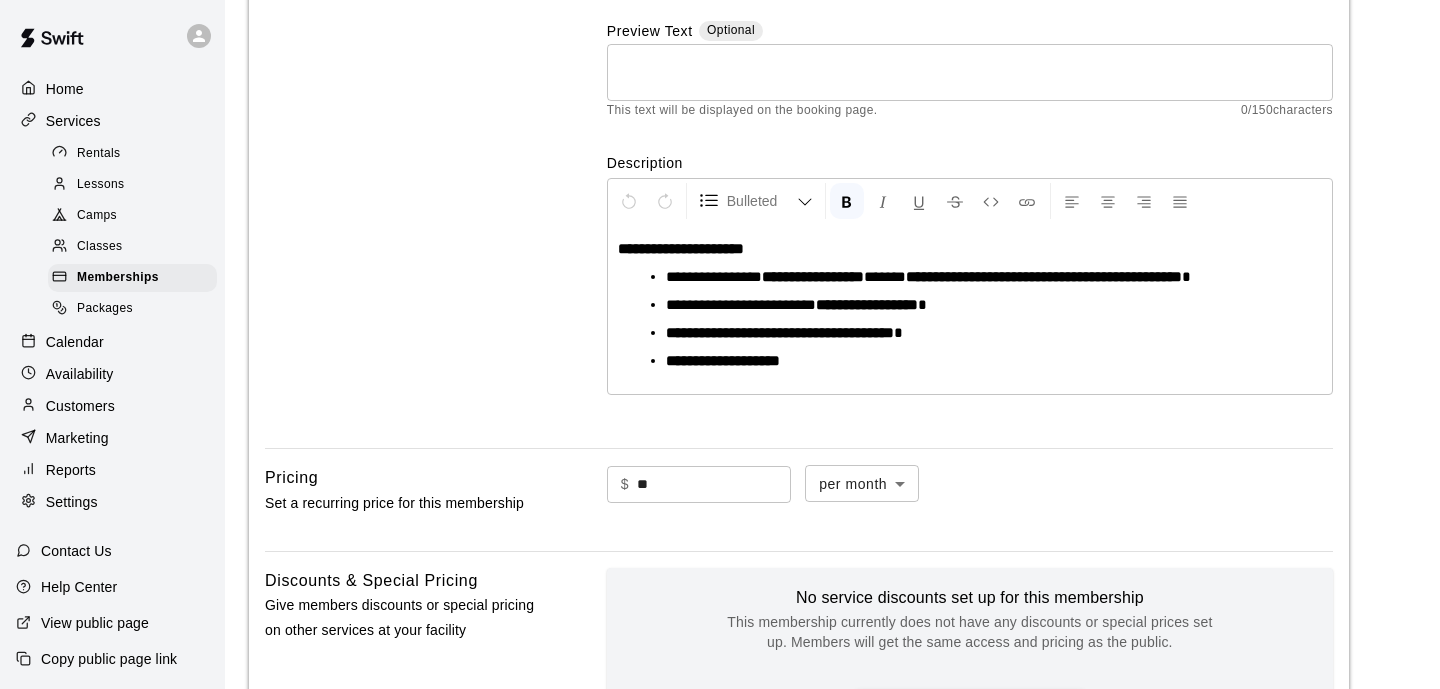 scroll, scrollTop: 250, scrollLeft: 0, axis: vertical 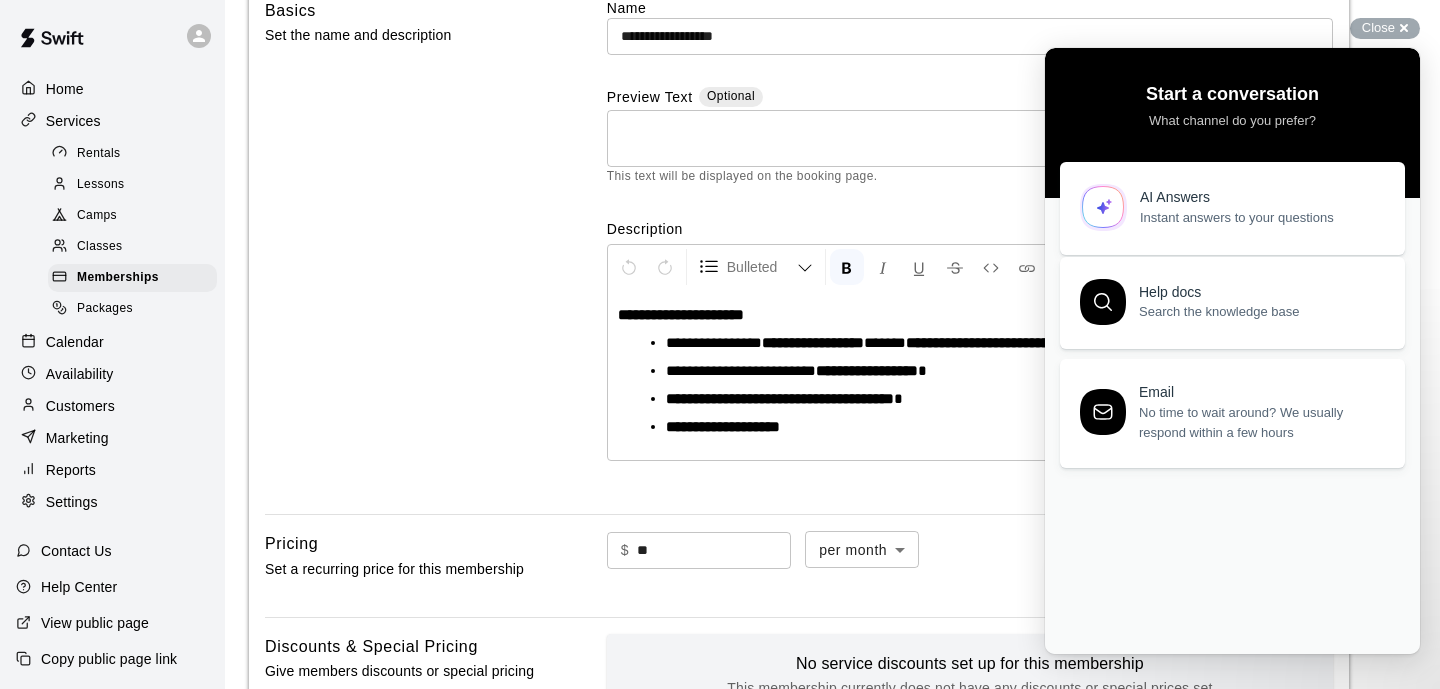 click on "Help docs" at bounding box center [1260, 292] 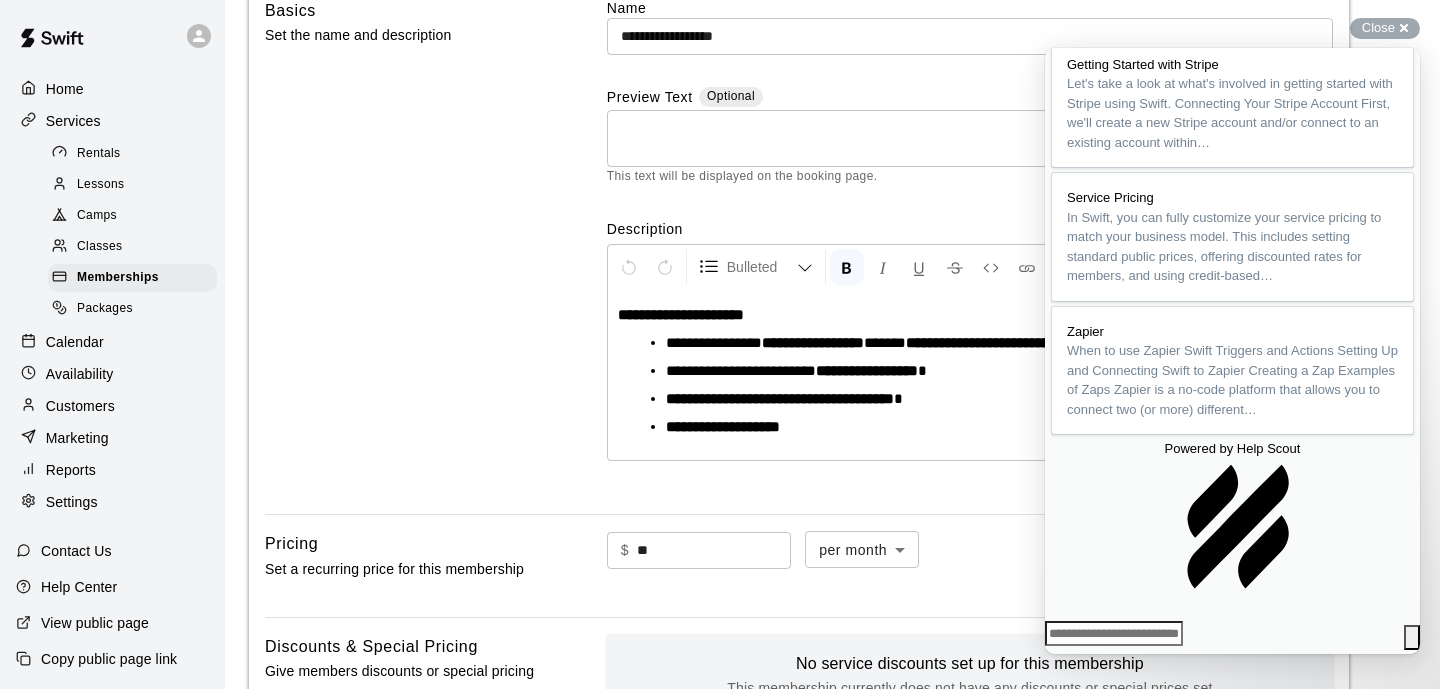 scroll, scrollTop: 408, scrollLeft: 0, axis: vertical 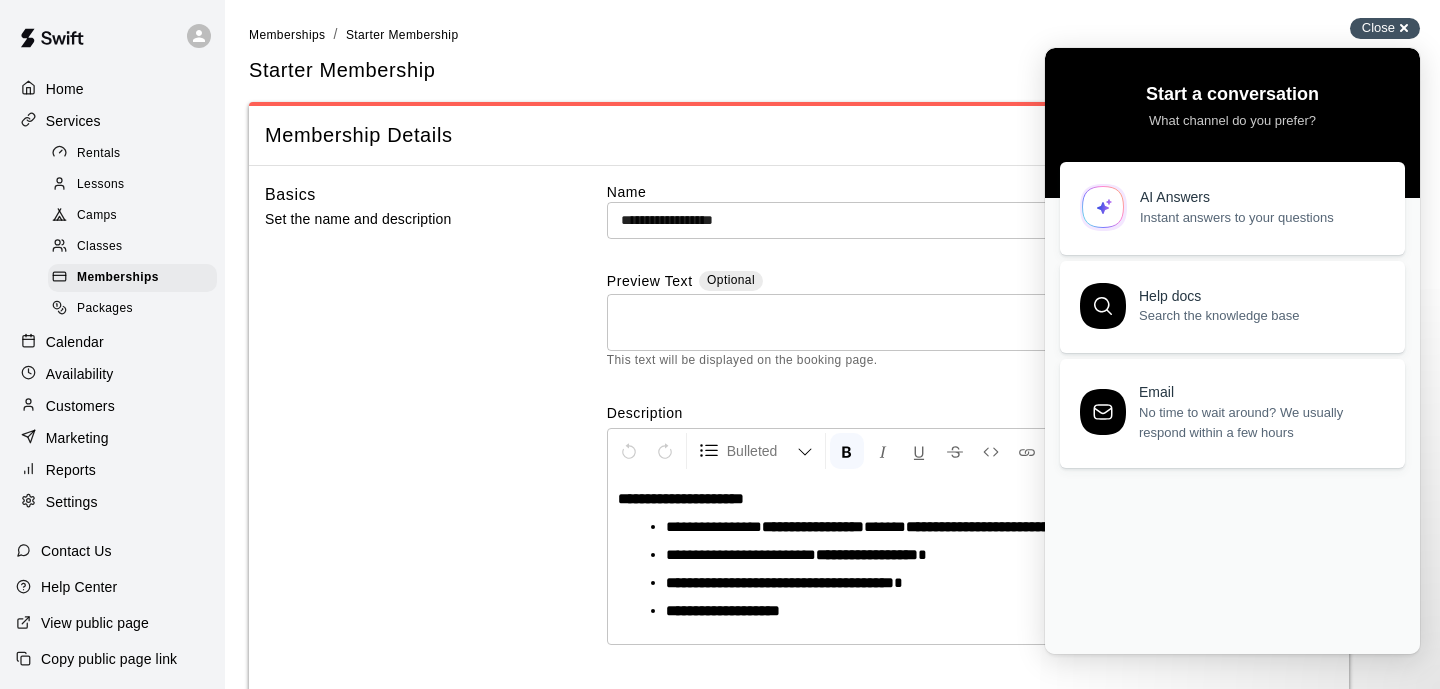 click on "Close" at bounding box center (1378, 27) 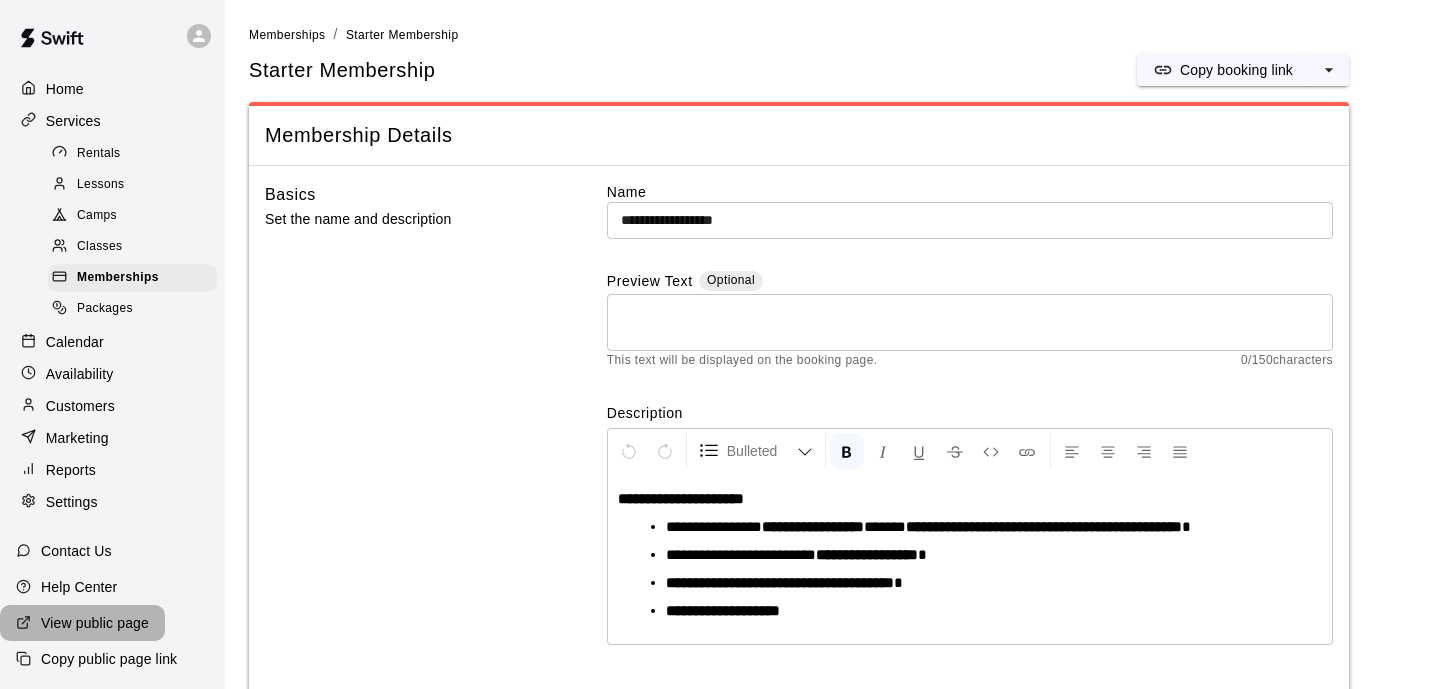 click on "View public page" at bounding box center (95, 623) 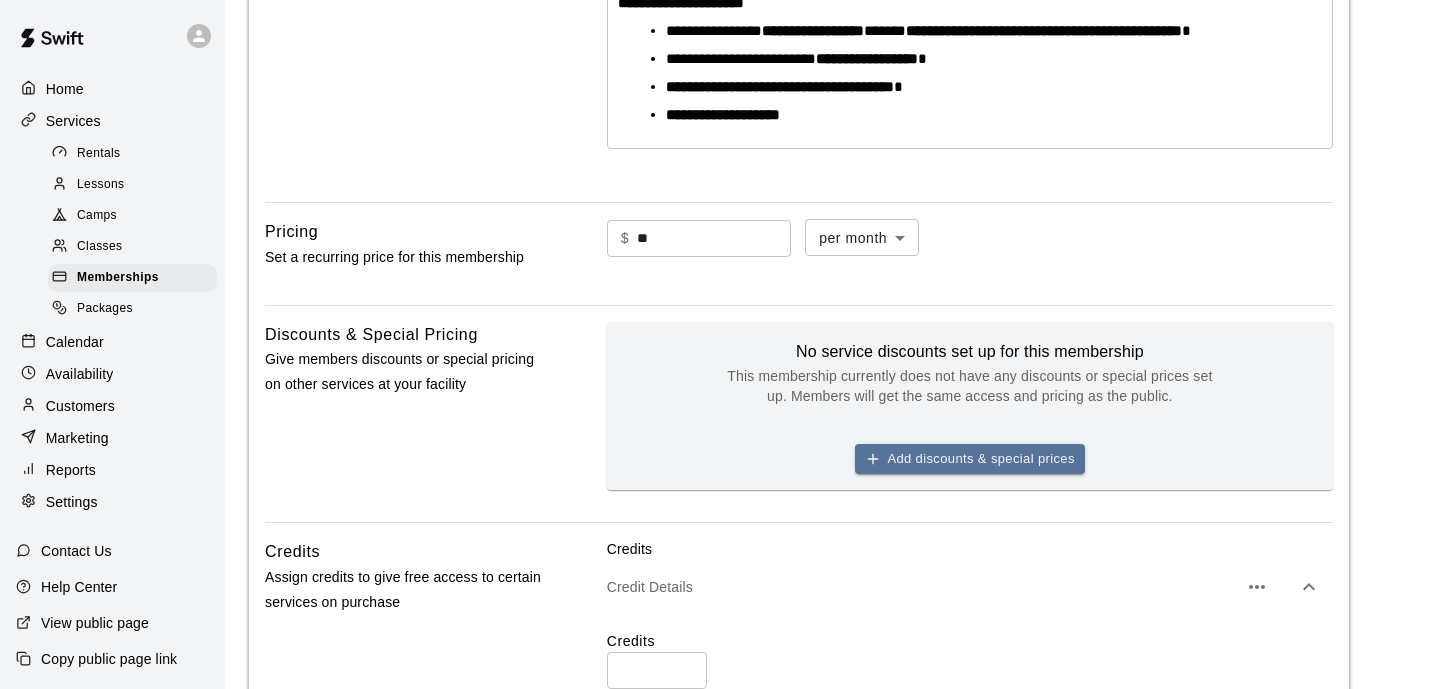 scroll, scrollTop: 0, scrollLeft: 0, axis: both 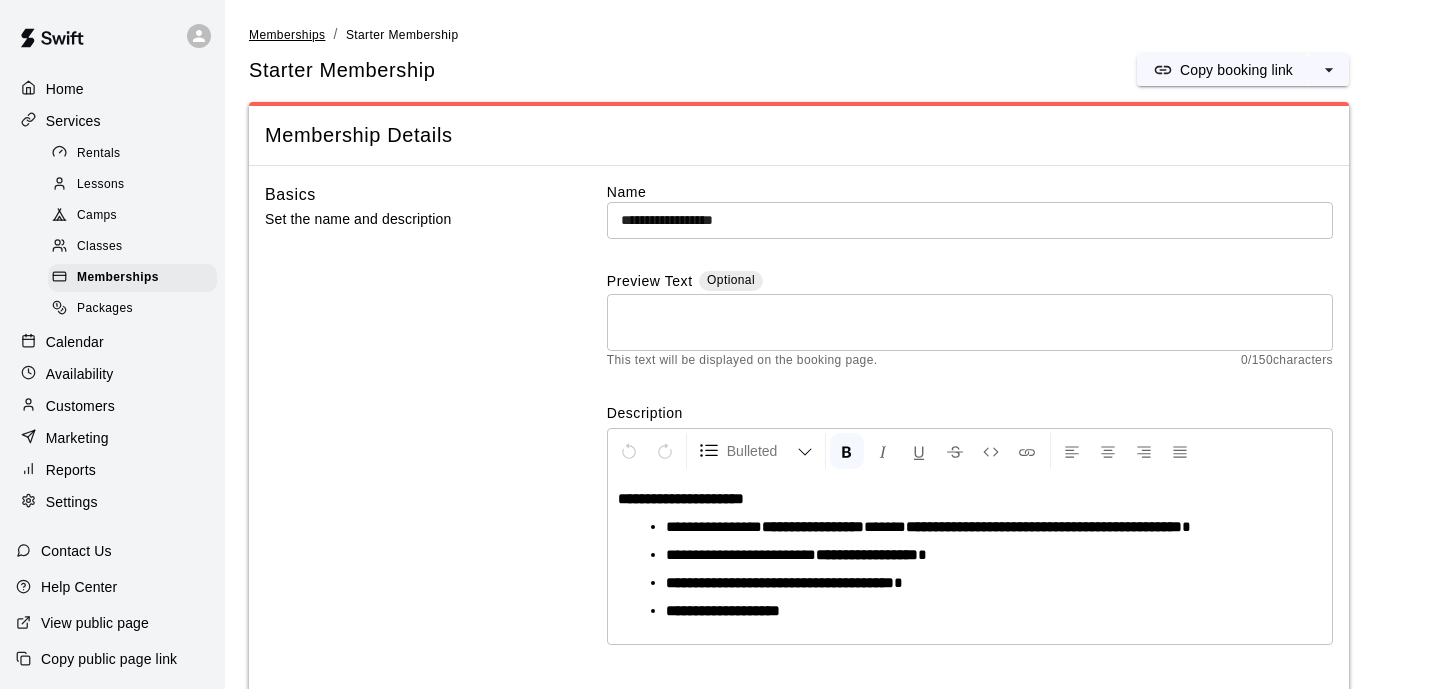 click on "Memberships" at bounding box center (287, 35) 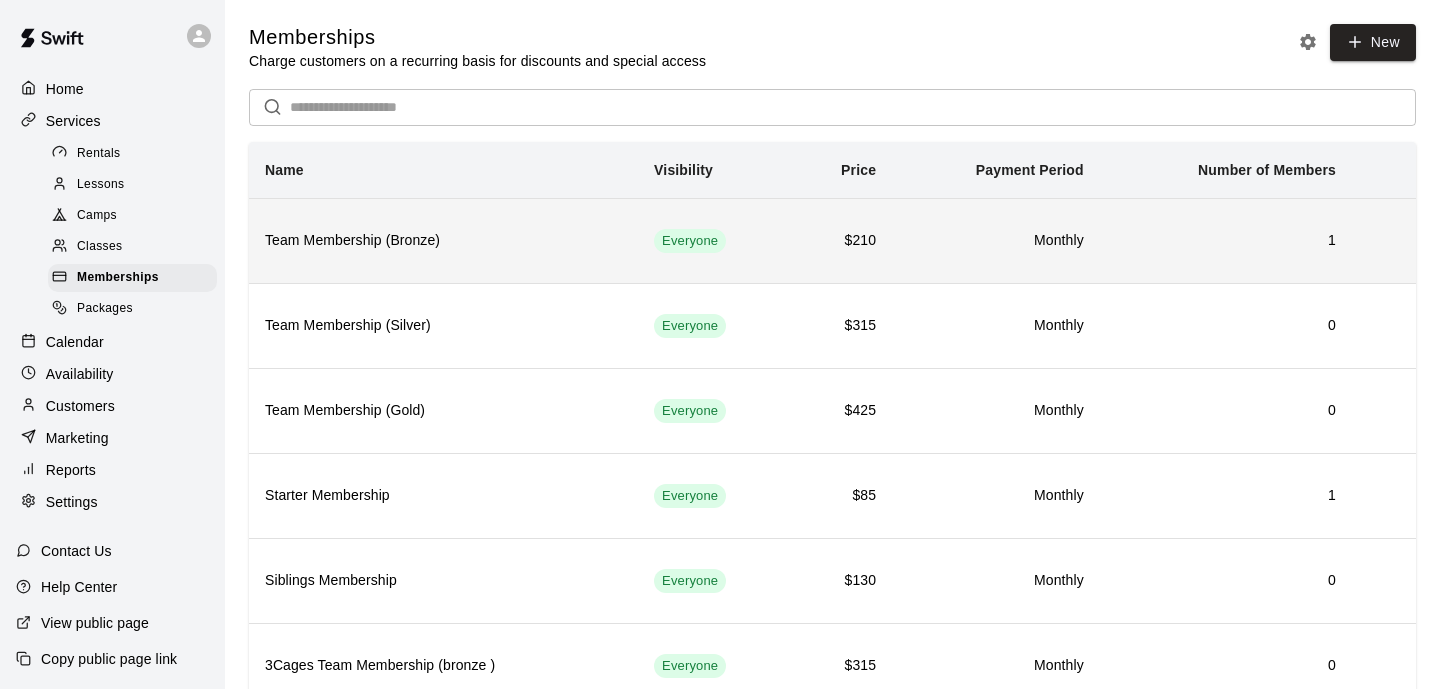 click on "1" at bounding box center (1226, 241) 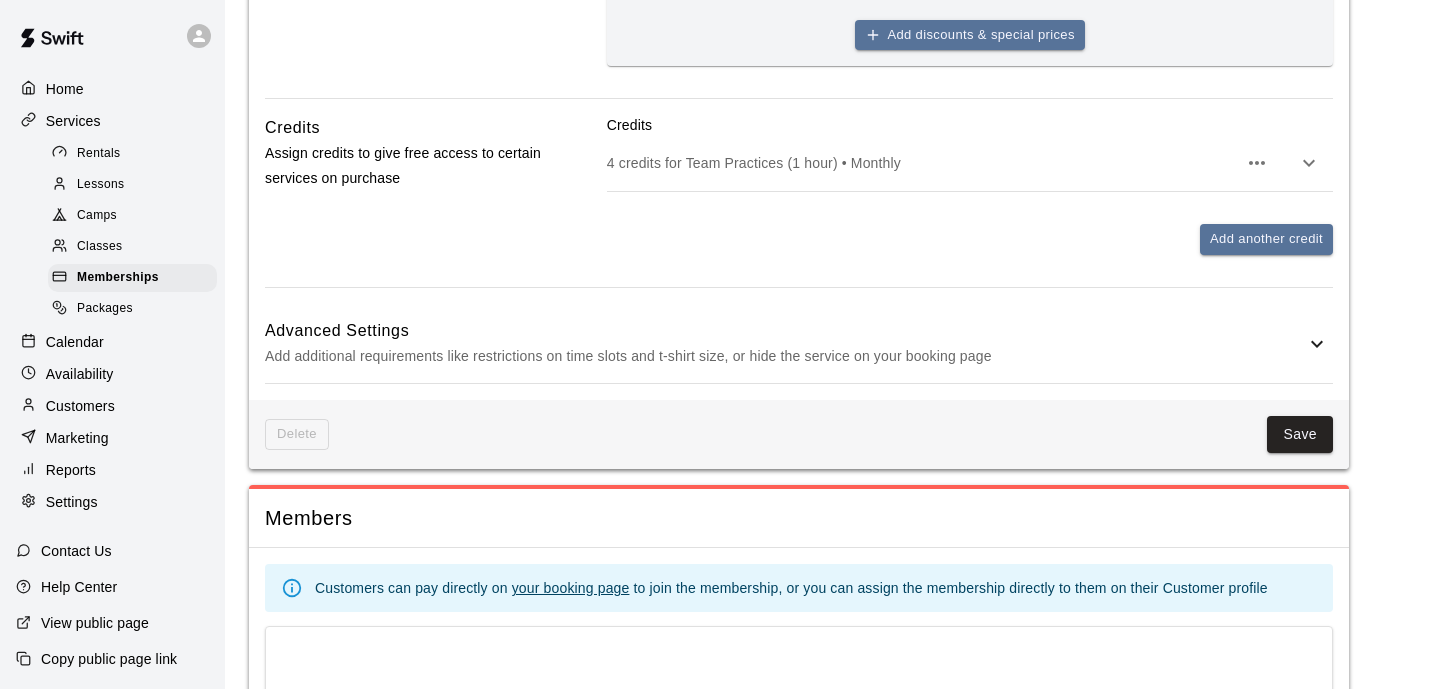 scroll, scrollTop: 902, scrollLeft: 0, axis: vertical 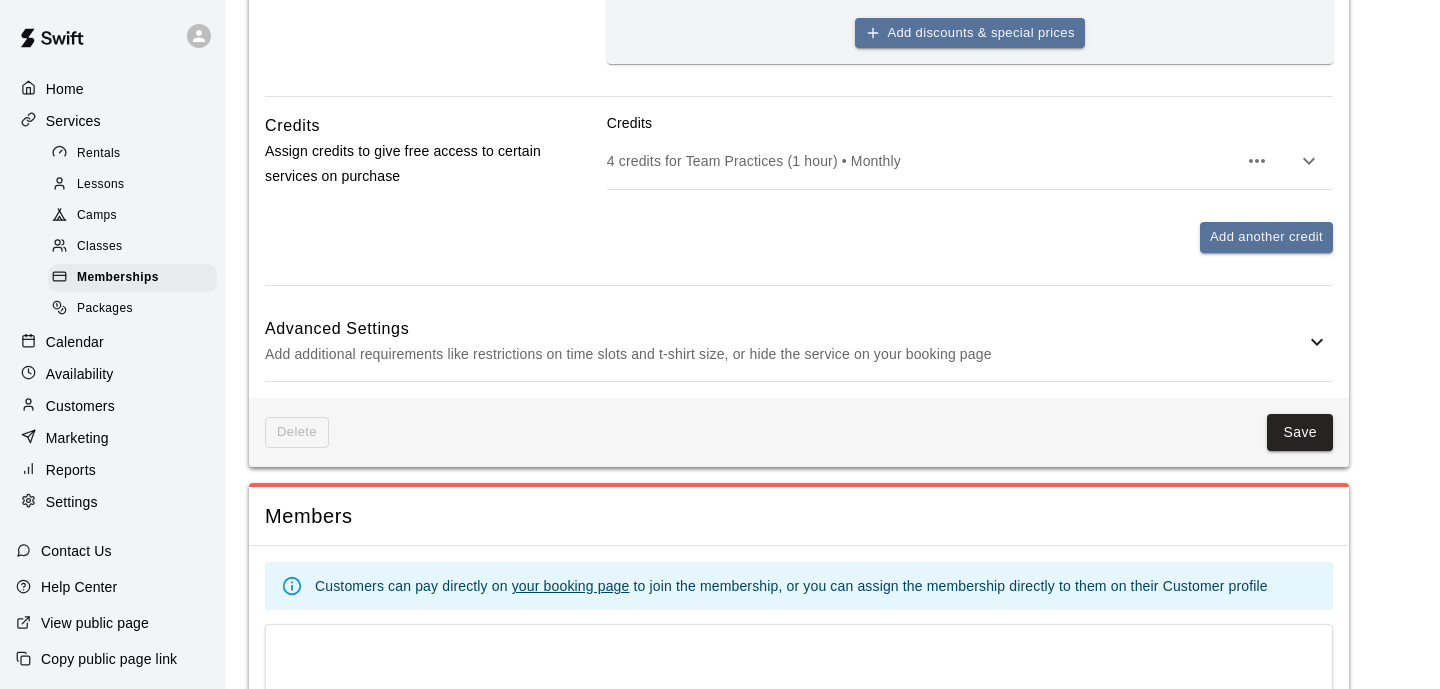 click 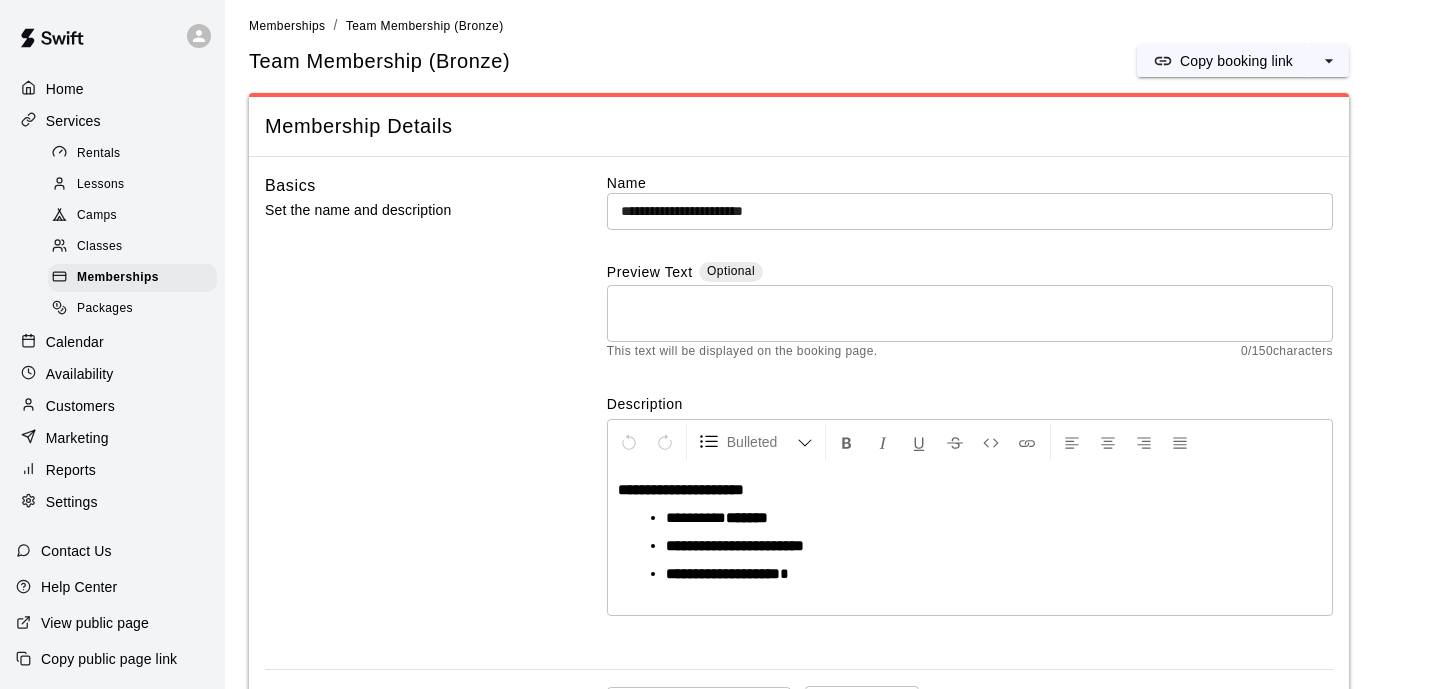 scroll, scrollTop: 0, scrollLeft: 0, axis: both 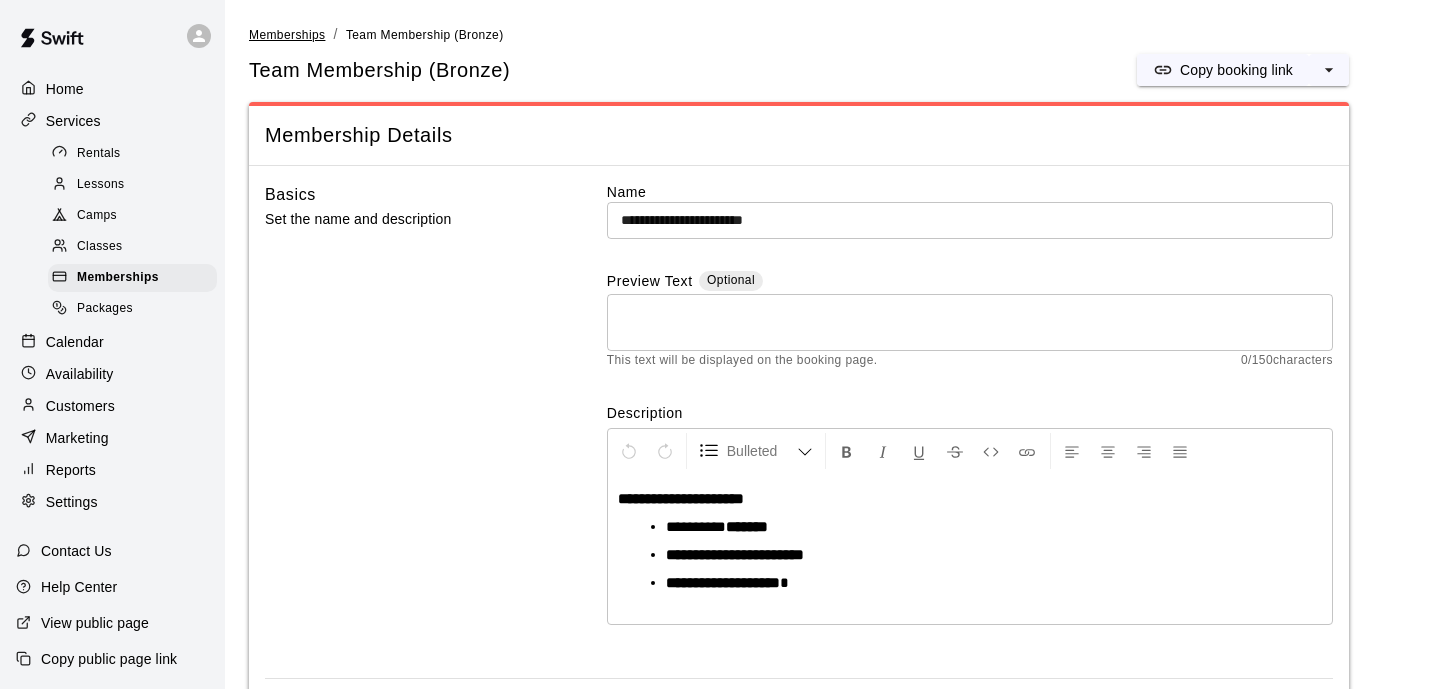 click on "Memberships" at bounding box center [287, 35] 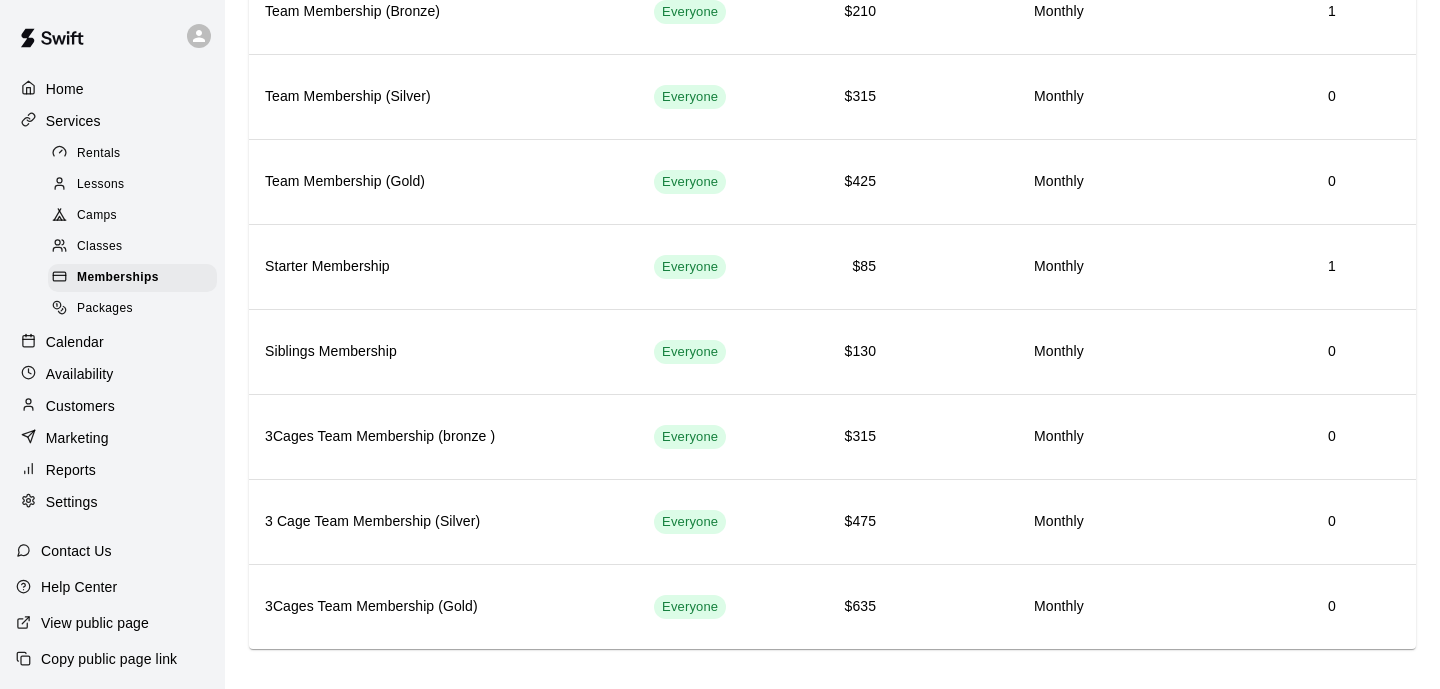 scroll, scrollTop: 229, scrollLeft: 0, axis: vertical 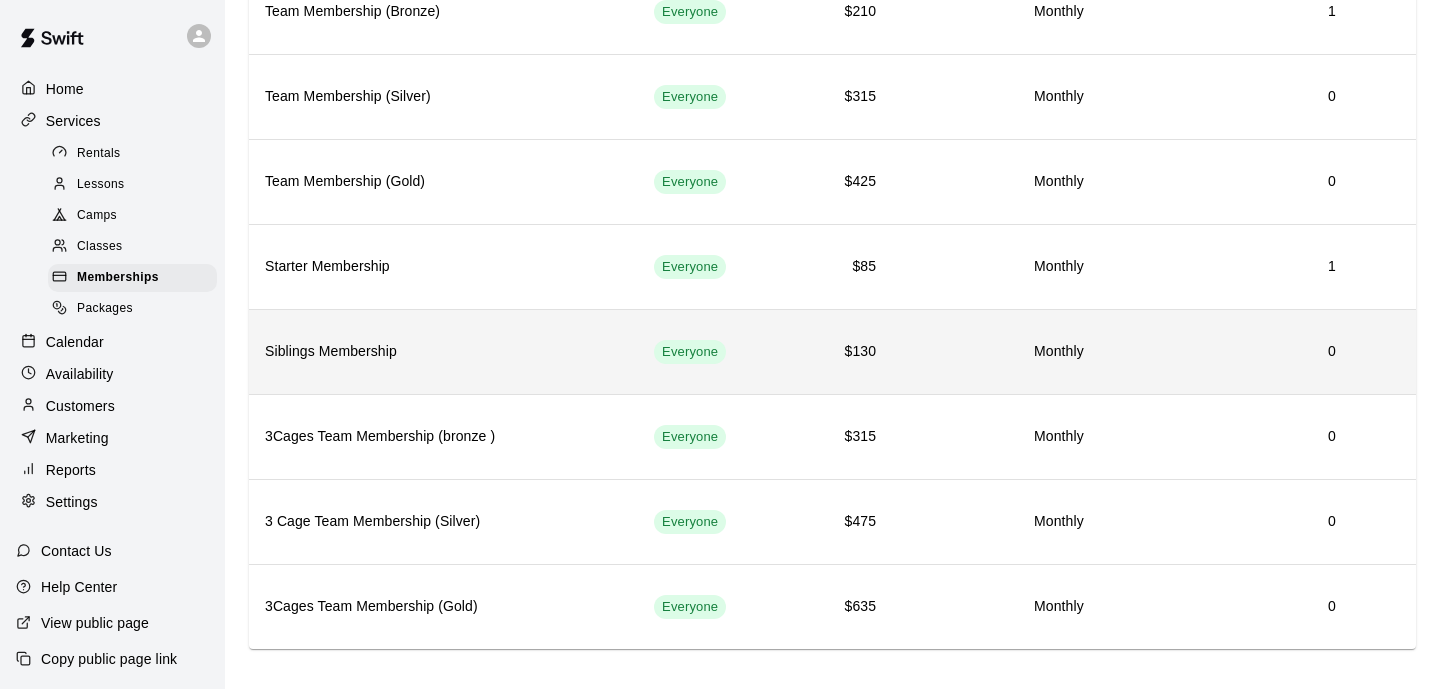 click on "0" at bounding box center [1226, 351] 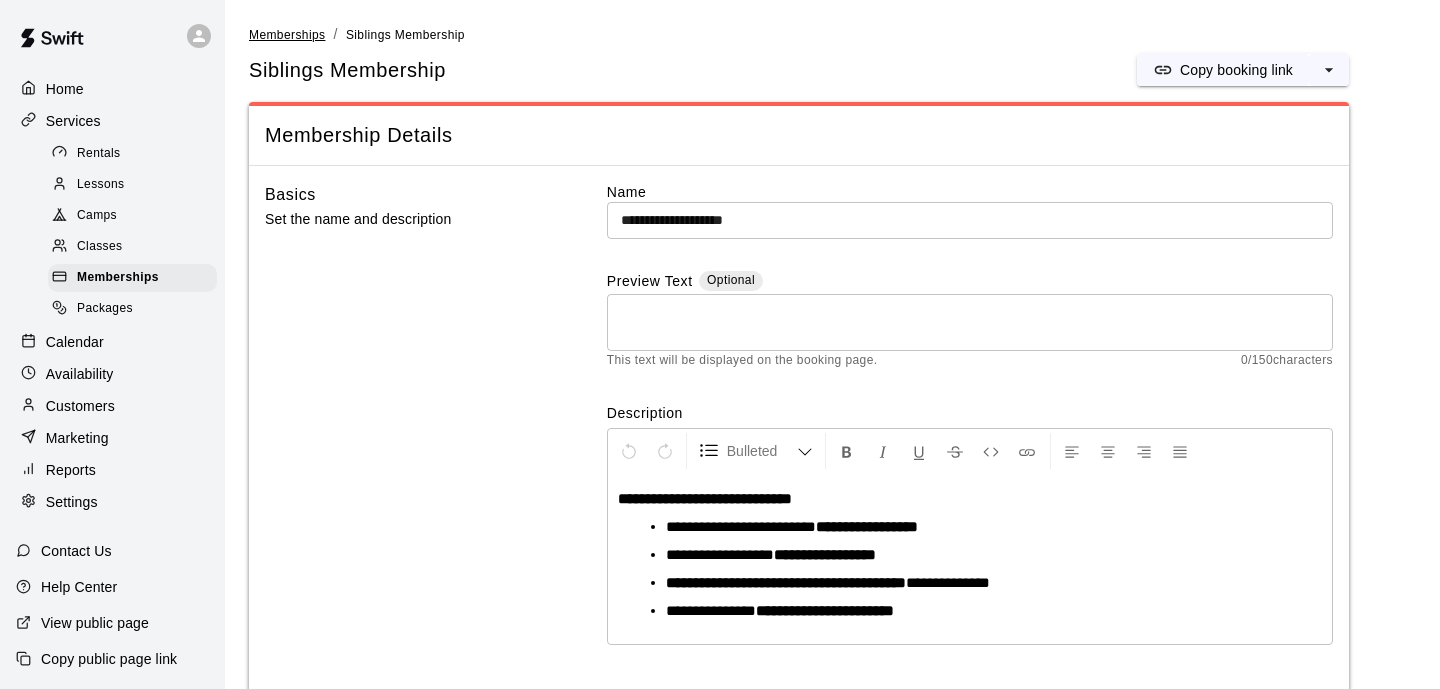 click on "Memberships" at bounding box center (287, 35) 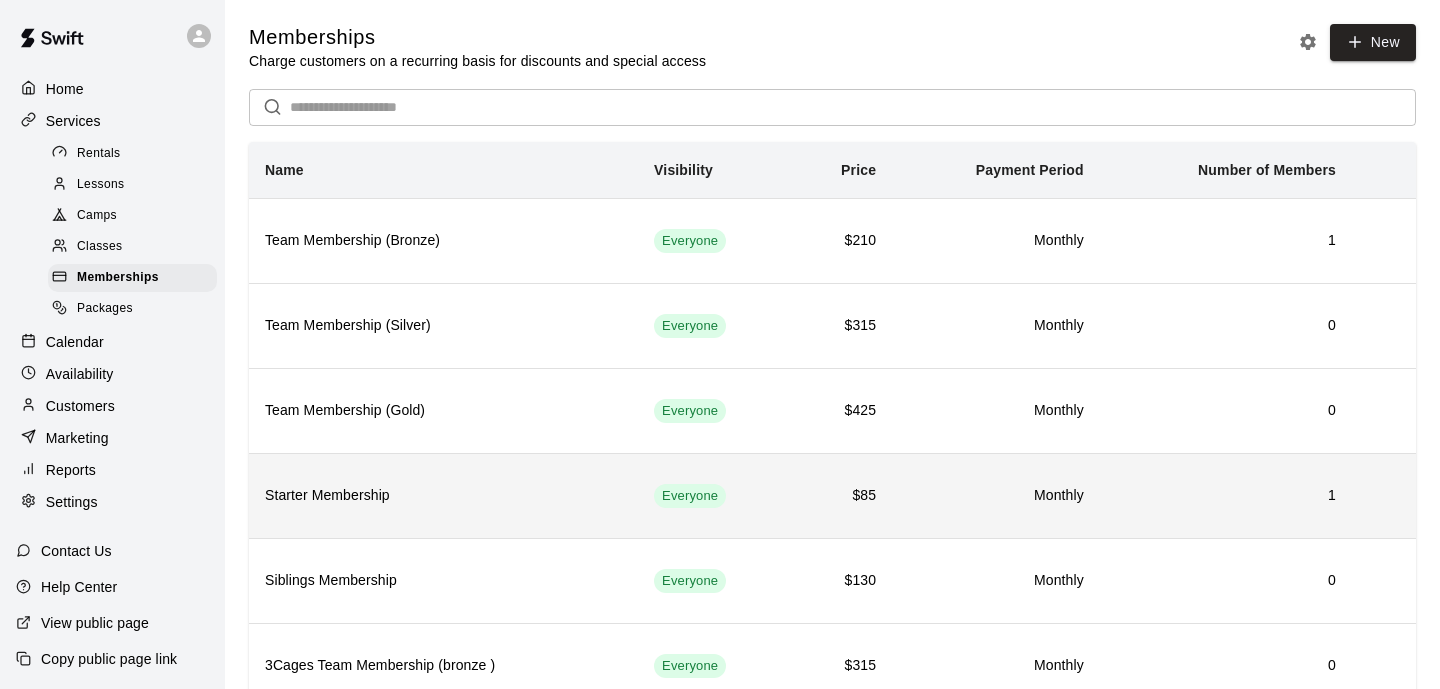 click on "Starter Membership" at bounding box center [443, 496] 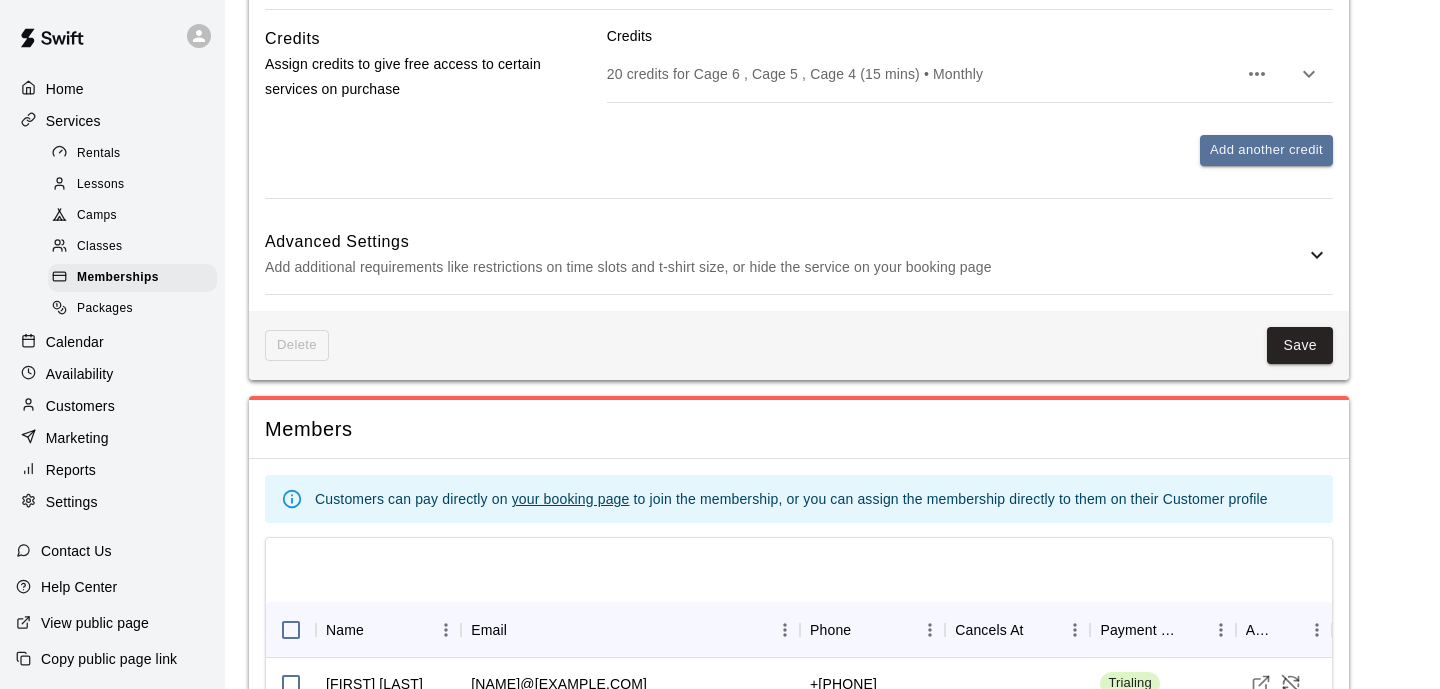 scroll, scrollTop: 1142, scrollLeft: 0, axis: vertical 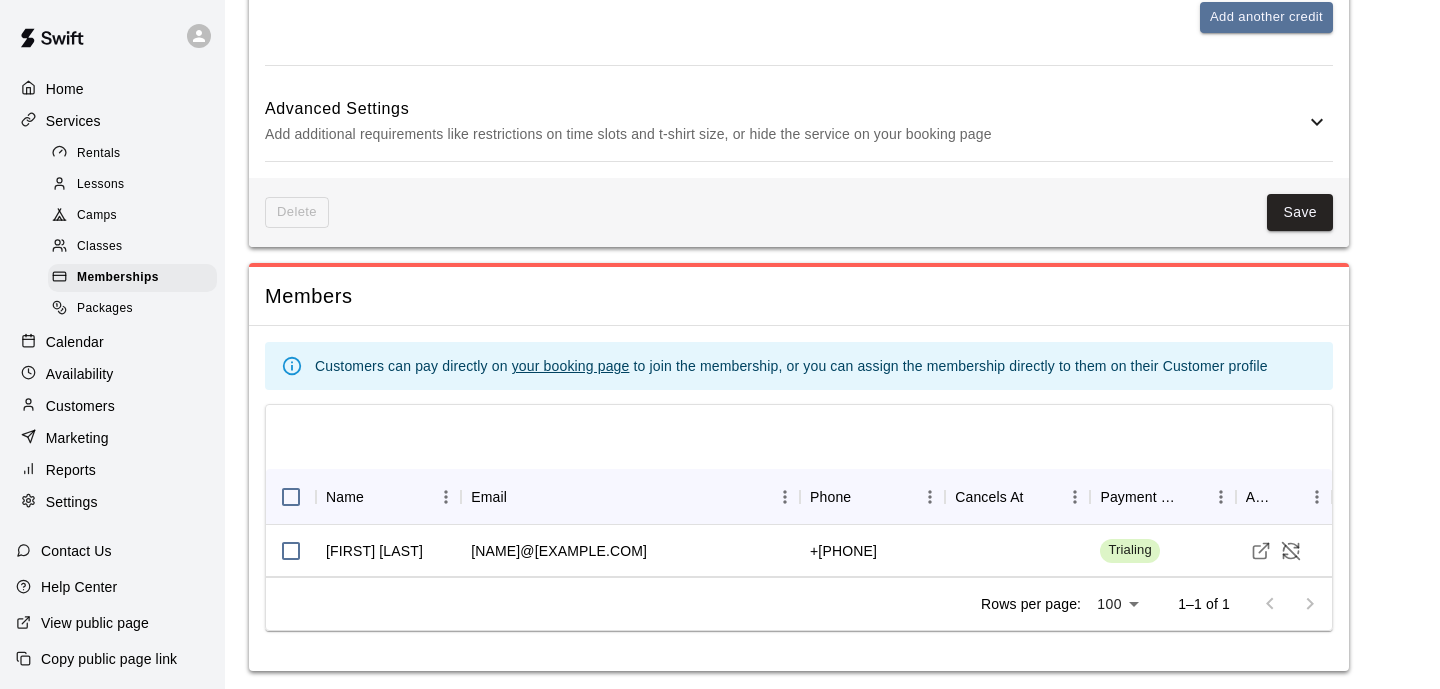click on "Members" at bounding box center (799, 296) 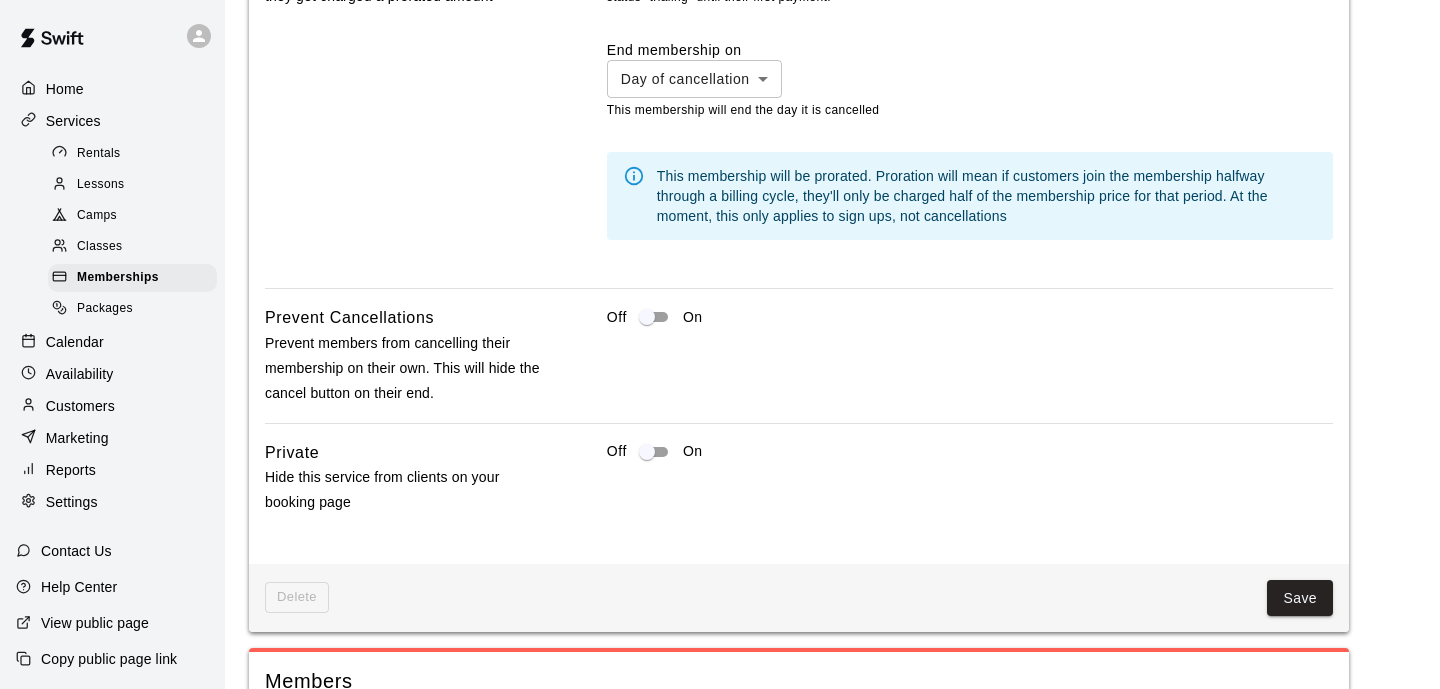 scroll, scrollTop: 2175, scrollLeft: 0, axis: vertical 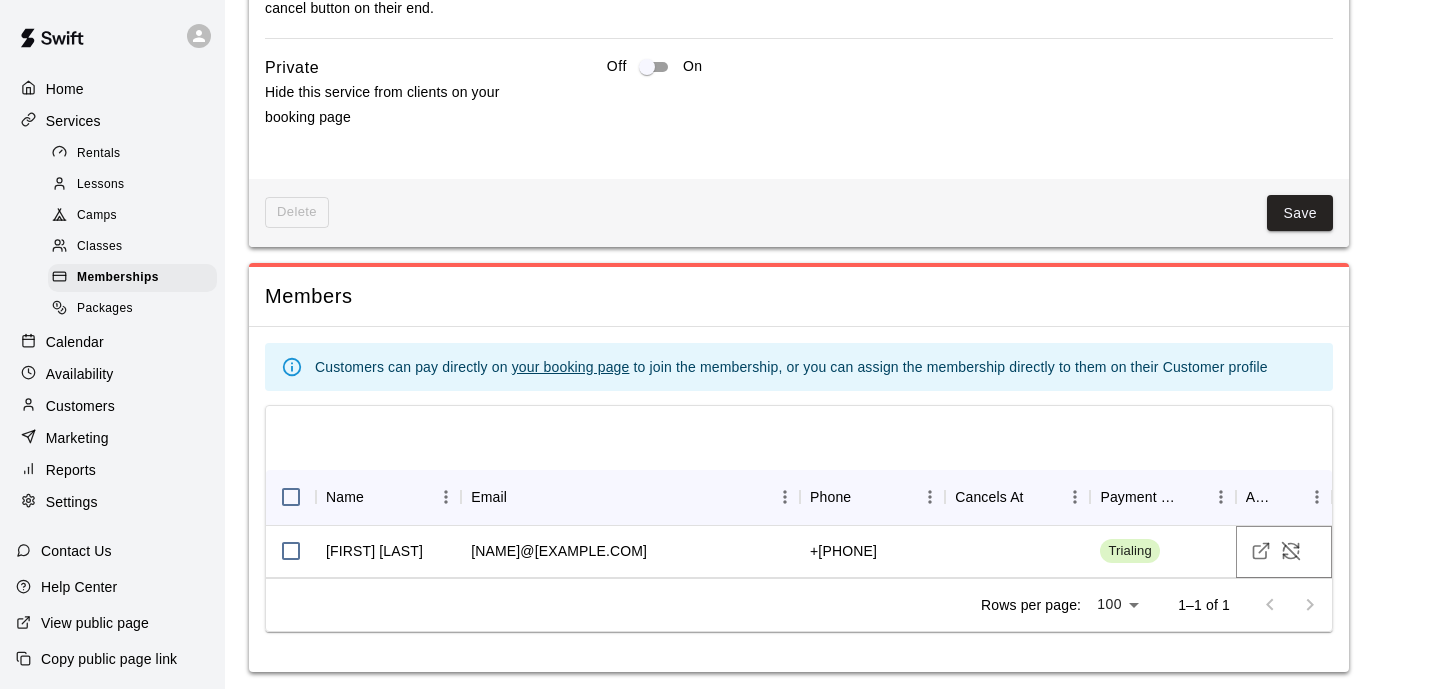 click 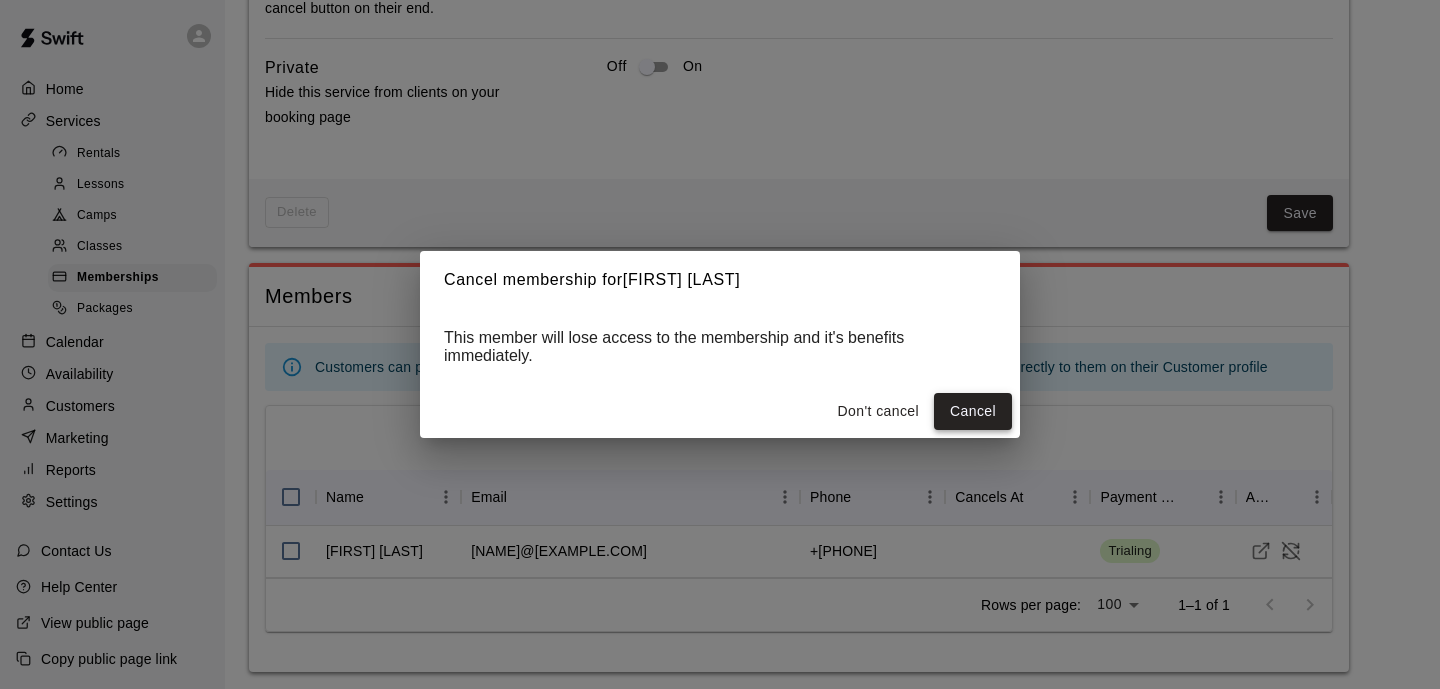 click on "Cancel" at bounding box center (973, 411) 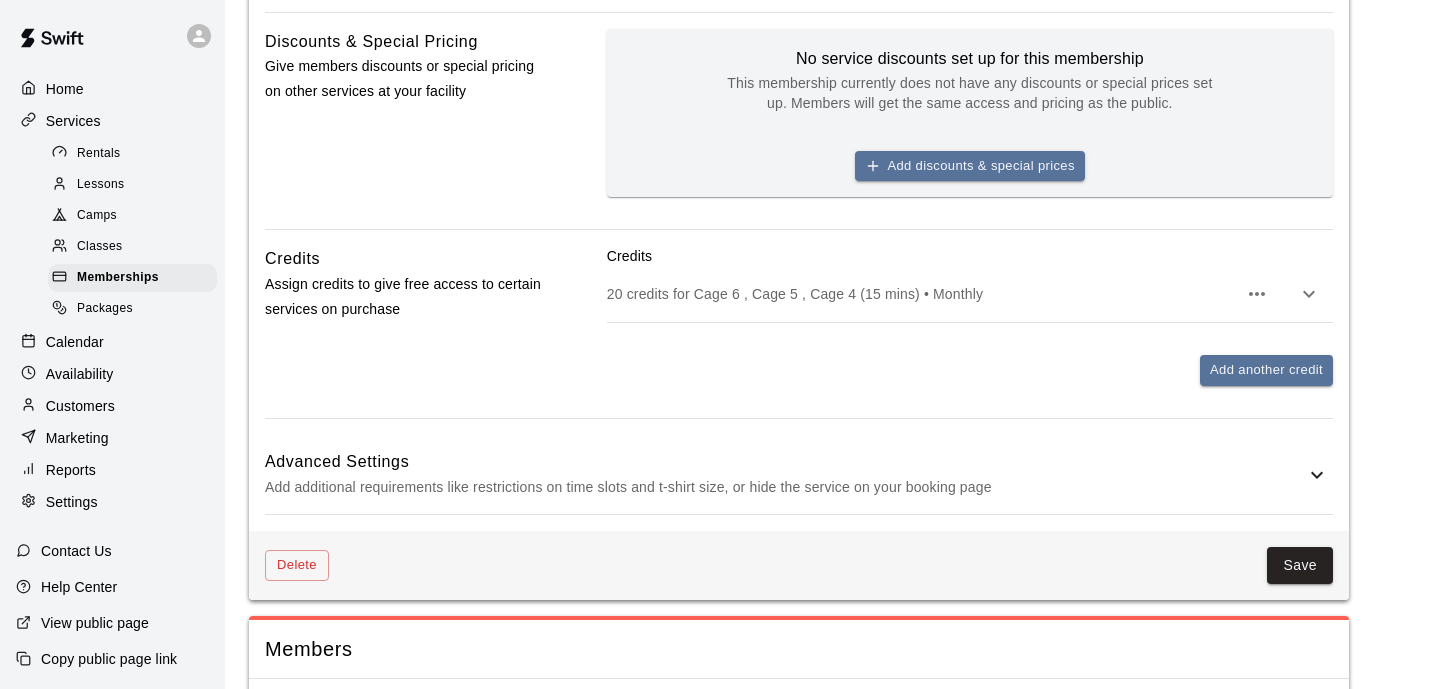 scroll, scrollTop: 790, scrollLeft: 0, axis: vertical 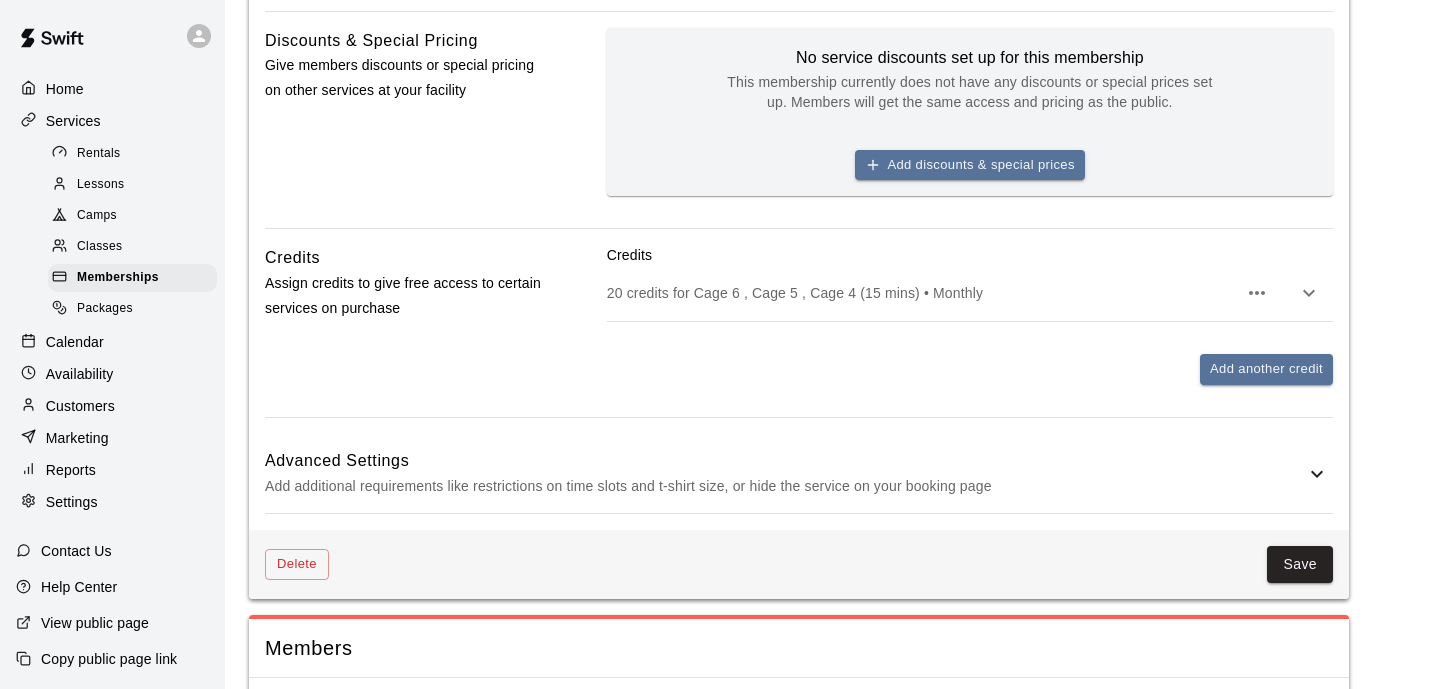 click on "20 credits for Cage 6 , Cage 5 , Cage 4  (15 mins) • Monthly" at bounding box center [970, 293] 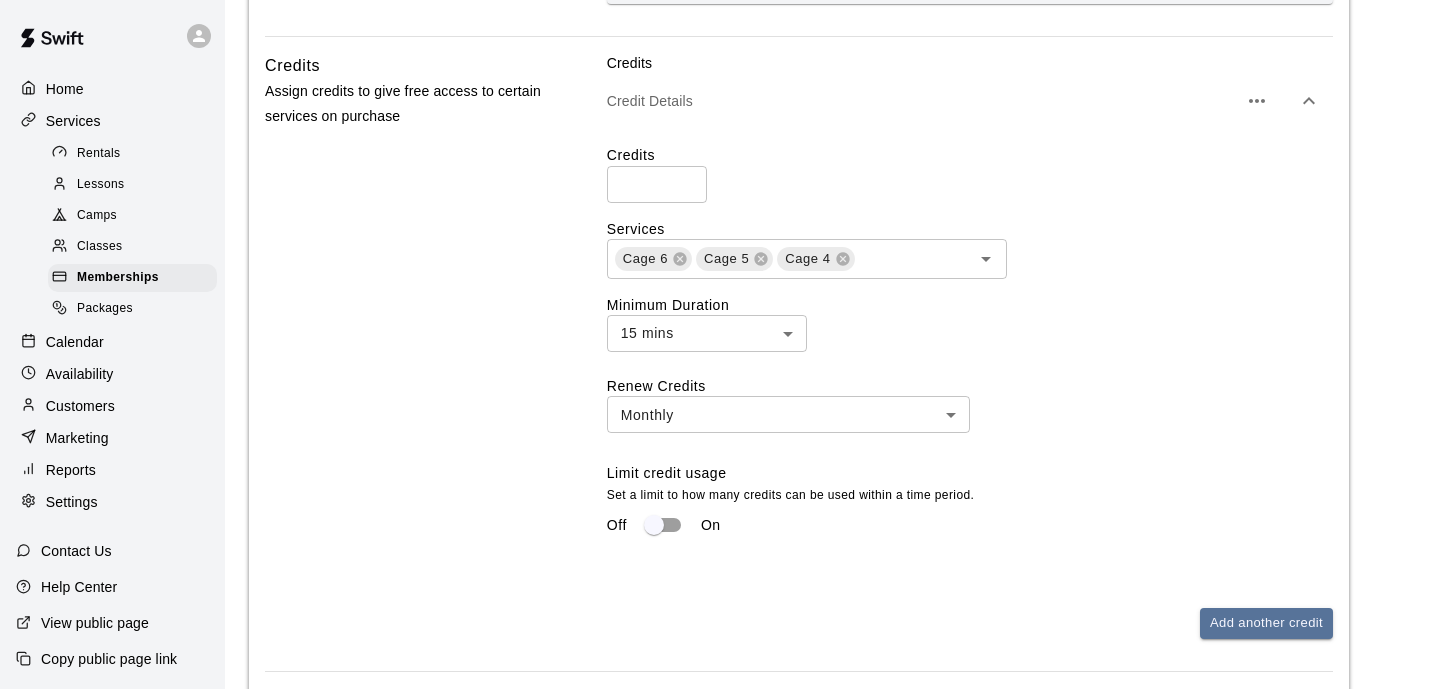 scroll, scrollTop: 993, scrollLeft: 0, axis: vertical 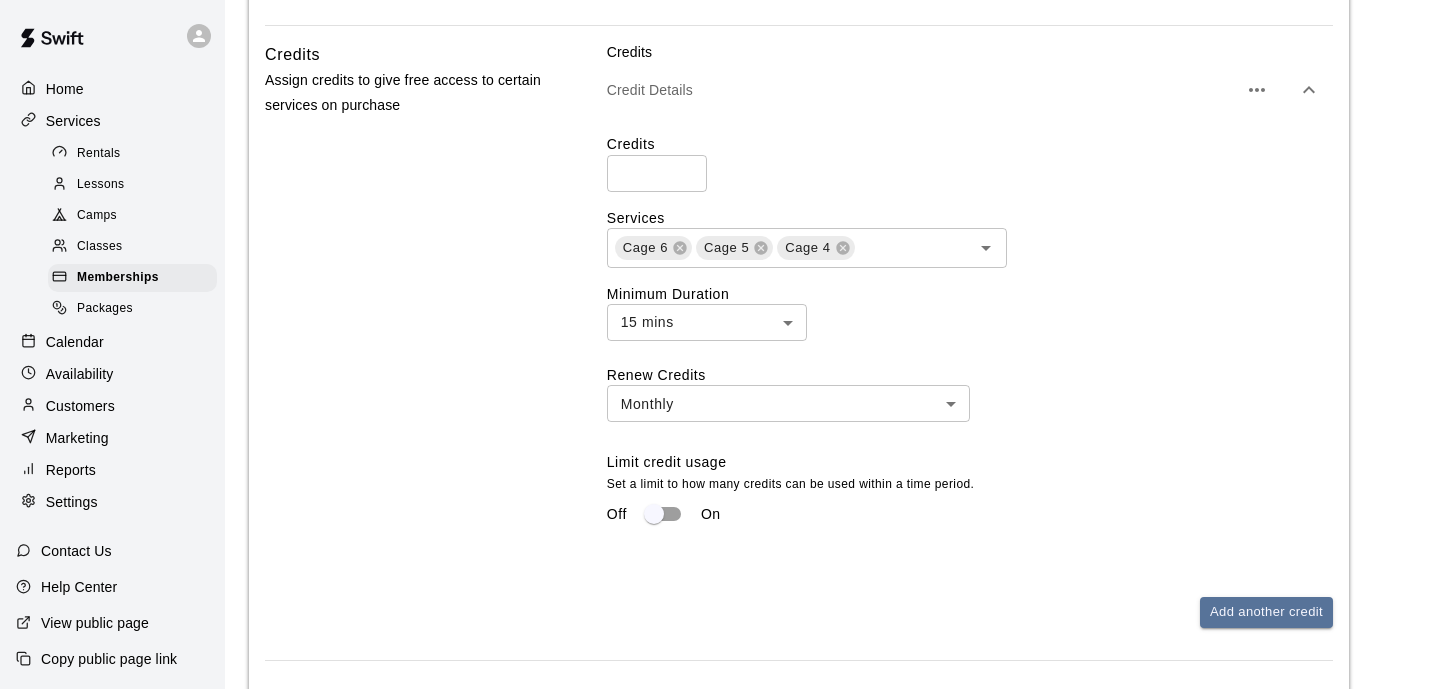 click on "**********" at bounding box center [720, 27] 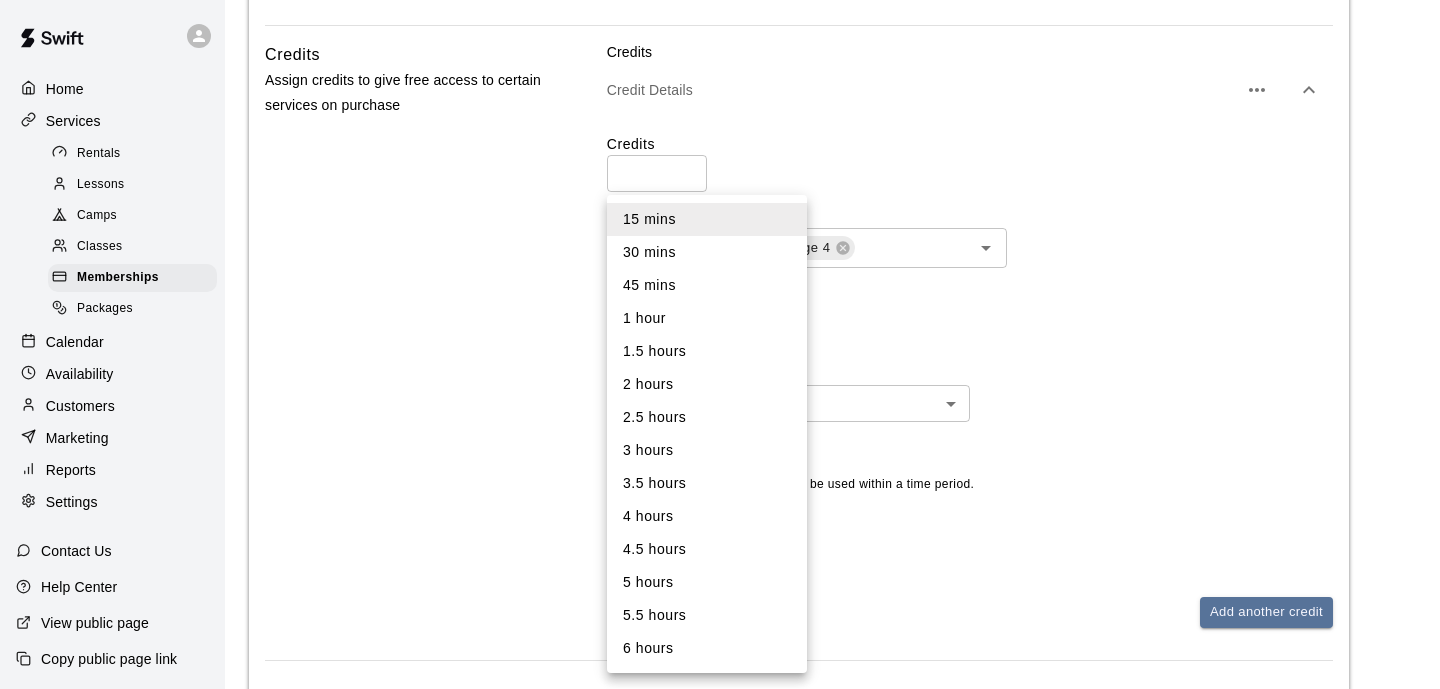 click on "30 mins" at bounding box center [707, 252] 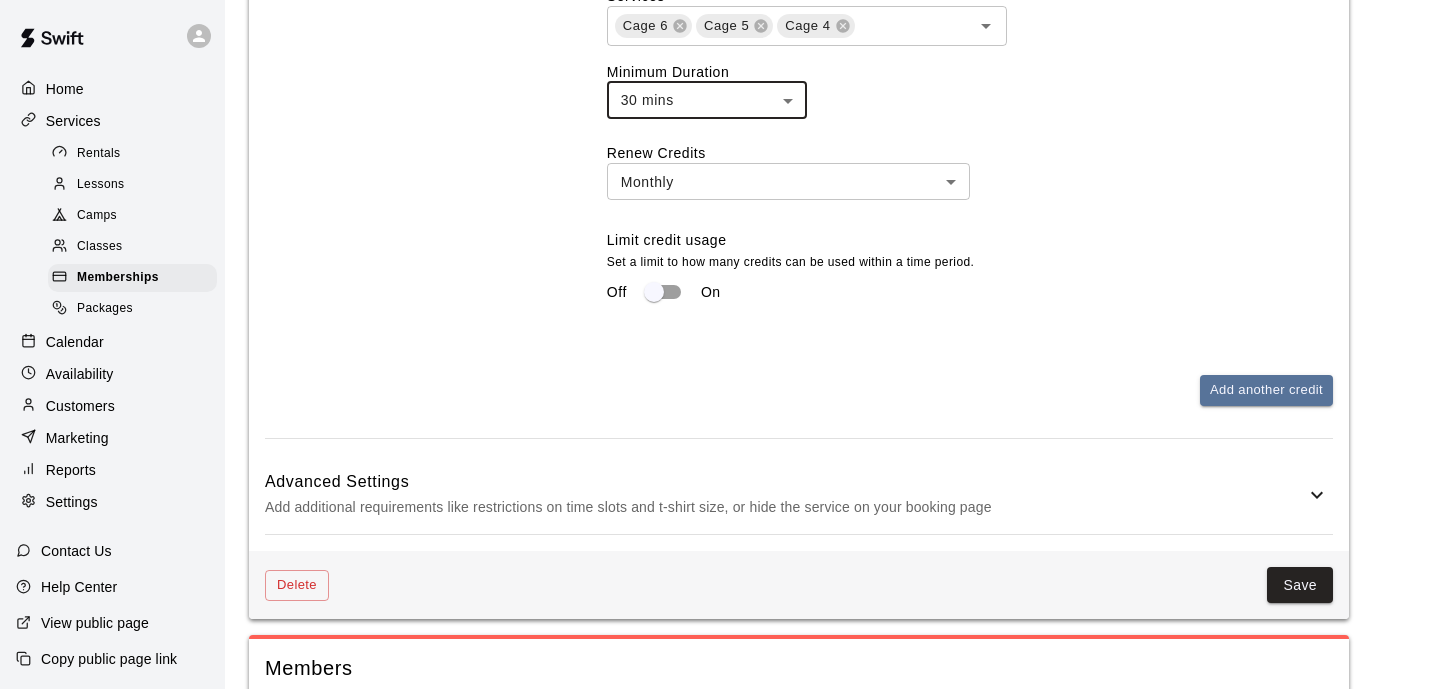 scroll, scrollTop: 1249, scrollLeft: 0, axis: vertical 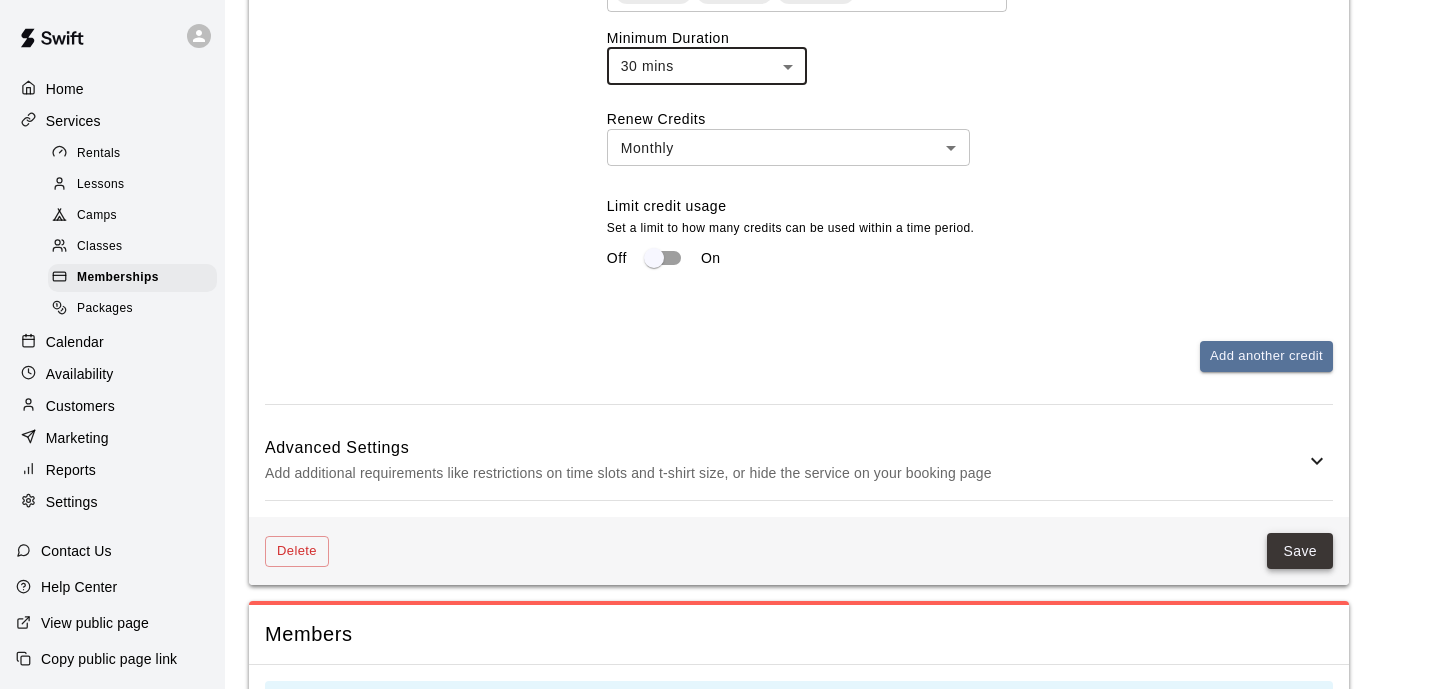 click on "Save" at bounding box center (1300, 551) 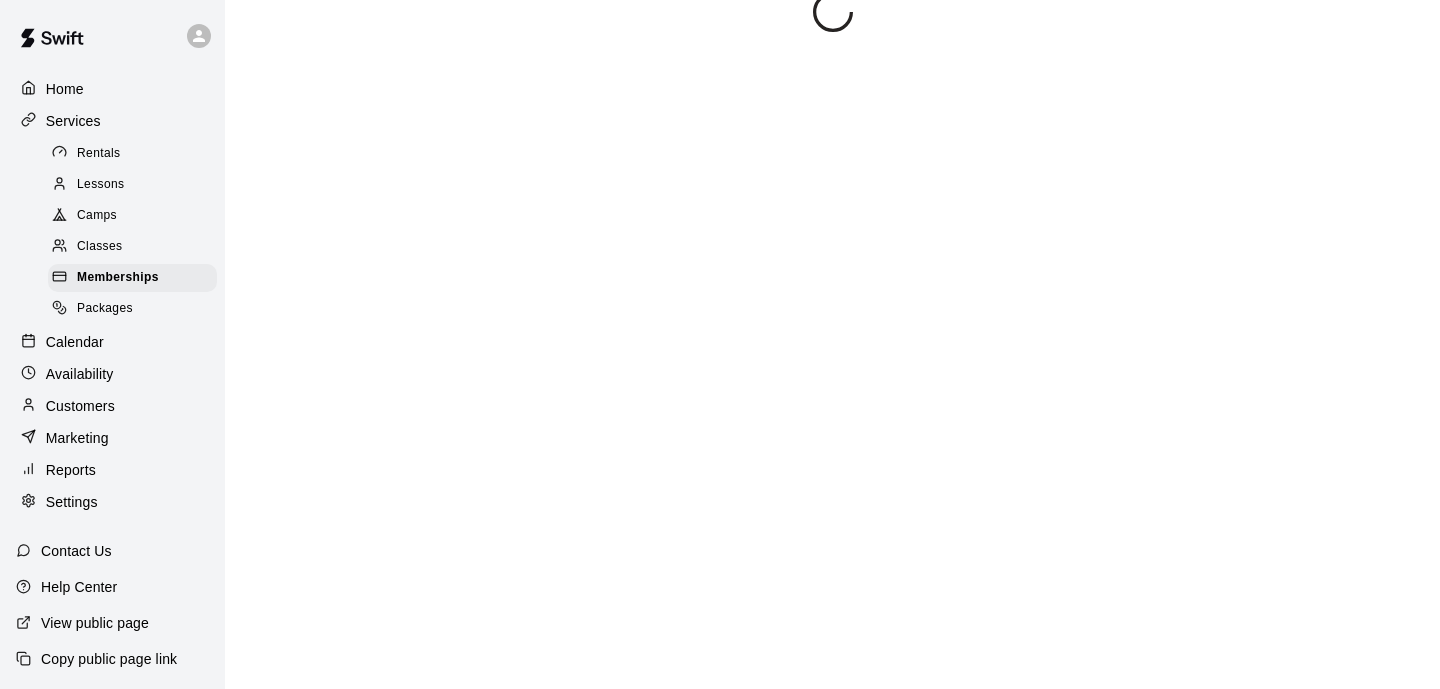 scroll, scrollTop: 0, scrollLeft: 0, axis: both 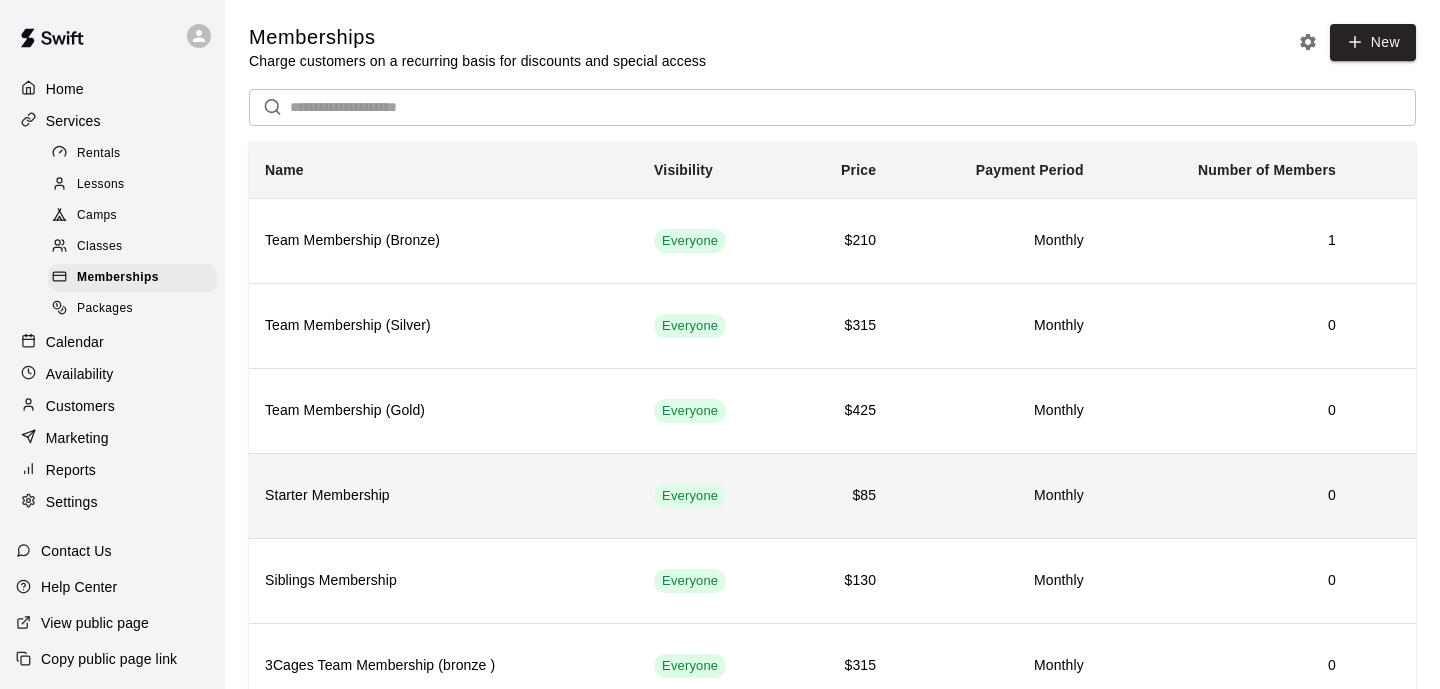 click on "0" at bounding box center [1226, 496] 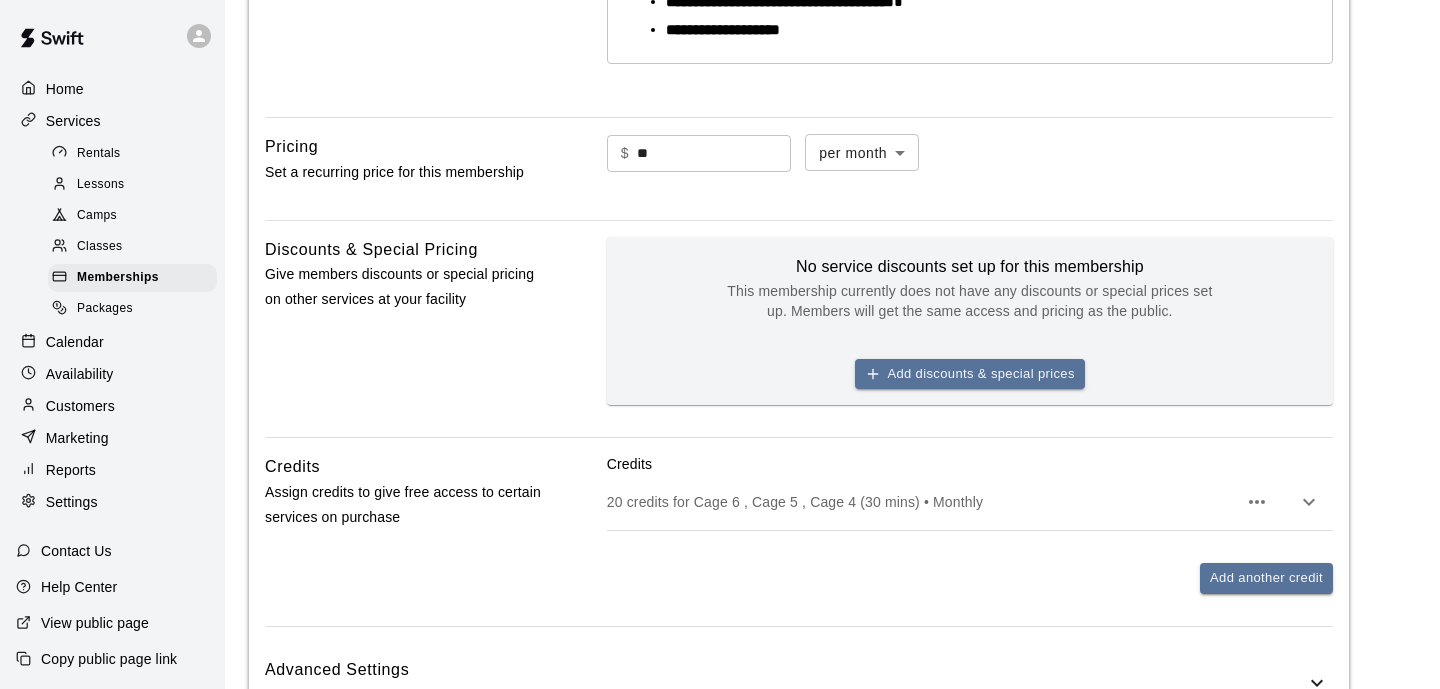 scroll, scrollTop: 663, scrollLeft: 0, axis: vertical 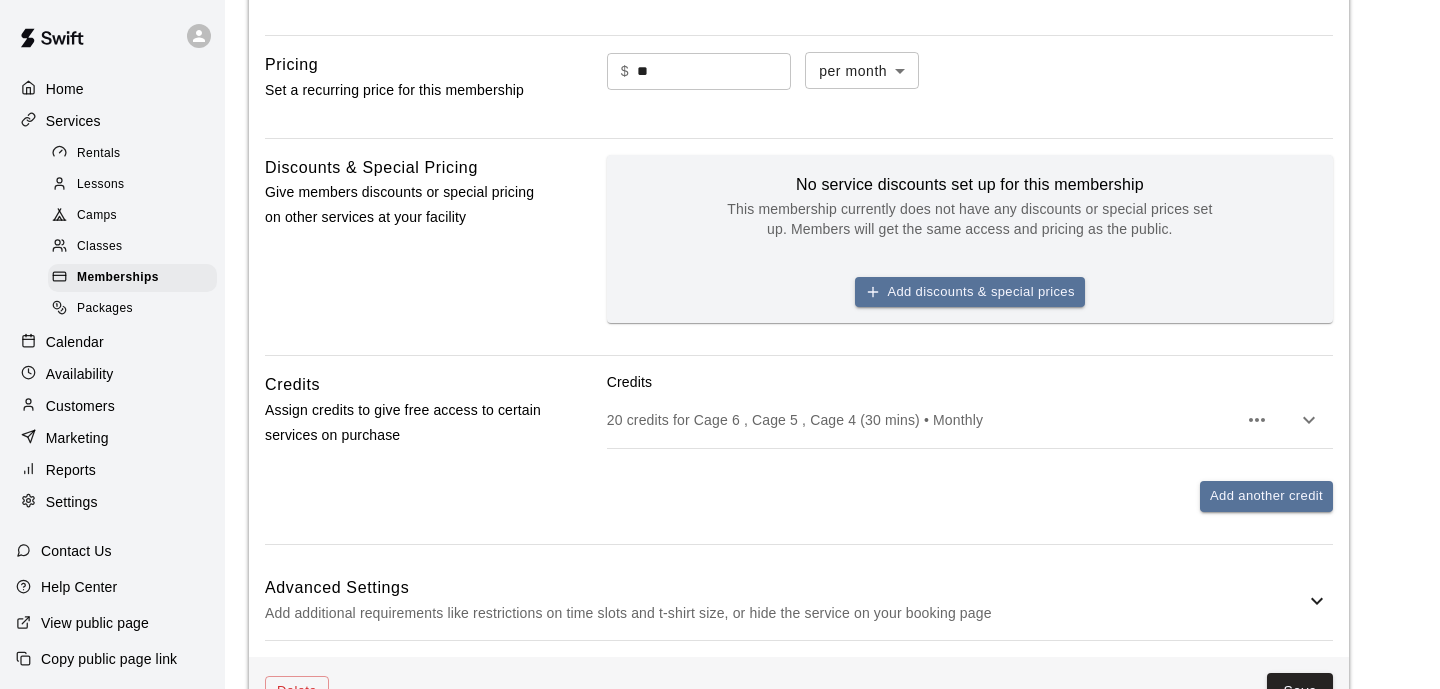 click on "Add additional requirements like restrictions on time slots and t-shirt size, or hide the service on your booking page" at bounding box center [785, 613] 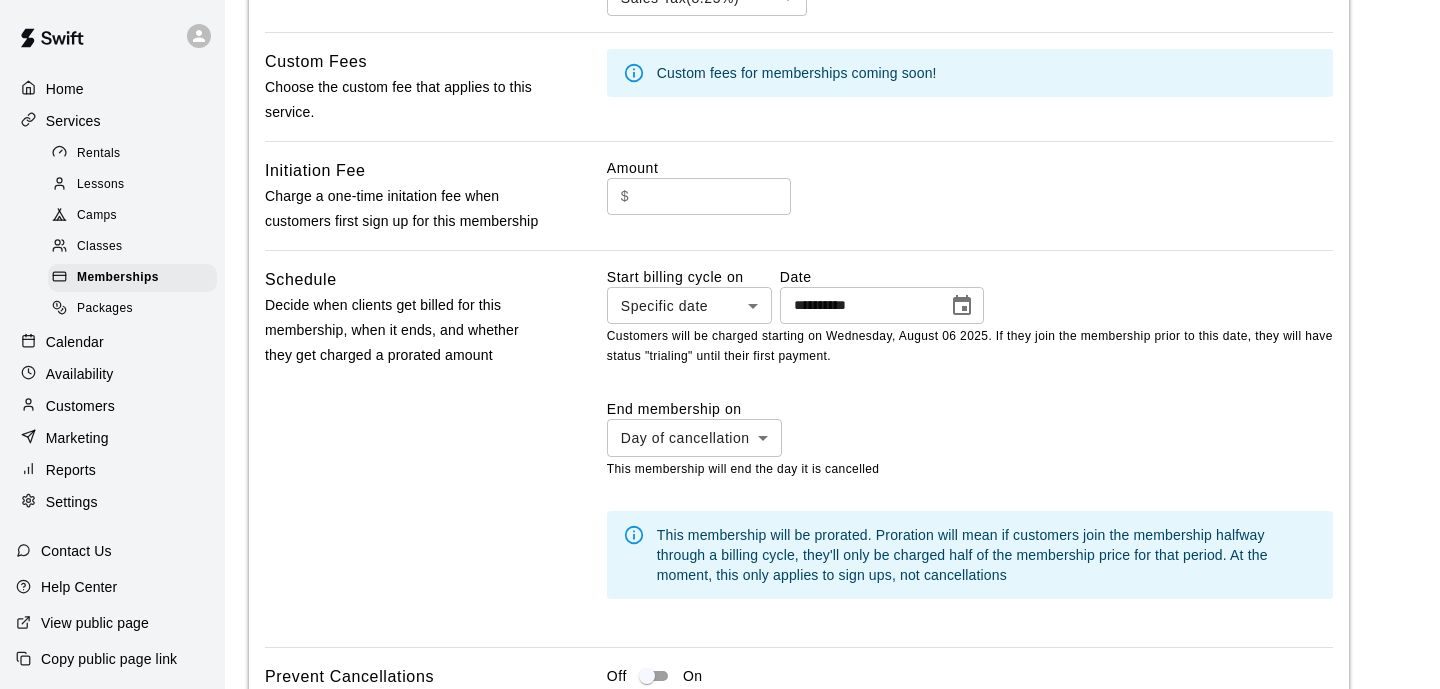 scroll, scrollTop: 1428, scrollLeft: 0, axis: vertical 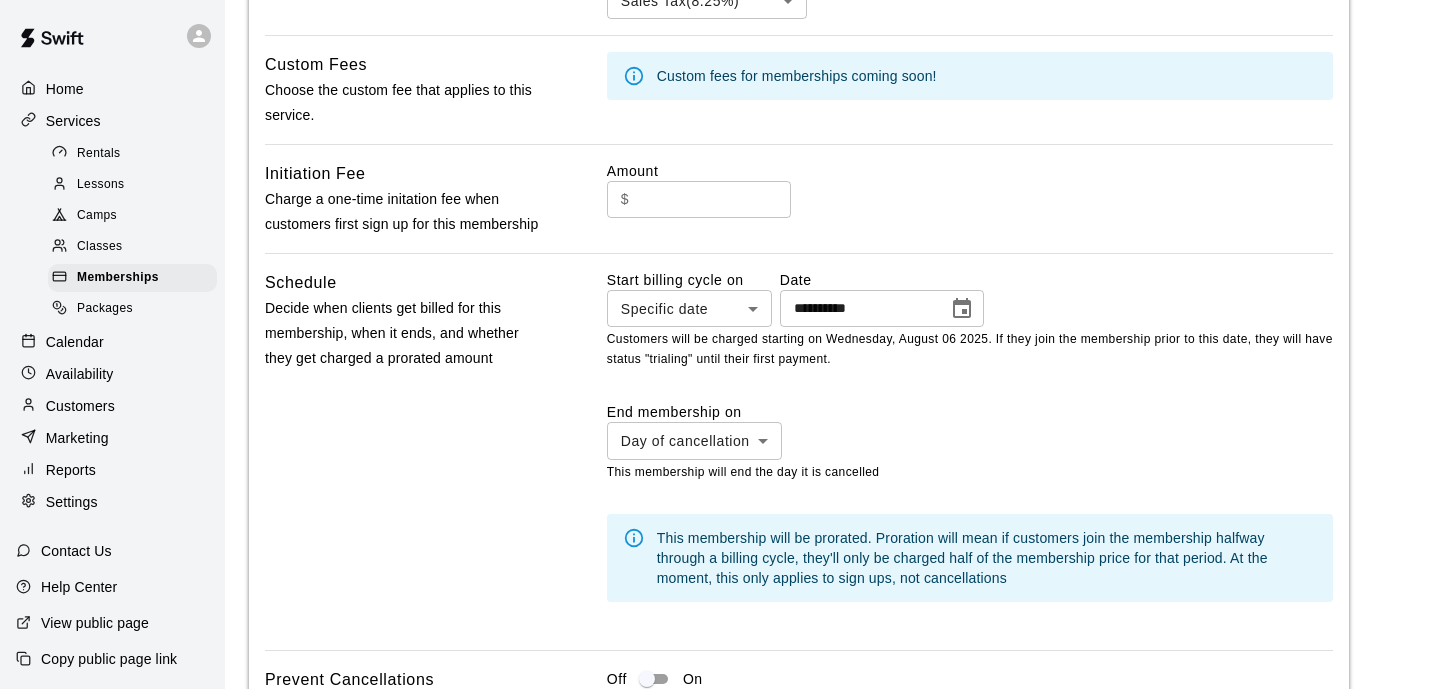 click on "**********" at bounding box center (720, -114) 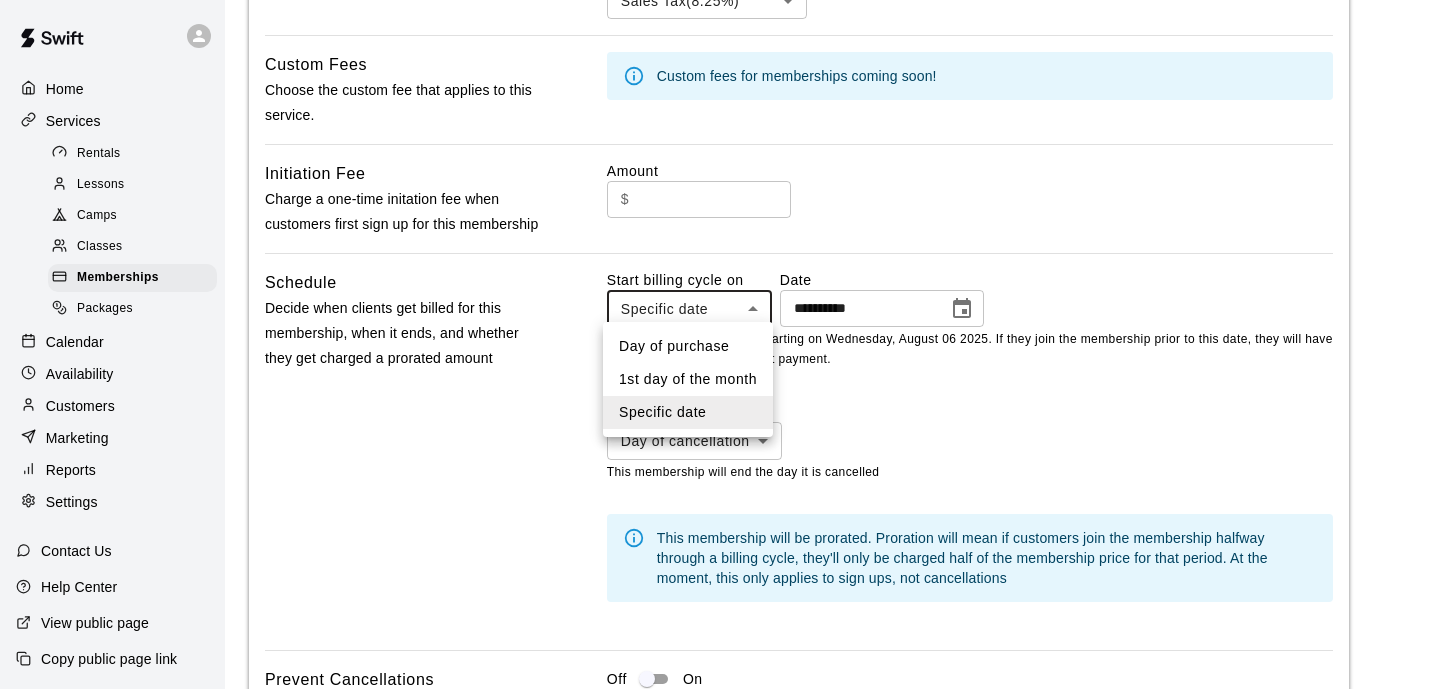 click on "Day of purchase" at bounding box center [688, 346] 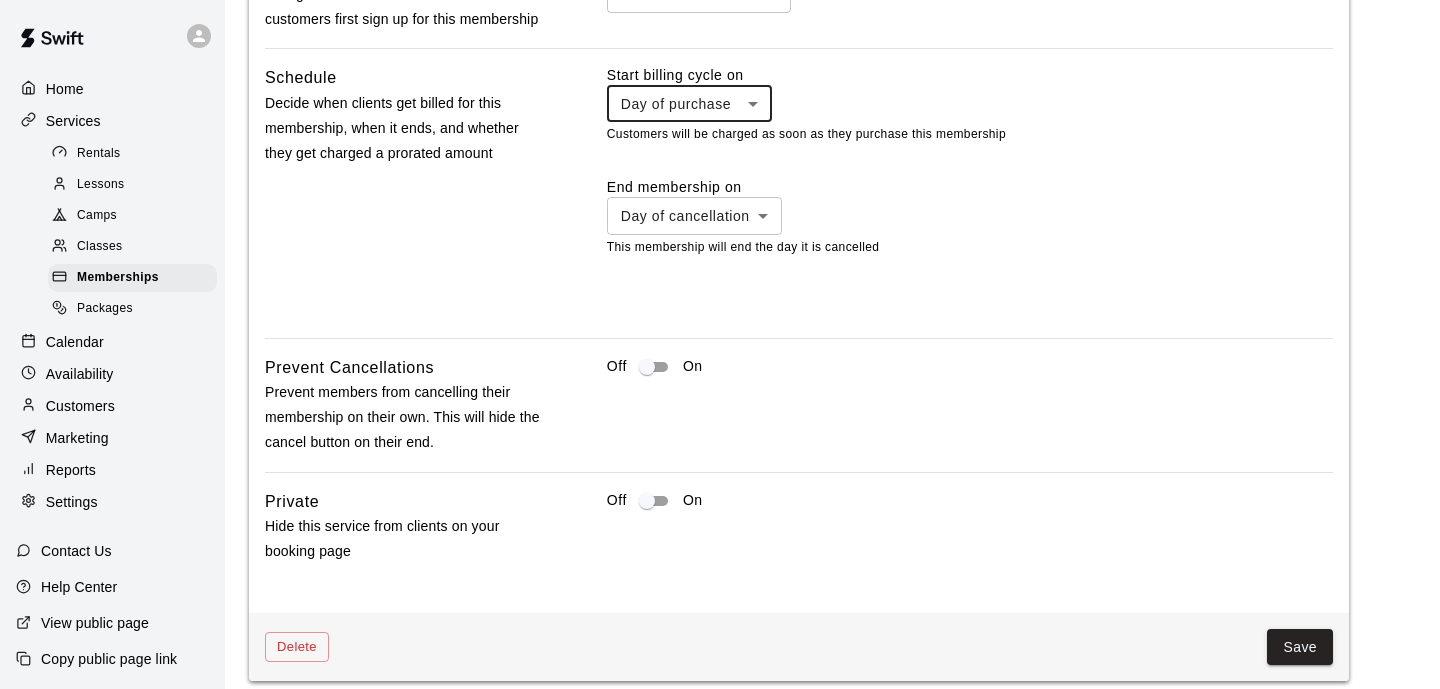 scroll, scrollTop: 1825, scrollLeft: 0, axis: vertical 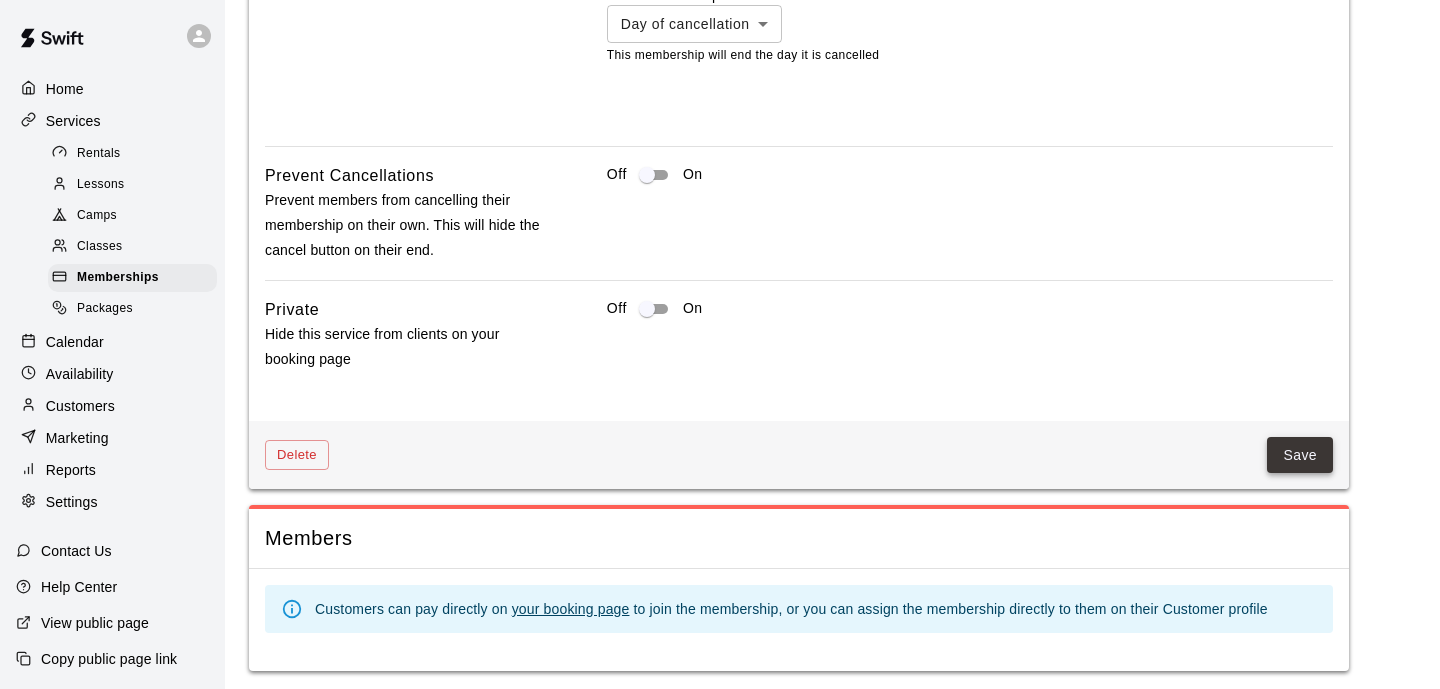 click on "Save" at bounding box center (1300, 455) 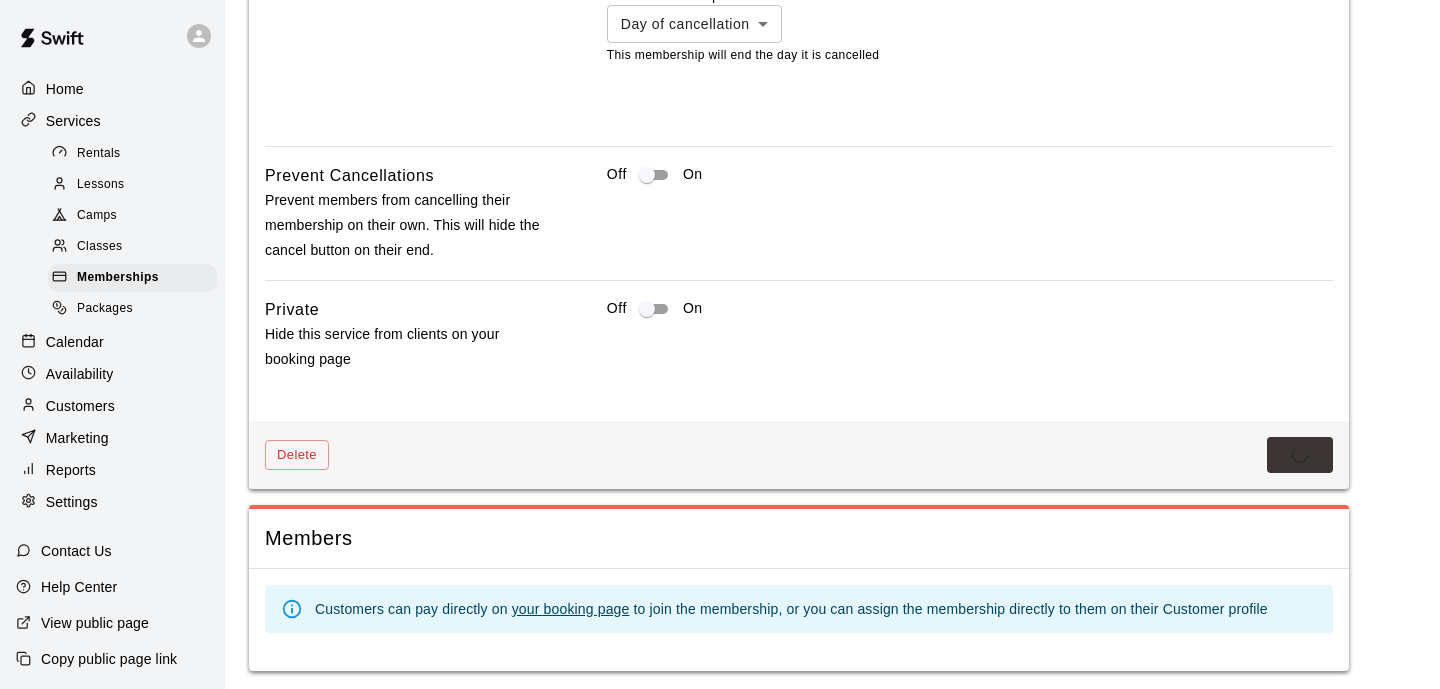scroll, scrollTop: 0, scrollLeft: 0, axis: both 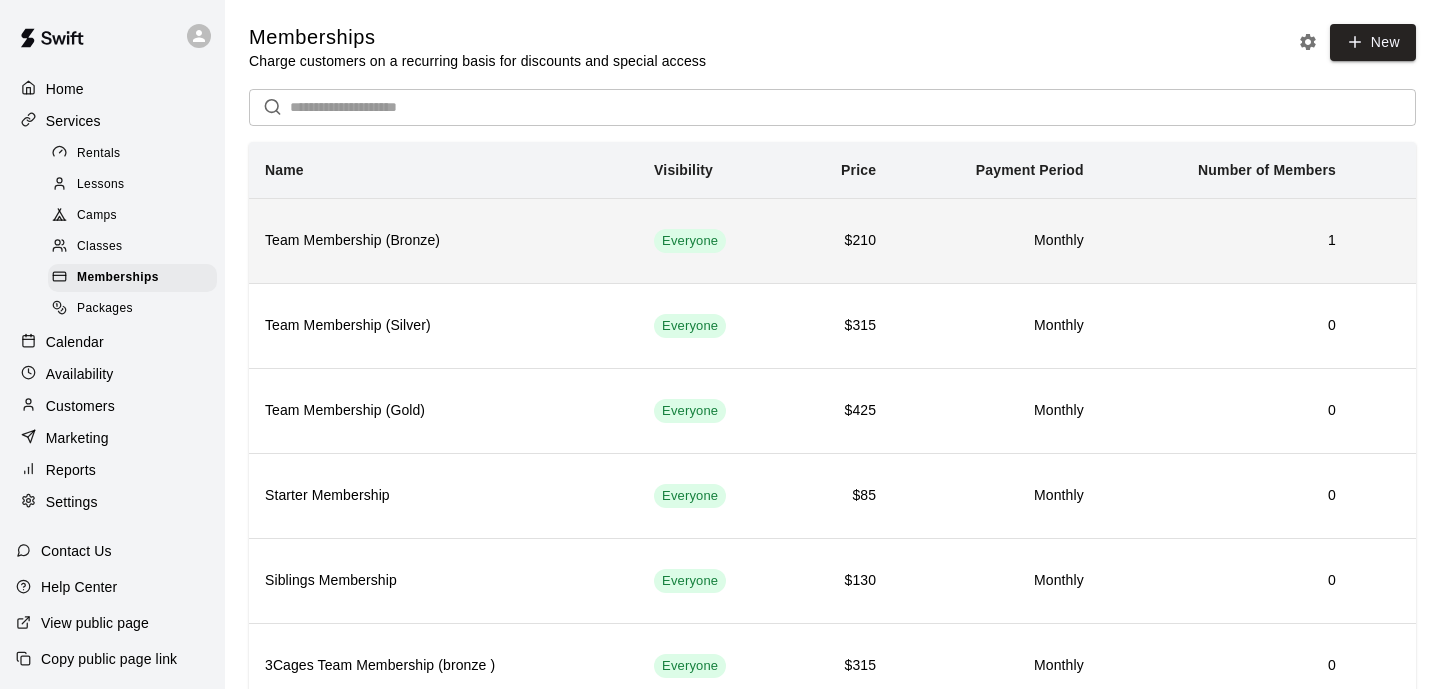 click on "Monthly" at bounding box center (996, 241) 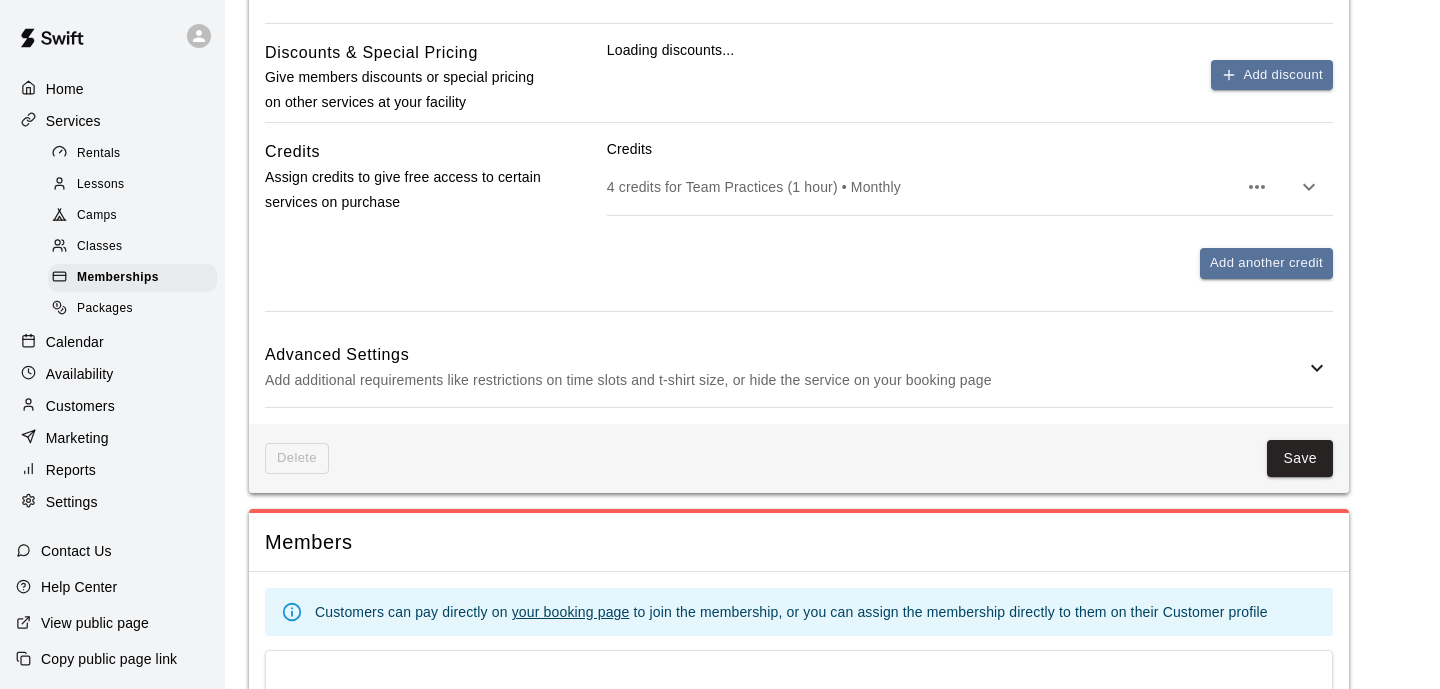 scroll, scrollTop: 853, scrollLeft: 0, axis: vertical 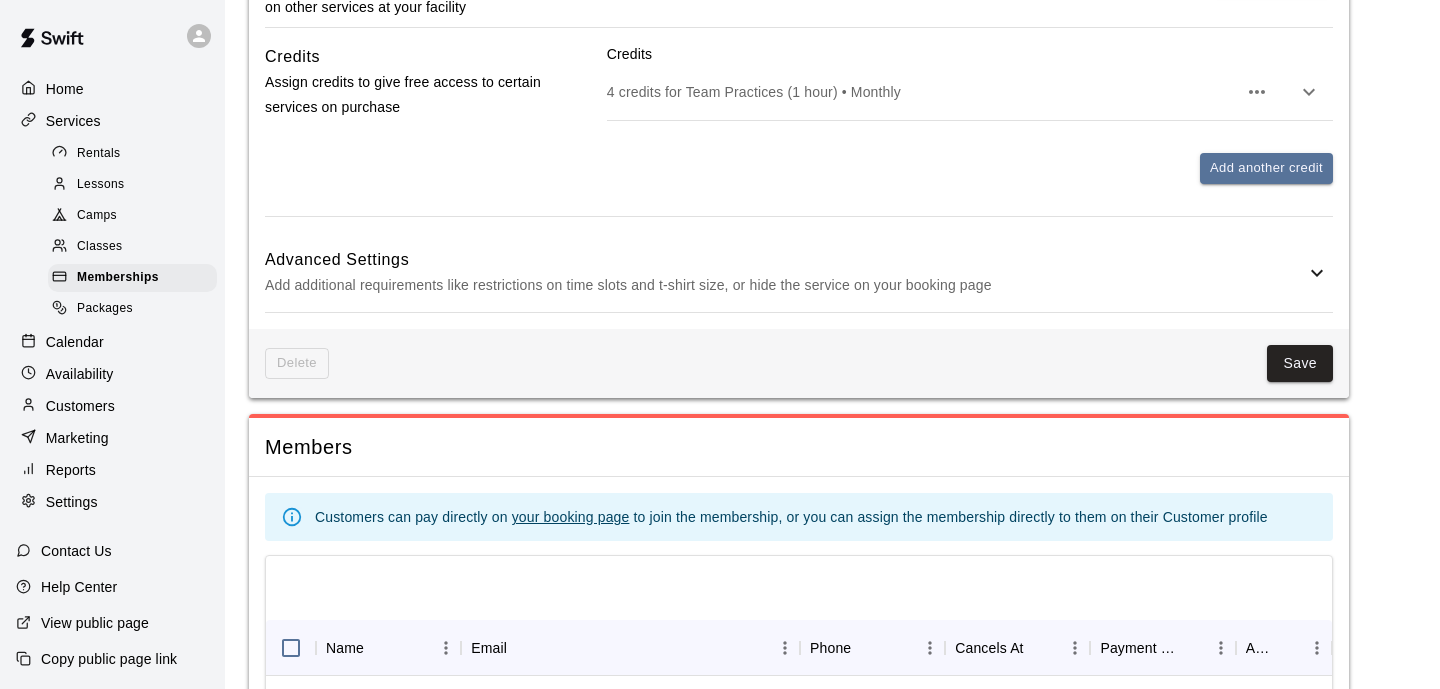 click on "Advanced Settings" at bounding box center (785, 260) 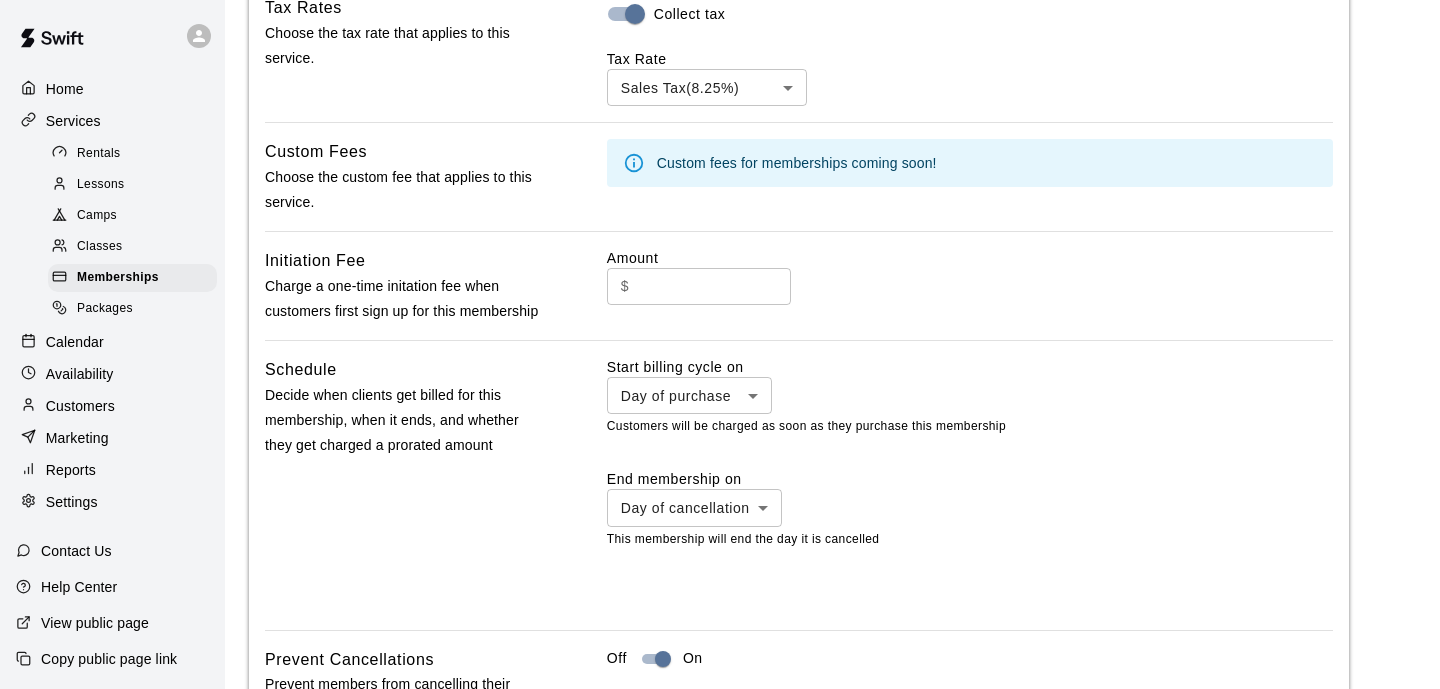 scroll, scrollTop: 1357, scrollLeft: 0, axis: vertical 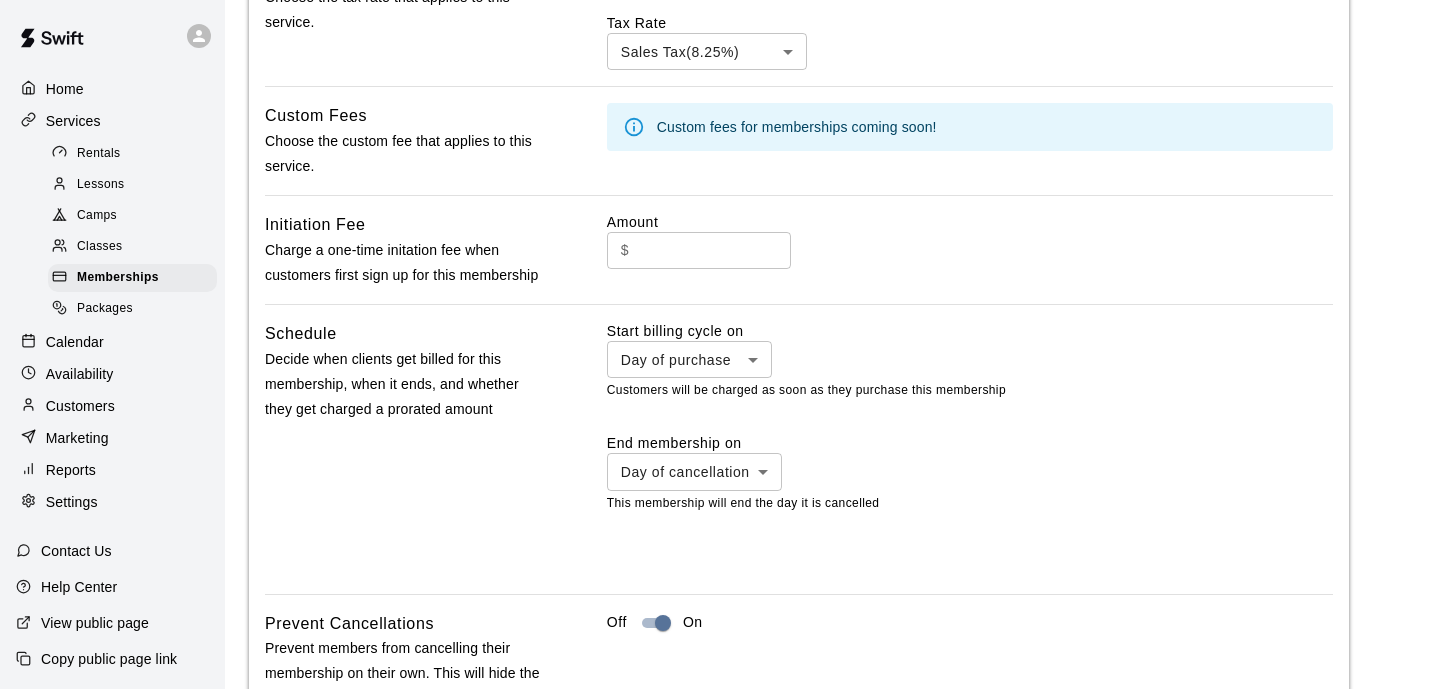 click on "**********" at bounding box center (720, 14) 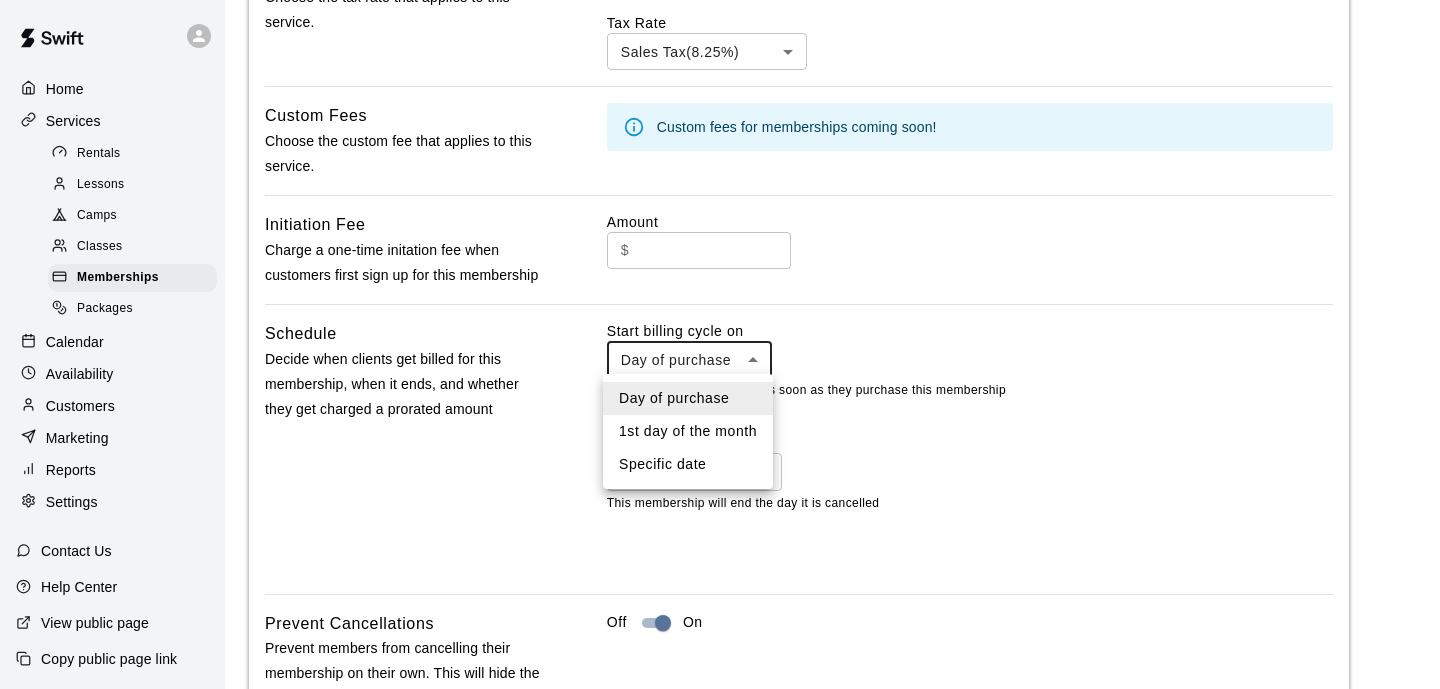 click on "Specific date" at bounding box center [688, 464] 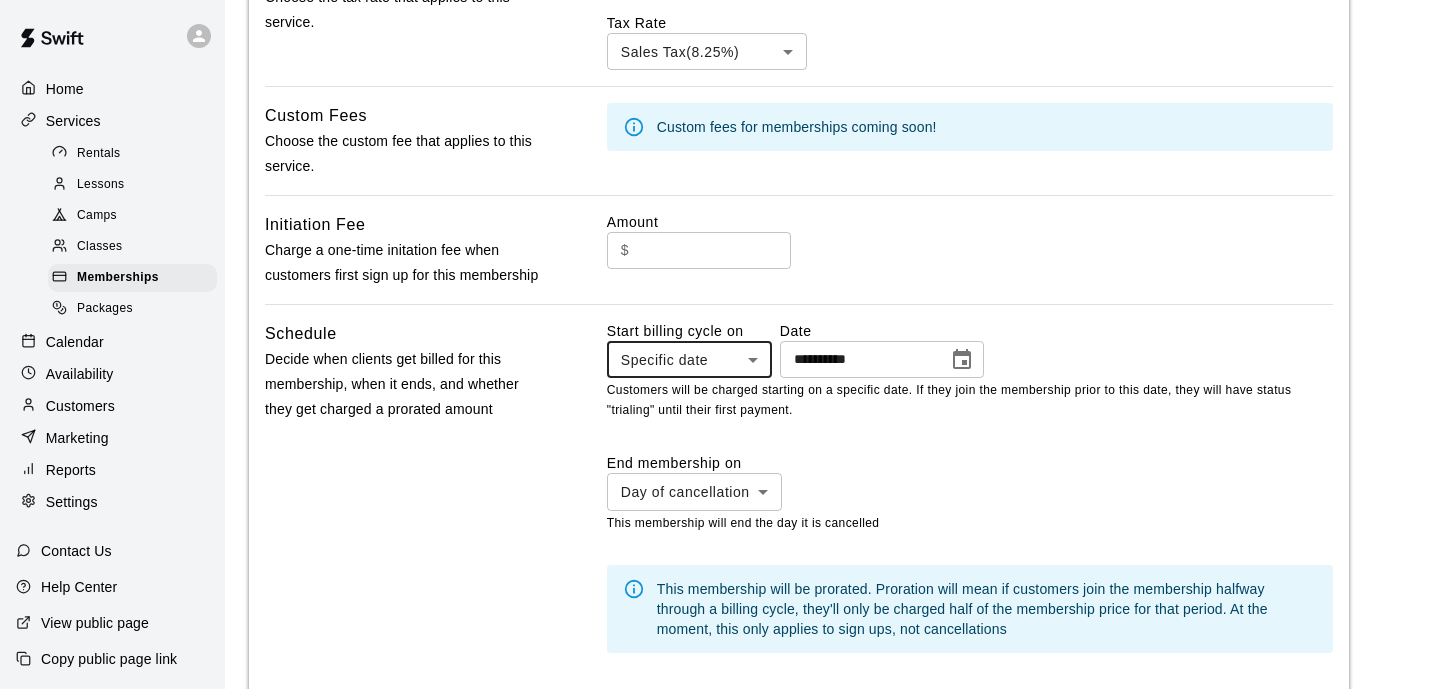 click on "**********" at bounding box center (857, 359) 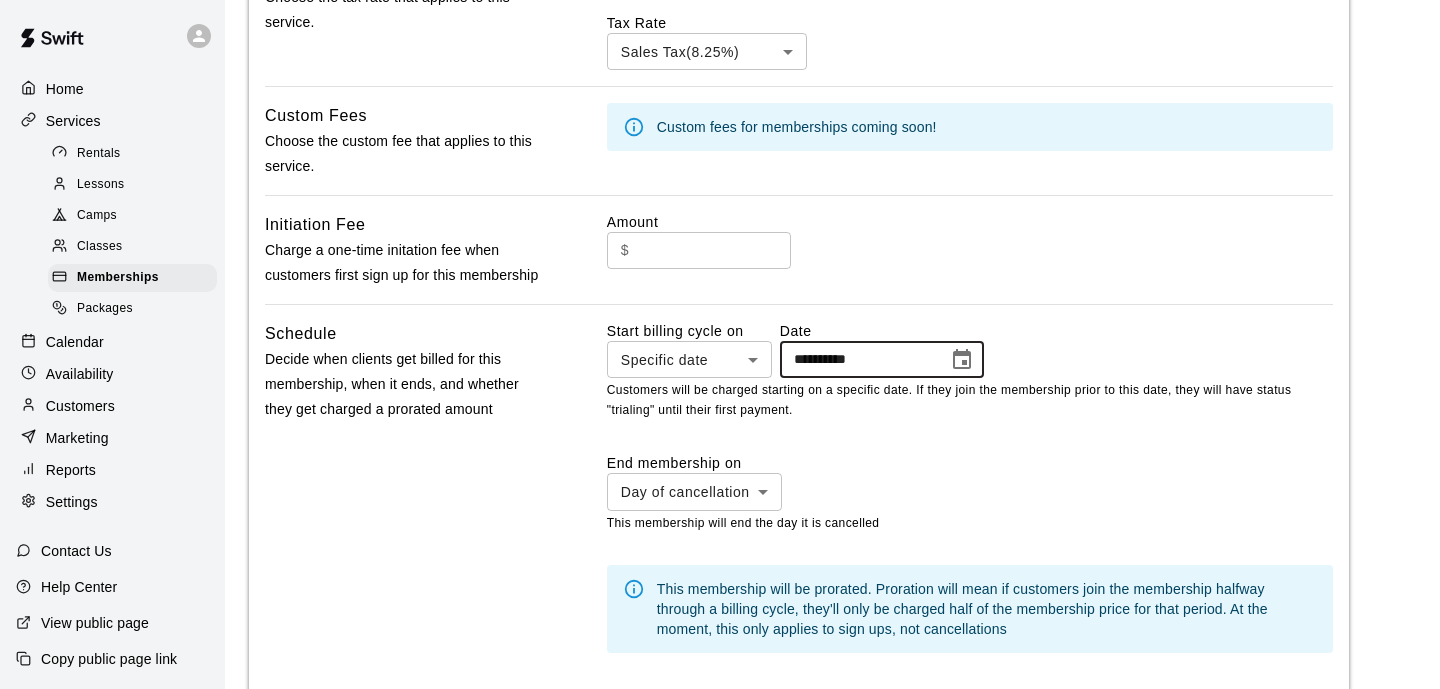 click 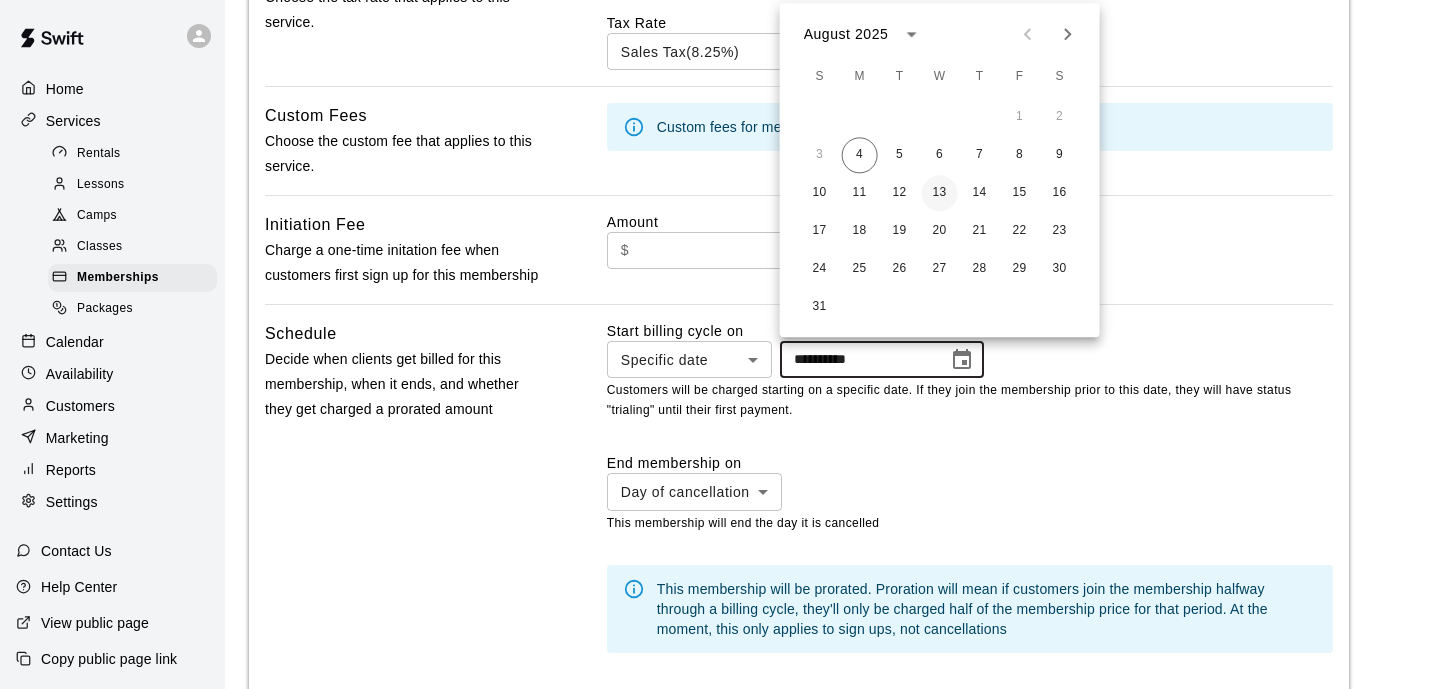 click on "13" at bounding box center [940, 193] 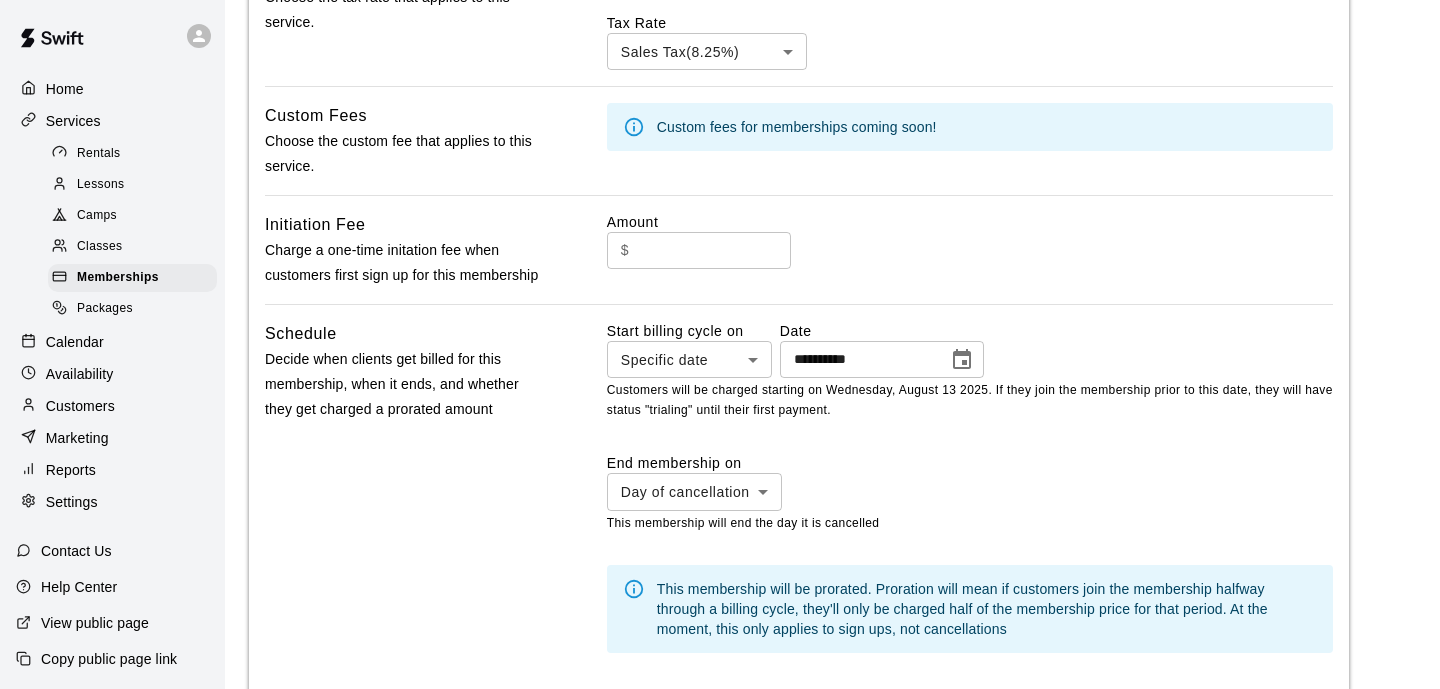 type on "**********" 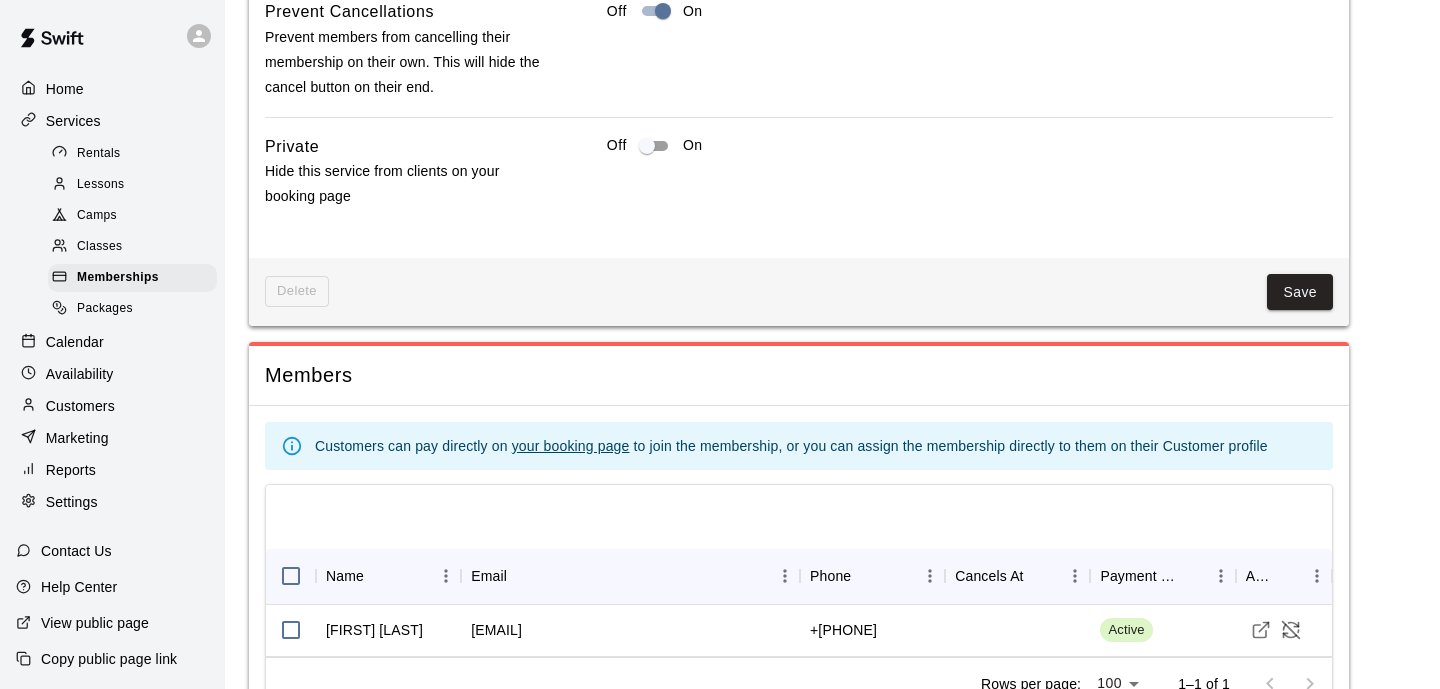 scroll, scrollTop: 2155, scrollLeft: 0, axis: vertical 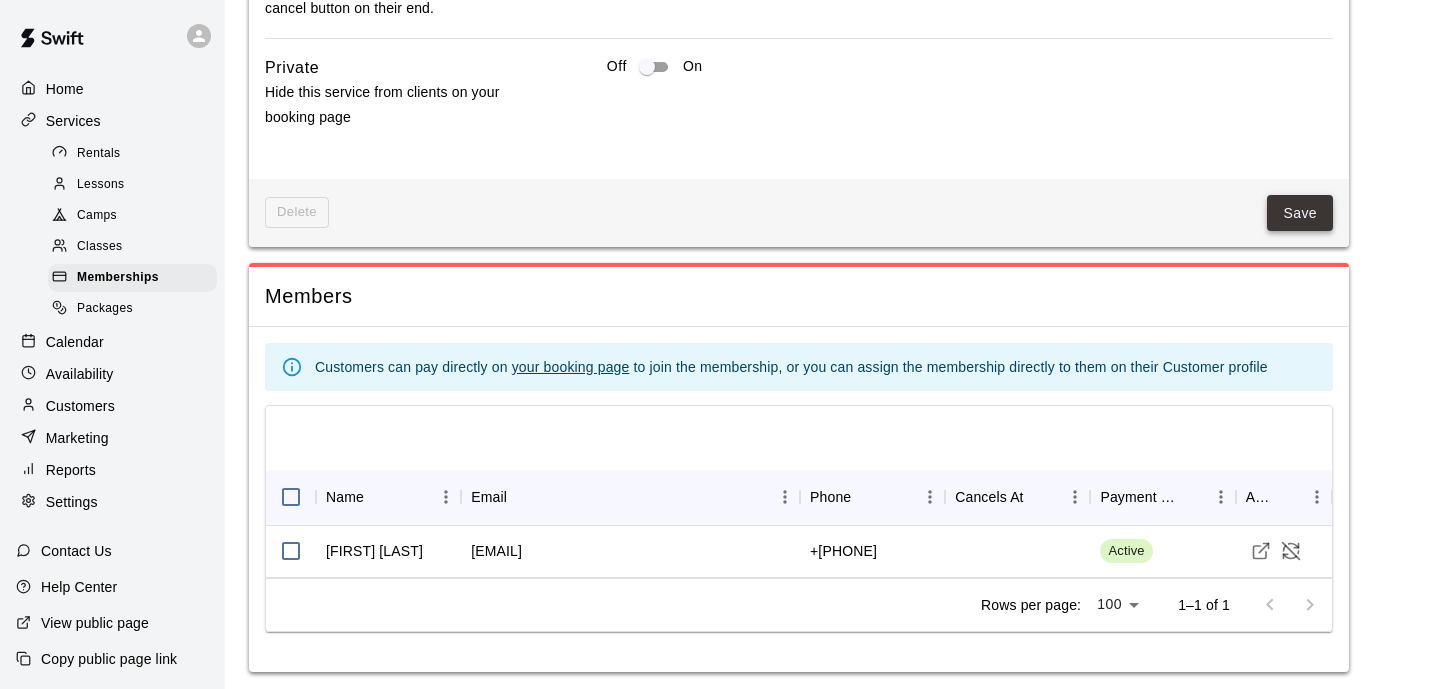 click on "Save" at bounding box center [1300, 213] 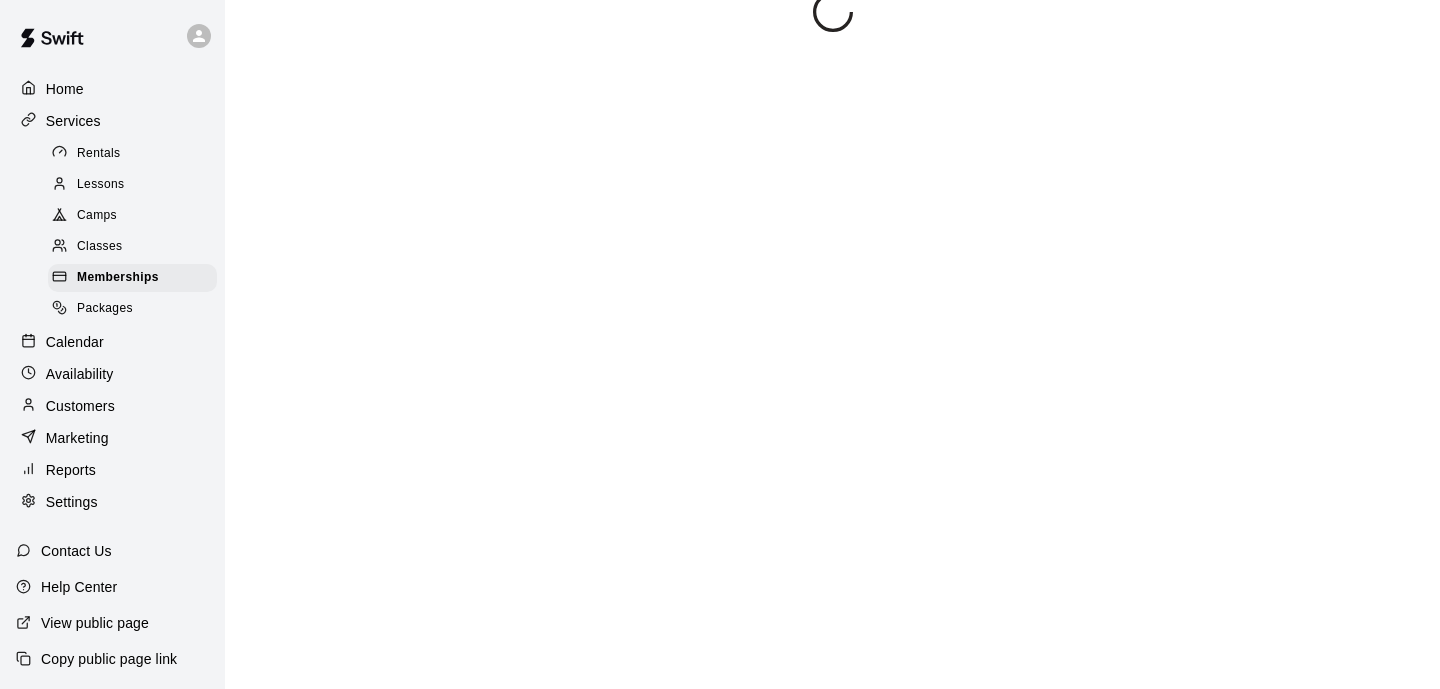 scroll, scrollTop: 0, scrollLeft: 0, axis: both 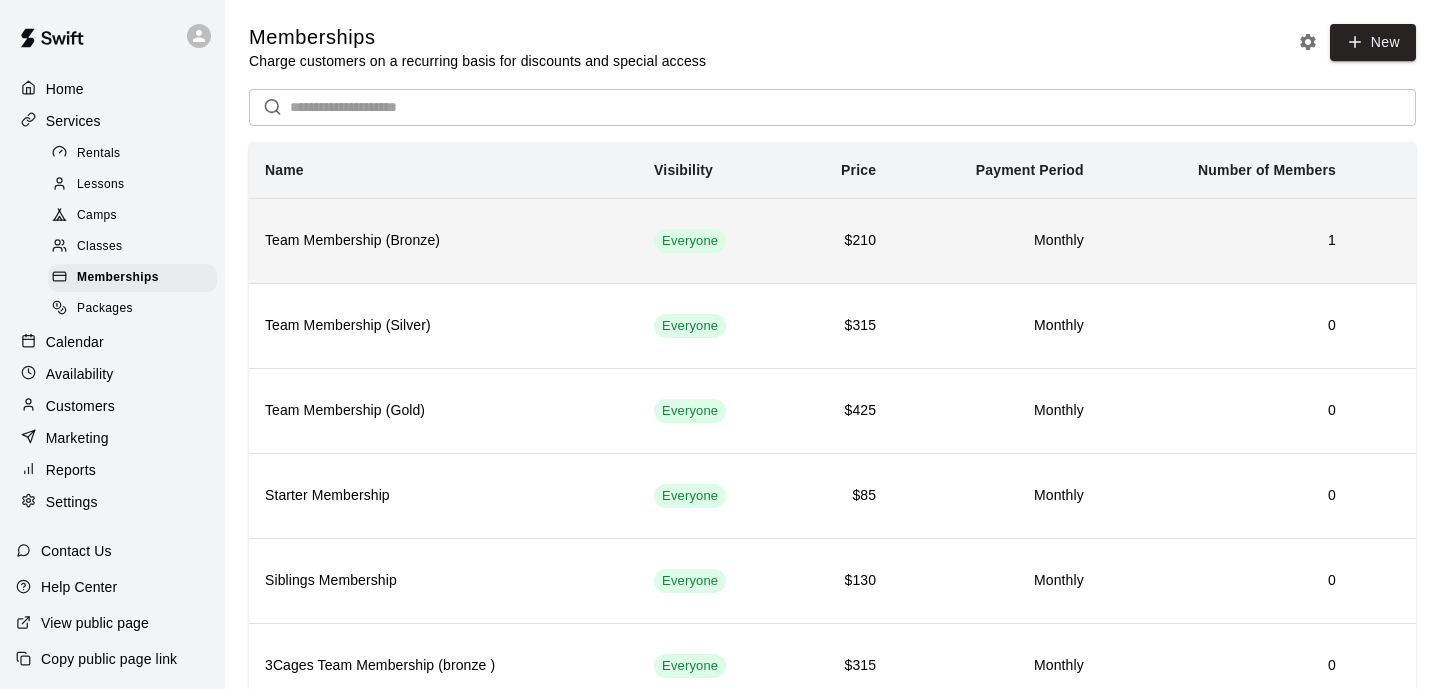 click on "Team Membership (Bronze)" at bounding box center [443, 241] 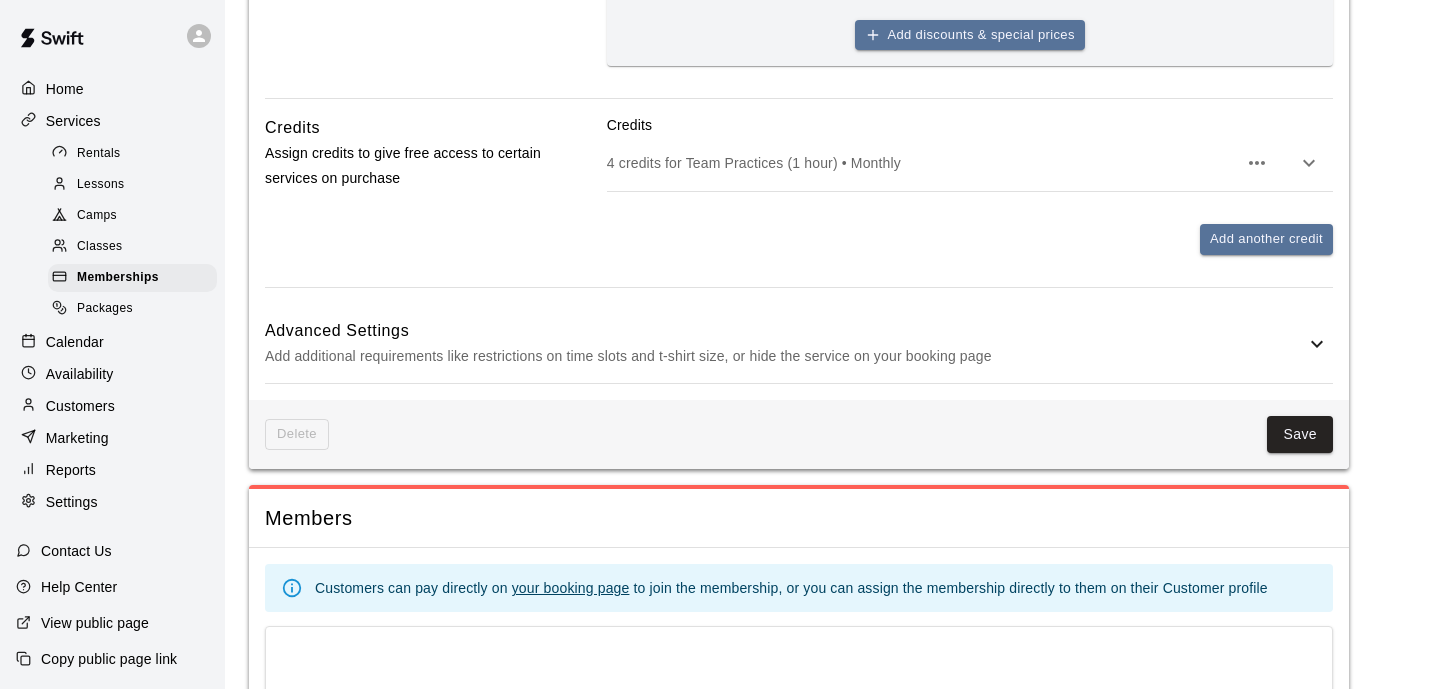 scroll, scrollTop: 906, scrollLeft: 0, axis: vertical 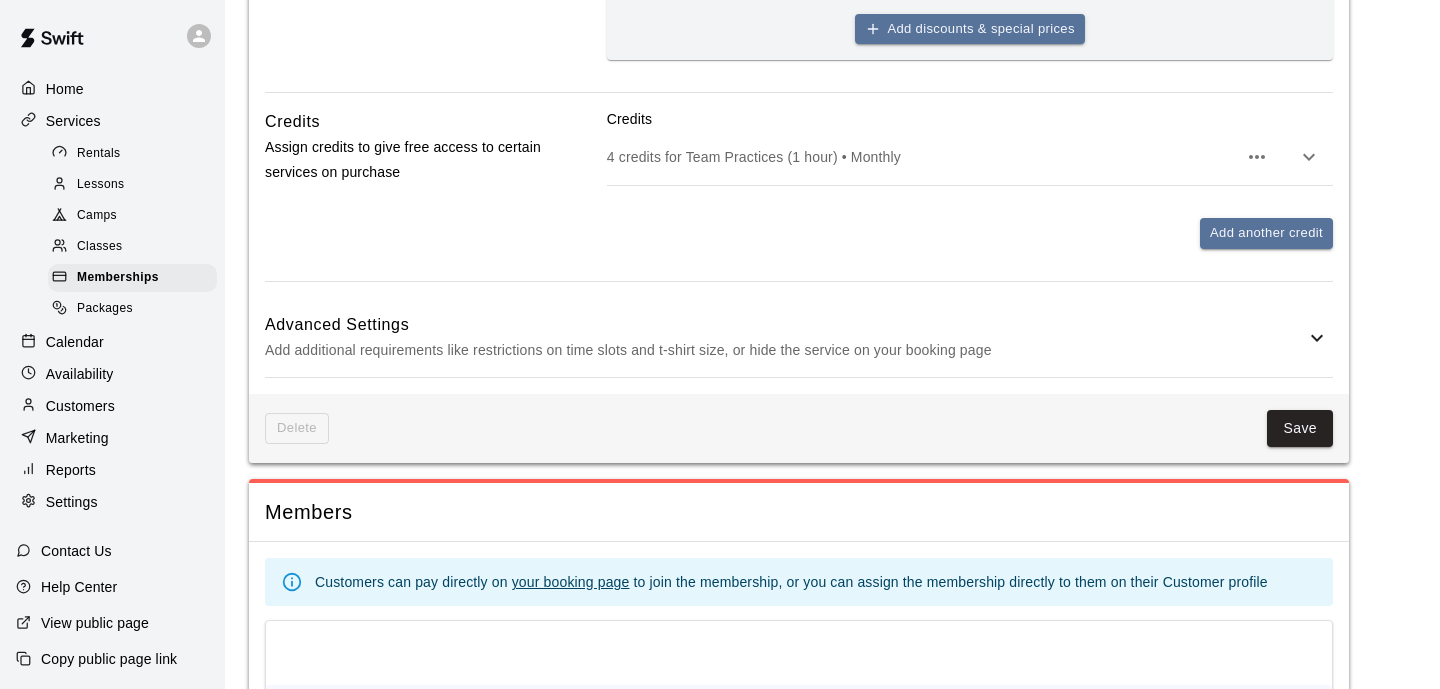 click on "Add additional requirements like restrictions on time slots and t-shirt size, or hide the service on your booking page" at bounding box center [785, 350] 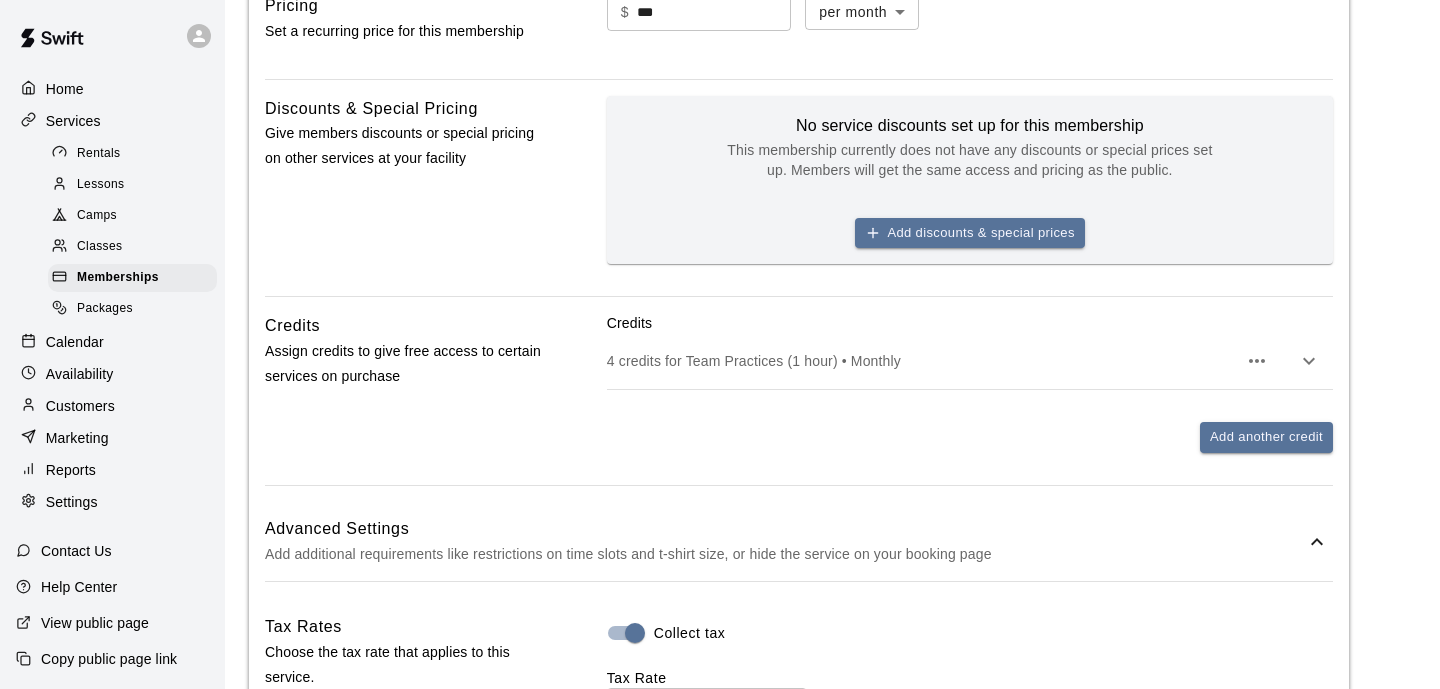 scroll, scrollTop: 699, scrollLeft: 0, axis: vertical 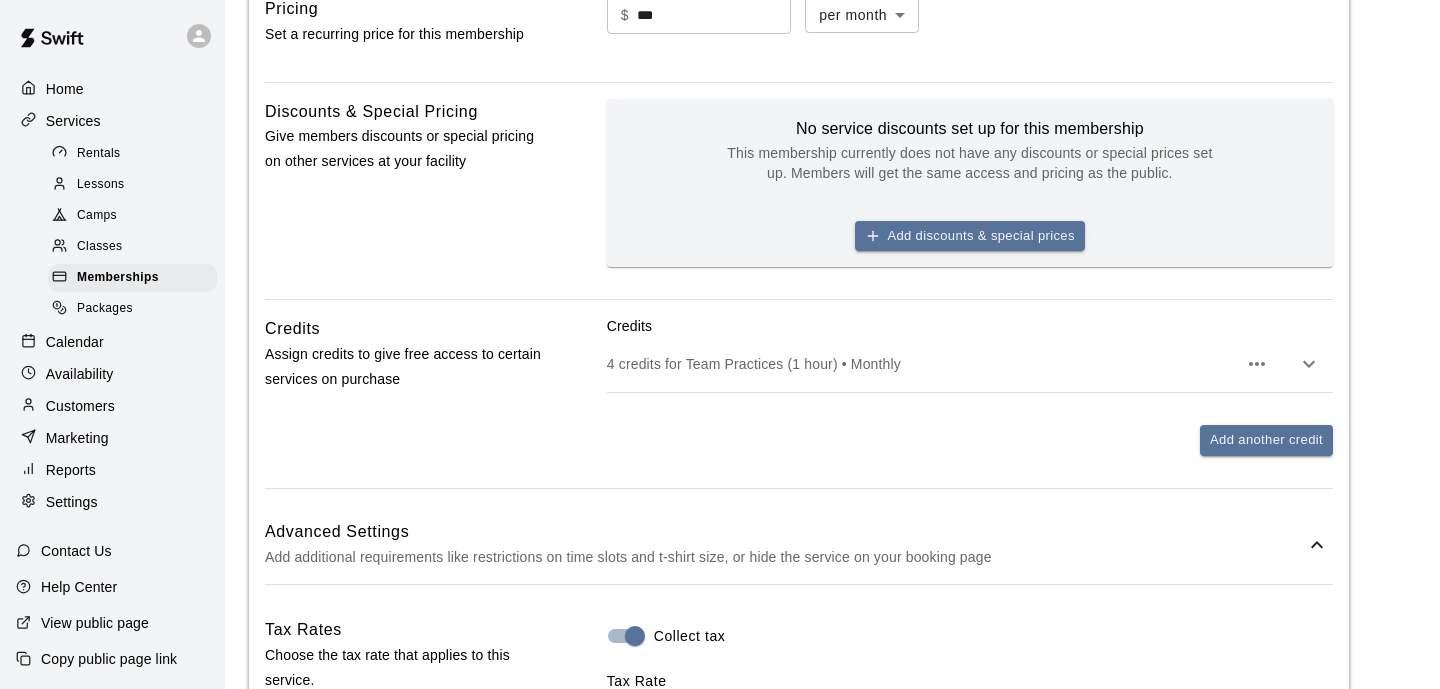 click 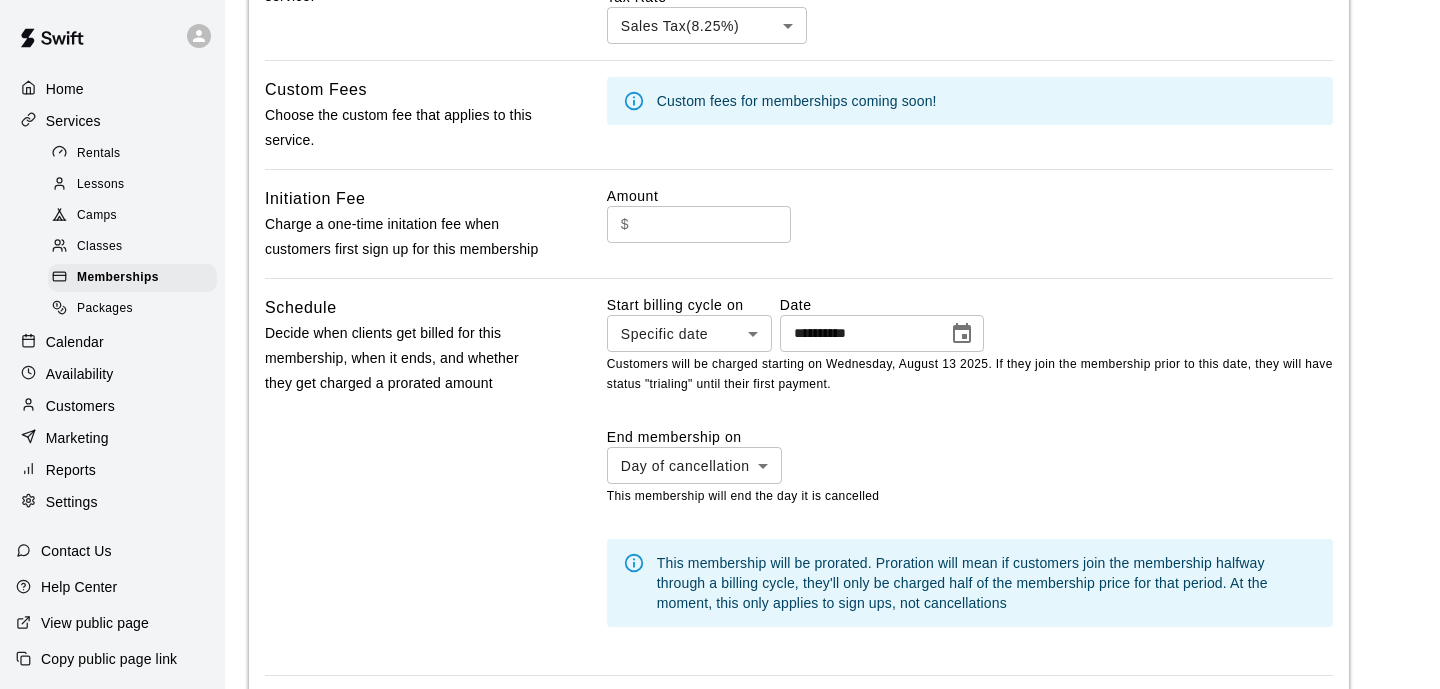 scroll, scrollTop: 1899, scrollLeft: 0, axis: vertical 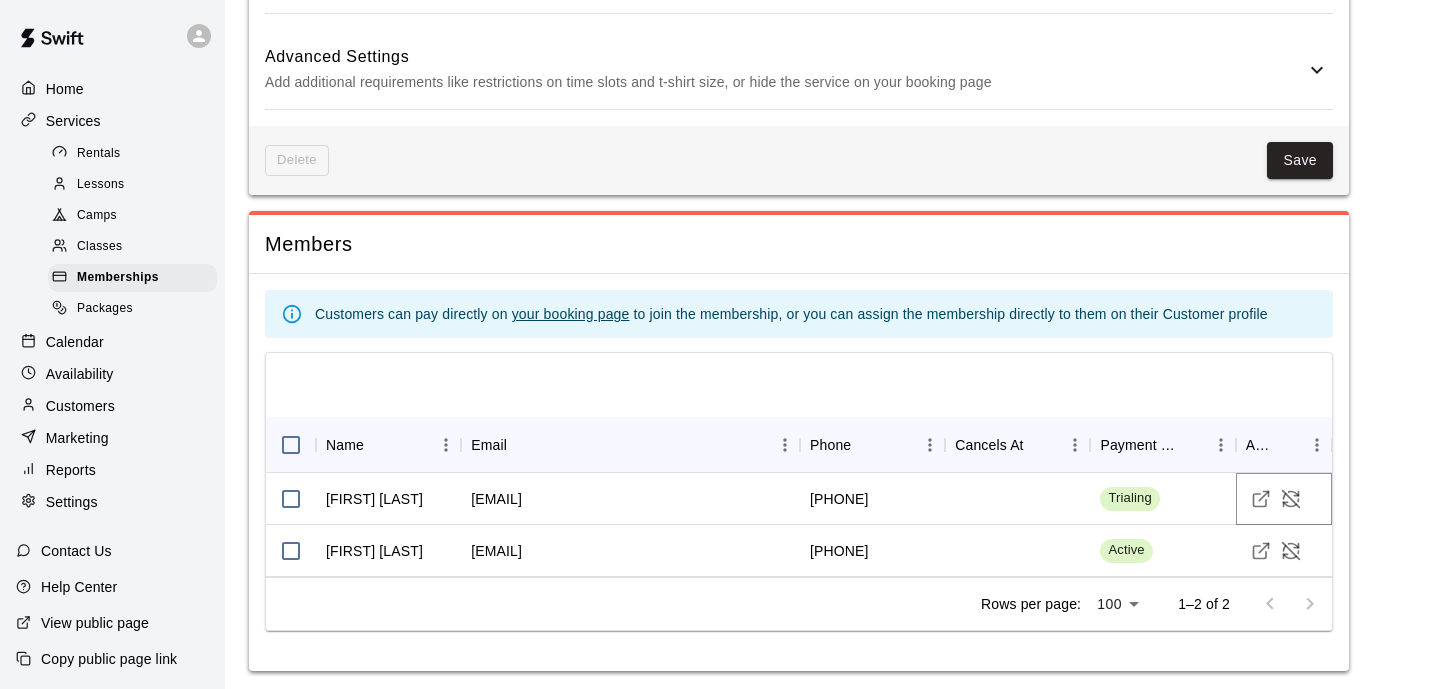 click 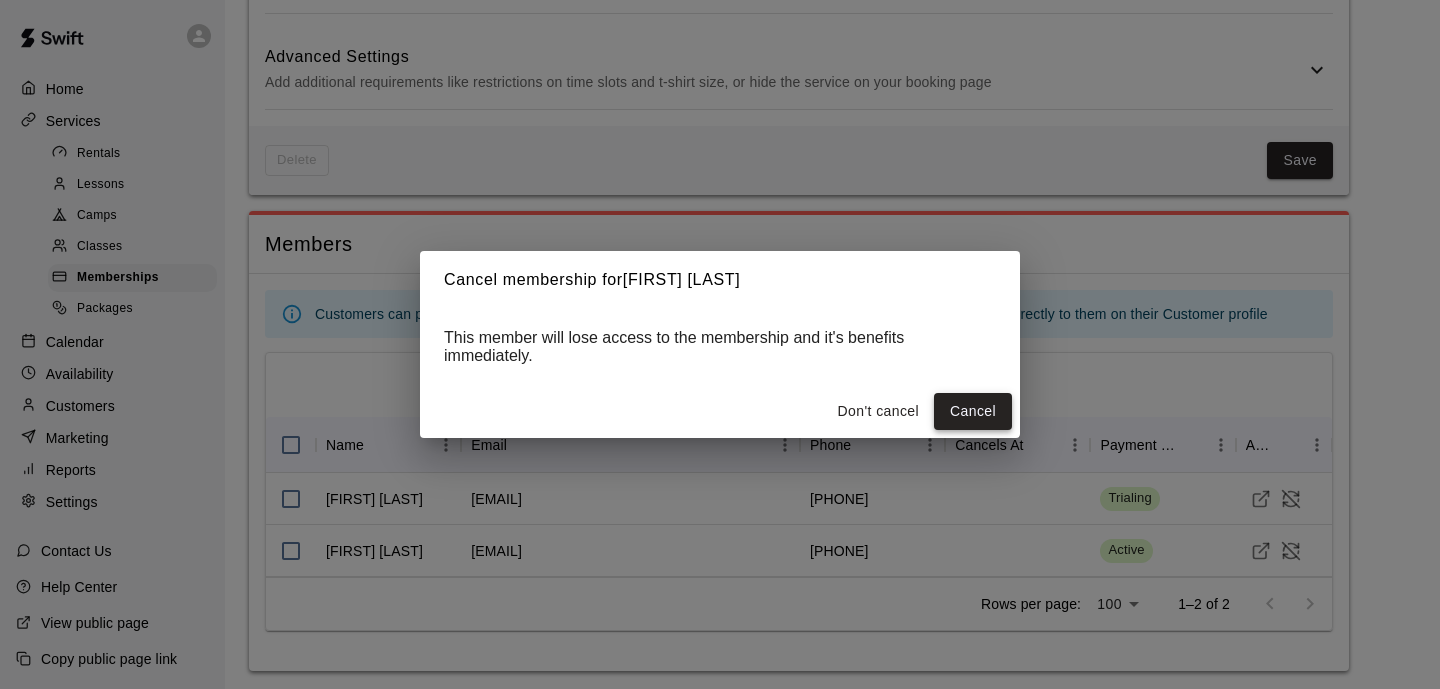 click on "Cancel" at bounding box center (973, 411) 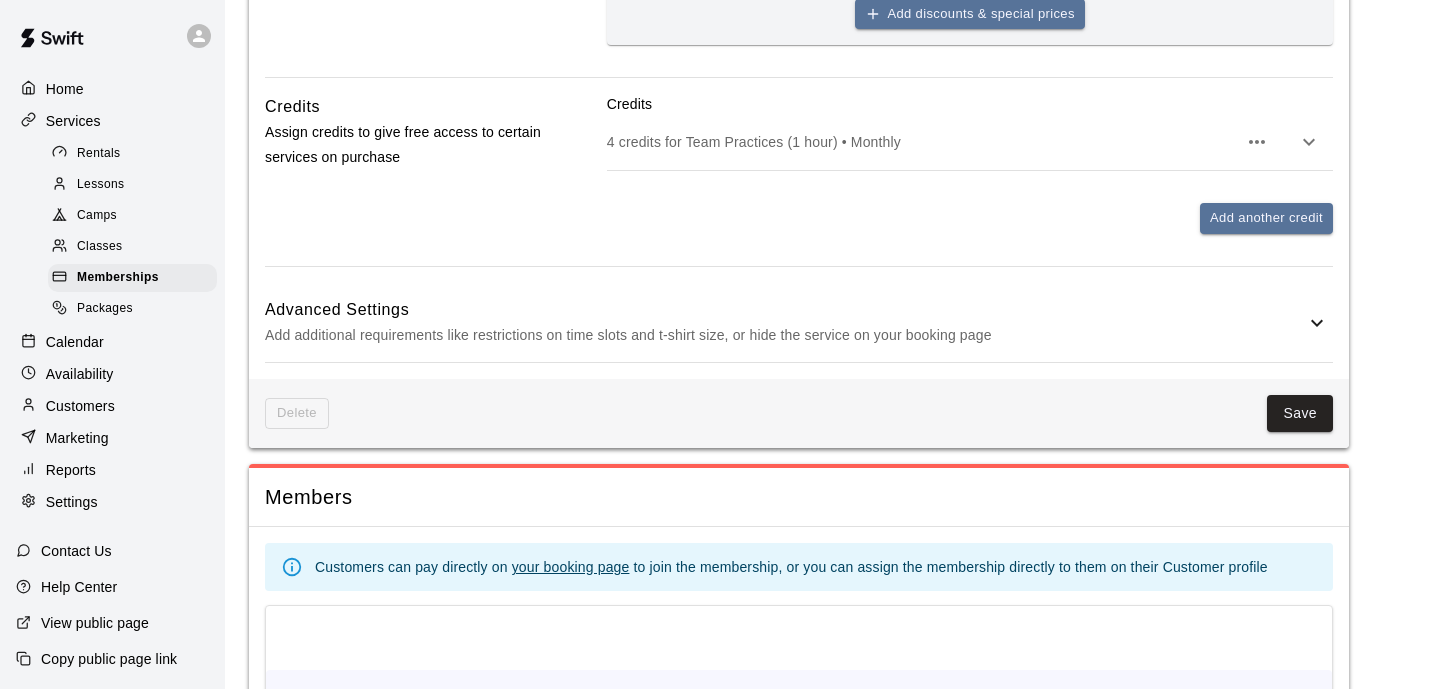 scroll, scrollTop: 933, scrollLeft: 0, axis: vertical 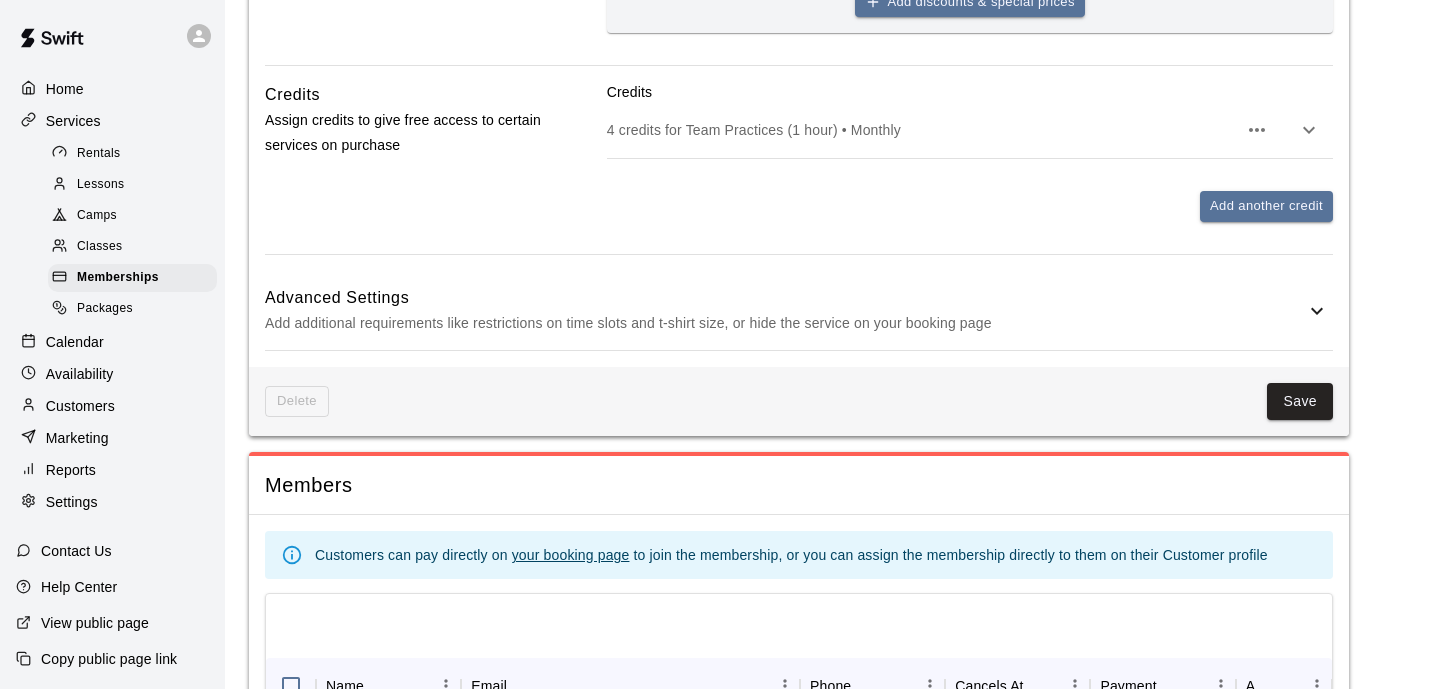 click on "Add additional requirements like restrictions on time slots and t-shirt size, or hide the service on your booking page" at bounding box center [785, 323] 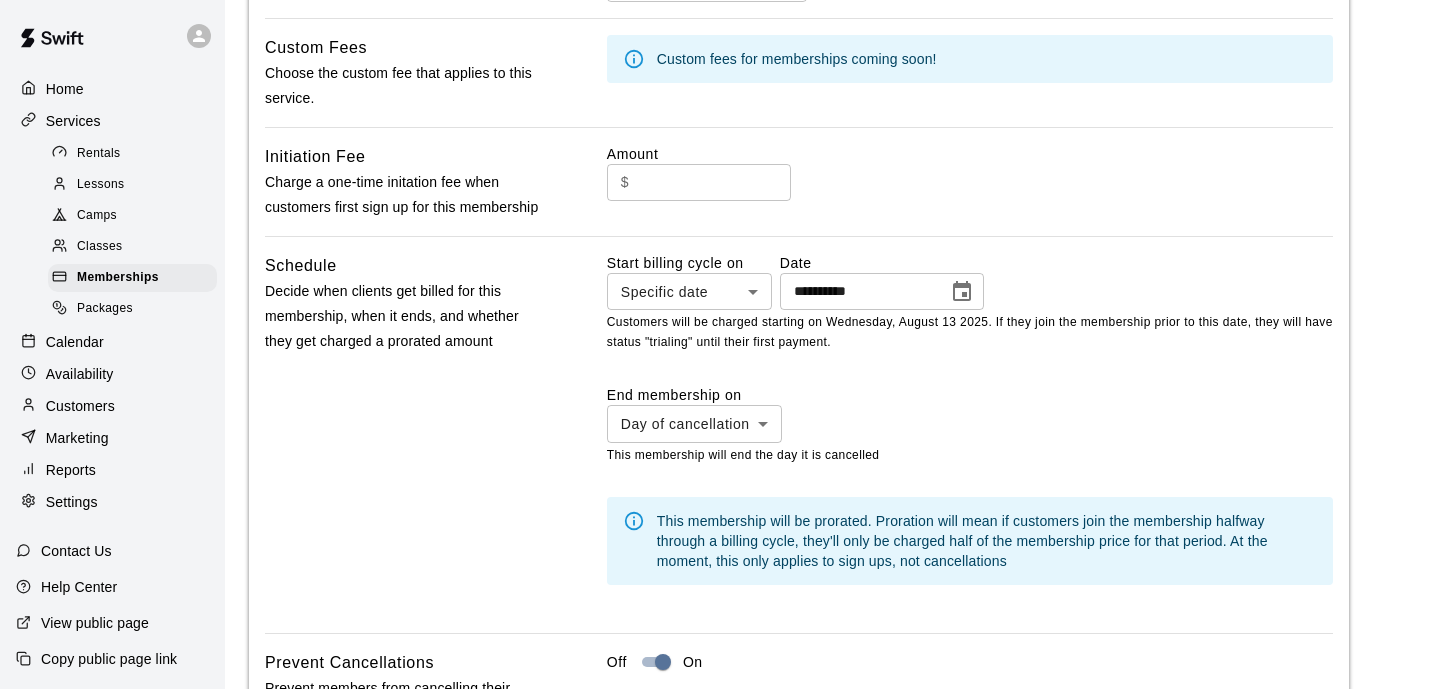 scroll, scrollTop: 1426, scrollLeft: 0, axis: vertical 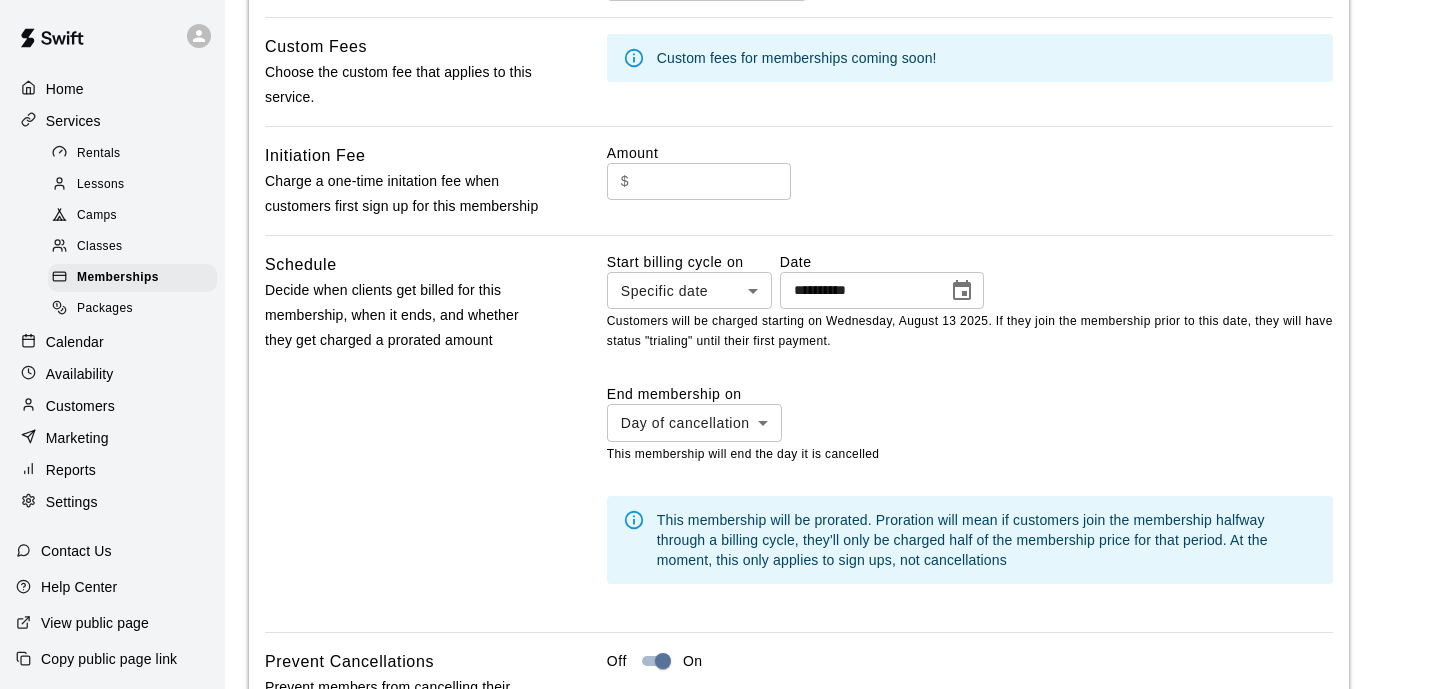 click on "**********" at bounding box center (720, -1) 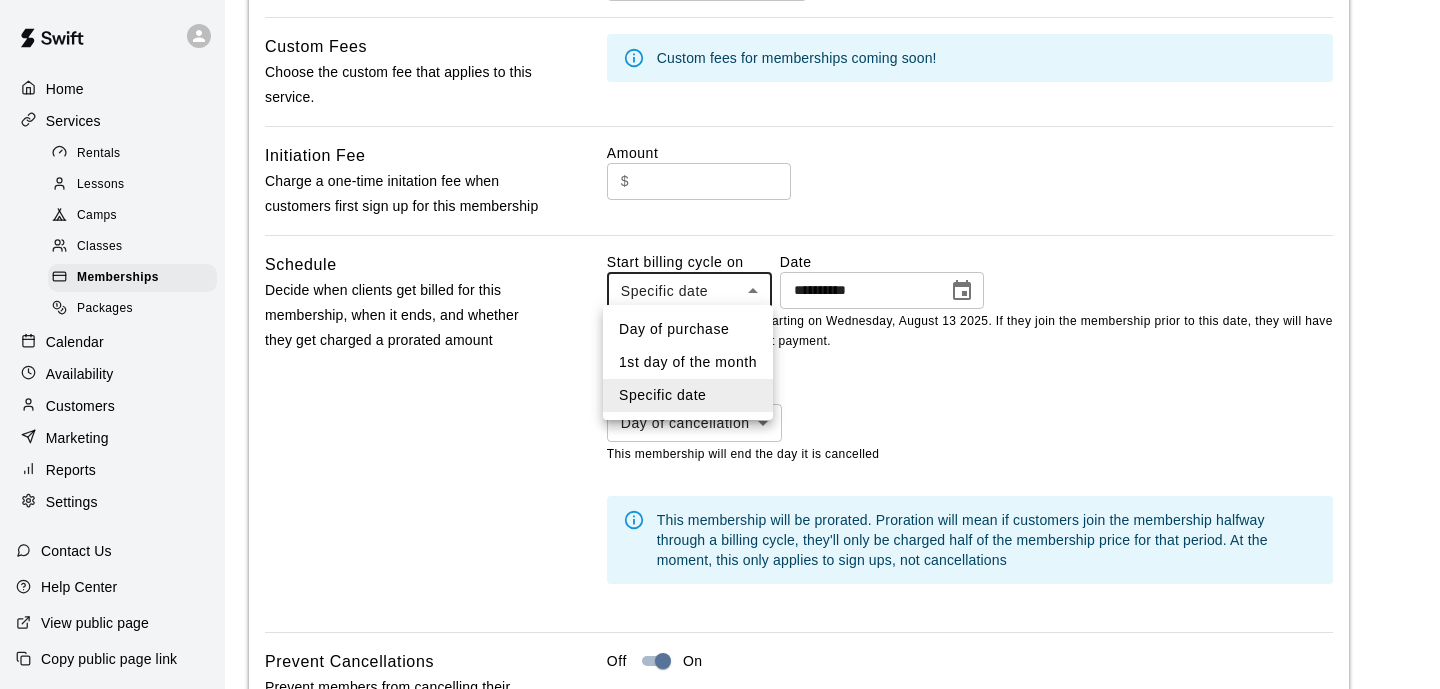 click on "Day of purchase" at bounding box center [688, 329] 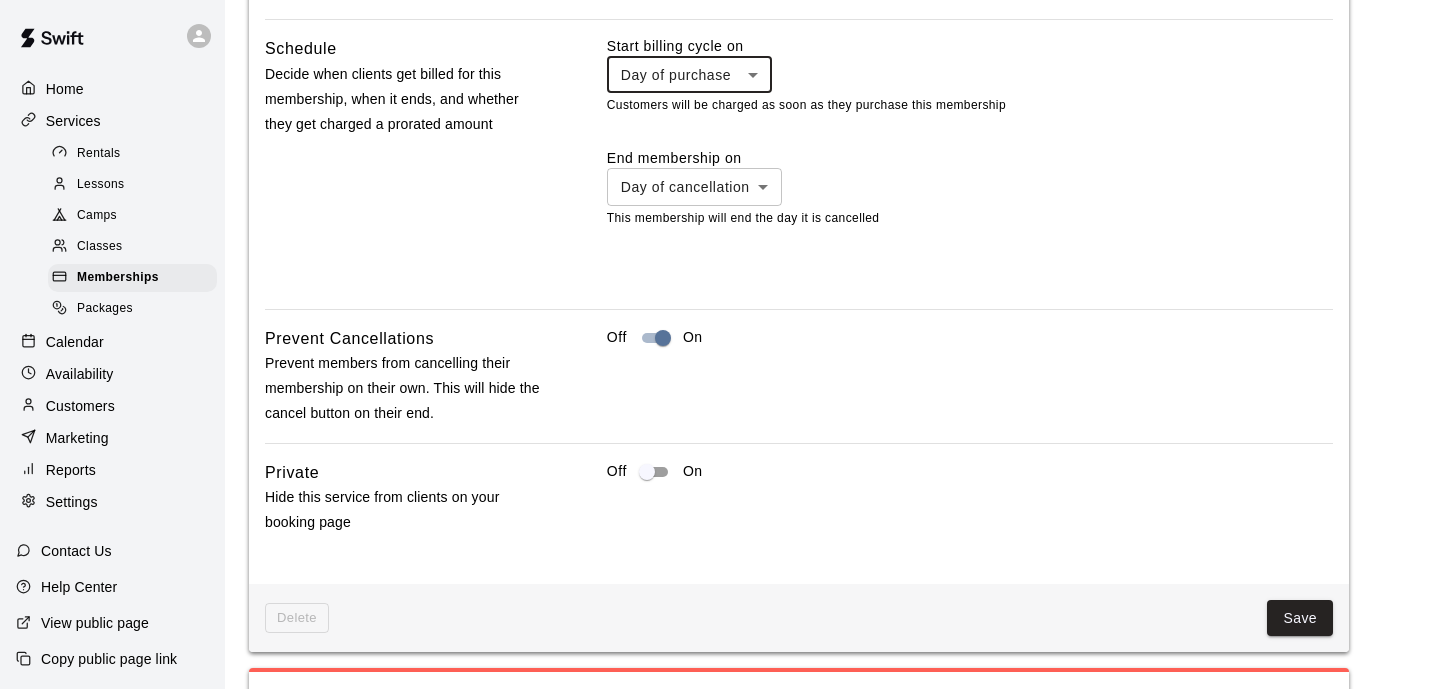 scroll, scrollTop: 1656, scrollLeft: 0, axis: vertical 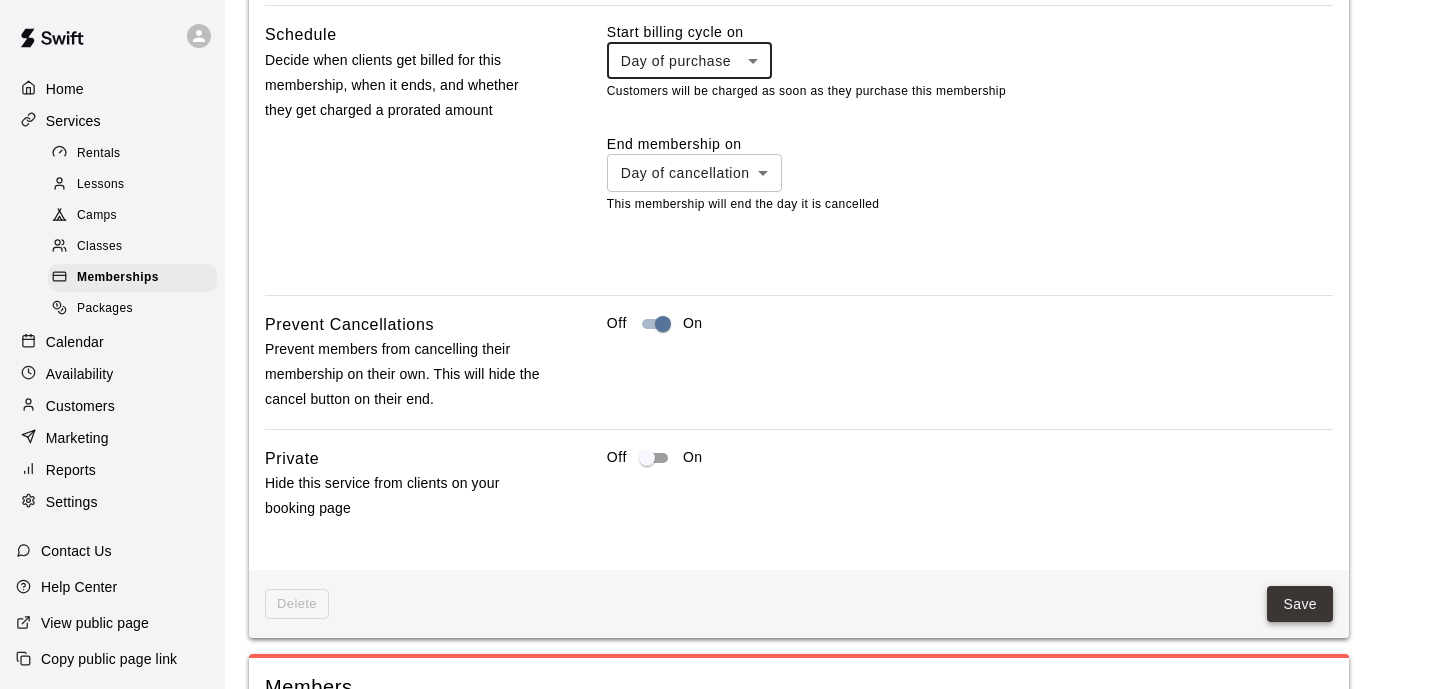 click on "Save" at bounding box center (1300, 604) 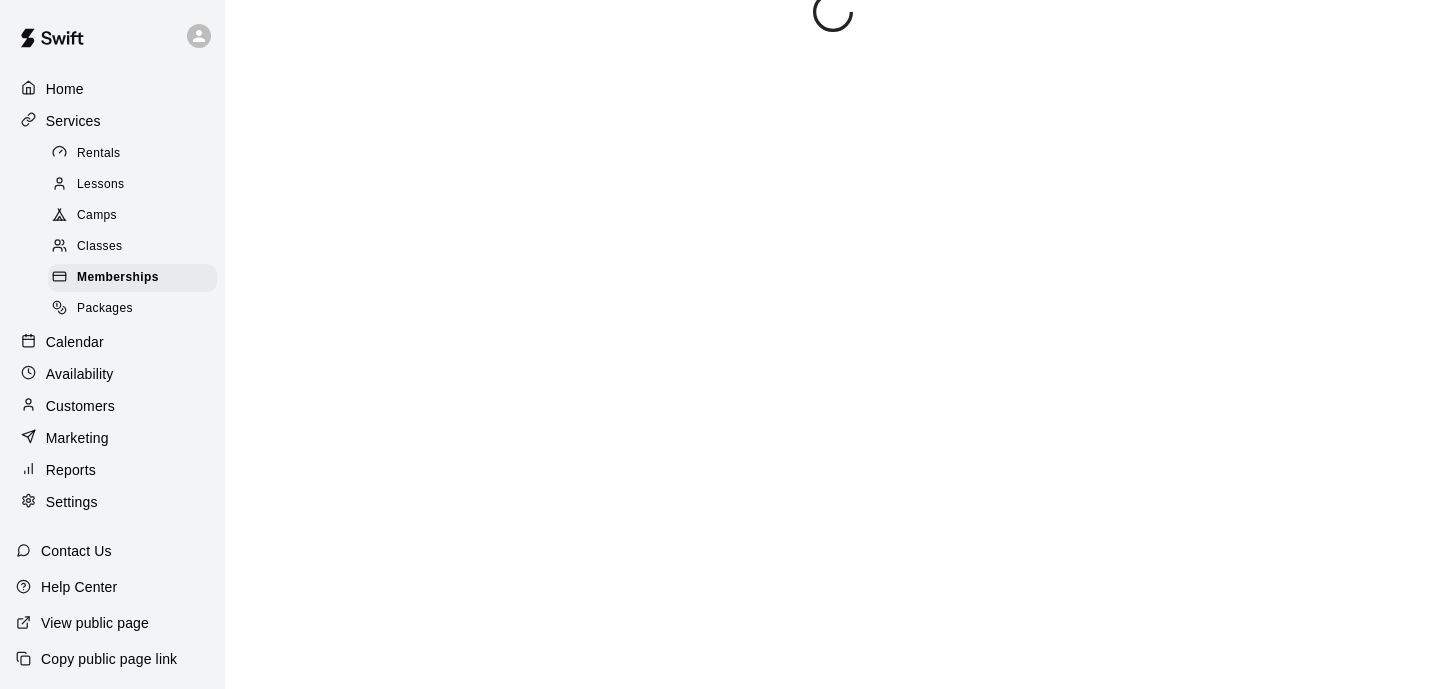 scroll, scrollTop: 0, scrollLeft: 0, axis: both 